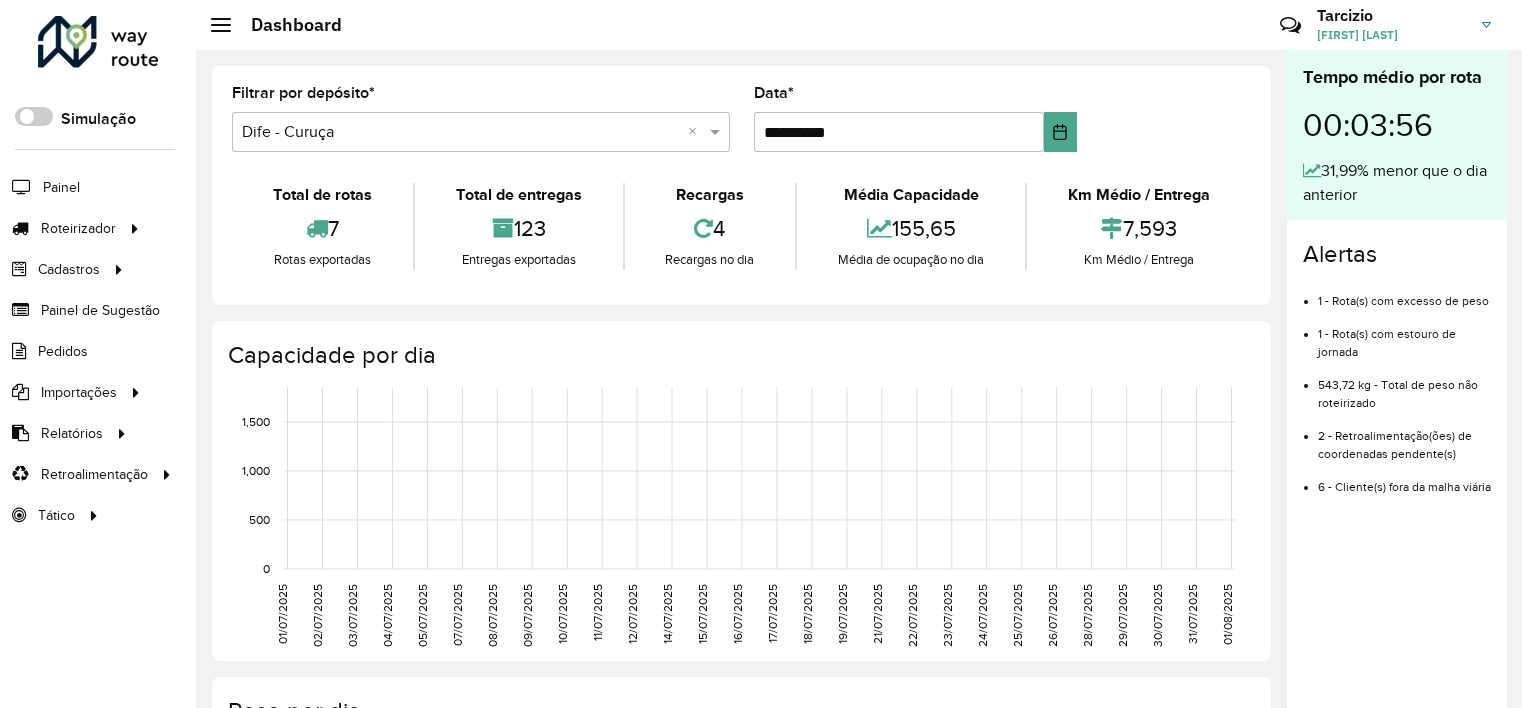 scroll, scrollTop: 0, scrollLeft: 0, axis: both 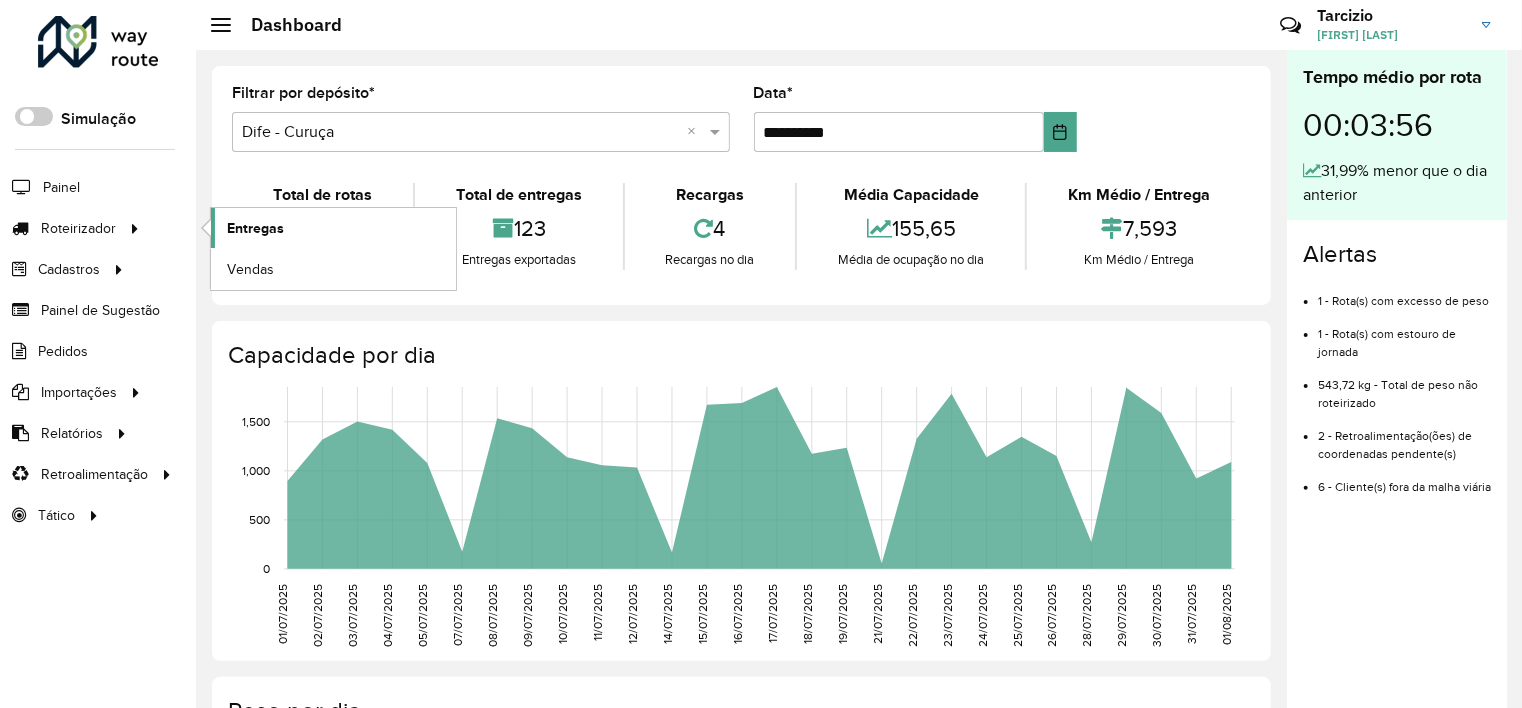 click on "Entregas" 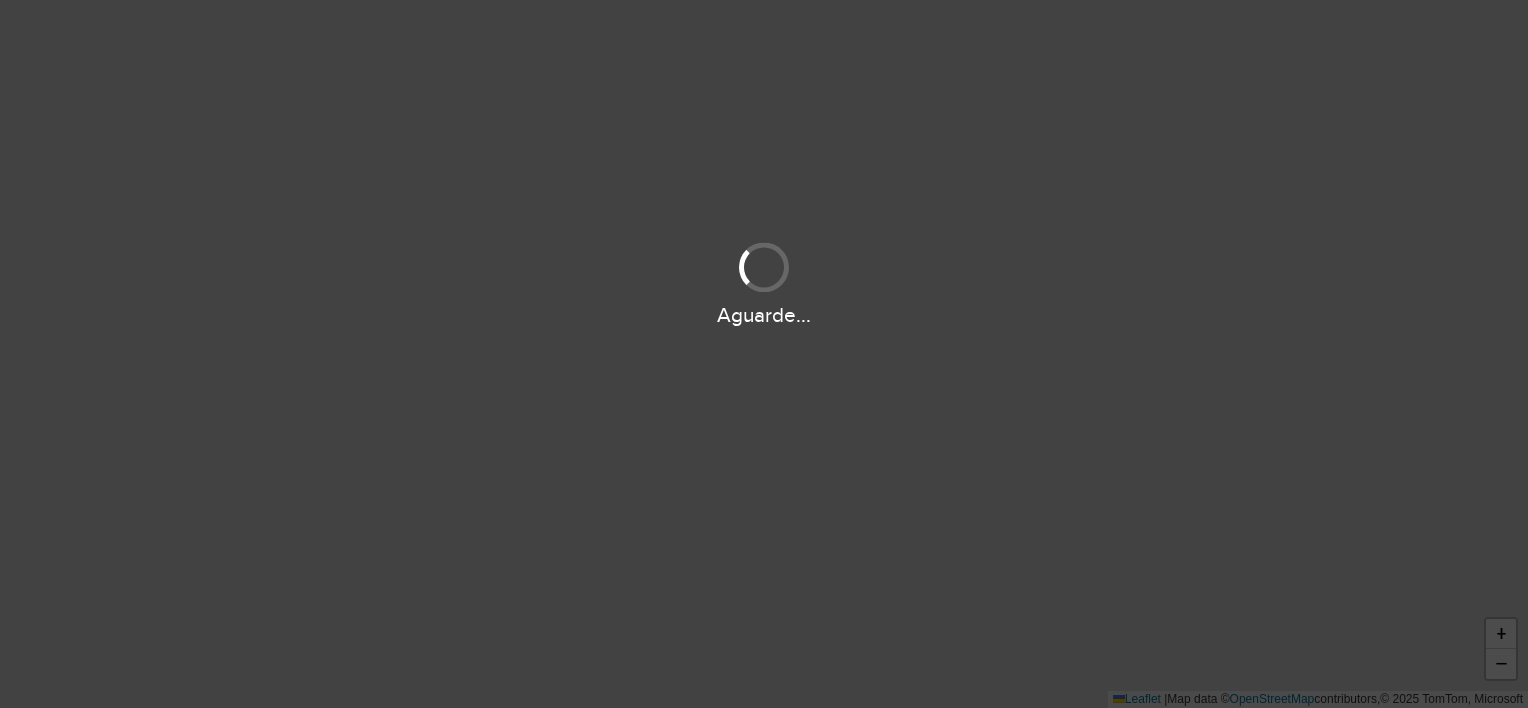 scroll, scrollTop: 0, scrollLeft: 0, axis: both 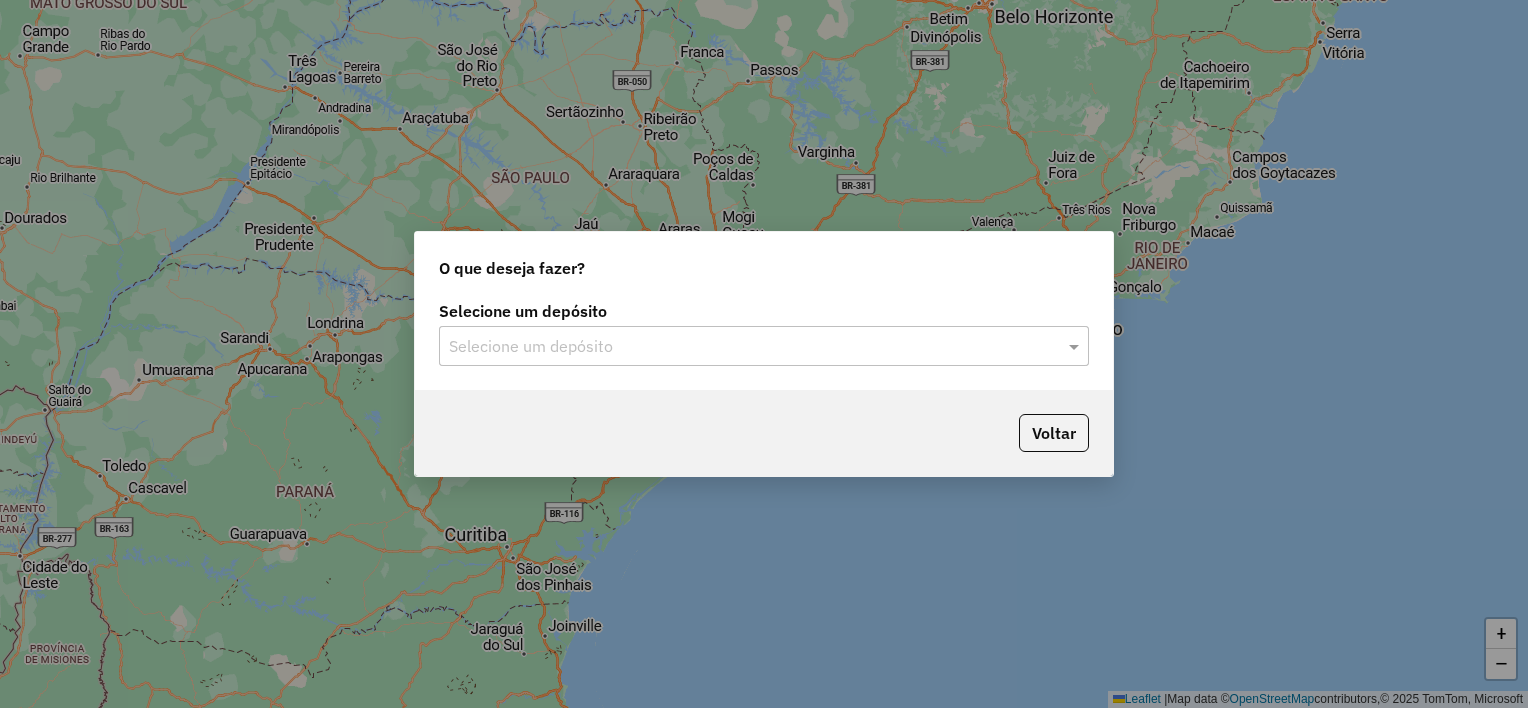 click 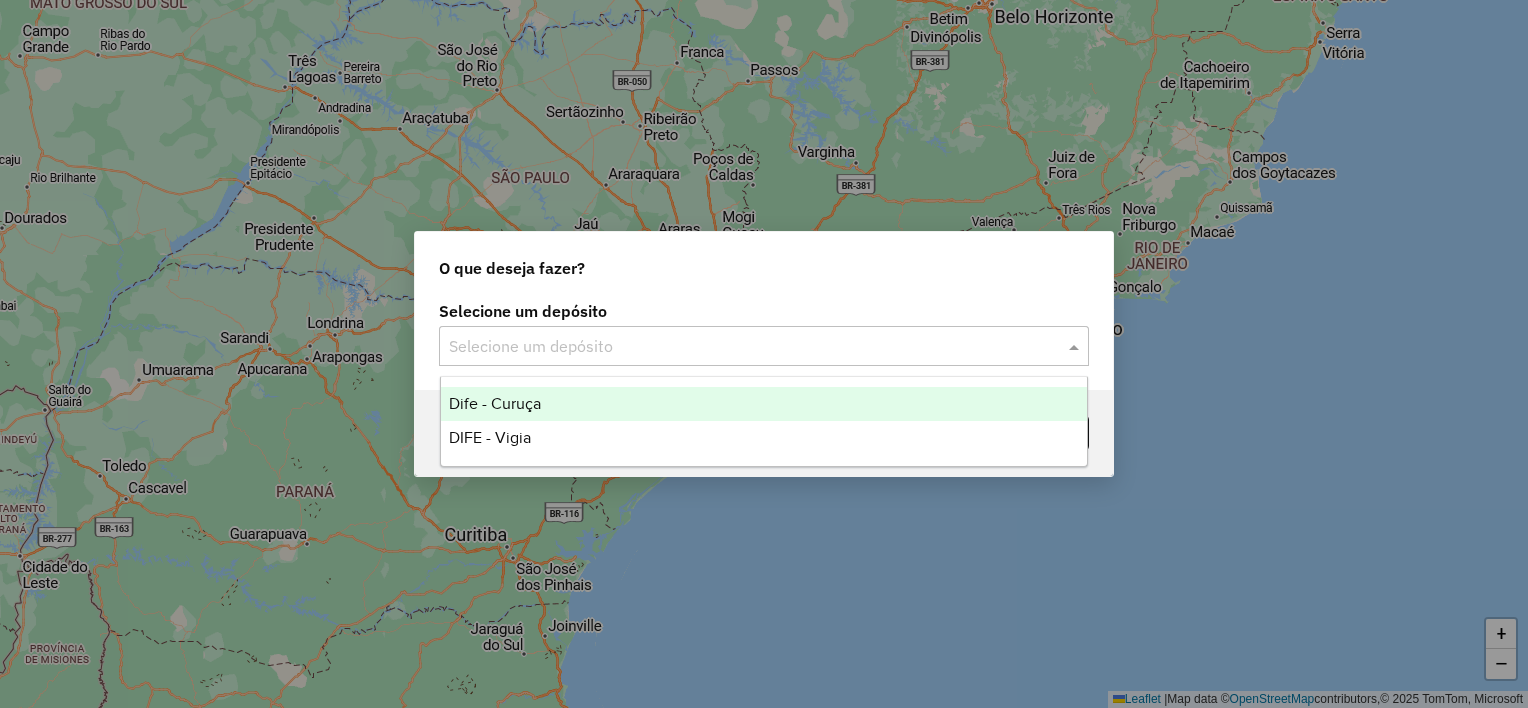 click on "Dife - Curuça" at bounding box center (764, 404) 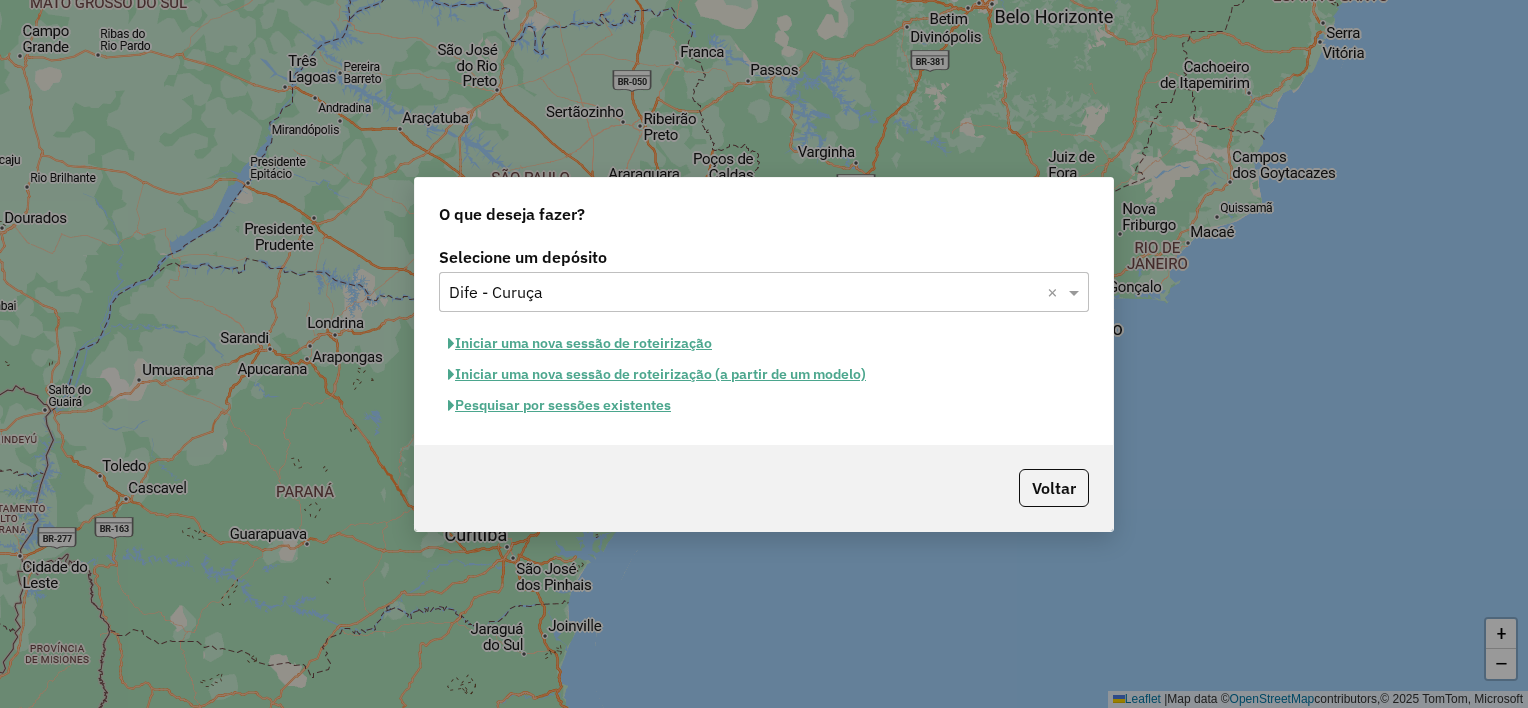click on "Iniciar uma nova sessão de roteirização" 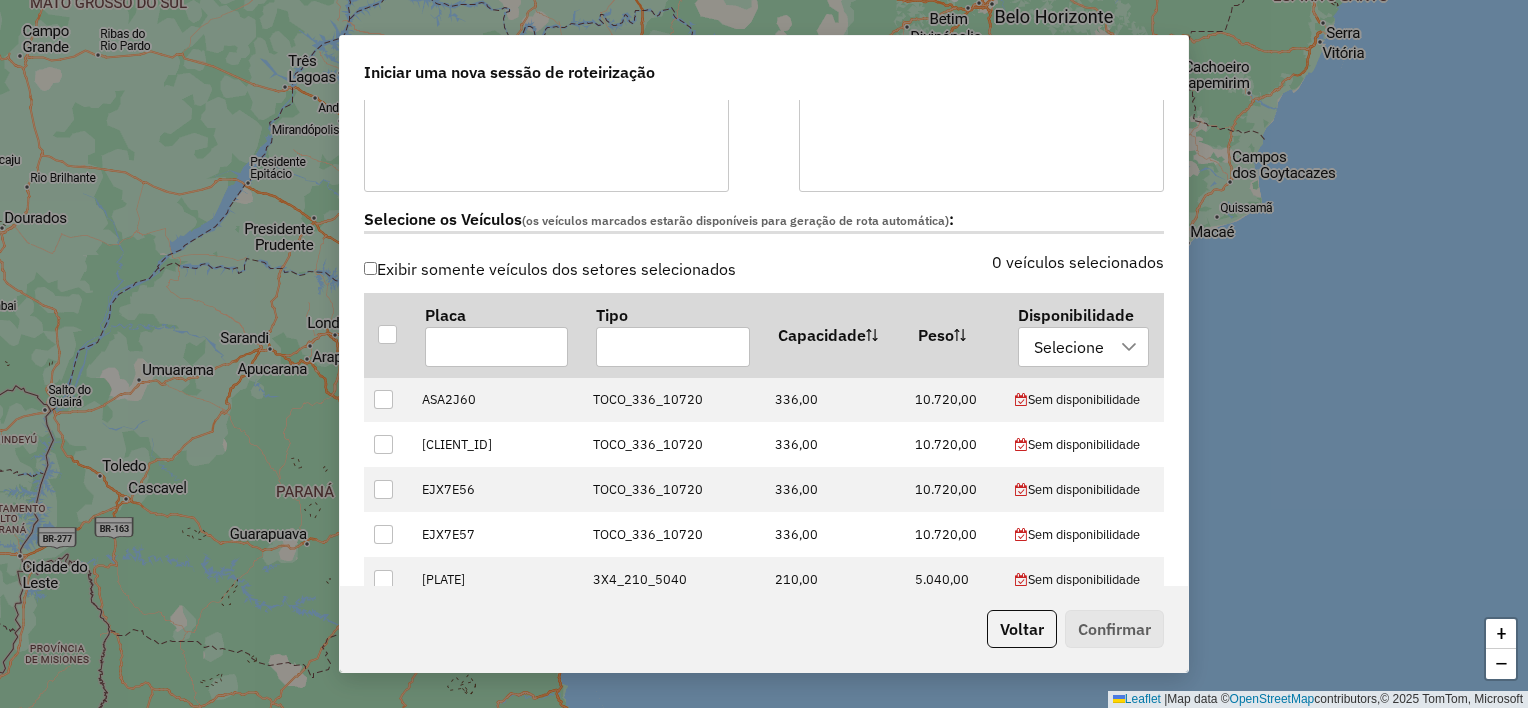 scroll, scrollTop: 600, scrollLeft: 0, axis: vertical 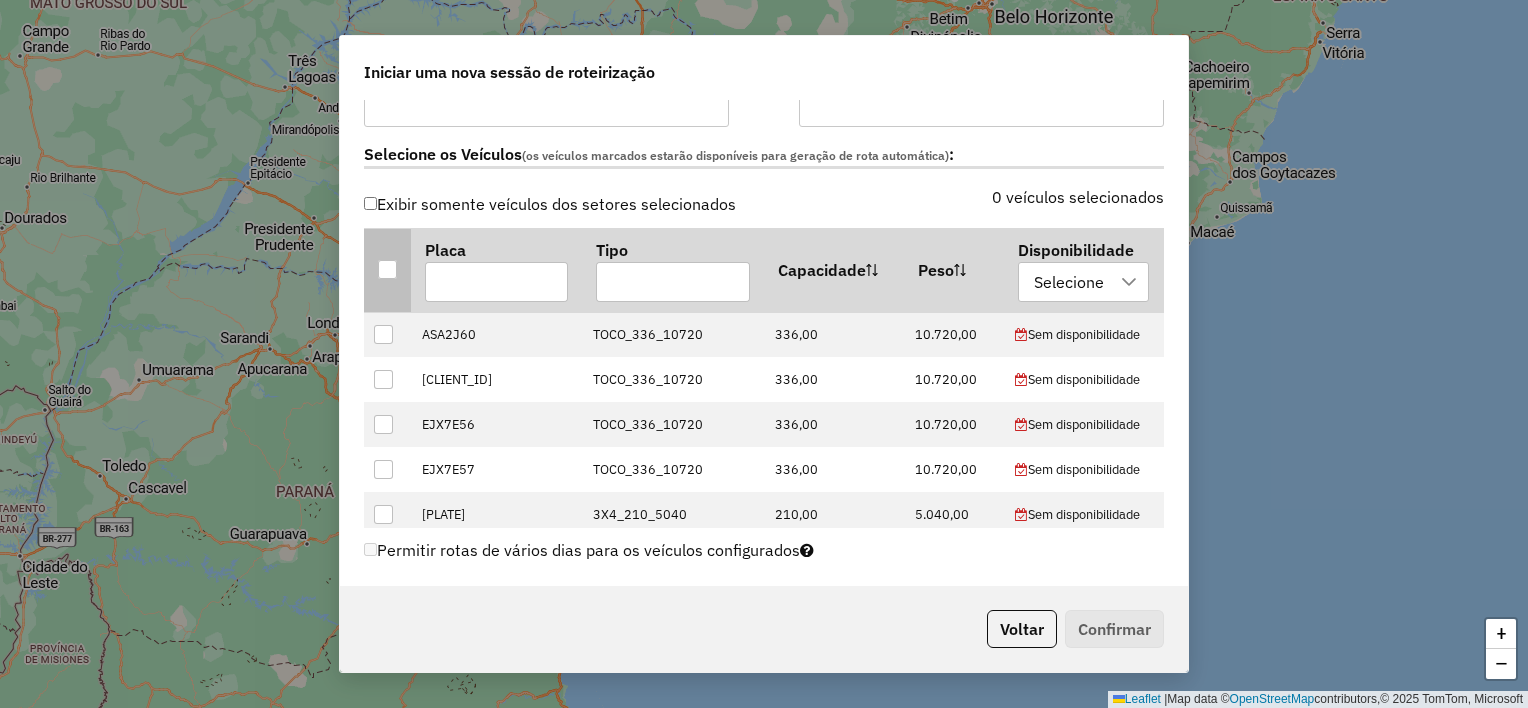 click at bounding box center [387, 269] 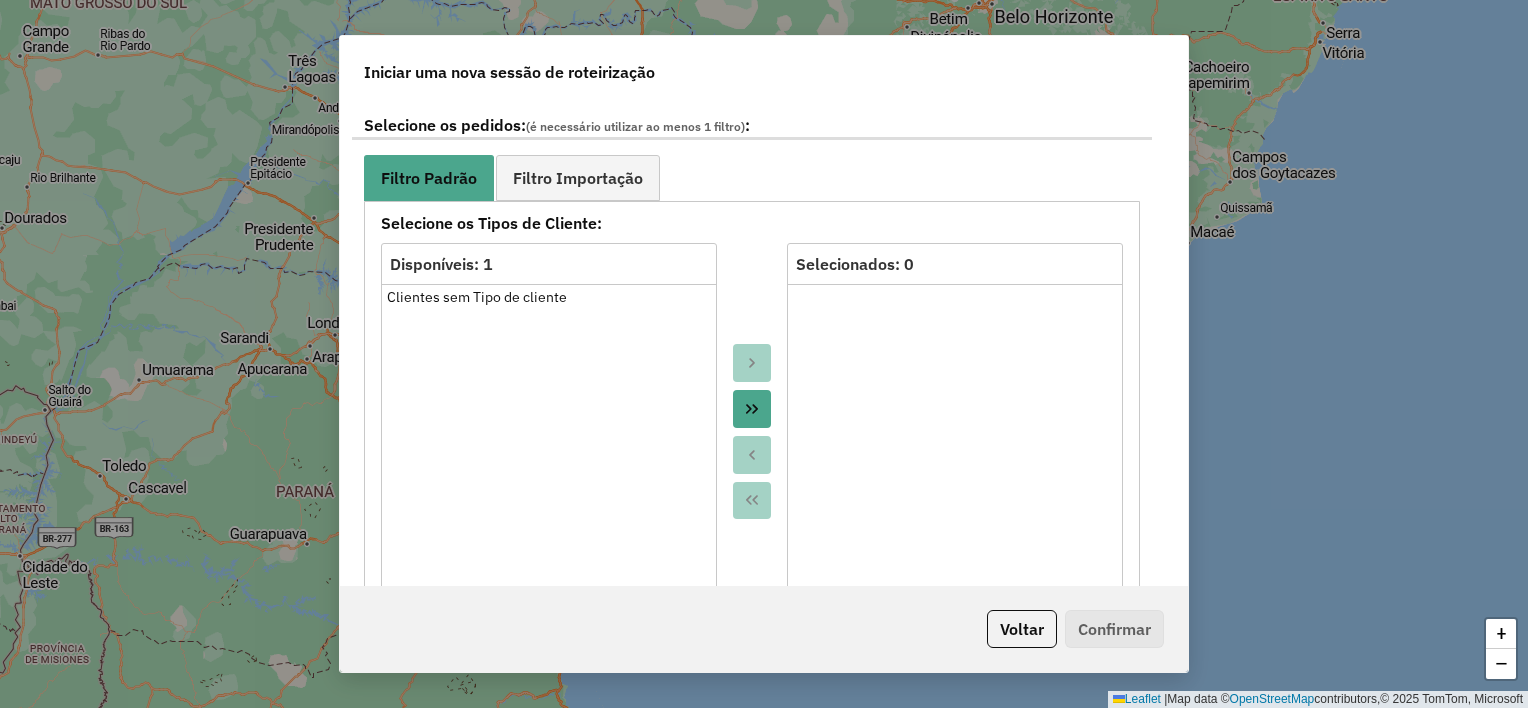 scroll, scrollTop: 1100, scrollLeft: 0, axis: vertical 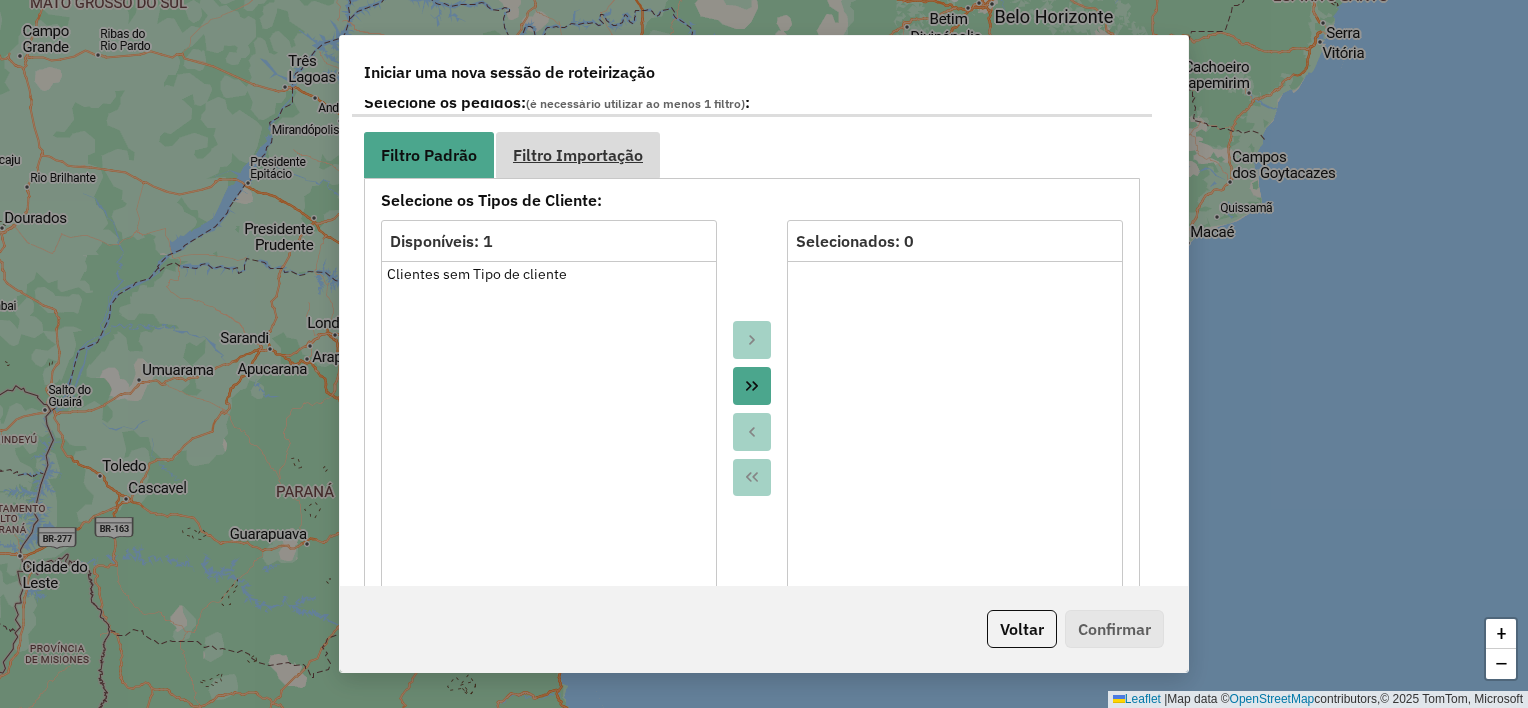 click on "Filtro Importação" at bounding box center [578, 155] 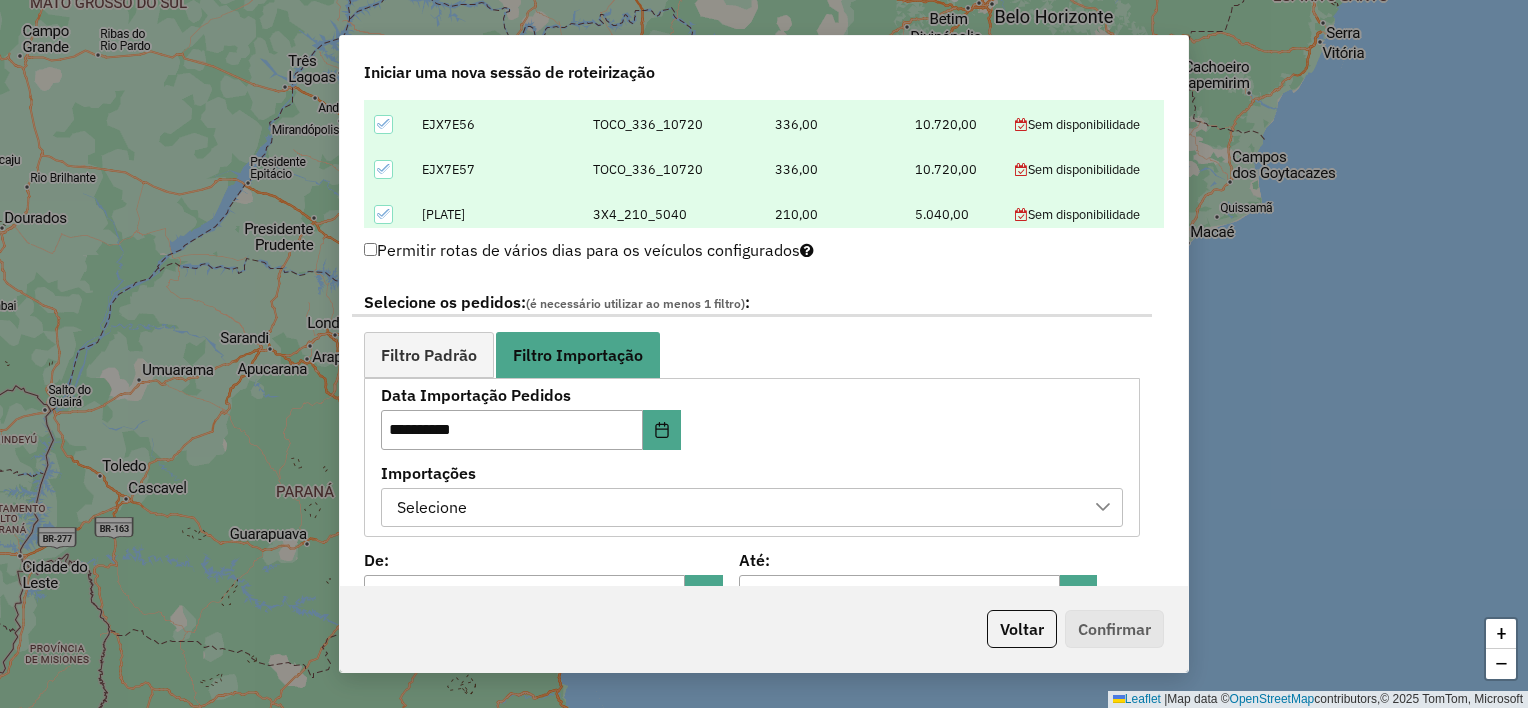 scroll, scrollTop: 900, scrollLeft: 0, axis: vertical 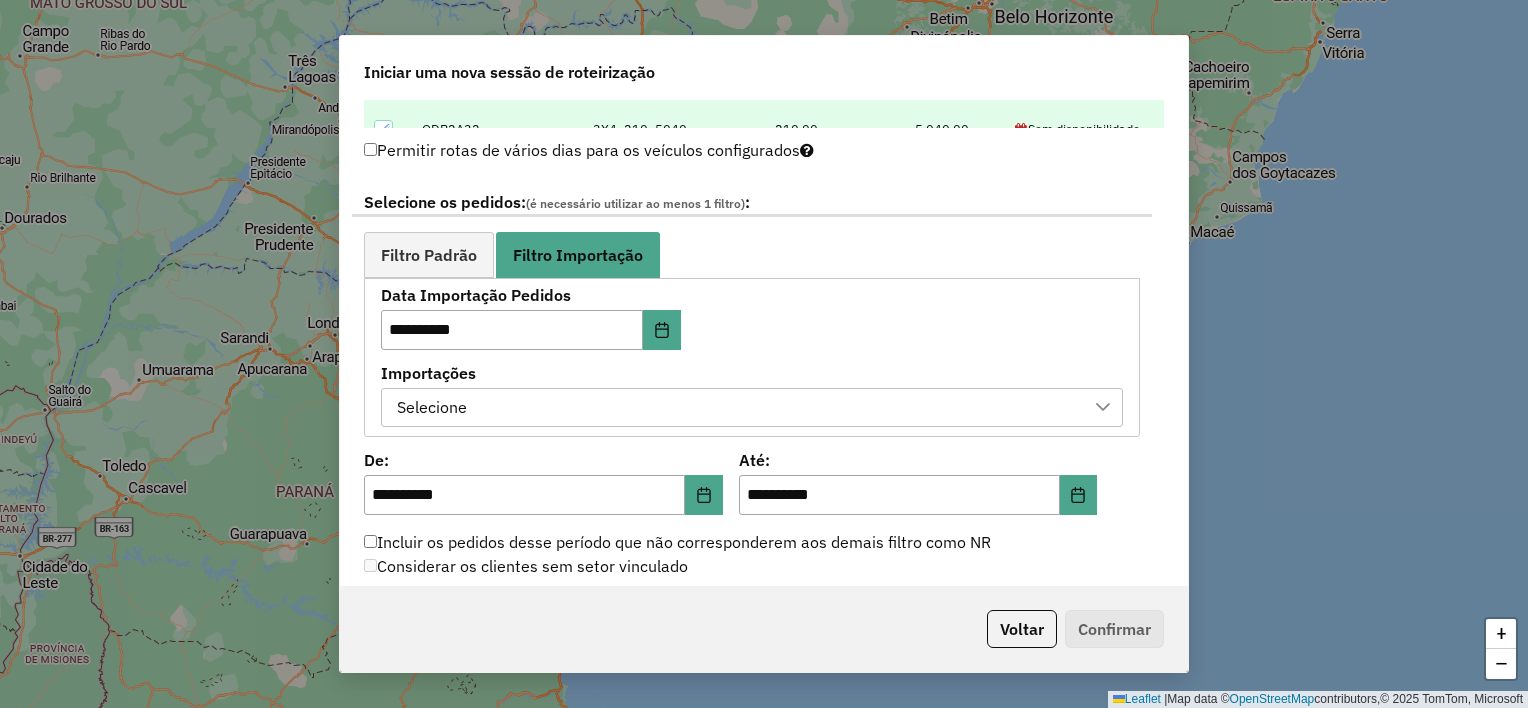 click on "Selecione" at bounding box center [737, 408] 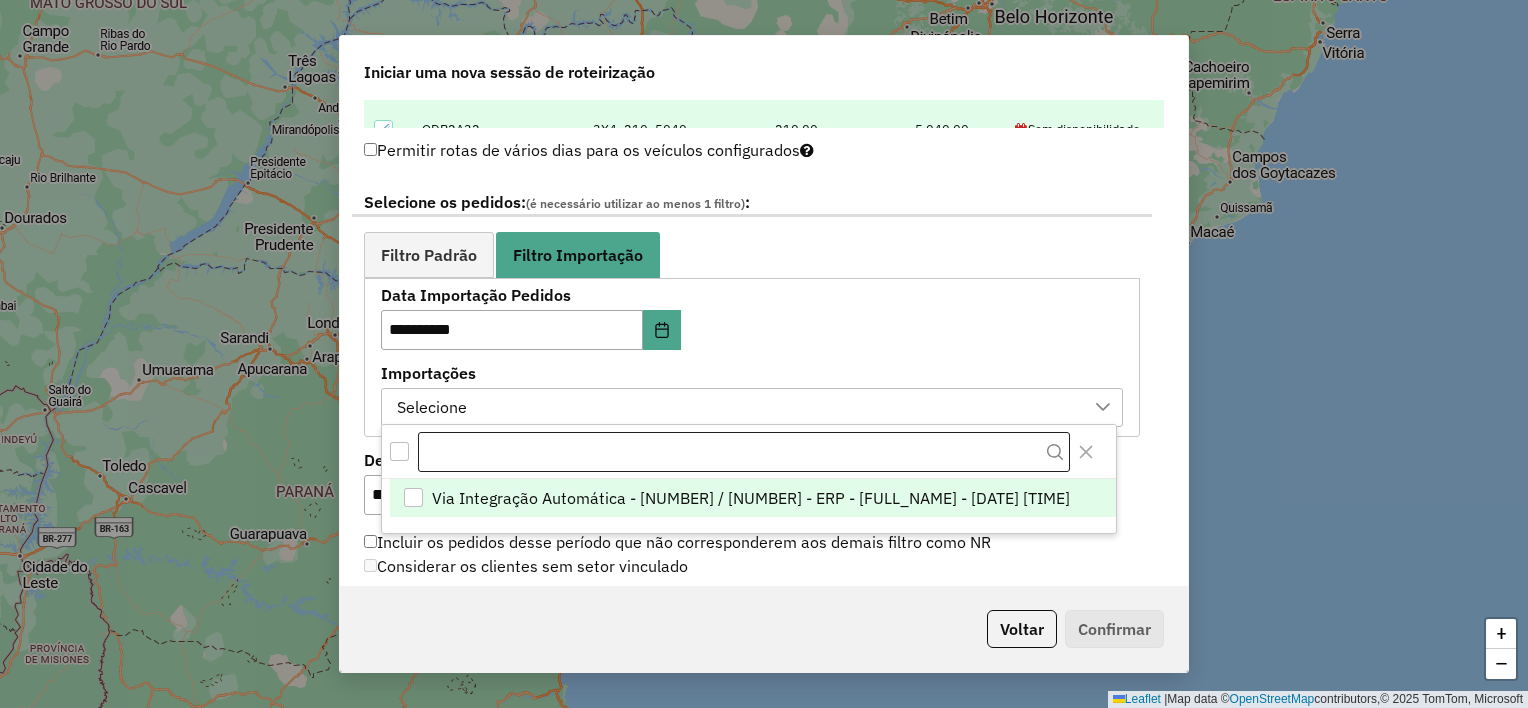 scroll, scrollTop: 14, scrollLeft: 90, axis: both 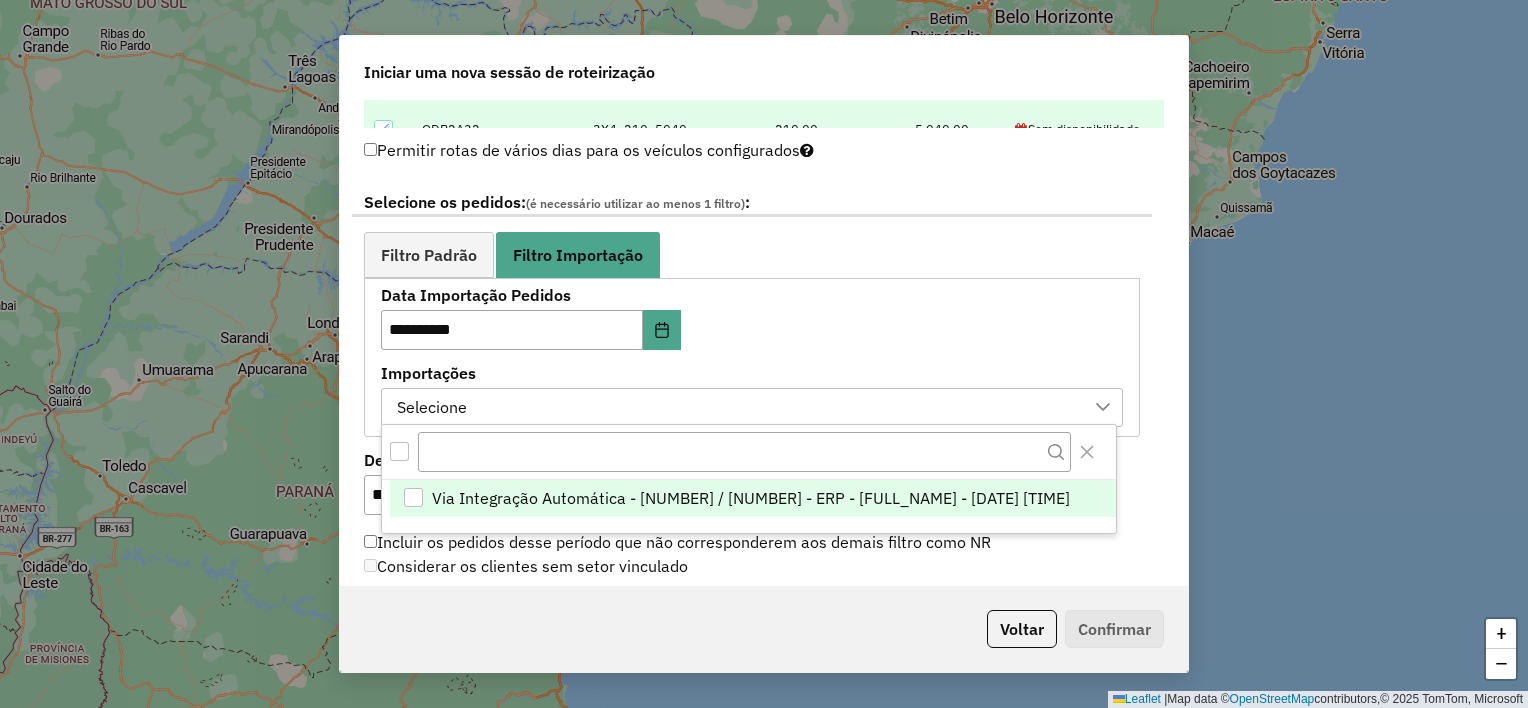 click on "Via Integração Automática - [NUMBER] / [NUMBER] - ERP - [FULL_NAME] - [DATE] [TIME]" at bounding box center (753, 499) 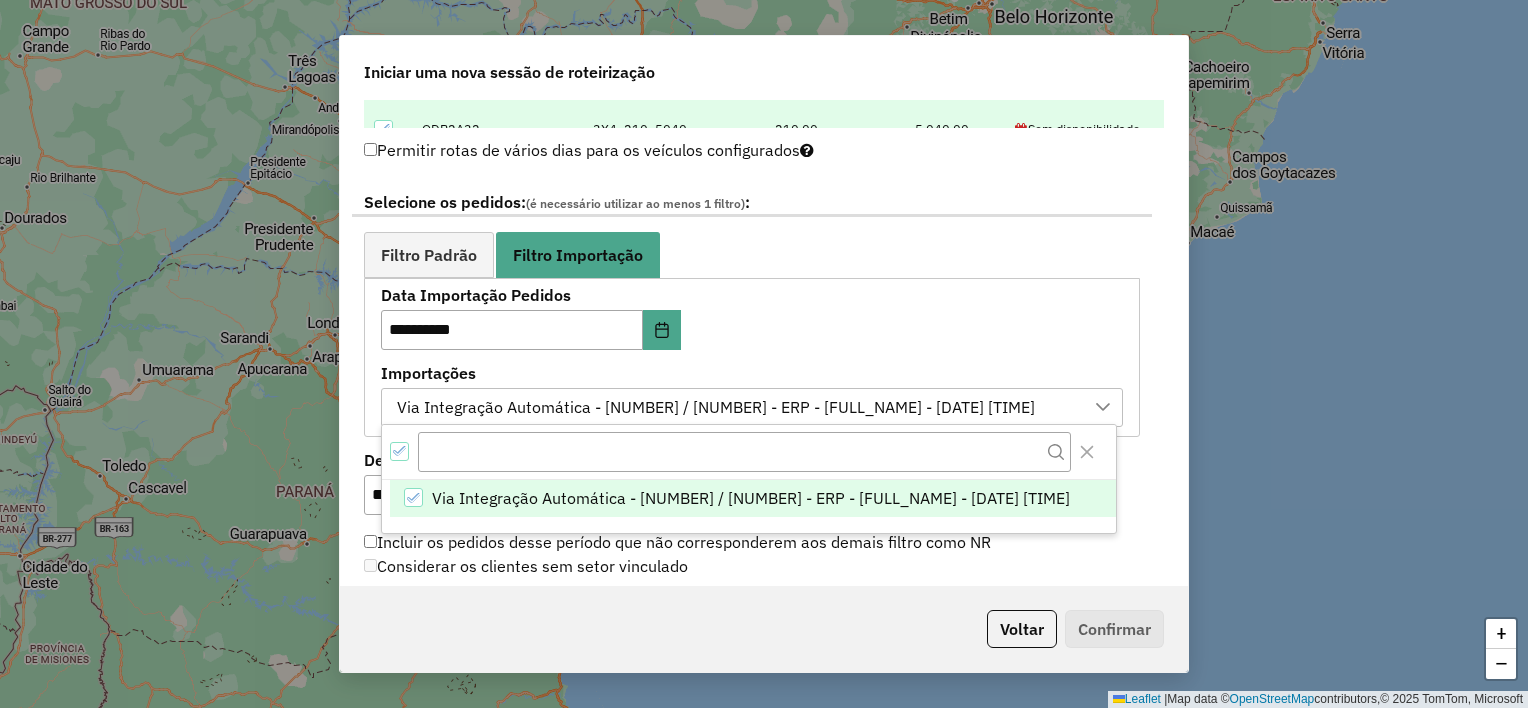 click on "Considerar os clientes sem setor vinculado" 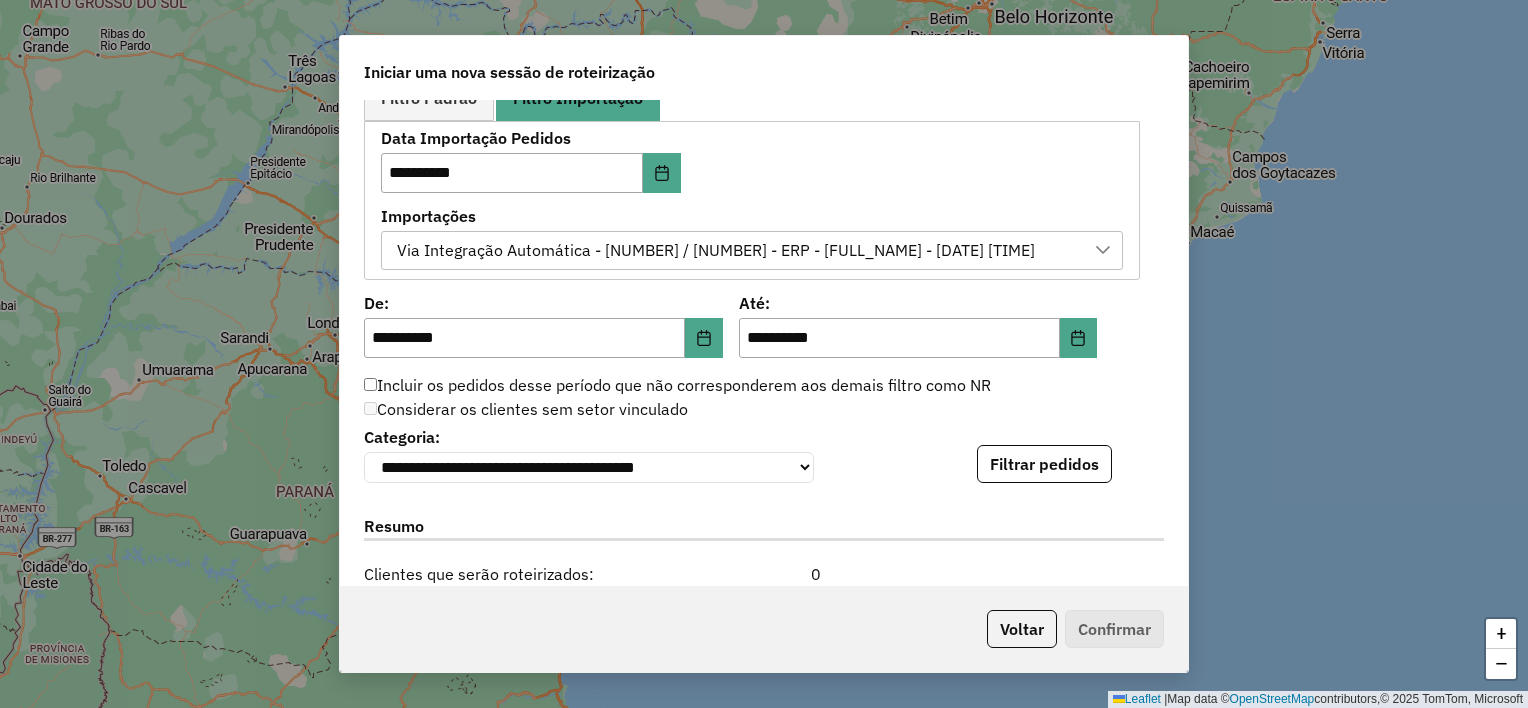 scroll, scrollTop: 1200, scrollLeft: 0, axis: vertical 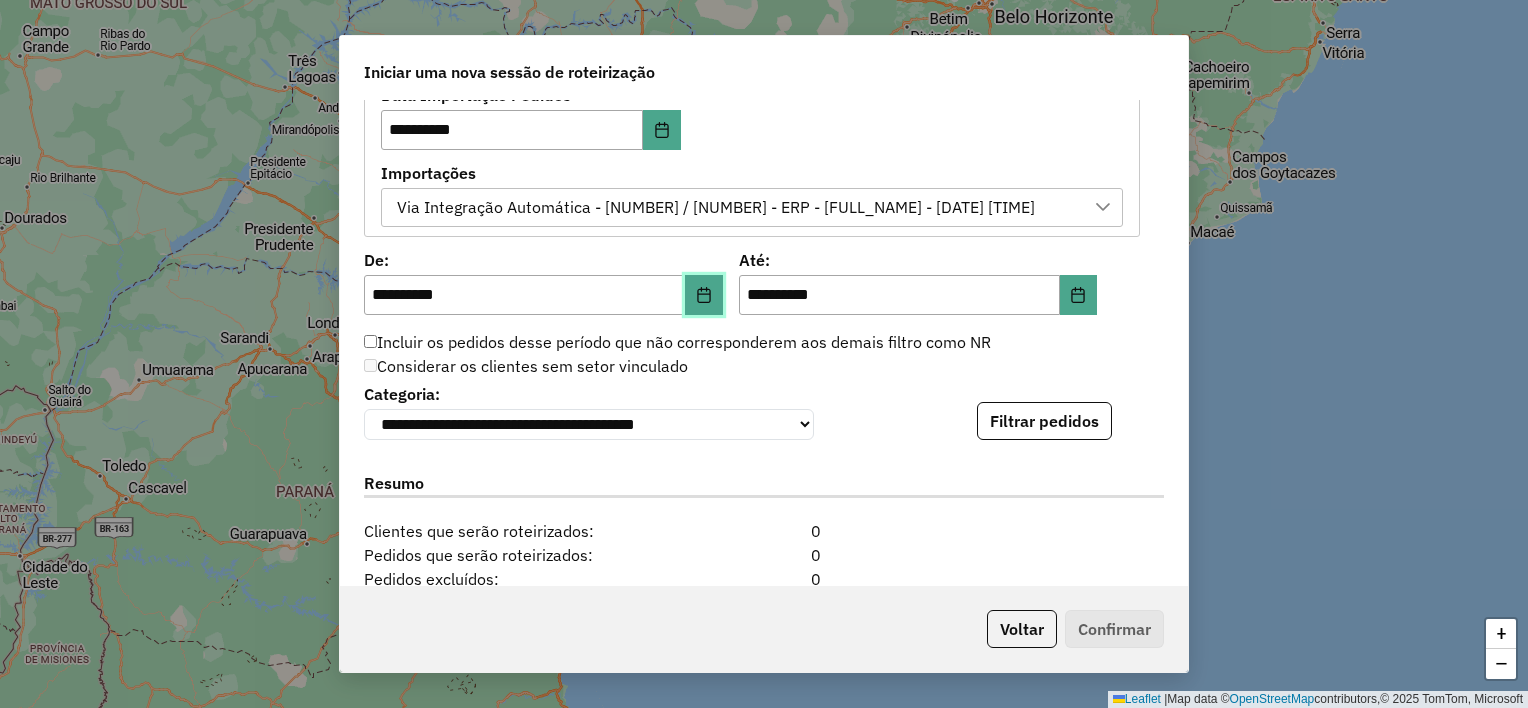 click 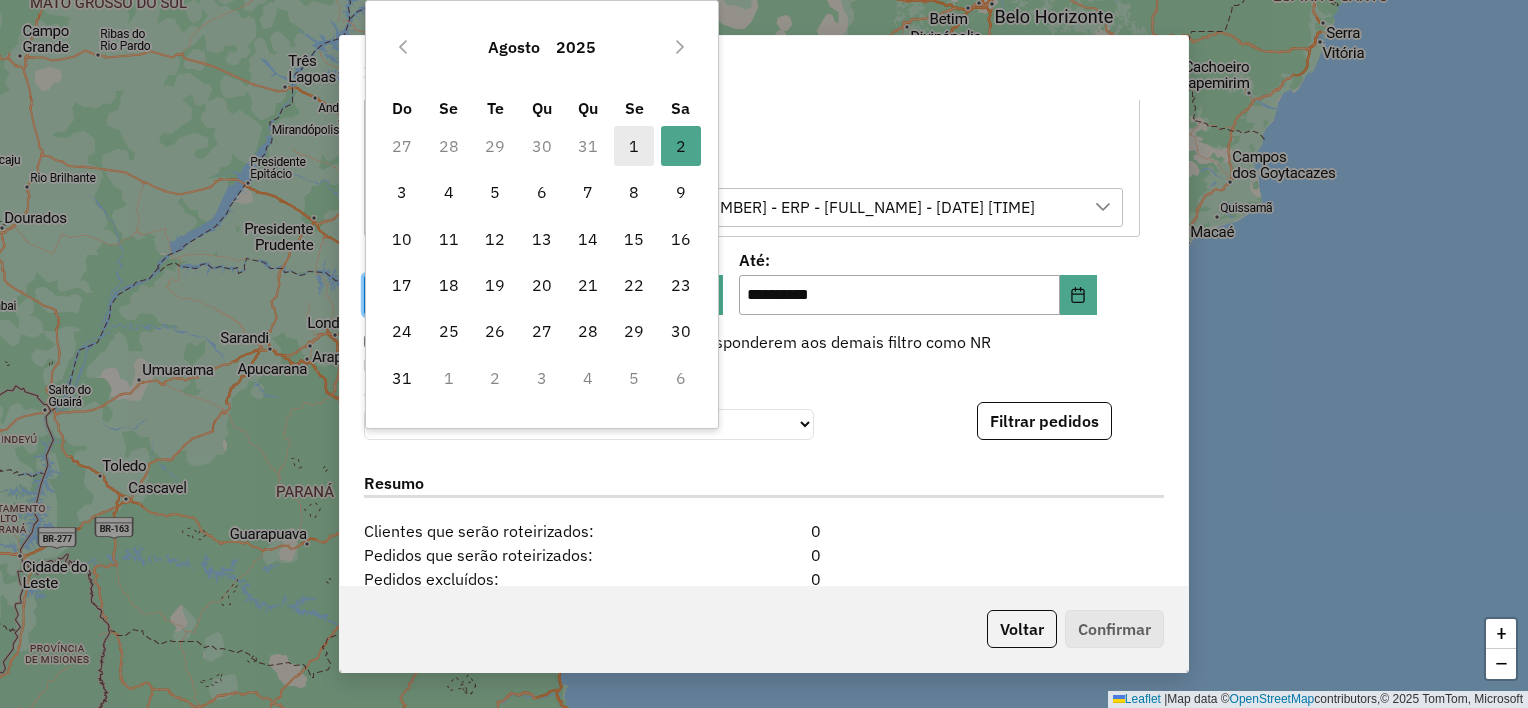 click on "1" at bounding box center [634, 146] 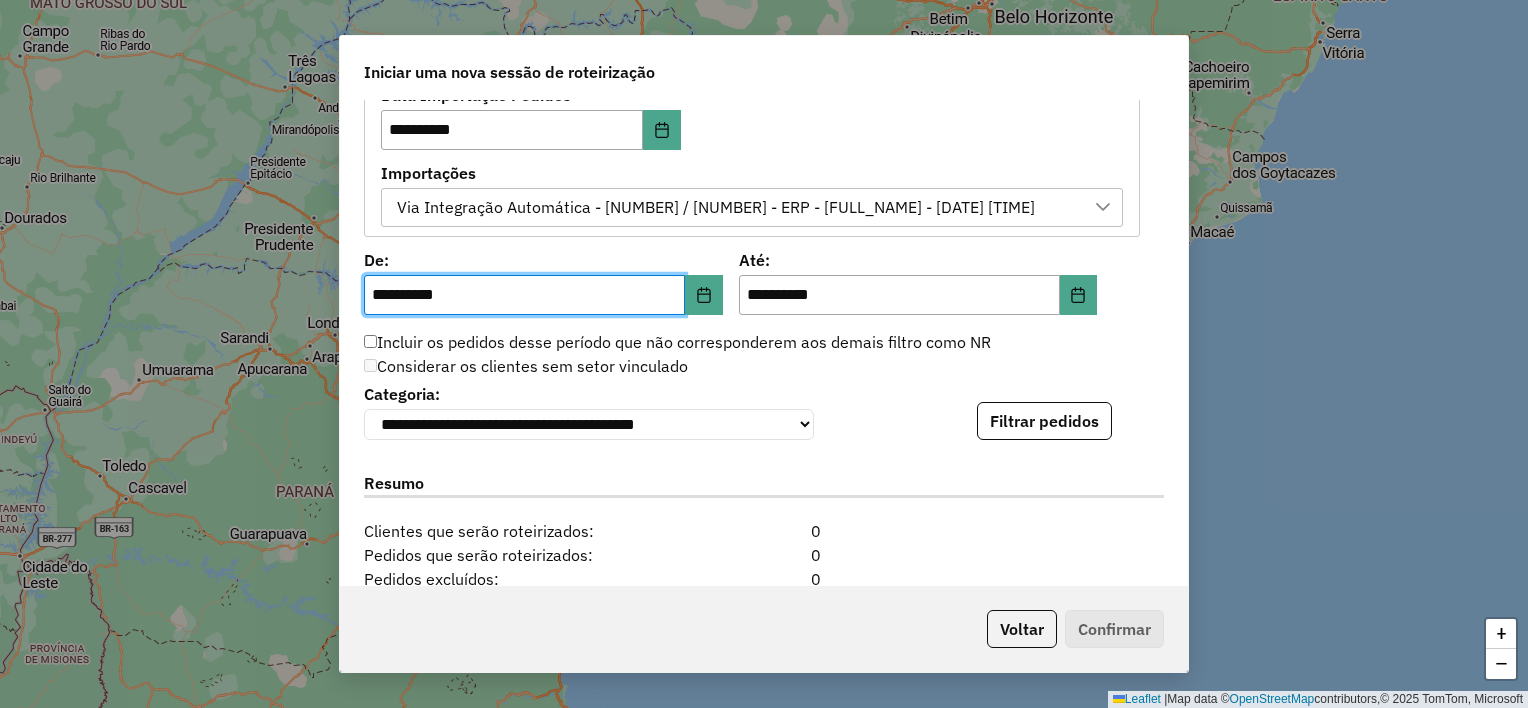 click on "**********" 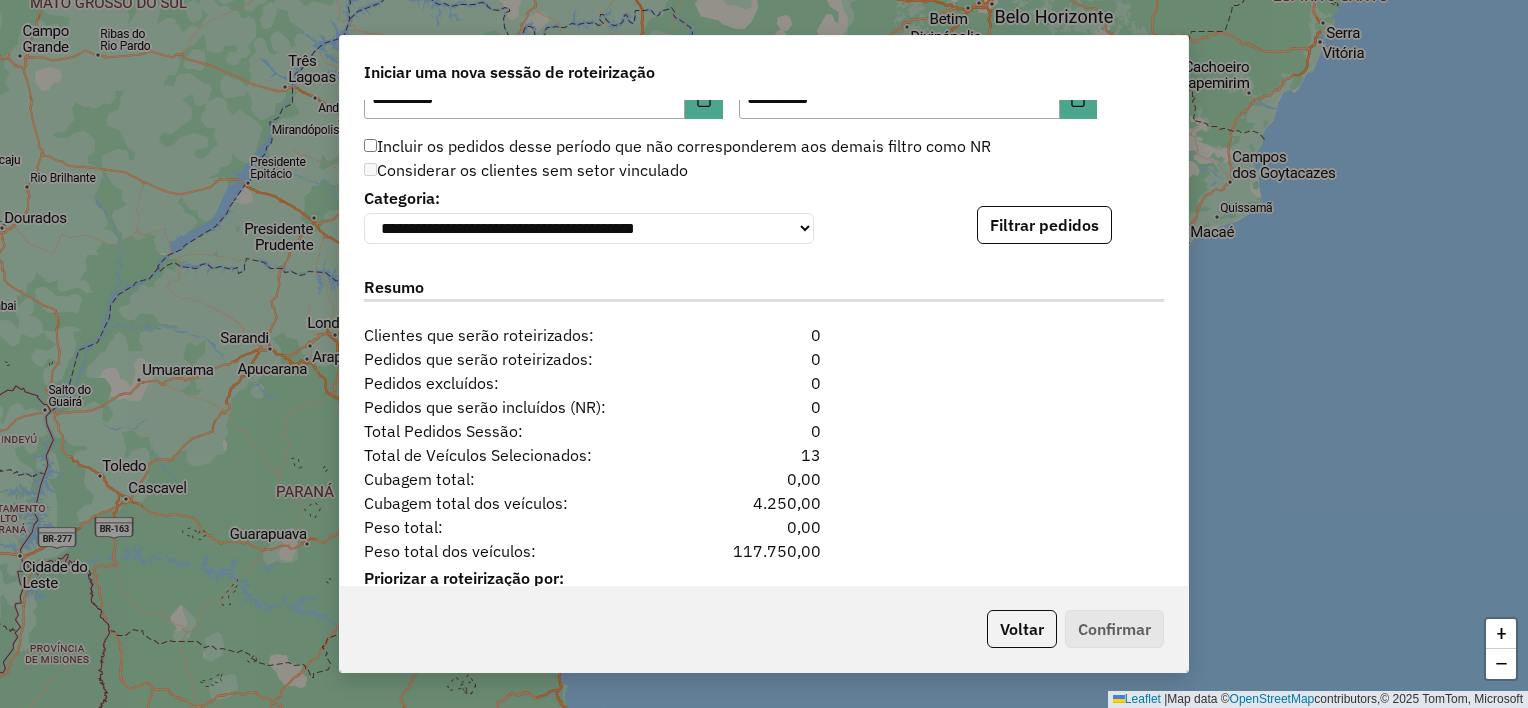 scroll, scrollTop: 1466, scrollLeft: 0, axis: vertical 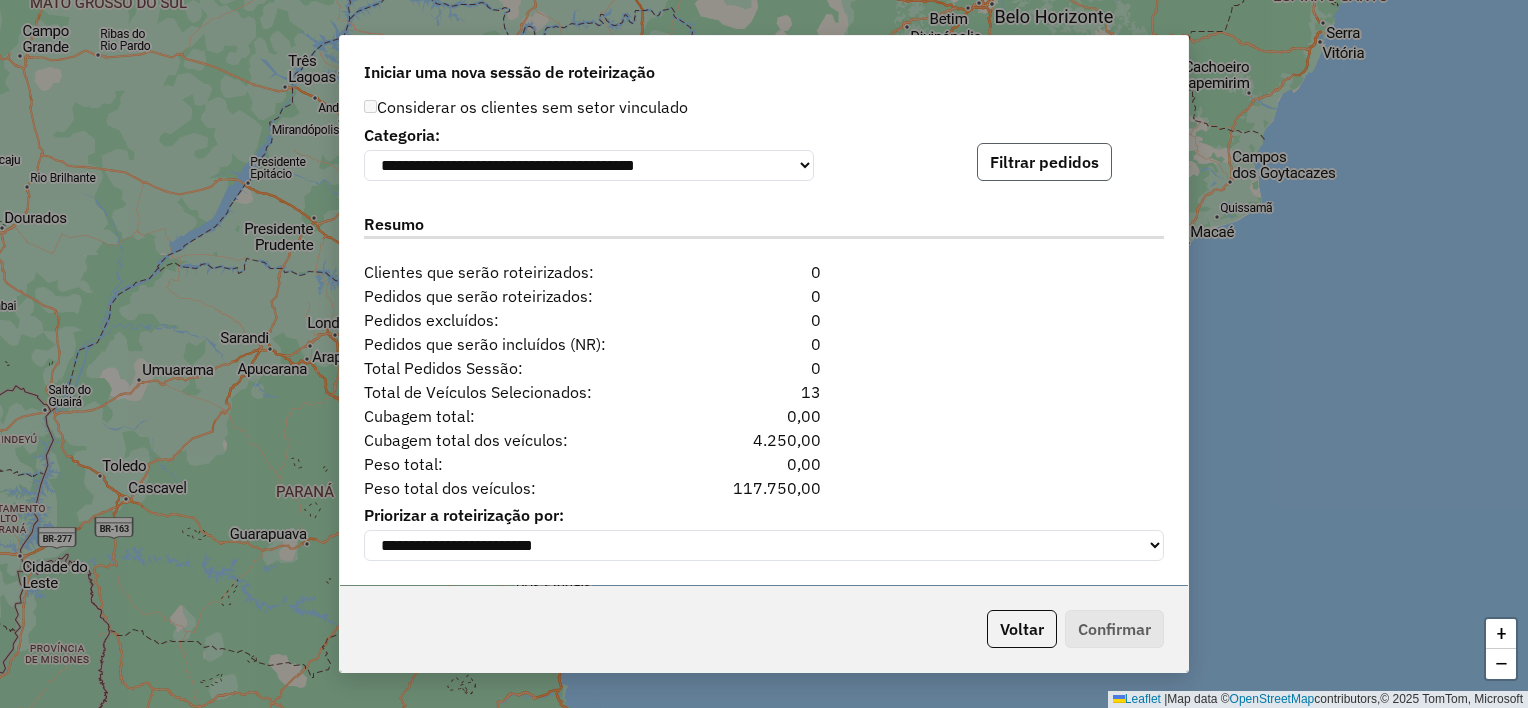 click on "Filtrar pedidos" 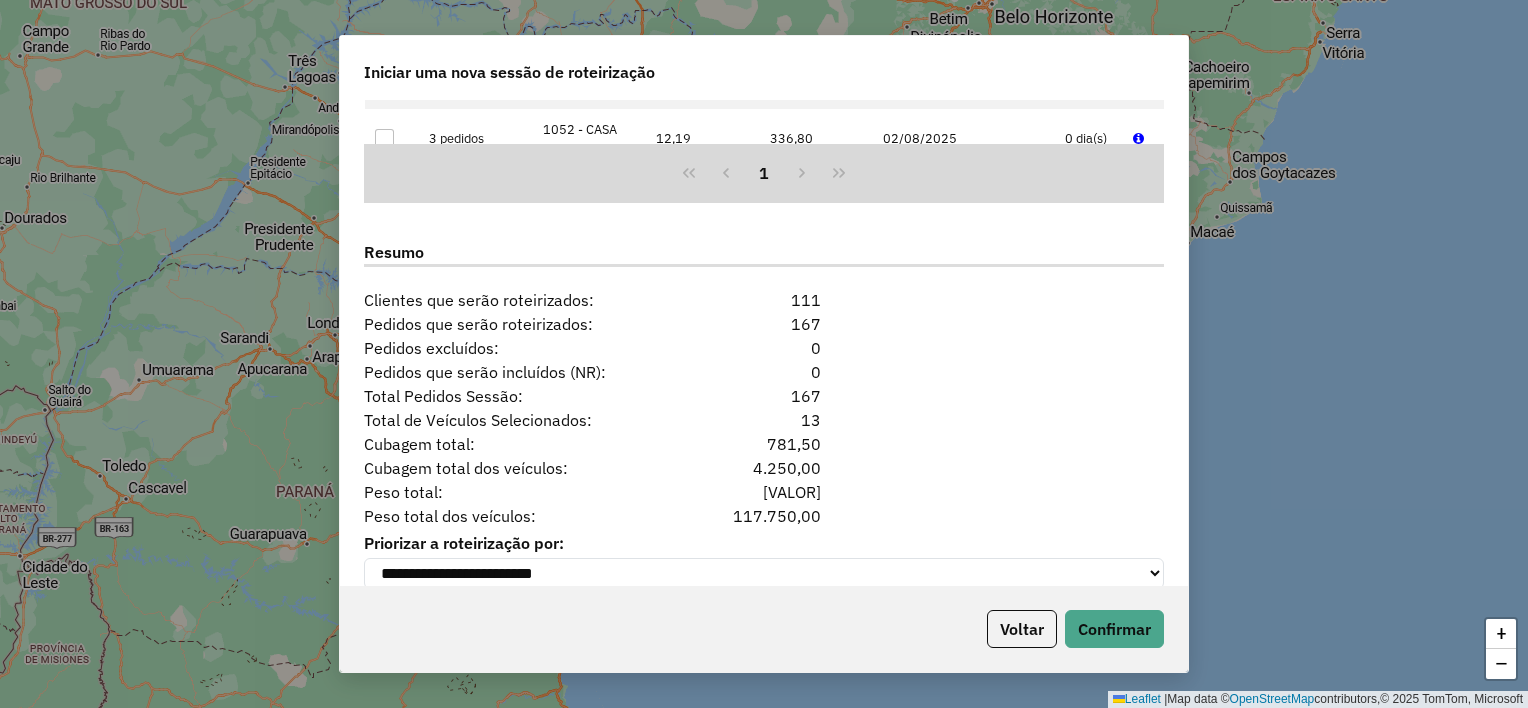 scroll, scrollTop: 1878, scrollLeft: 0, axis: vertical 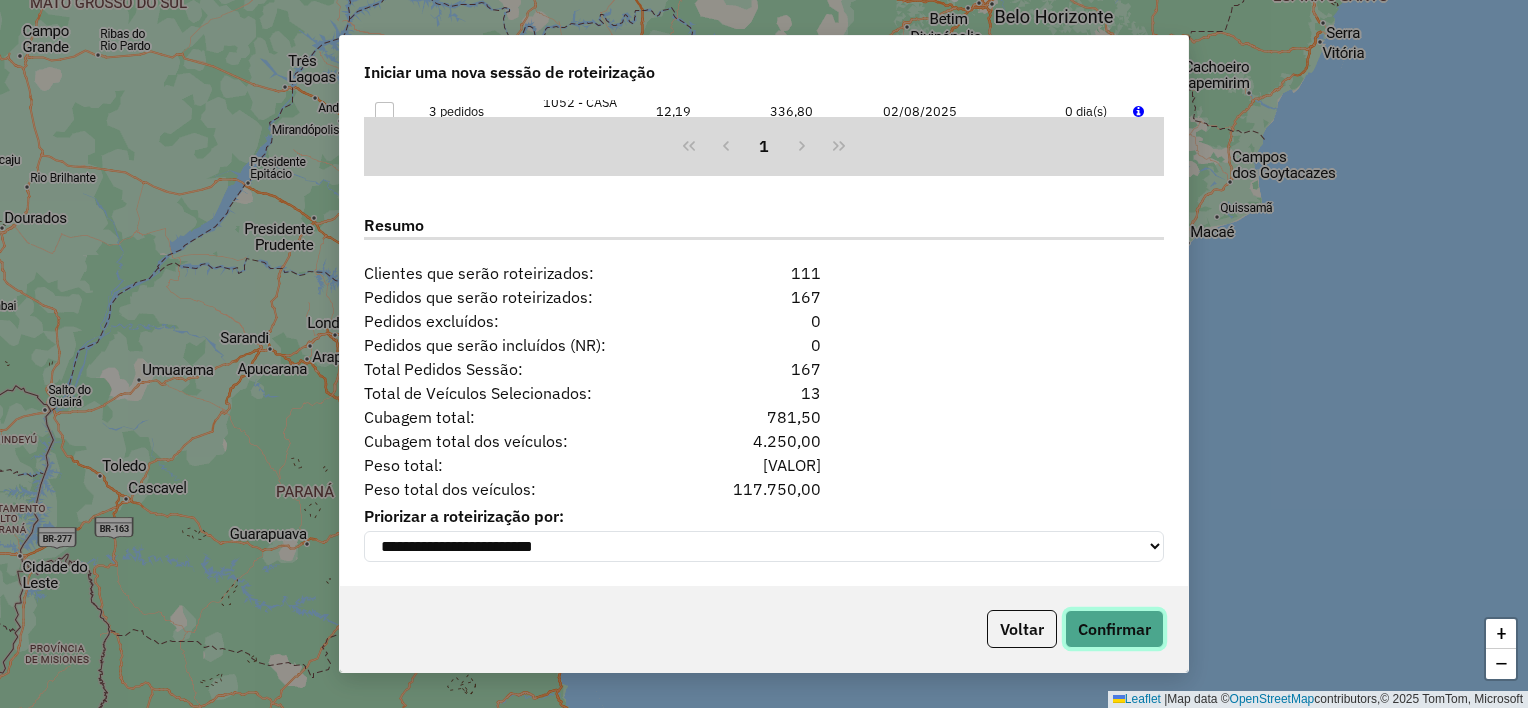 click on "Confirmar" 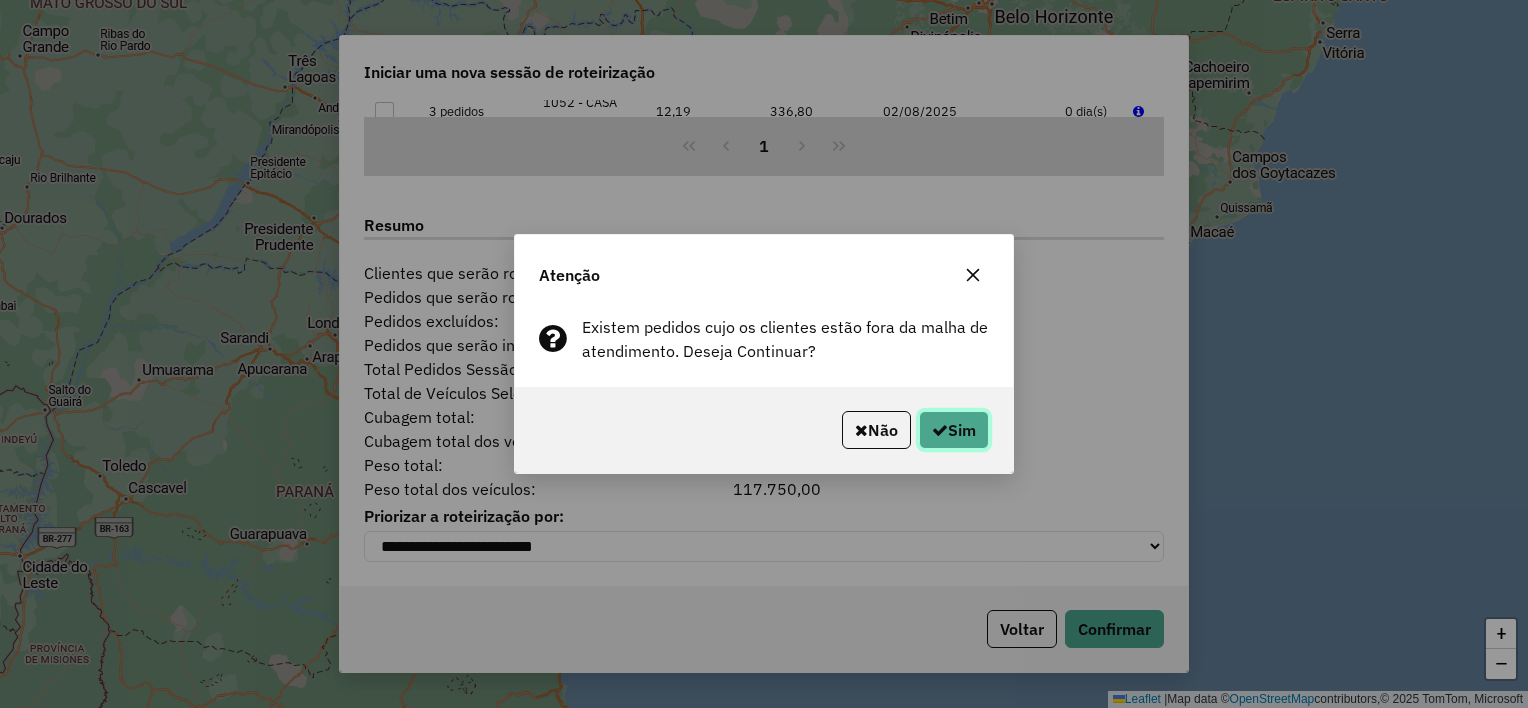 click on "Sim" 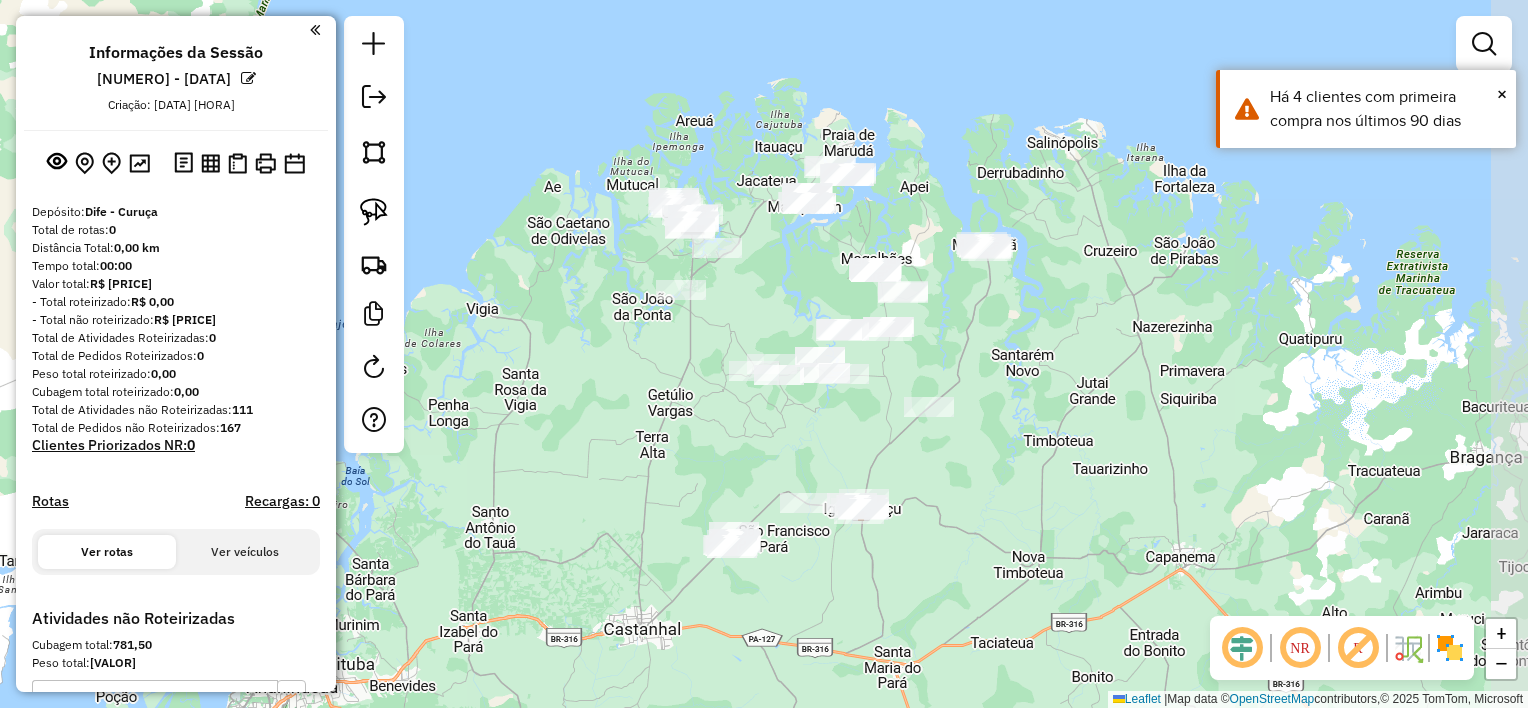 drag, startPoint x: 955, startPoint y: 539, endPoint x: 884, endPoint y: 408, distance: 149.00336 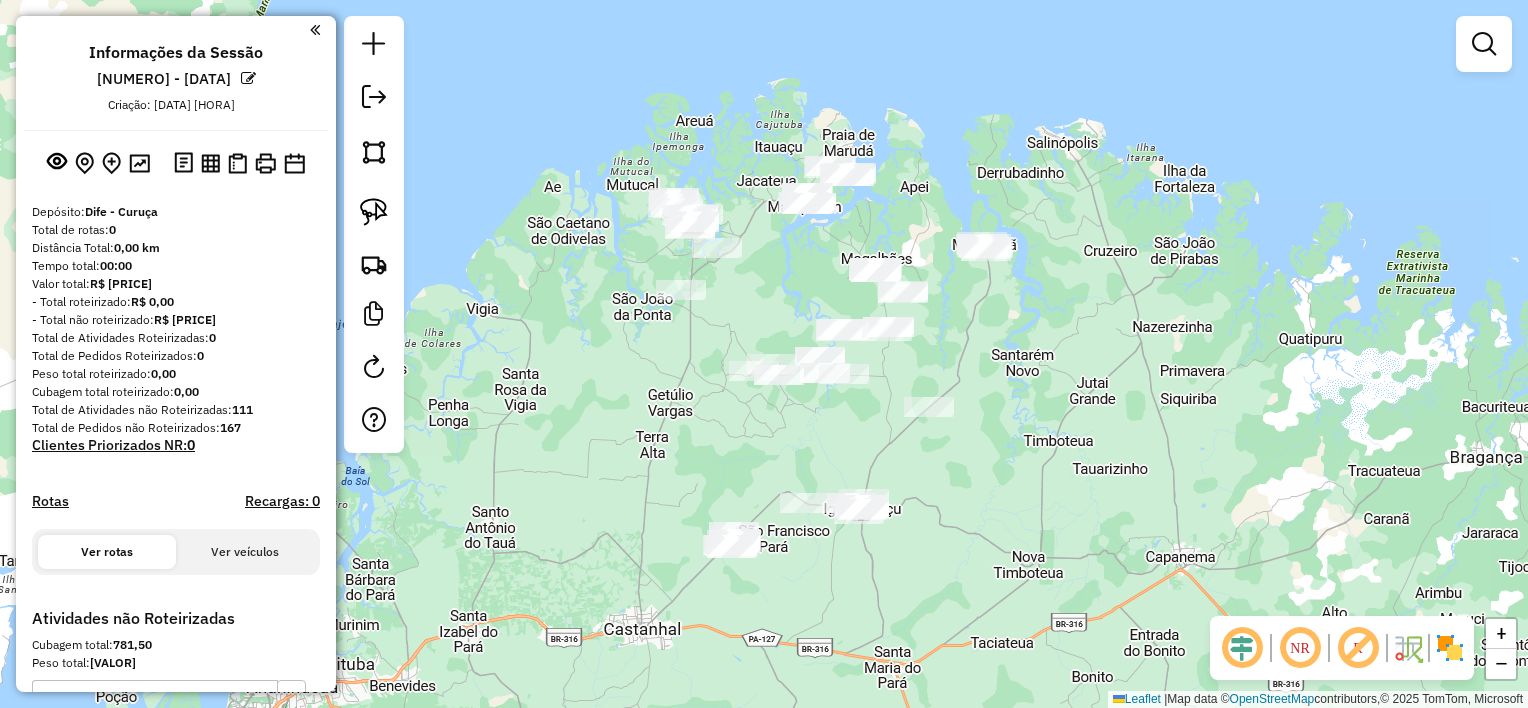 click on "Janela de atendimento Grade de atendimento Capacidade Transportadoras Veículos Cliente Pedidos  Rotas Selecione os dias de semana para filtrar as janelas de atendimento  Seg   Ter   Qua   Qui   Sex   Sáb   Dom  Informe o período da janela de atendimento: De: Até:  Filtrar exatamente a janela do cliente  Considerar janela de atendimento padrão  Selecione os dias de semana para filtrar as grades de atendimento  Seg   Ter   Qua   Qui   Sex   Sáb   Dom   Considerar clientes sem dia de atendimento cadastrado  Clientes fora do dia de atendimento selecionado Filtrar as atividades entre os valores definidos abaixo:  Peso mínimo:   Peso máximo:   Cubagem mínima:   Cubagem máxima:   De:   Até:  Filtrar as atividades entre o tempo de atendimento definido abaixo:  De:   Até:   Considerar capacidade total dos clientes não roteirizados Transportadora: Selecione um ou mais itens Tipo de veículo: Selecione um ou mais itens Veículo: Selecione um ou mais itens Motorista: Selecione um ou mais itens Nome: Rótulo:" 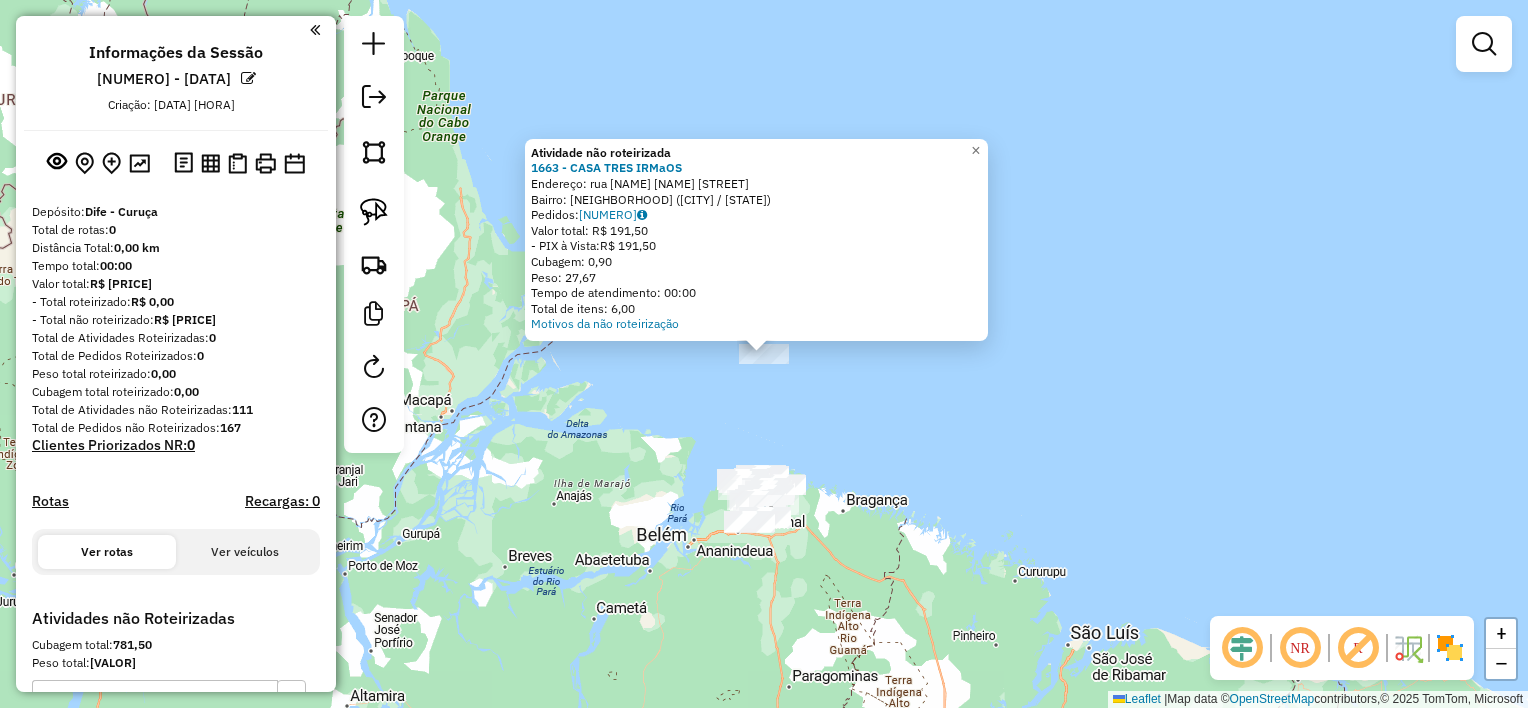 click on "Atividade não roteirizada [NUMERO] - [NAME] Endereço: rua [NOME] [BAIRRO] ([CIDADE] / [ESTADO]) Pedidos: [NUMERO] Valor total: R$ [VALOR] - PIX à Vista: R$ [VALOR] Cubagem: [VALOR] Peso: [VALOR] Tempo de atendimento: [TEMPO] Total de itens: [NUMERO] Motivos da não roteirização × Janela de atendimento Grade de atendimento Capacidade Transportadoras Veículos Cliente Pedidos Rotas Selecione os dias de semana para filtrar as janelas de atendimento Seg Ter Qua Qui Sex Sáb Dom Informe o período da janela de atendimento: De: Até: Filtrar exatamente a janela do cliente Considerar janela de atendimento padrão Selecione os dias de semana para filtrar as grades de atendimento Seg Ter Qua Qui Sex Sáb Dom Considerar clientes sem dia de atendimento cadastrado Clientes fora do dia de atendimento selecionado Filtrar as atividades entre os valores definidos abaixo: Peso mínimo: Peso máximo: Cubagem mínima: Cubagem máxima: De: Até: De: Até: Nome:" 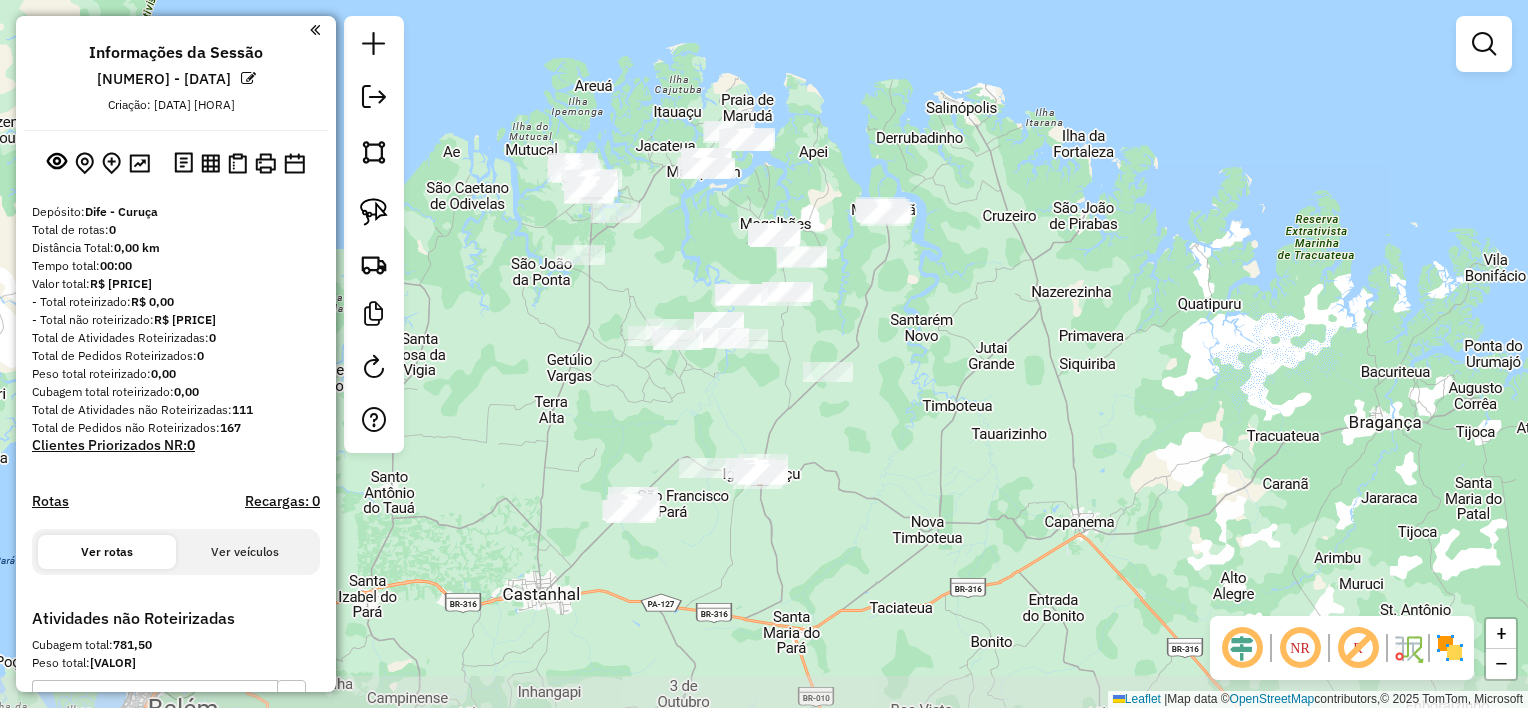 drag, startPoint x: 727, startPoint y: 525, endPoint x: 764, endPoint y: 393, distance: 137.08757 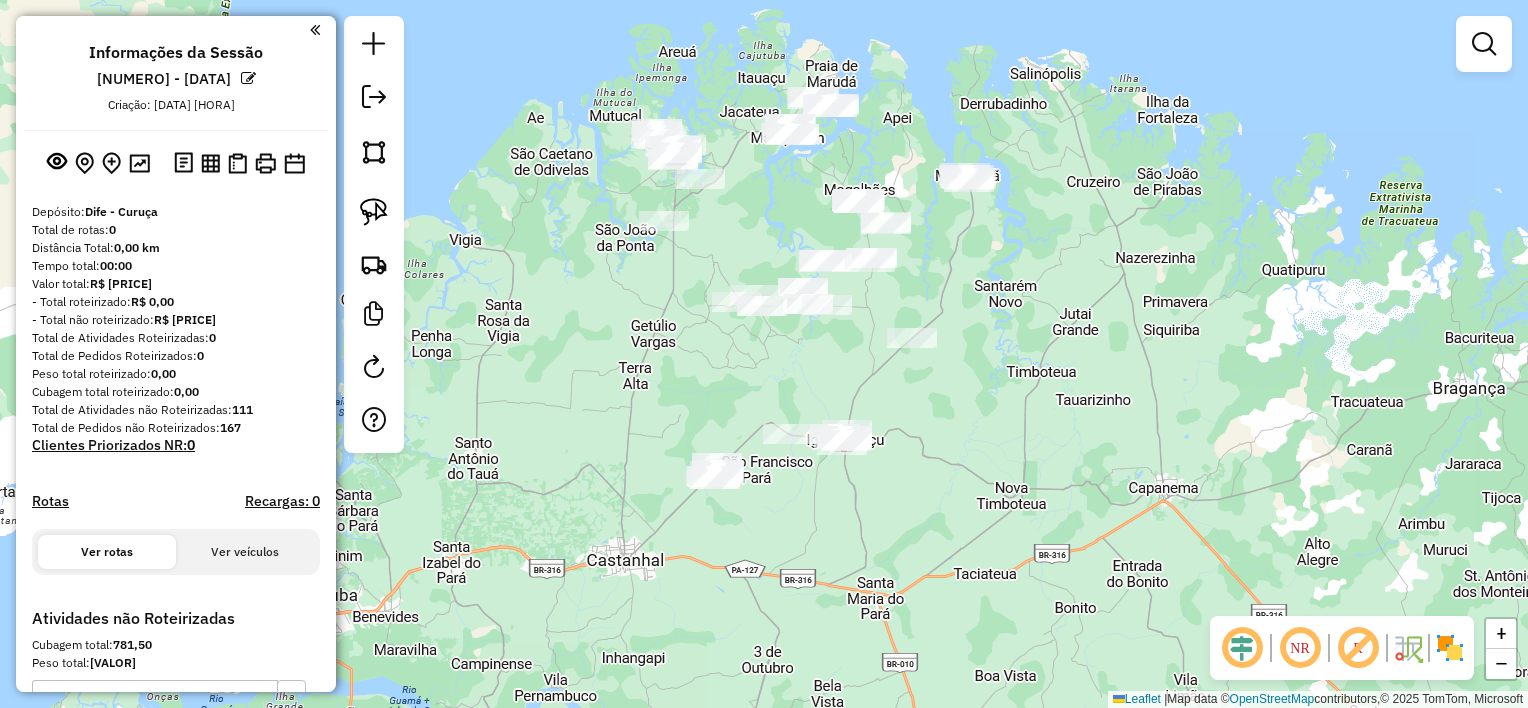 drag, startPoint x: 820, startPoint y: 377, endPoint x: 812, endPoint y: 364, distance: 15.264338 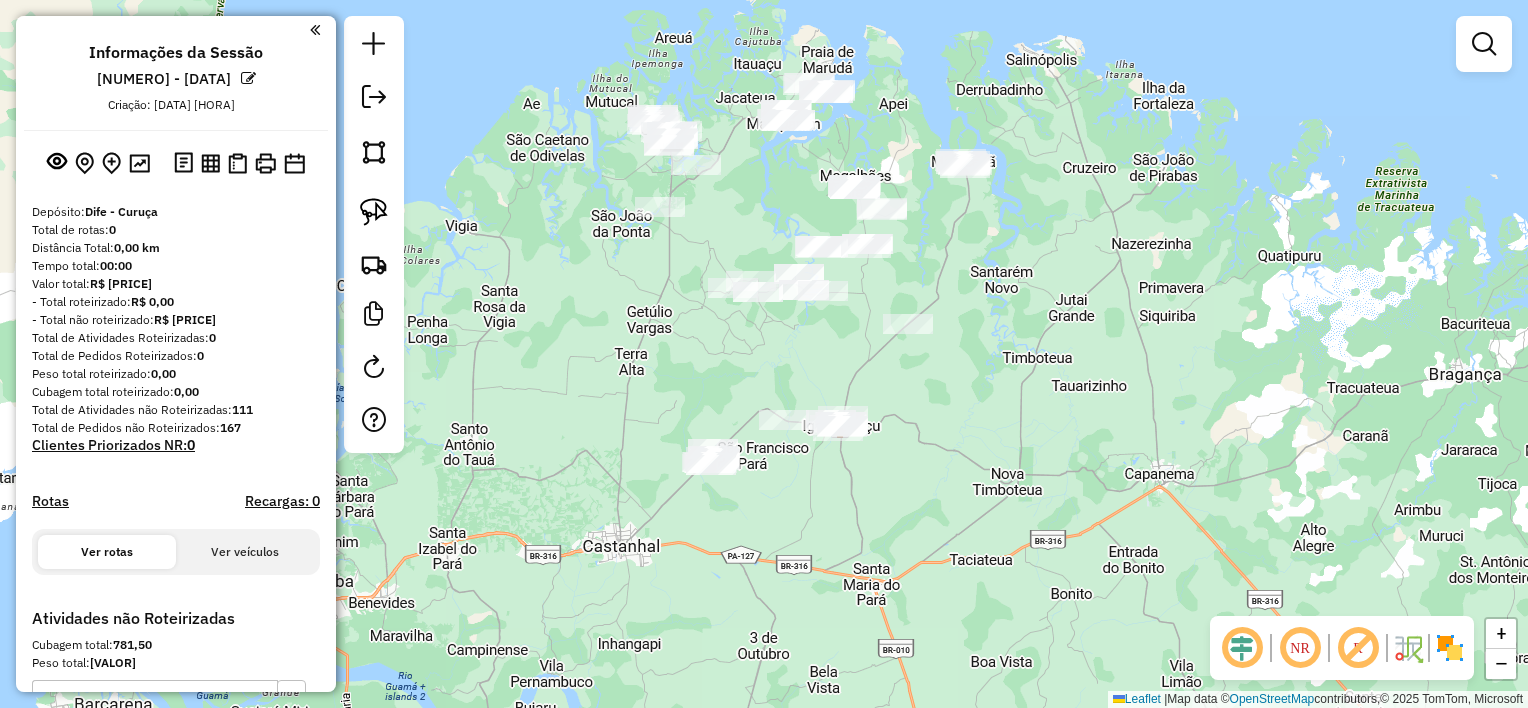 click on "Janela de atendimento Grade de atendimento Capacidade Transportadoras Veículos Cliente Pedidos  Rotas Selecione os dias de semana para filtrar as janelas de atendimento  Seg   Ter   Qua   Qui   Sex   Sáb   Dom  Informe o período da janela de atendimento: De: Até:  Filtrar exatamente a janela do cliente  Considerar janela de atendimento padrão  Selecione os dias de semana para filtrar as grades de atendimento  Seg   Ter   Qua   Qui   Sex   Sáb   Dom   Considerar clientes sem dia de atendimento cadastrado  Clientes fora do dia de atendimento selecionado Filtrar as atividades entre os valores definidos abaixo:  Peso mínimo:   Peso máximo:   Cubagem mínima:   Cubagem máxima:   De:   Até:  Filtrar as atividades entre o tempo de atendimento definido abaixo:  De:   Até:   Considerar capacidade total dos clientes não roteirizados Transportadora: Selecione um ou mais itens Tipo de veículo: Selecione um ou mais itens Veículo: Selecione um ou mais itens Motorista: Selecione um ou mais itens Nome: Rótulo:" 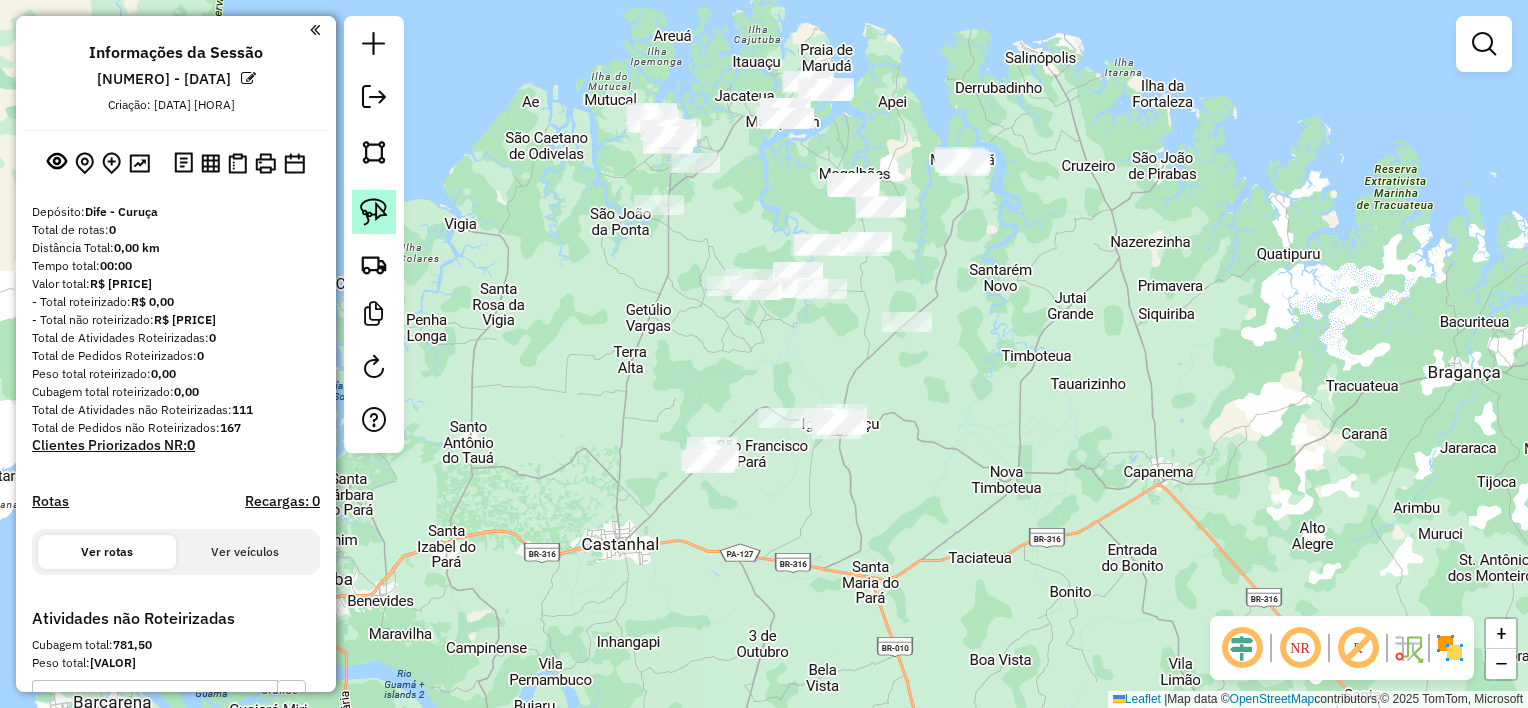 click 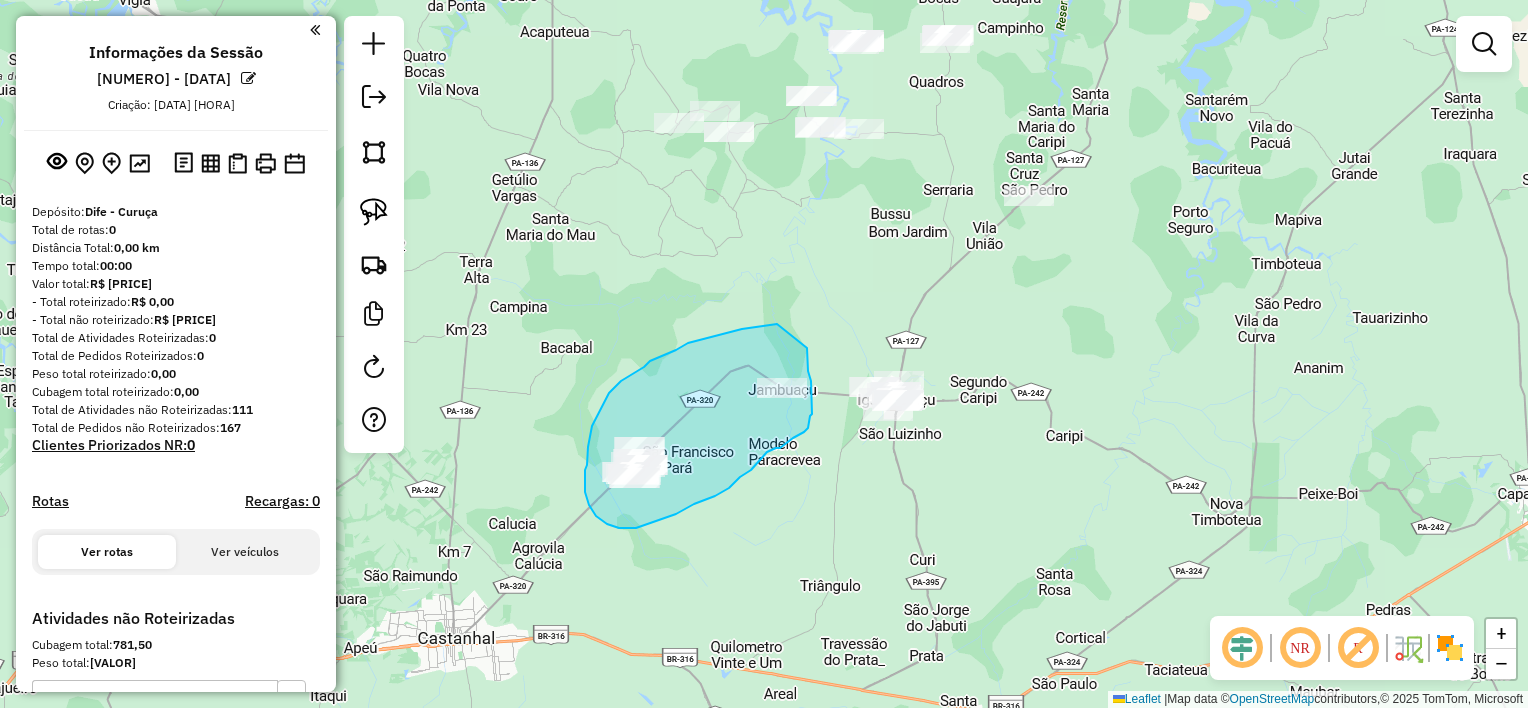 drag, startPoint x: 777, startPoint y: 324, endPoint x: 807, endPoint y: 348, distance: 38.418747 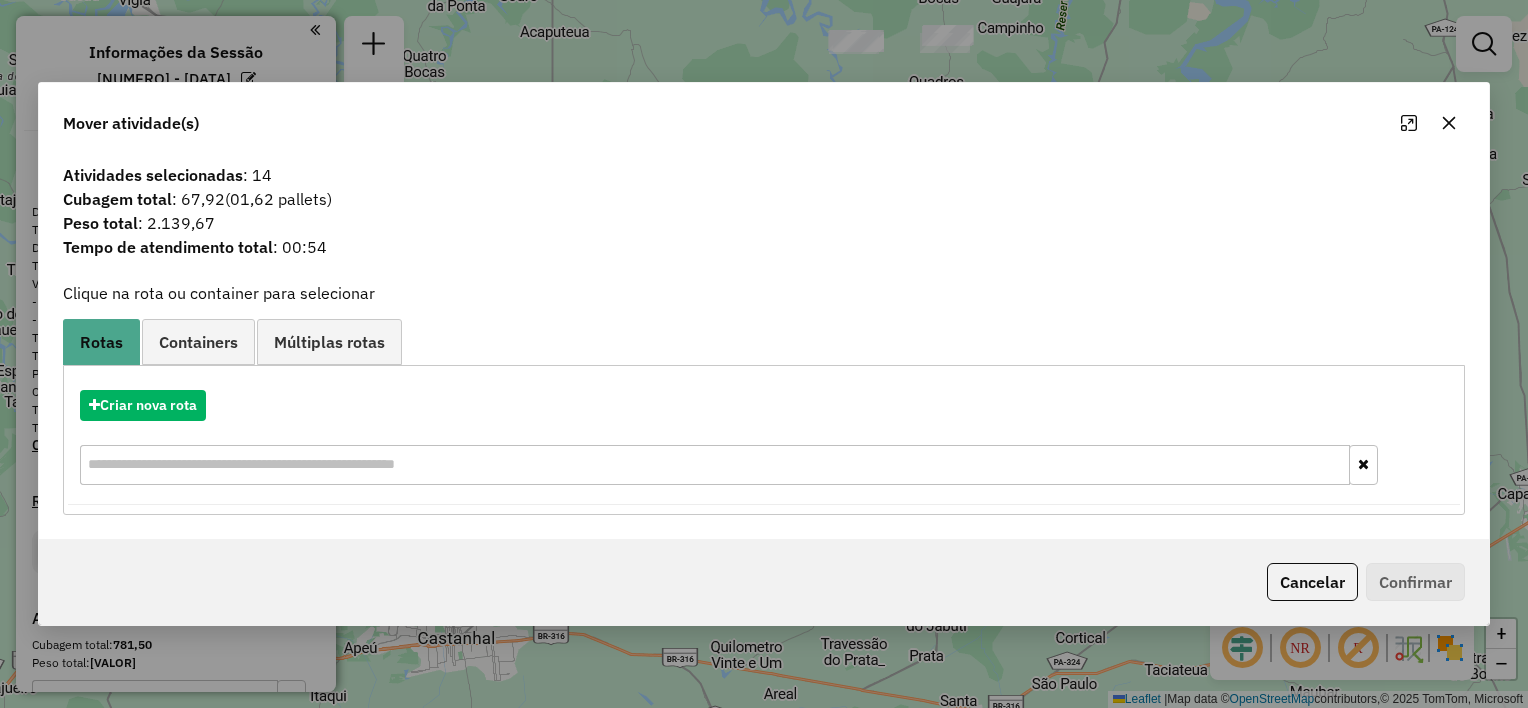 click 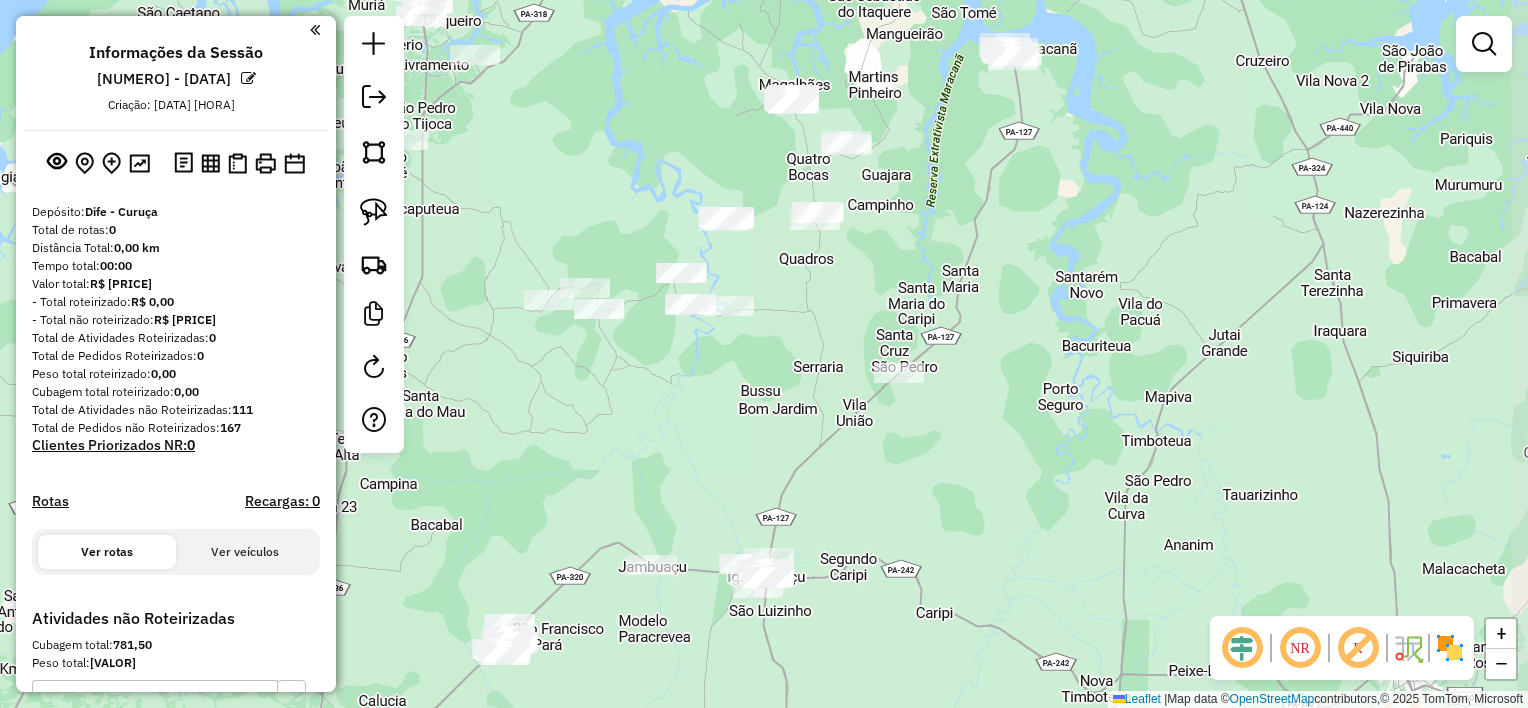 drag, startPoint x: 1096, startPoint y: 255, endPoint x: 966, endPoint y: 432, distance: 219.61102 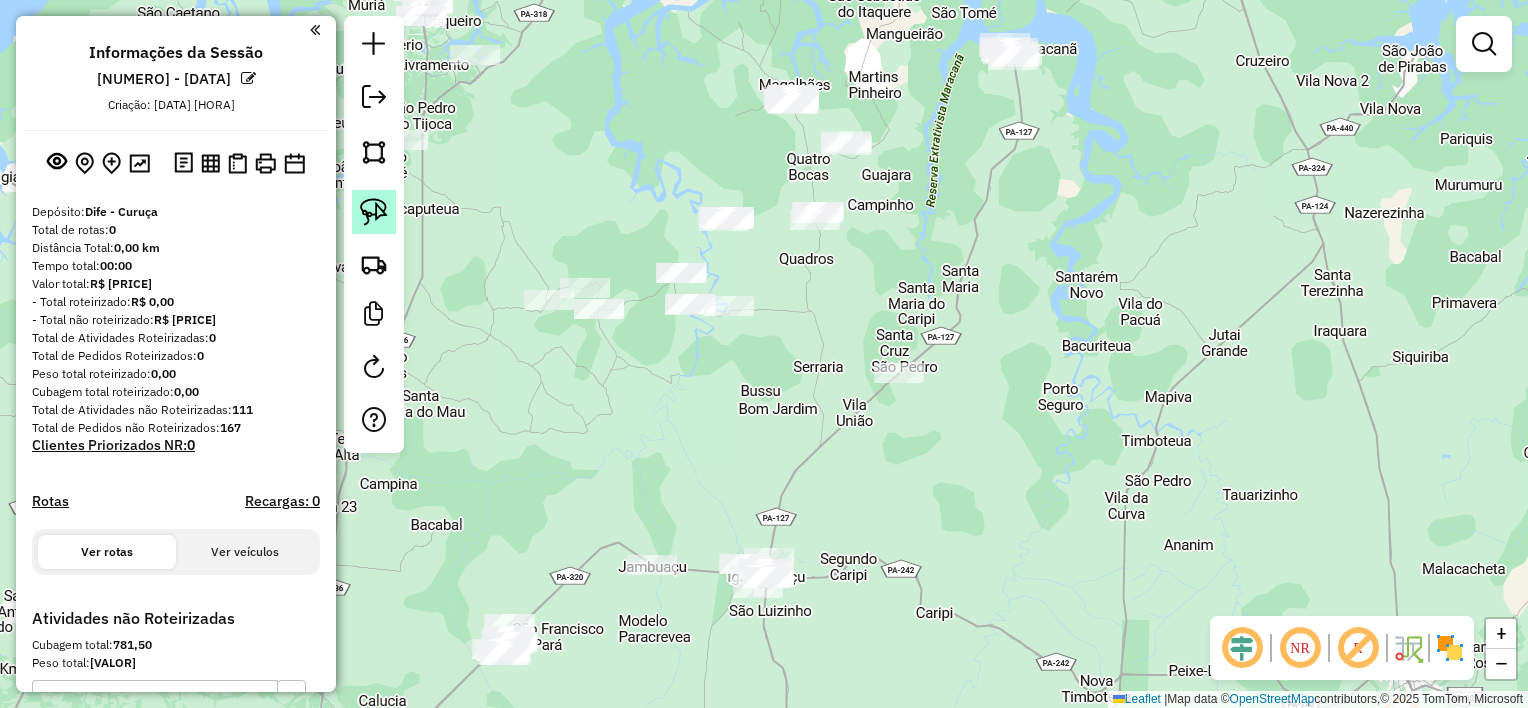 click 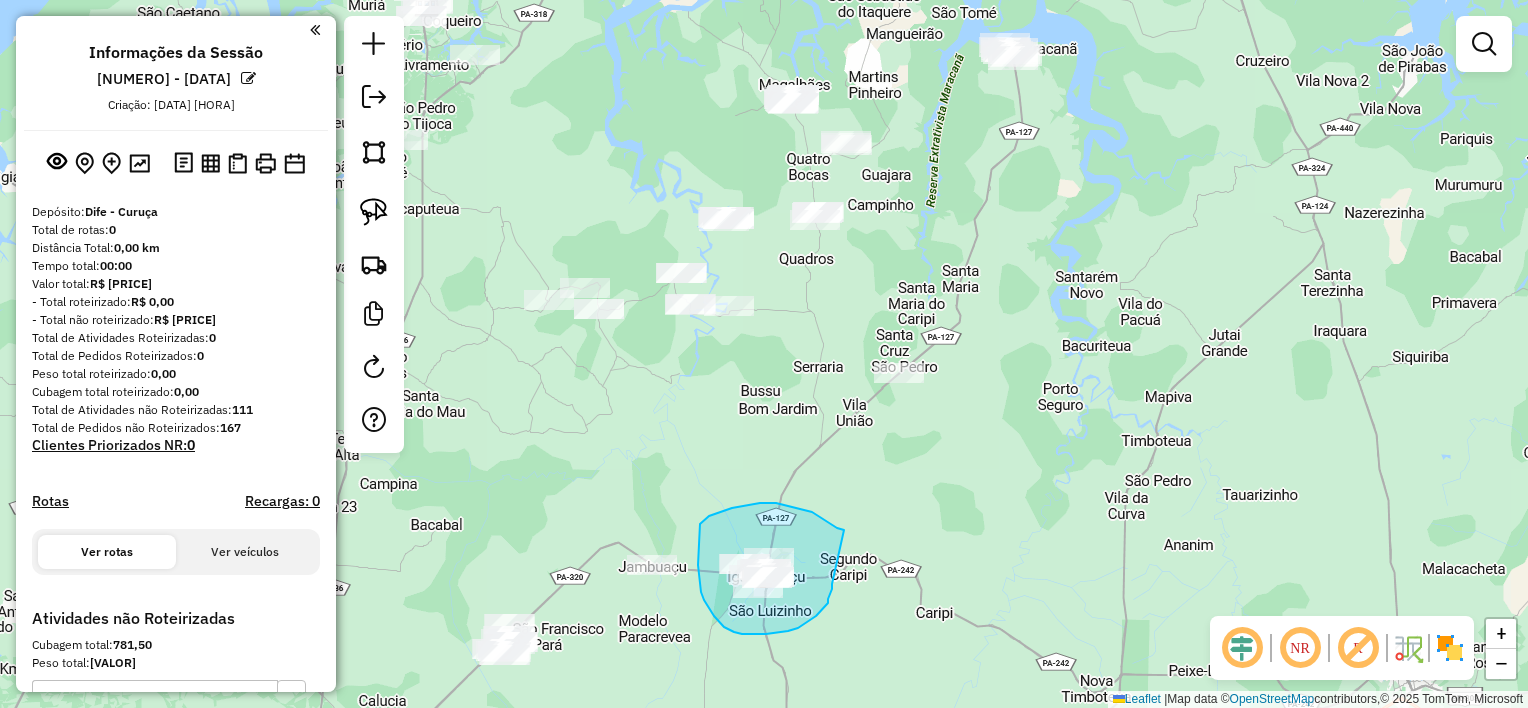 drag, startPoint x: 816, startPoint y: 515, endPoint x: 832, endPoint y: 584, distance: 70.83079 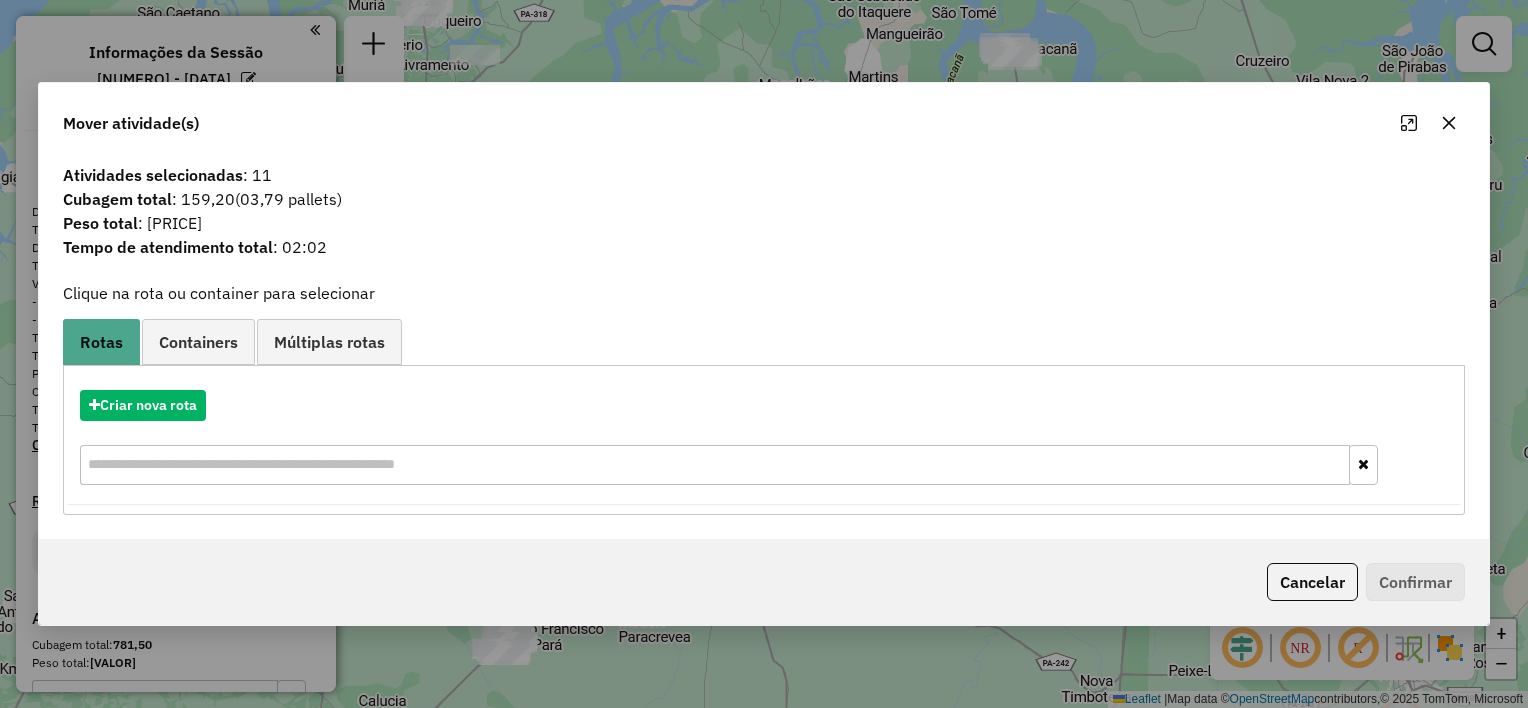 click 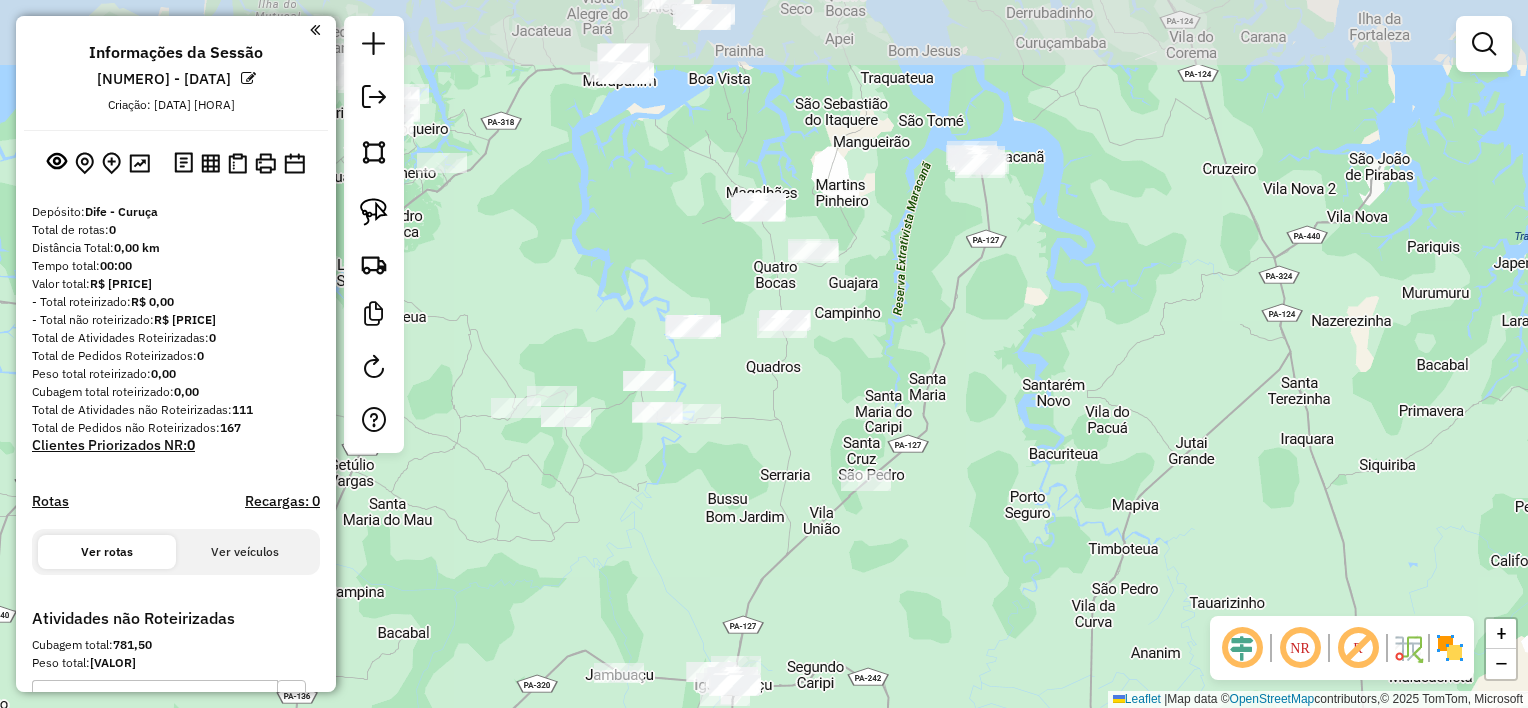 drag, startPoint x: 1048, startPoint y: 304, endPoint x: 1035, endPoint y: 361, distance: 58.463665 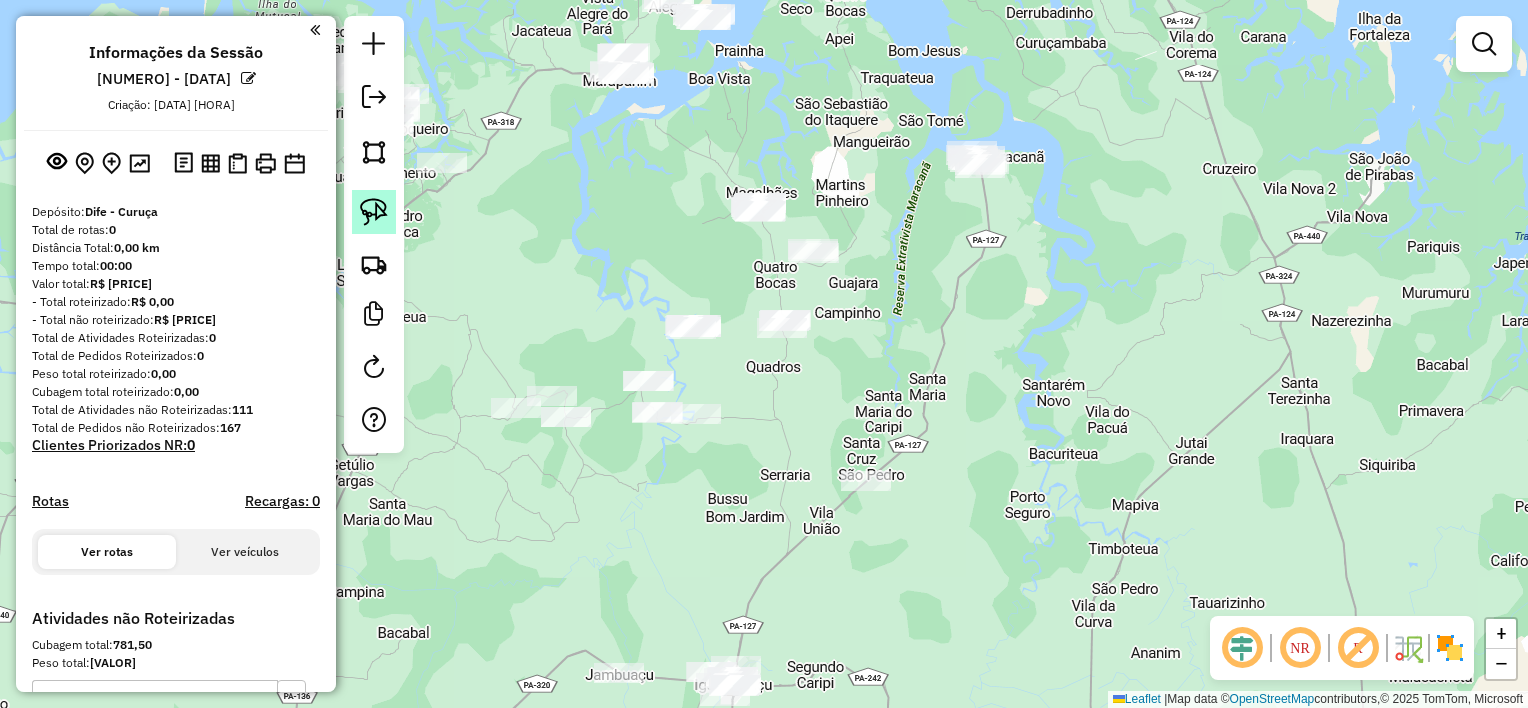 drag, startPoint x: 365, startPoint y: 216, endPoint x: 452, endPoint y: 213, distance: 87.05171 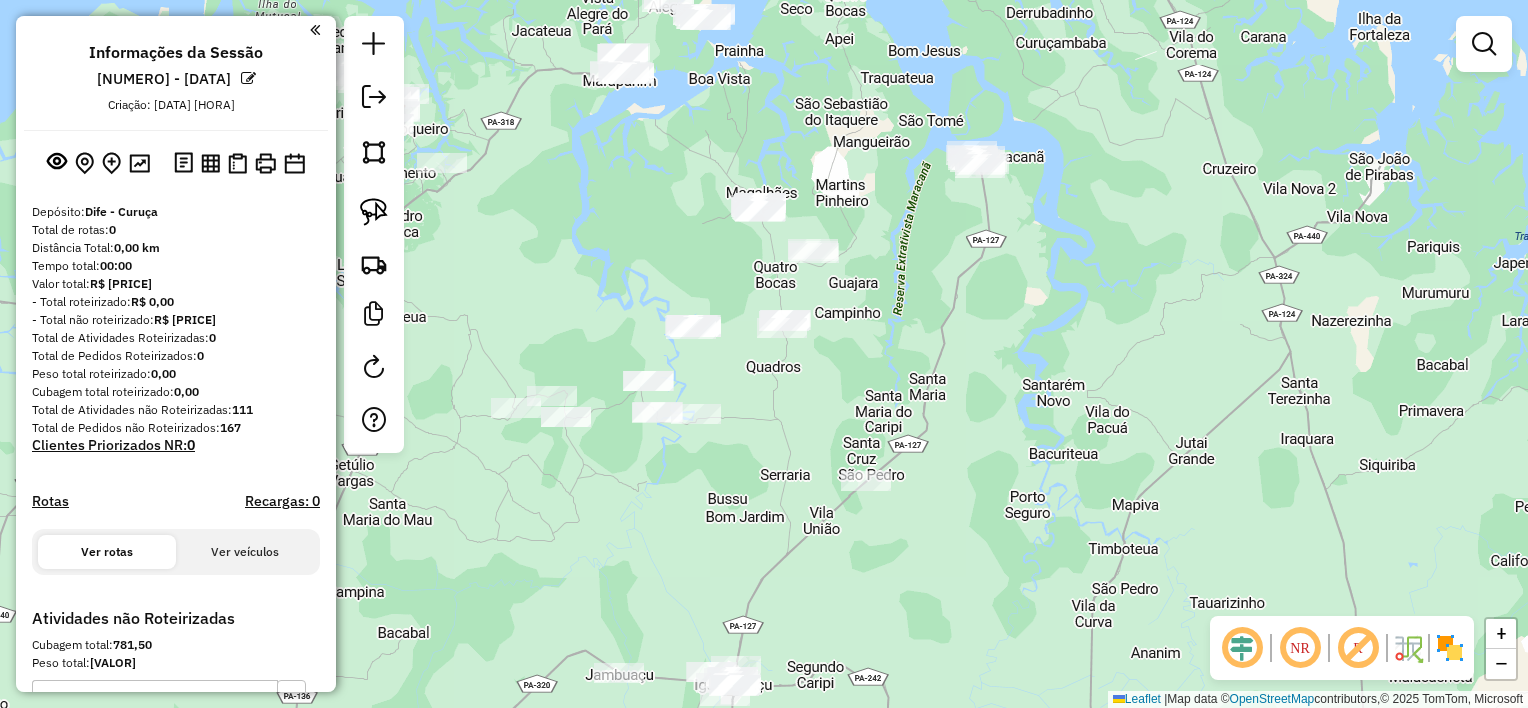 click 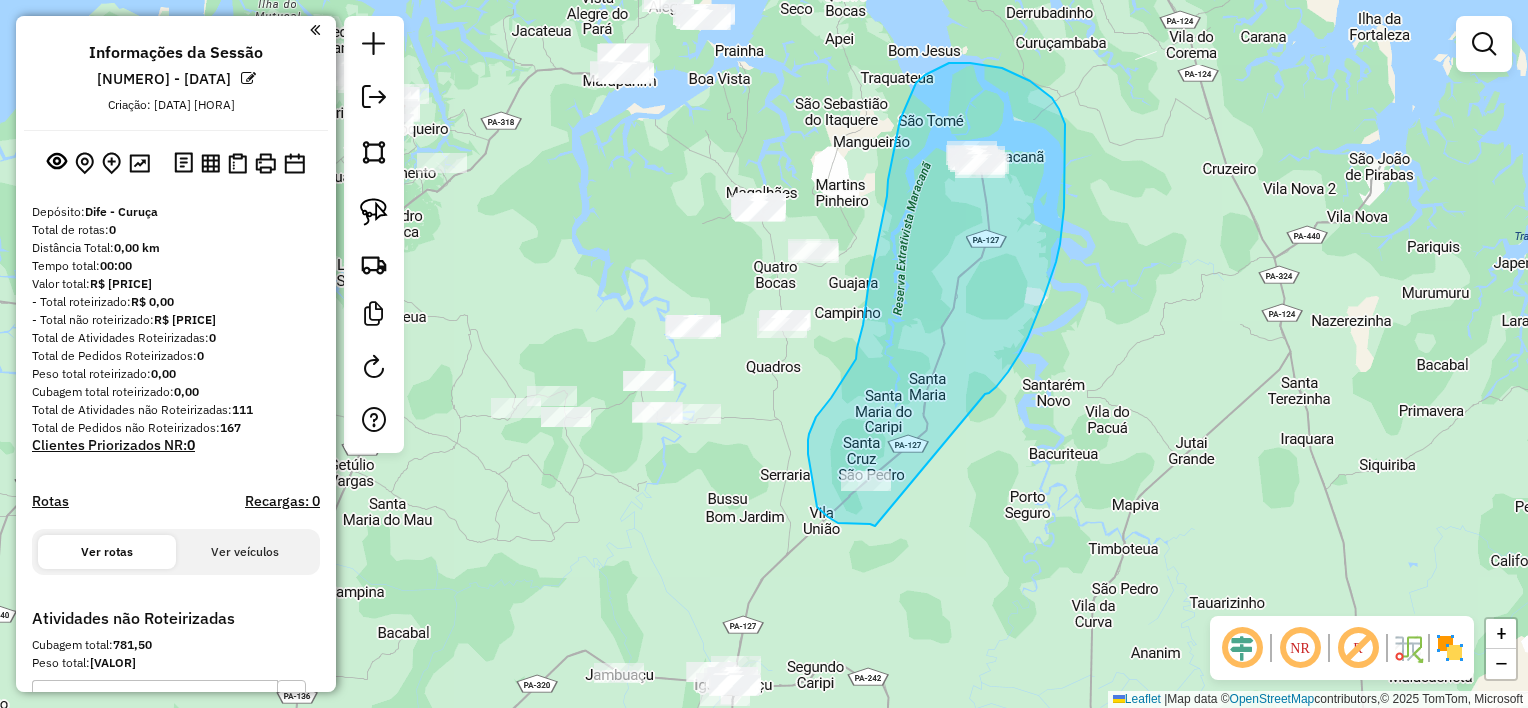 drag, startPoint x: 1035, startPoint y: 319, endPoint x: 875, endPoint y: 526, distance: 261.6276 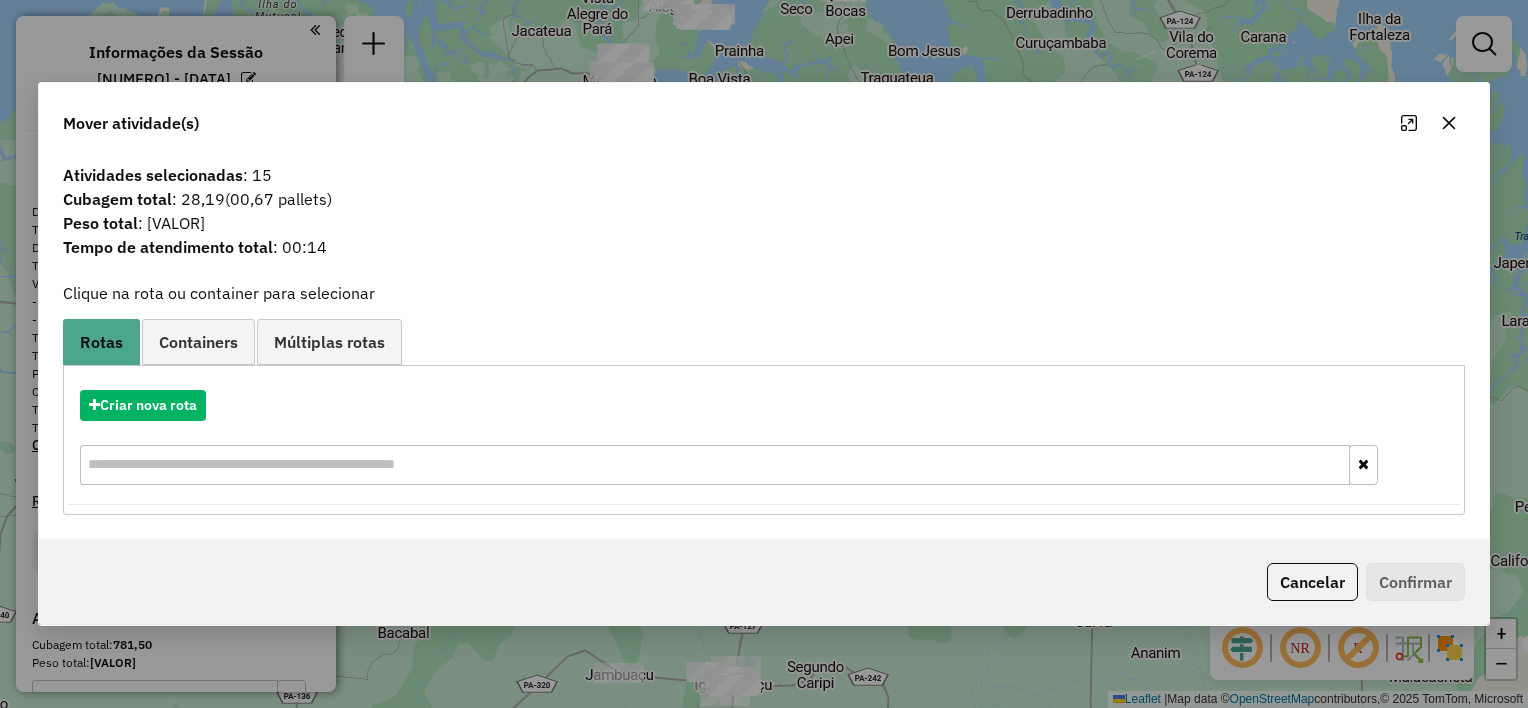 click 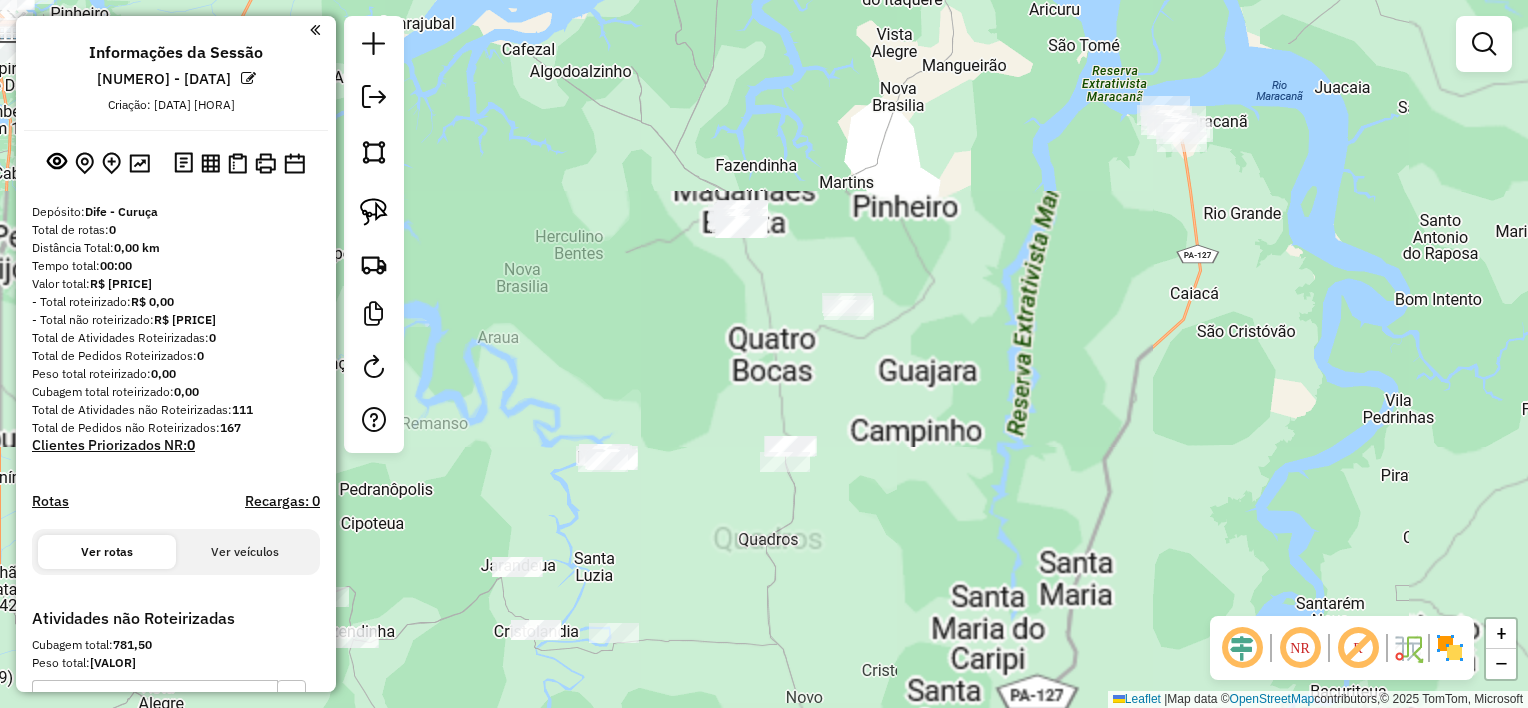 drag, startPoint x: 572, startPoint y: 232, endPoint x: 554, endPoint y: 285, distance: 55.97321 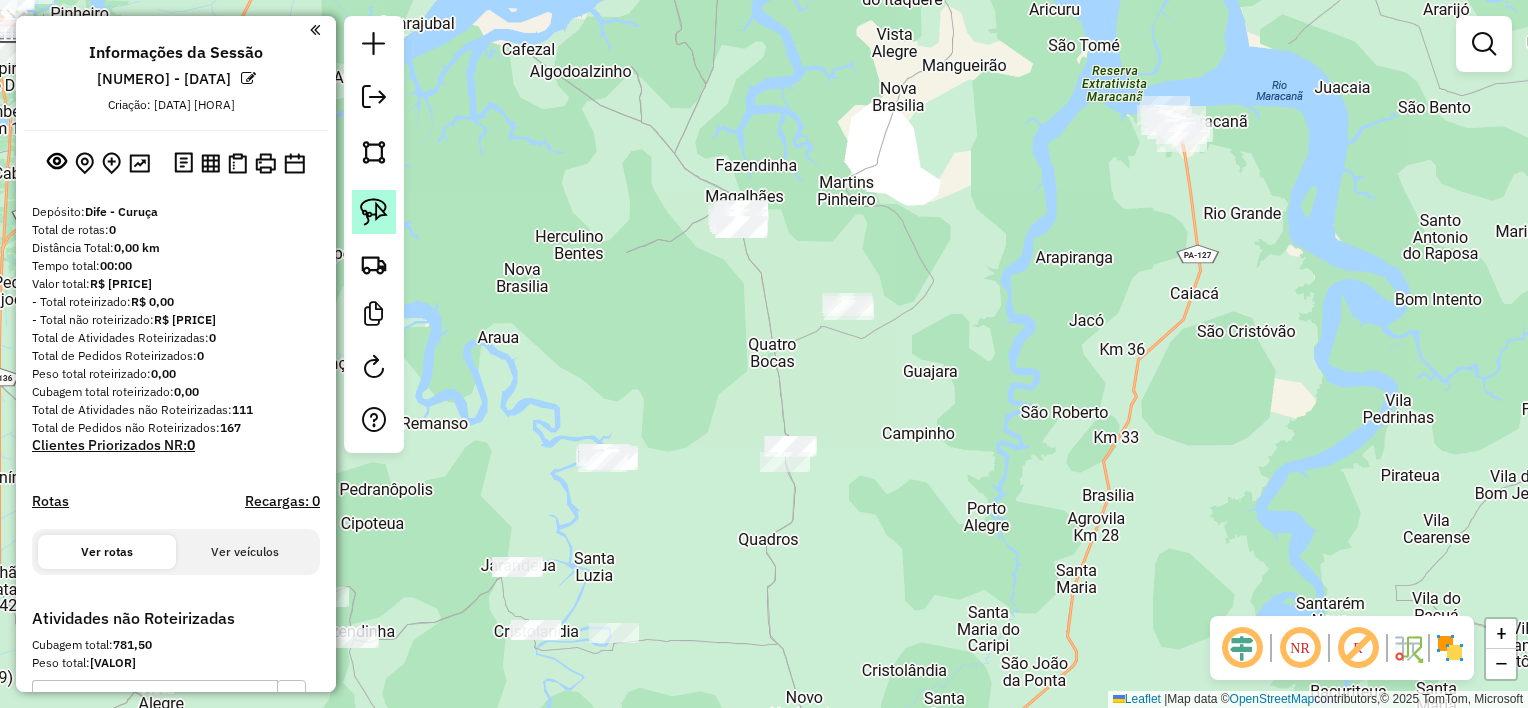 click 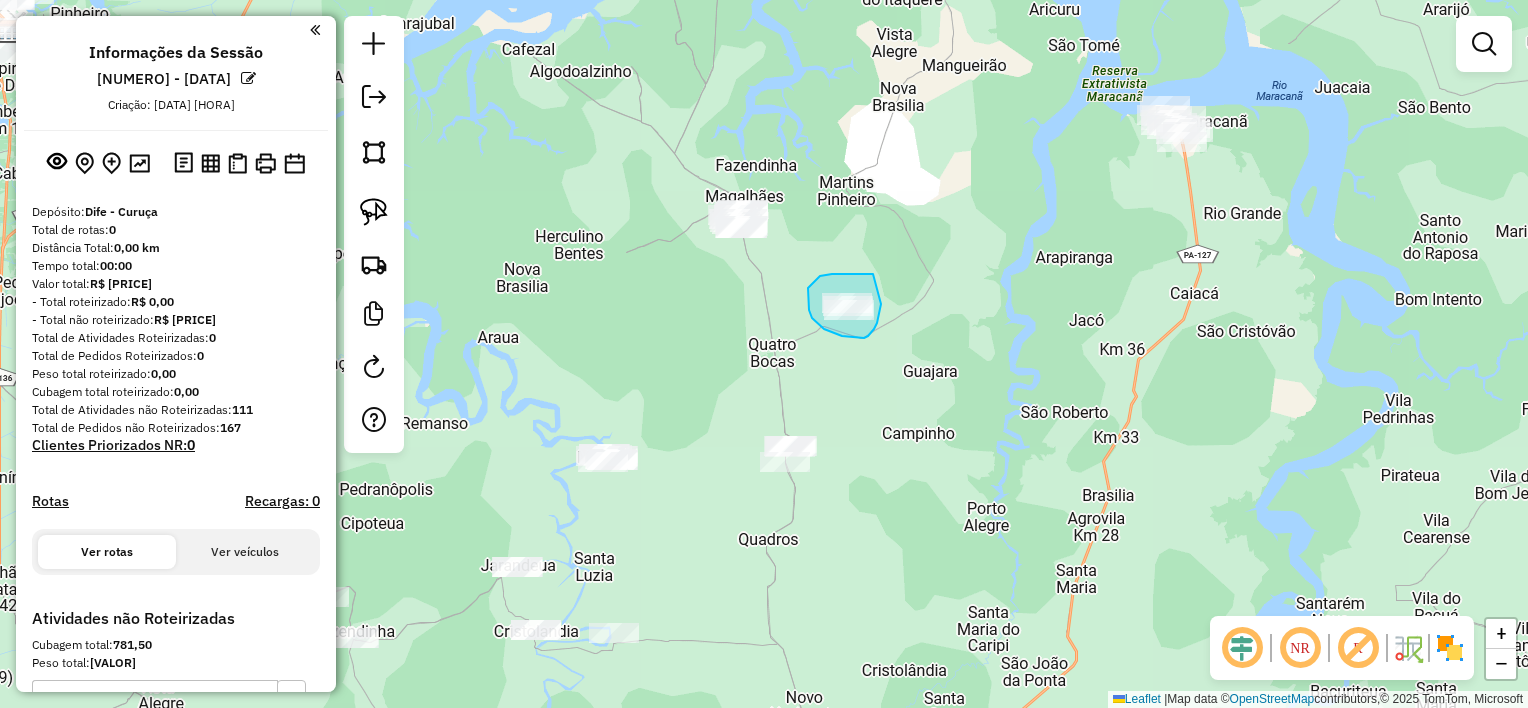 drag, startPoint x: 873, startPoint y: 274, endPoint x: 883, endPoint y: 301, distance: 28.79236 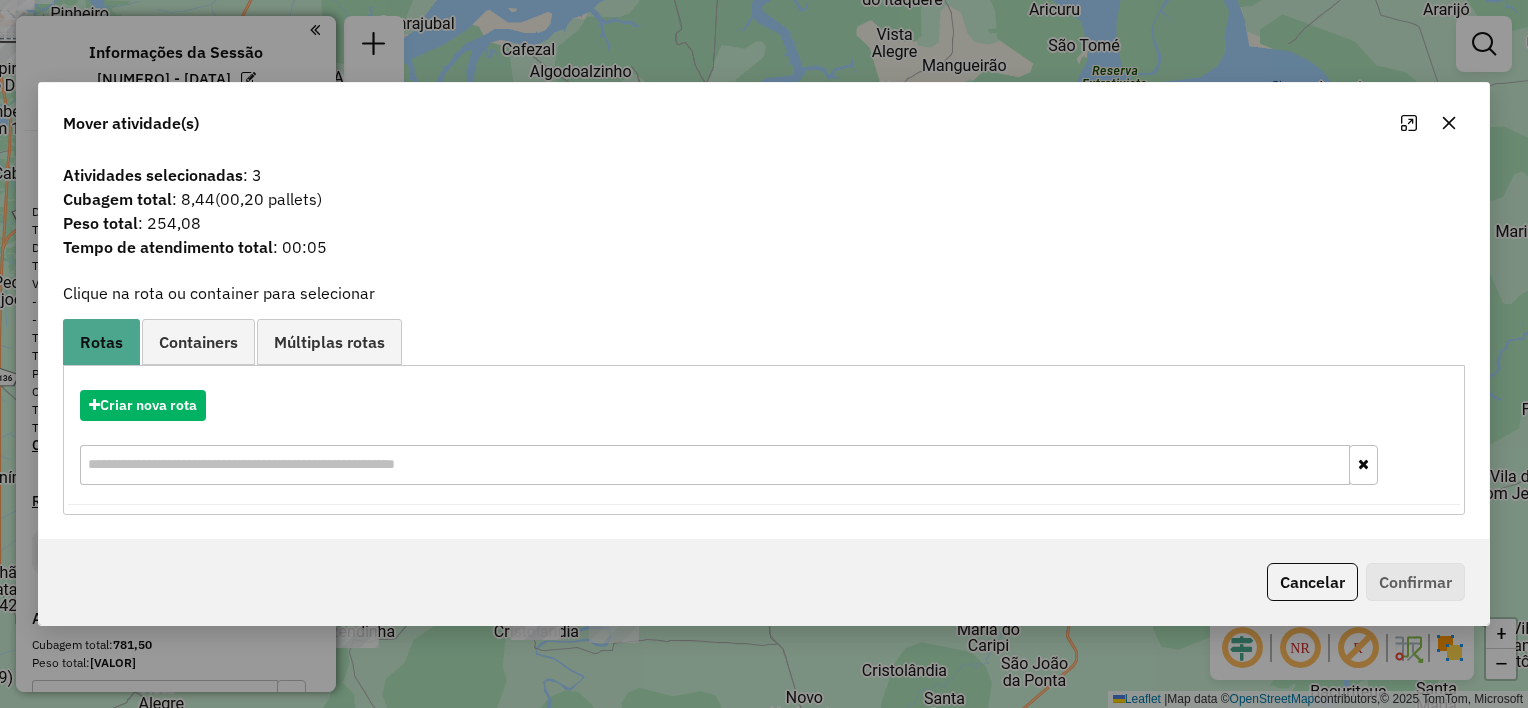click 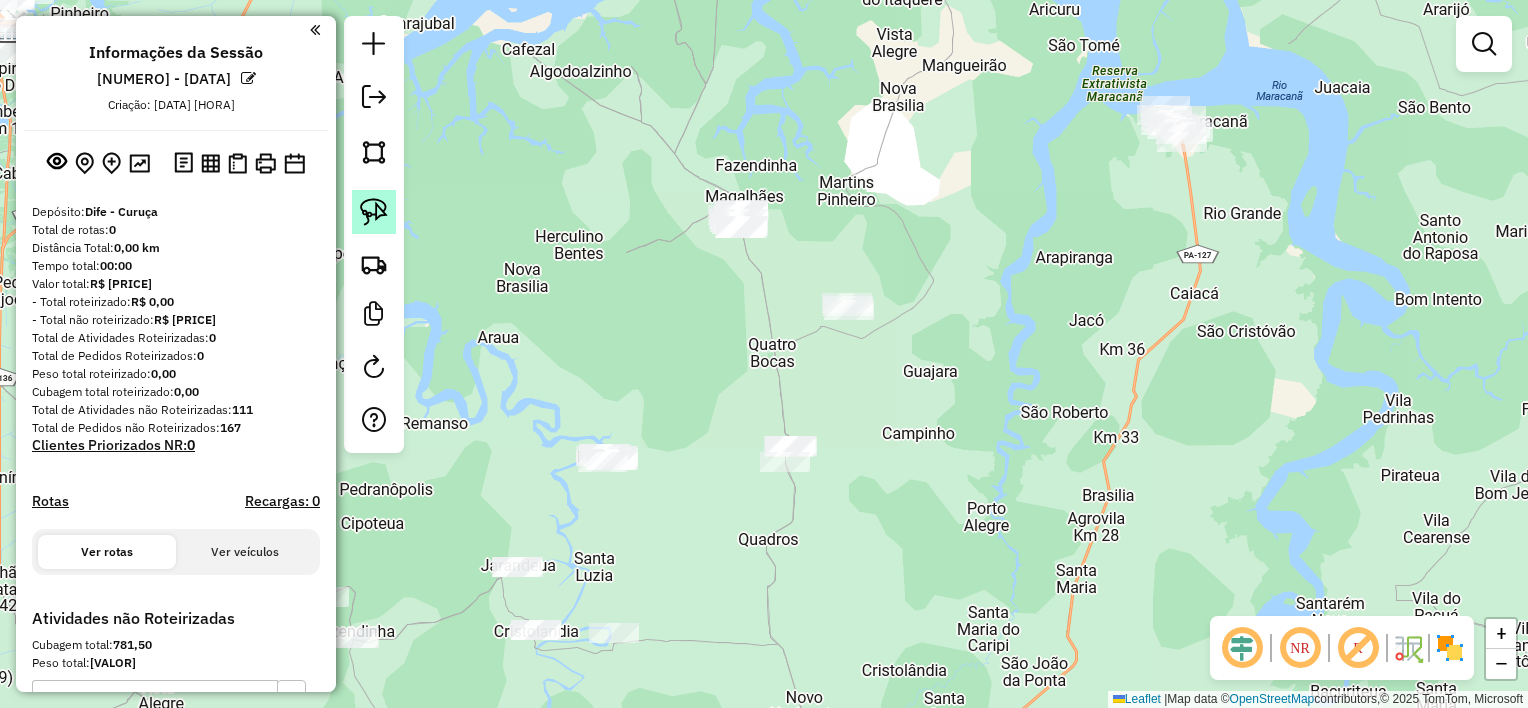 click 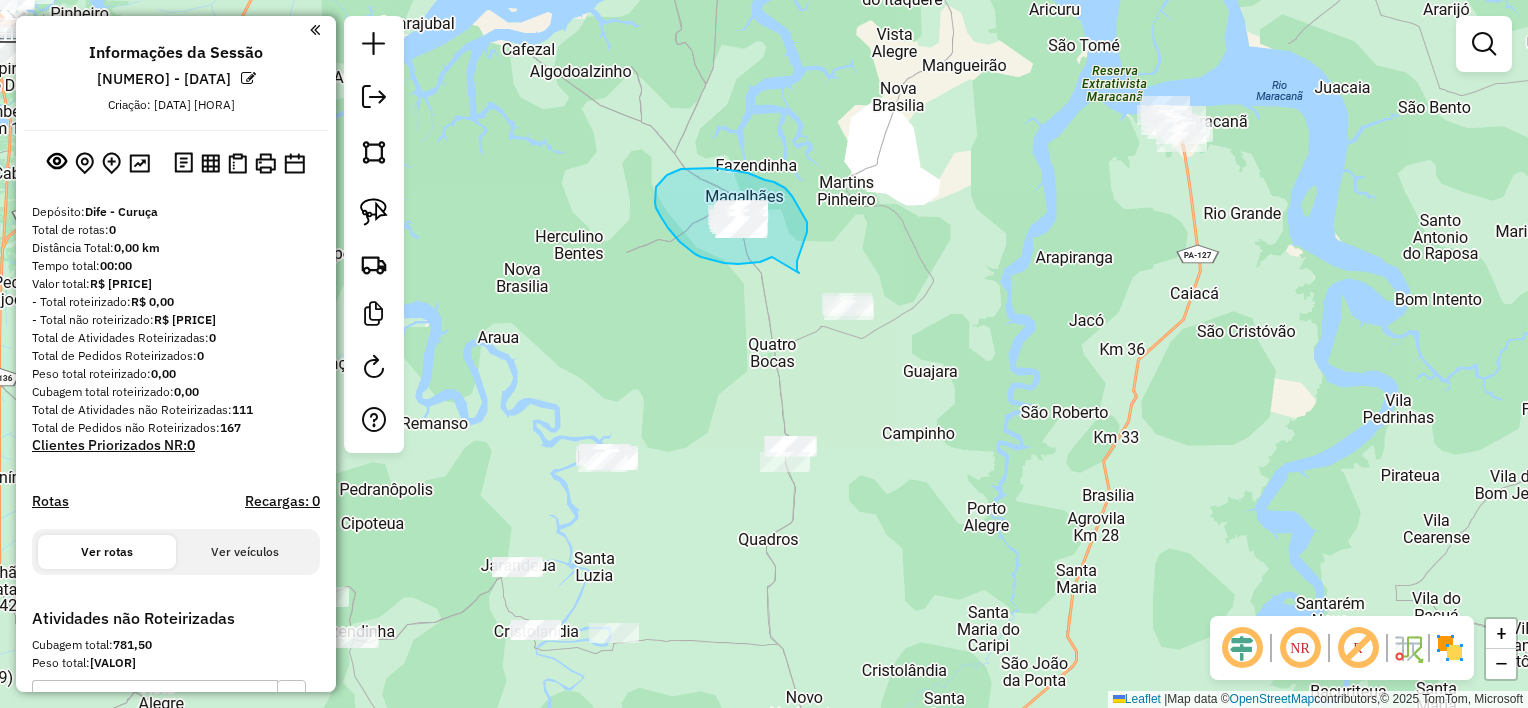 drag, startPoint x: 805, startPoint y: 239, endPoint x: 792, endPoint y: 246, distance: 14.764823 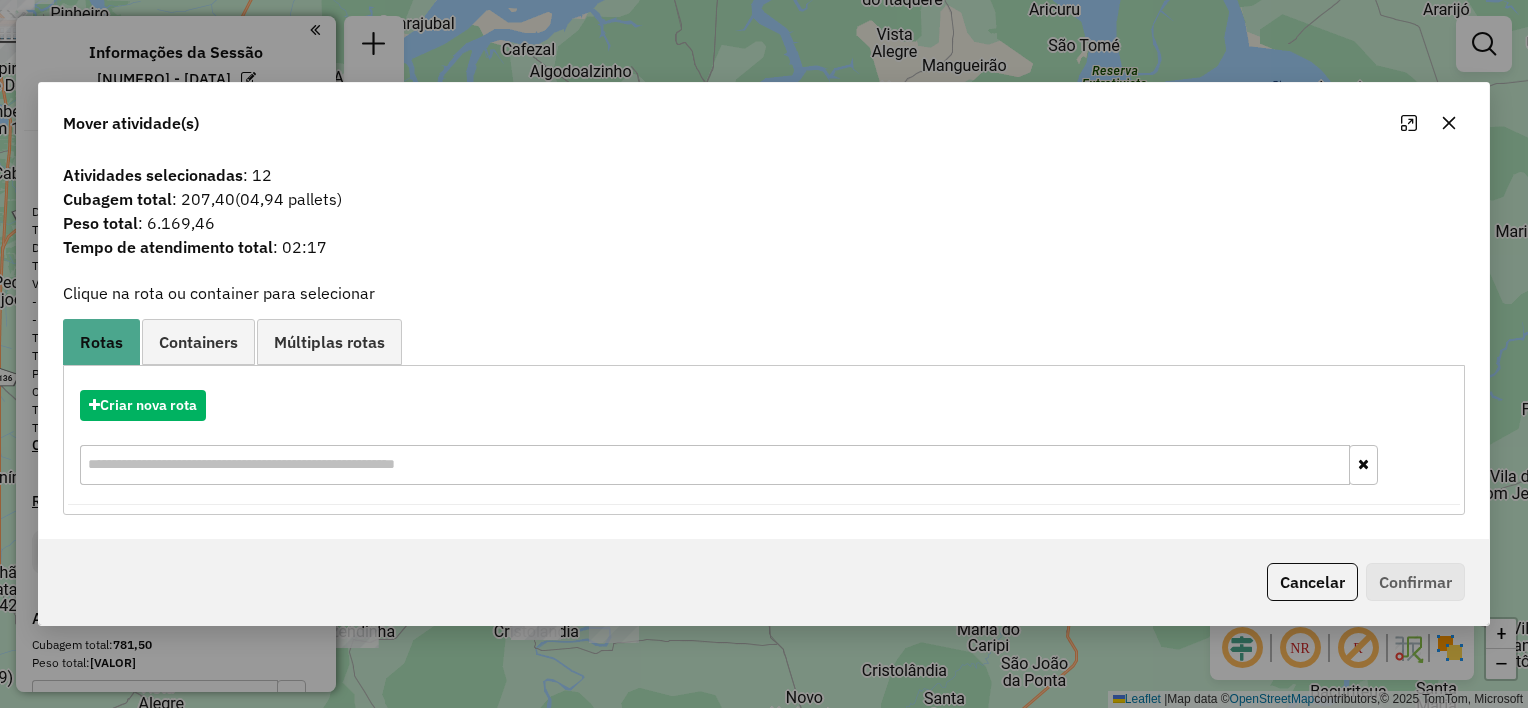 click 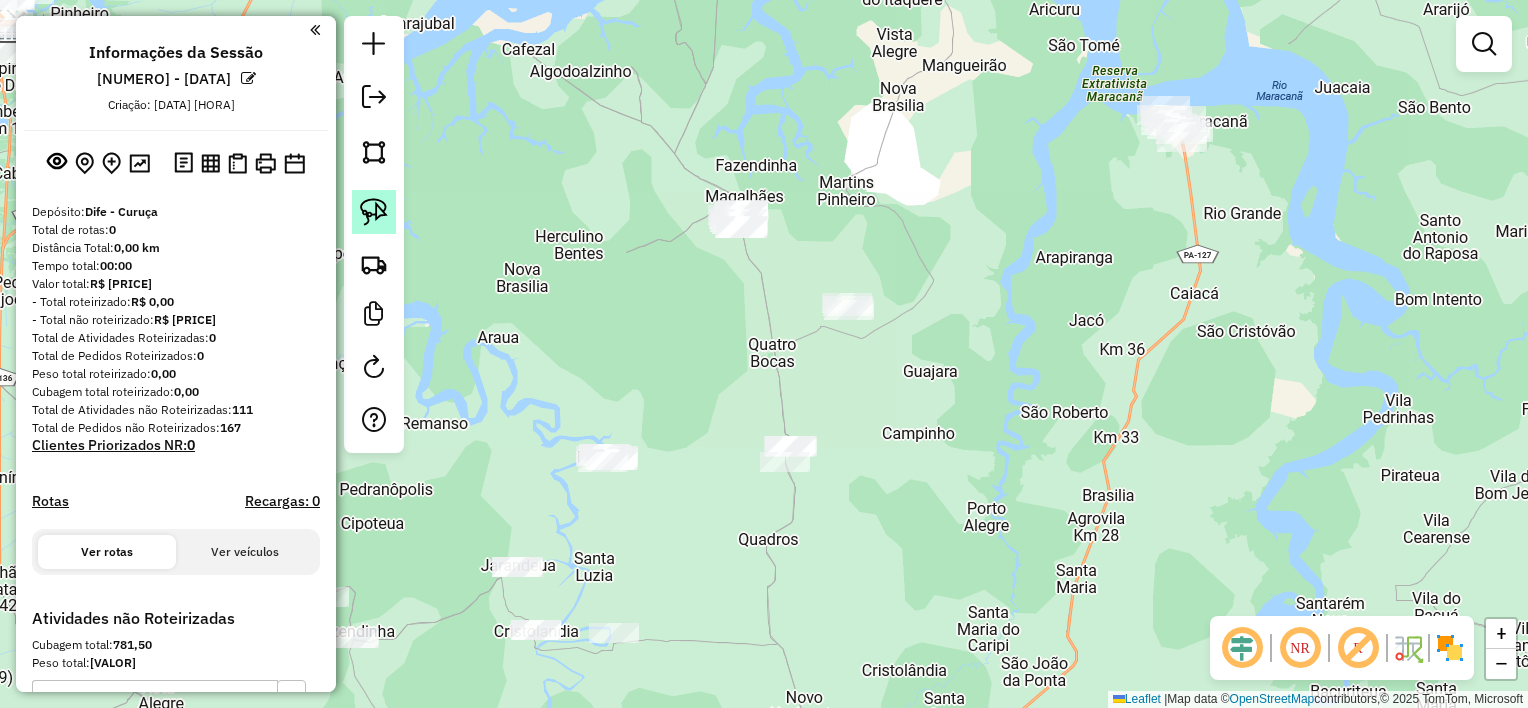 click 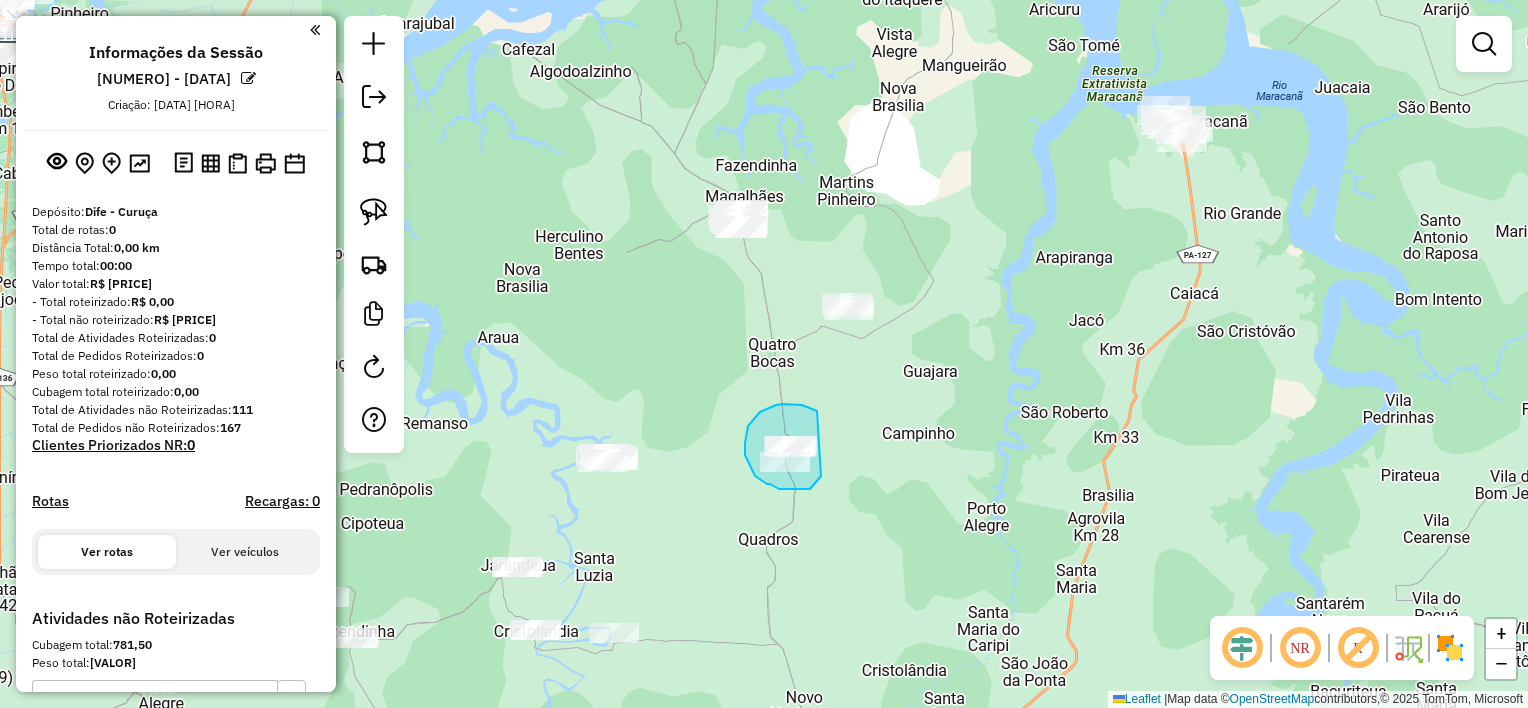 drag, startPoint x: 814, startPoint y: 409, endPoint x: 826, endPoint y: 440, distance: 33.24154 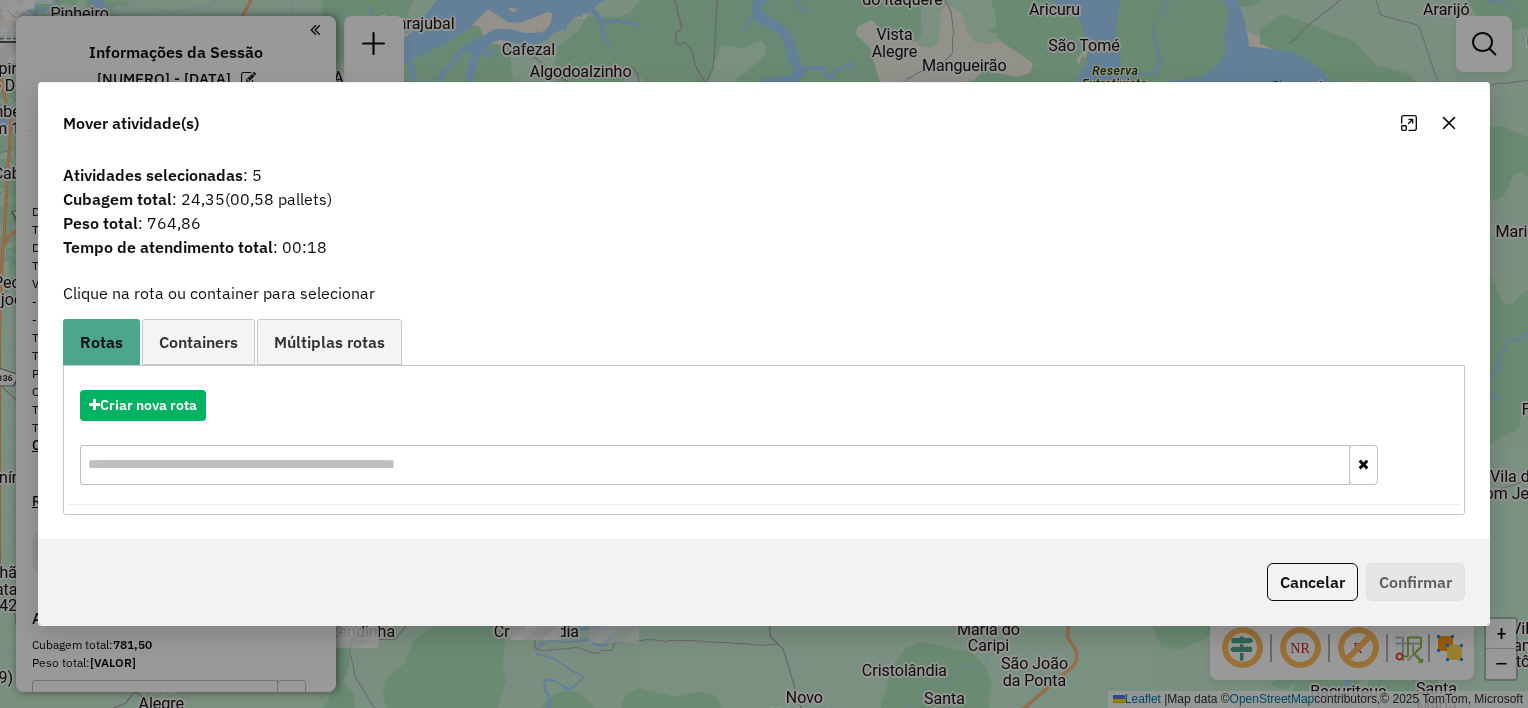 click 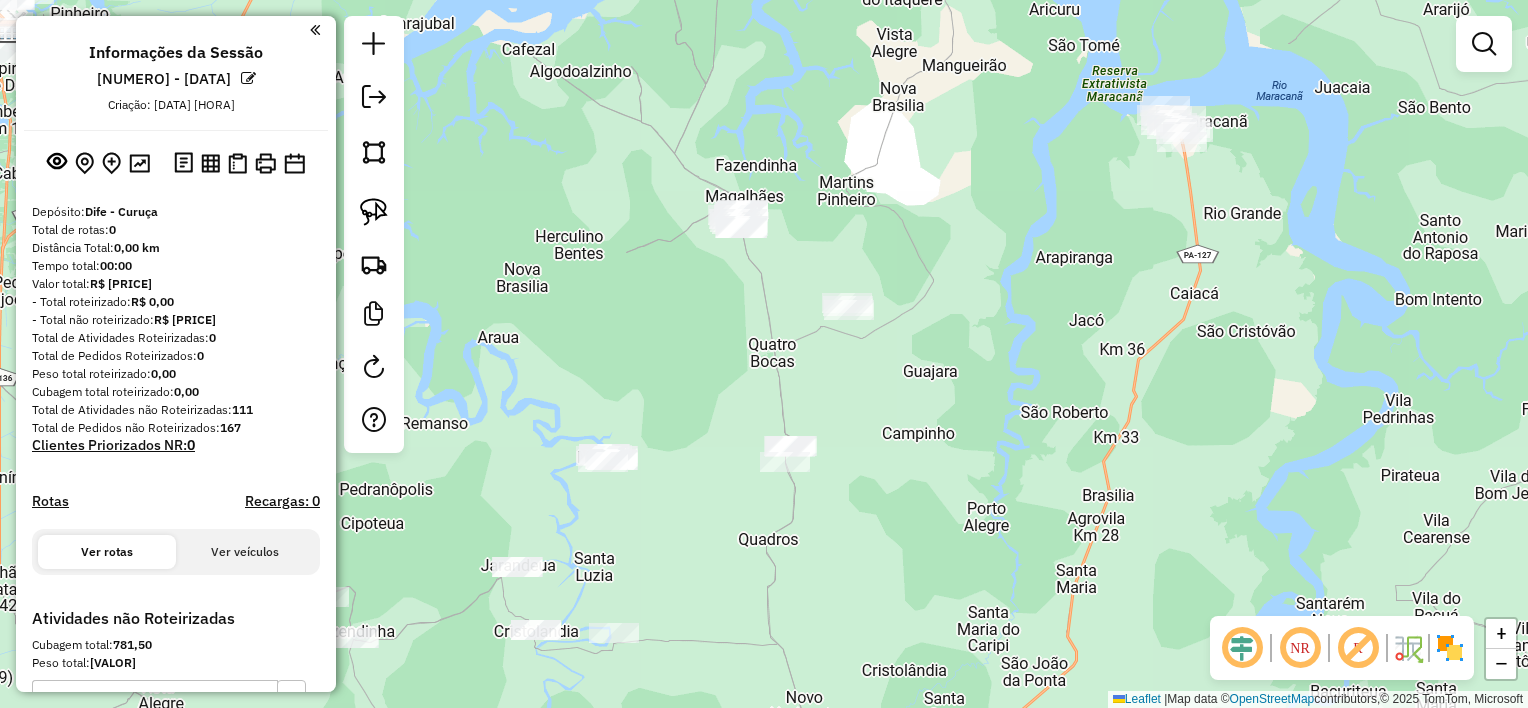 click 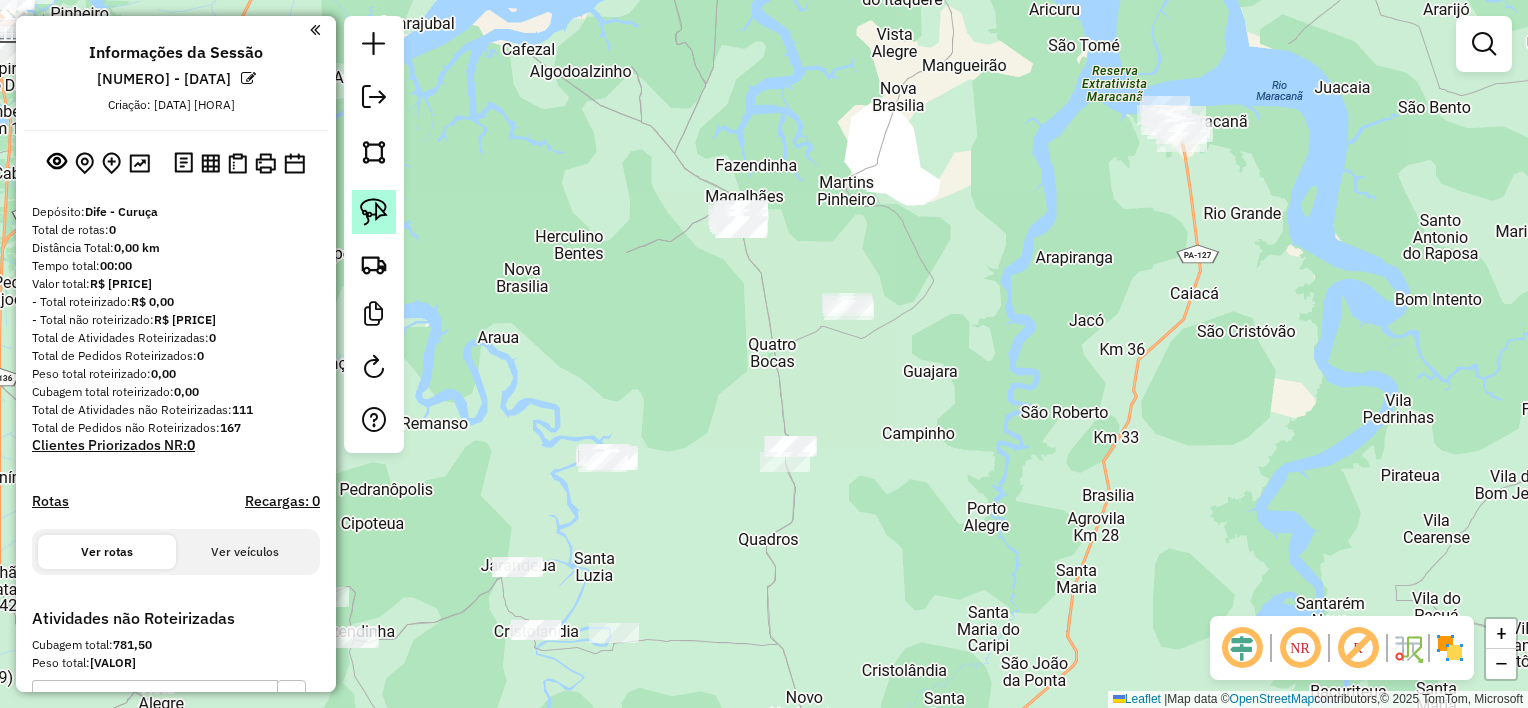 click 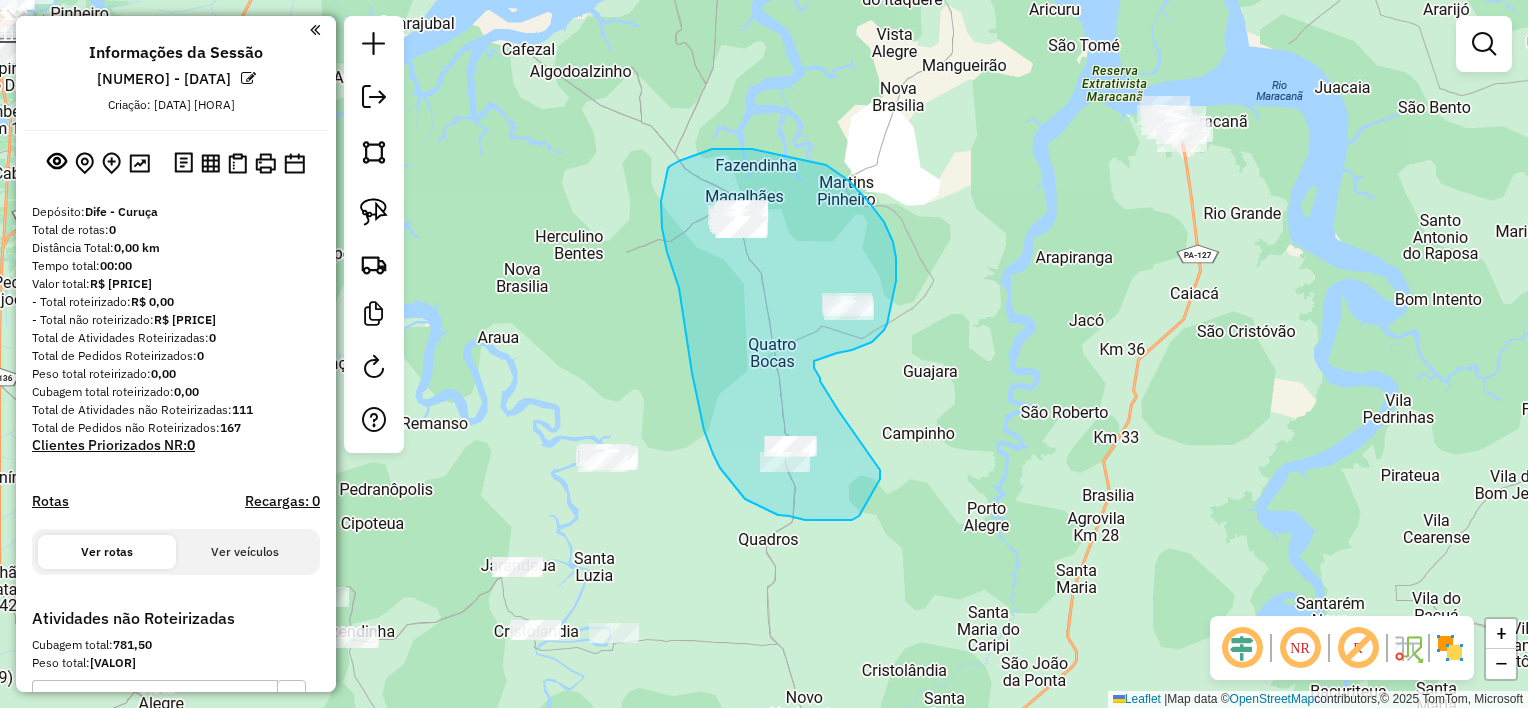 drag, startPoint x: 838, startPoint y: 410, endPoint x: 880, endPoint y: 469, distance: 72.42237 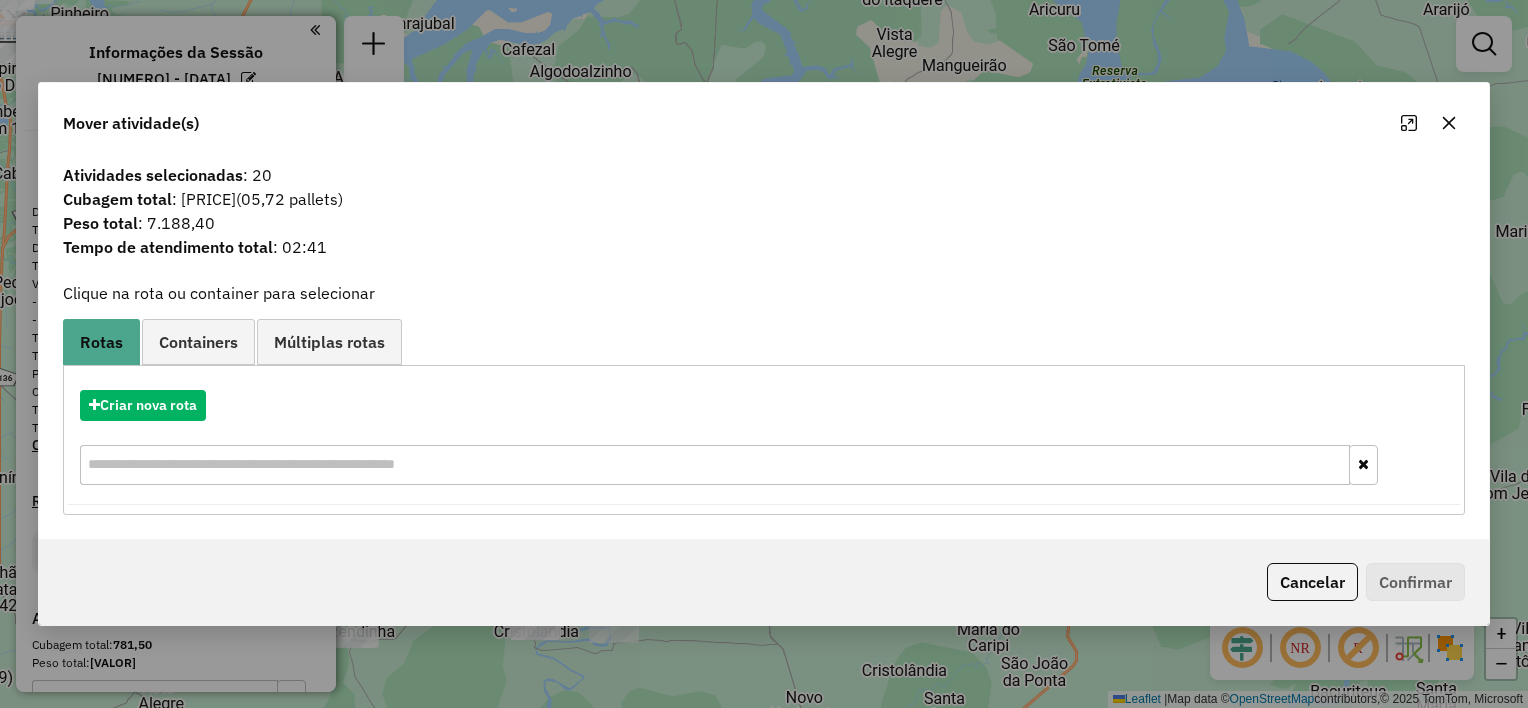 click 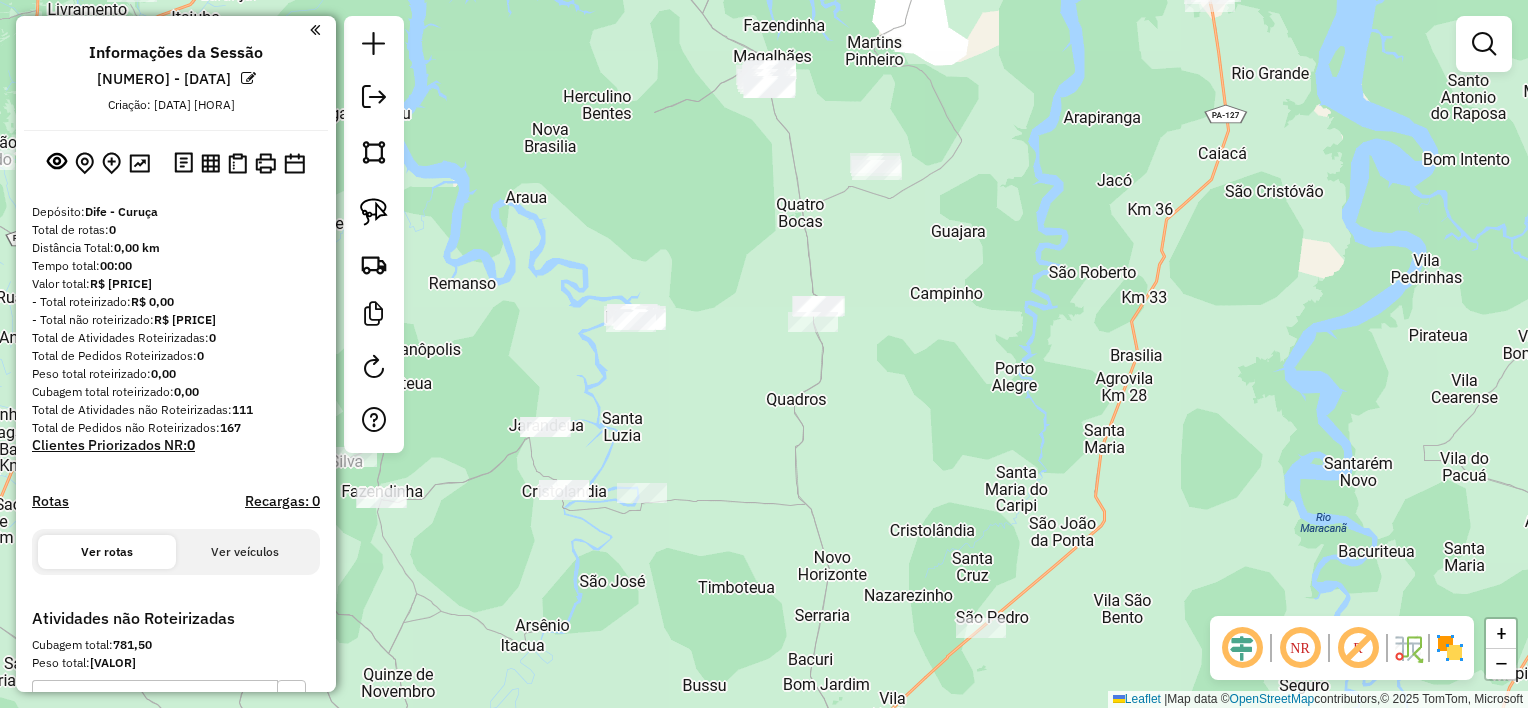 drag, startPoint x: 1099, startPoint y: 459, endPoint x: 1129, endPoint y: 316, distance: 146.11298 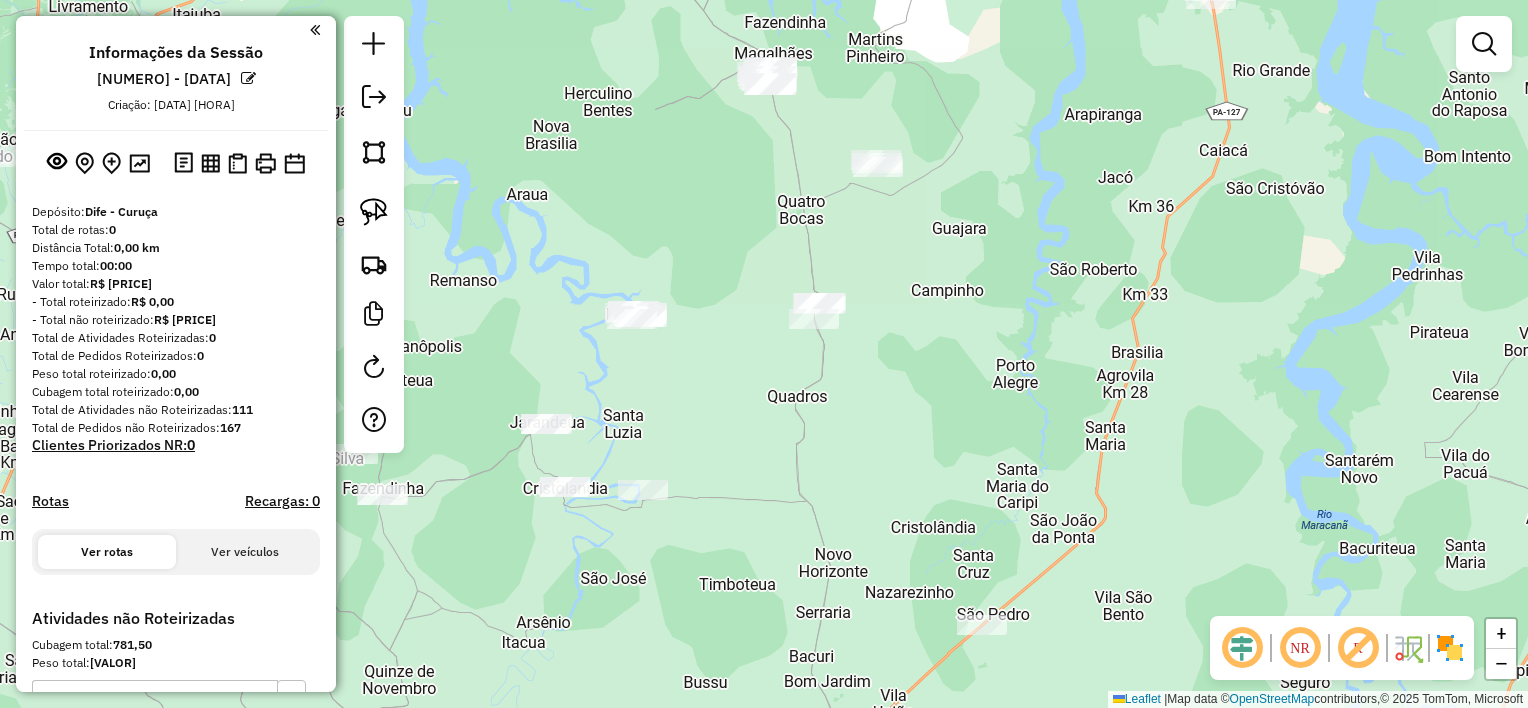 drag, startPoint x: 1164, startPoint y: 329, endPoint x: 1160, endPoint y: 316, distance: 13.601471 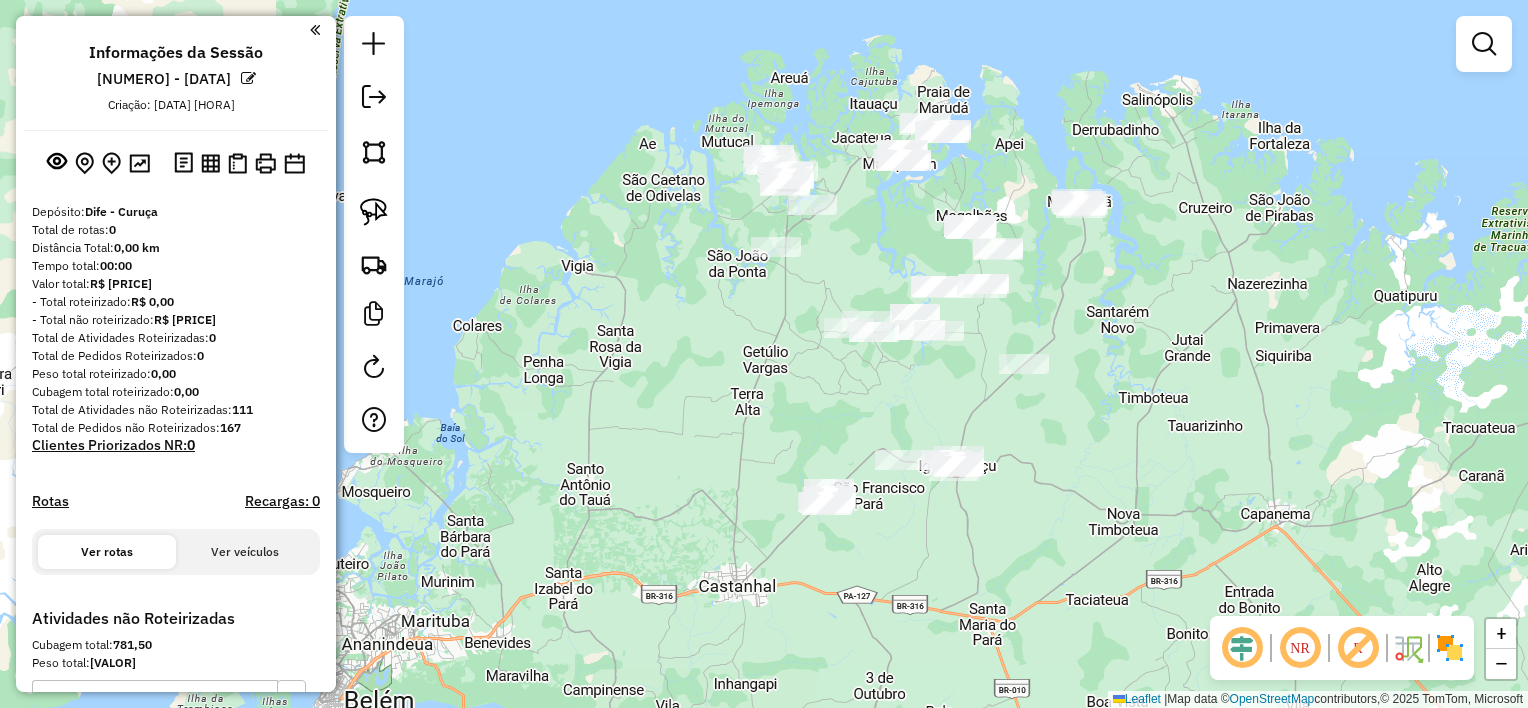 drag, startPoint x: 1178, startPoint y: 449, endPoint x: 1115, endPoint y: 438, distance: 63.953106 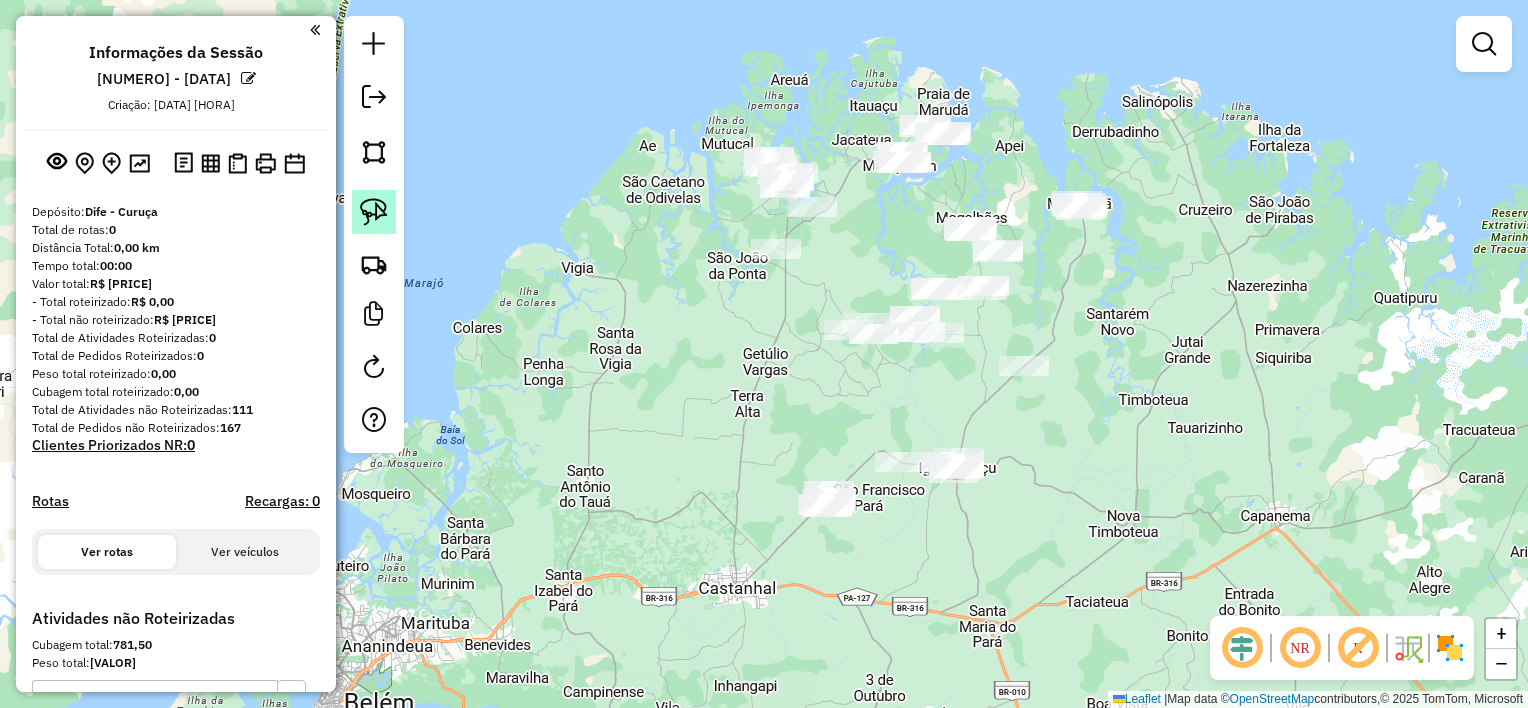 click 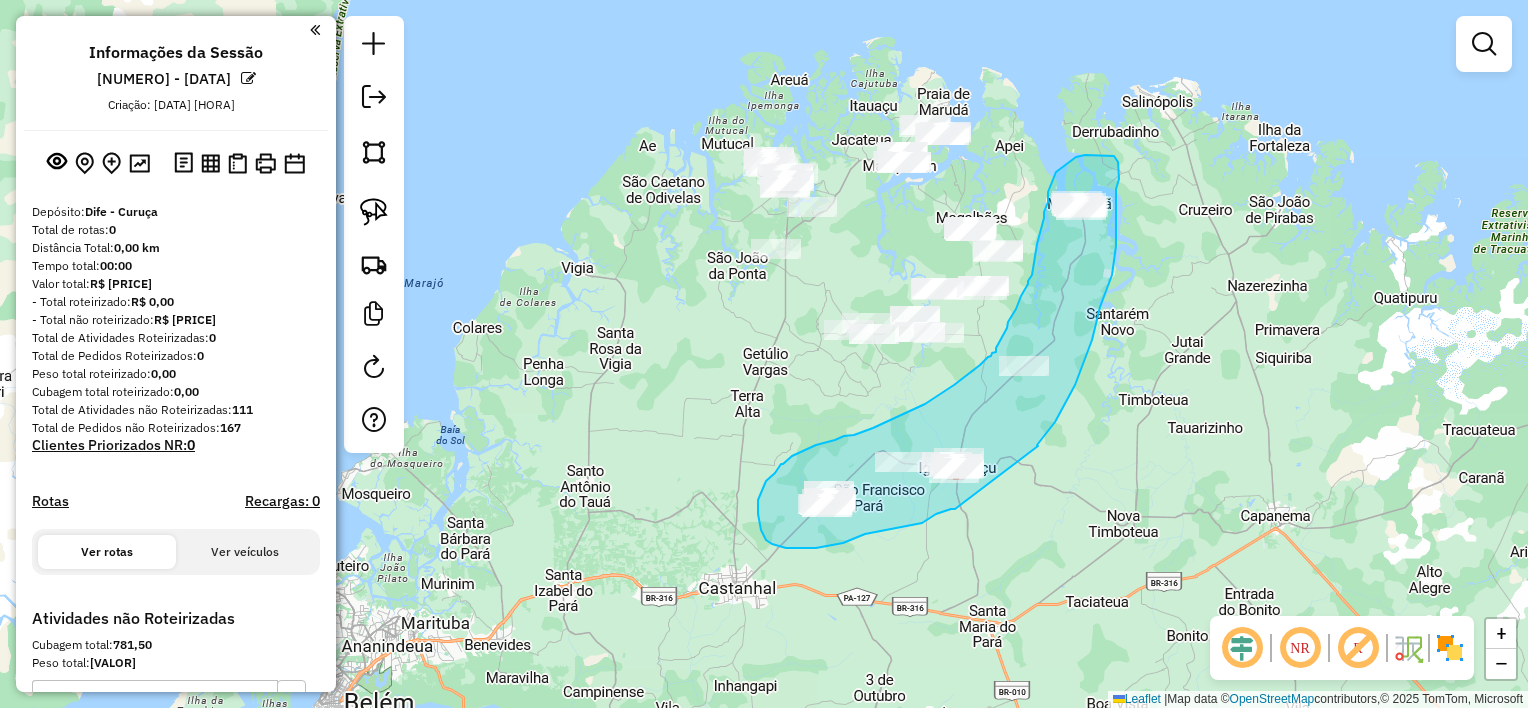 drag, startPoint x: 1038, startPoint y: 446, endPoint x: 956, endPoint y: 509, distance: 103.40696 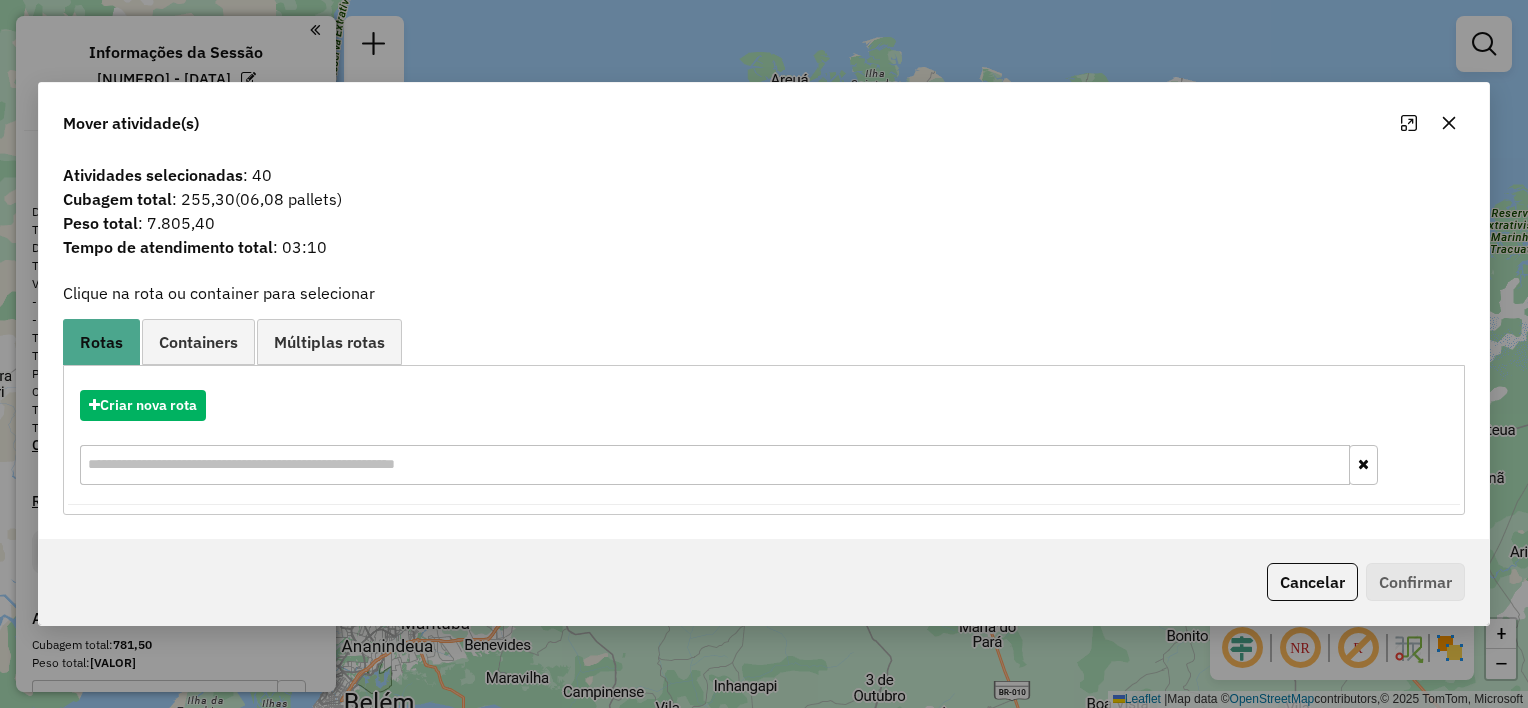 click 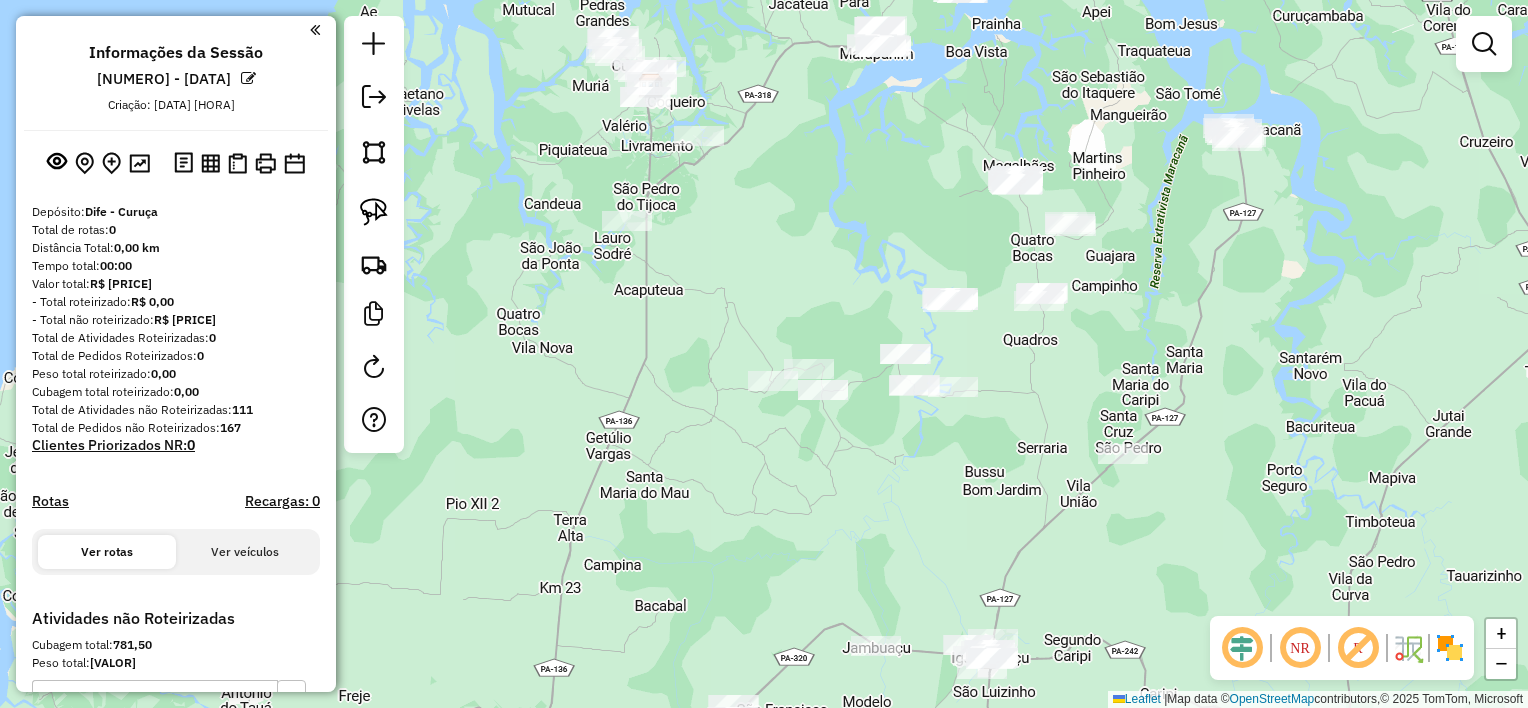 drag, startPoint x: 780, startPoint y: 211, endPoint x: 807, endPoint y: 232, distance: 34.20526 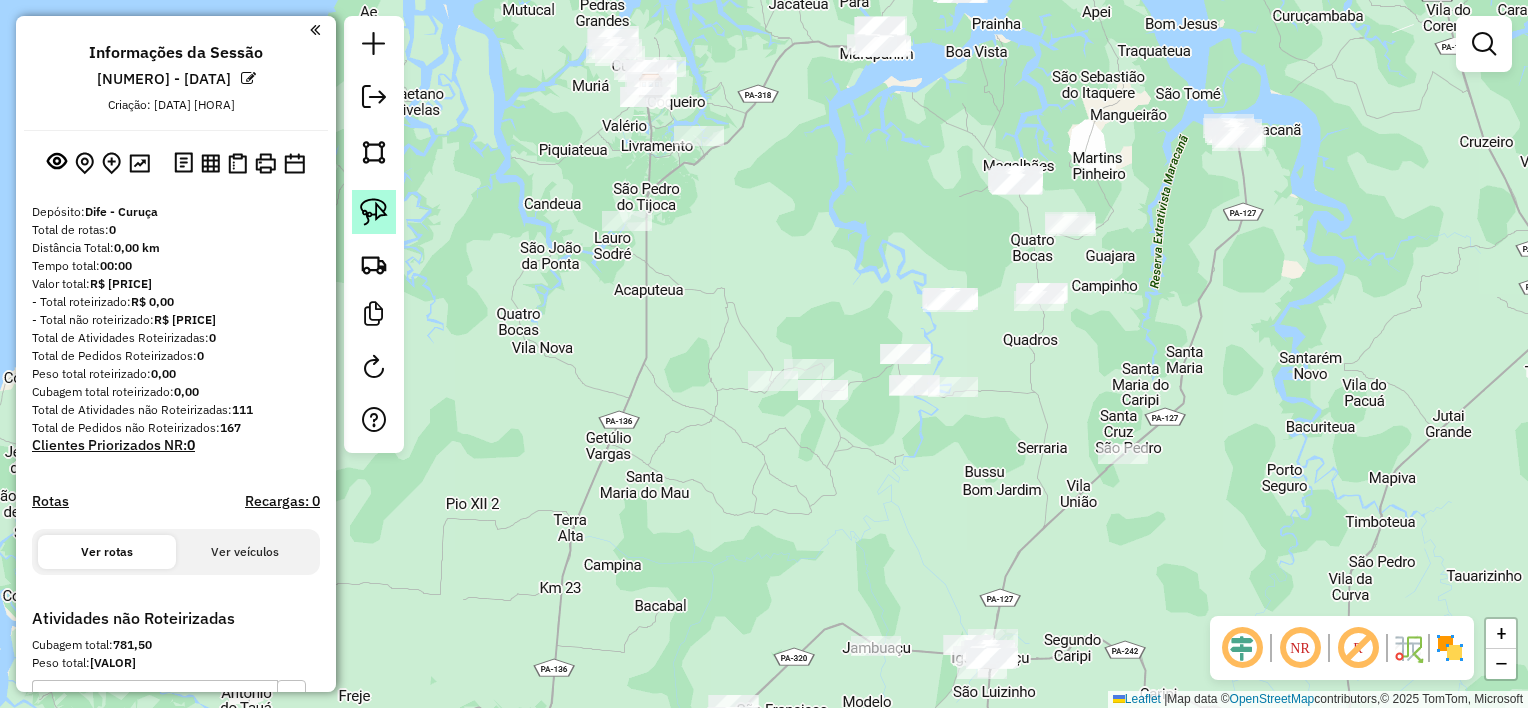 click 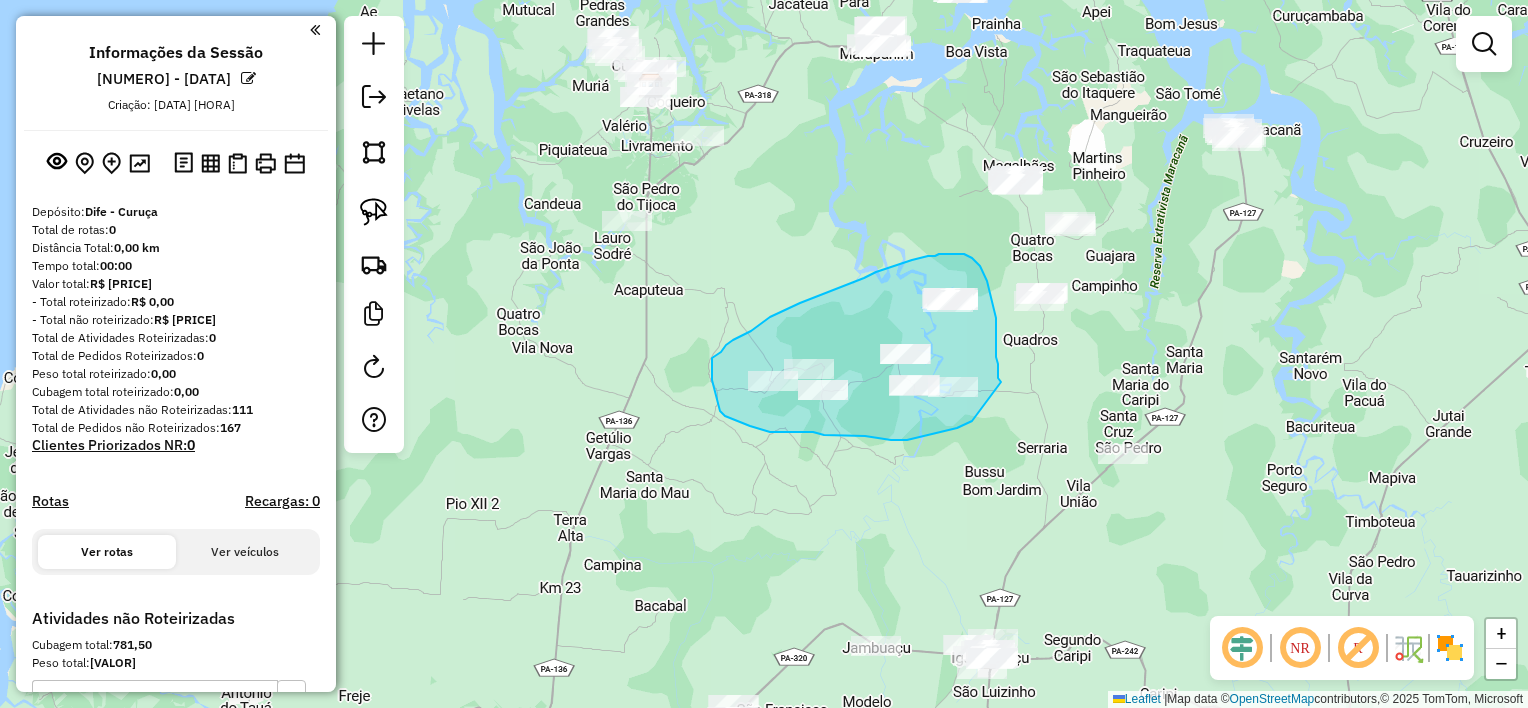 drag, startPoint x: 1001, startPoint y: 382, endPoint x: 972, endPoint y: 421, distance: 48.60041 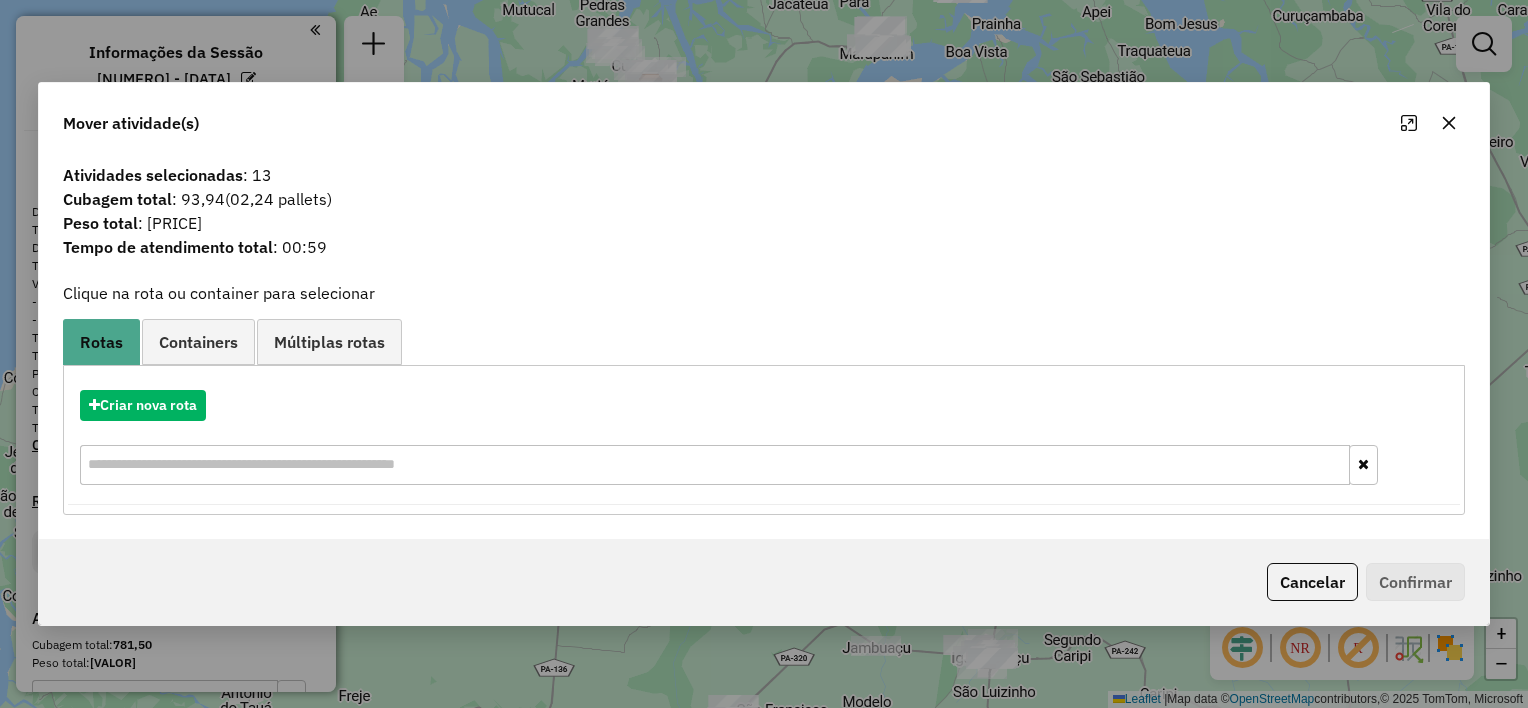 click 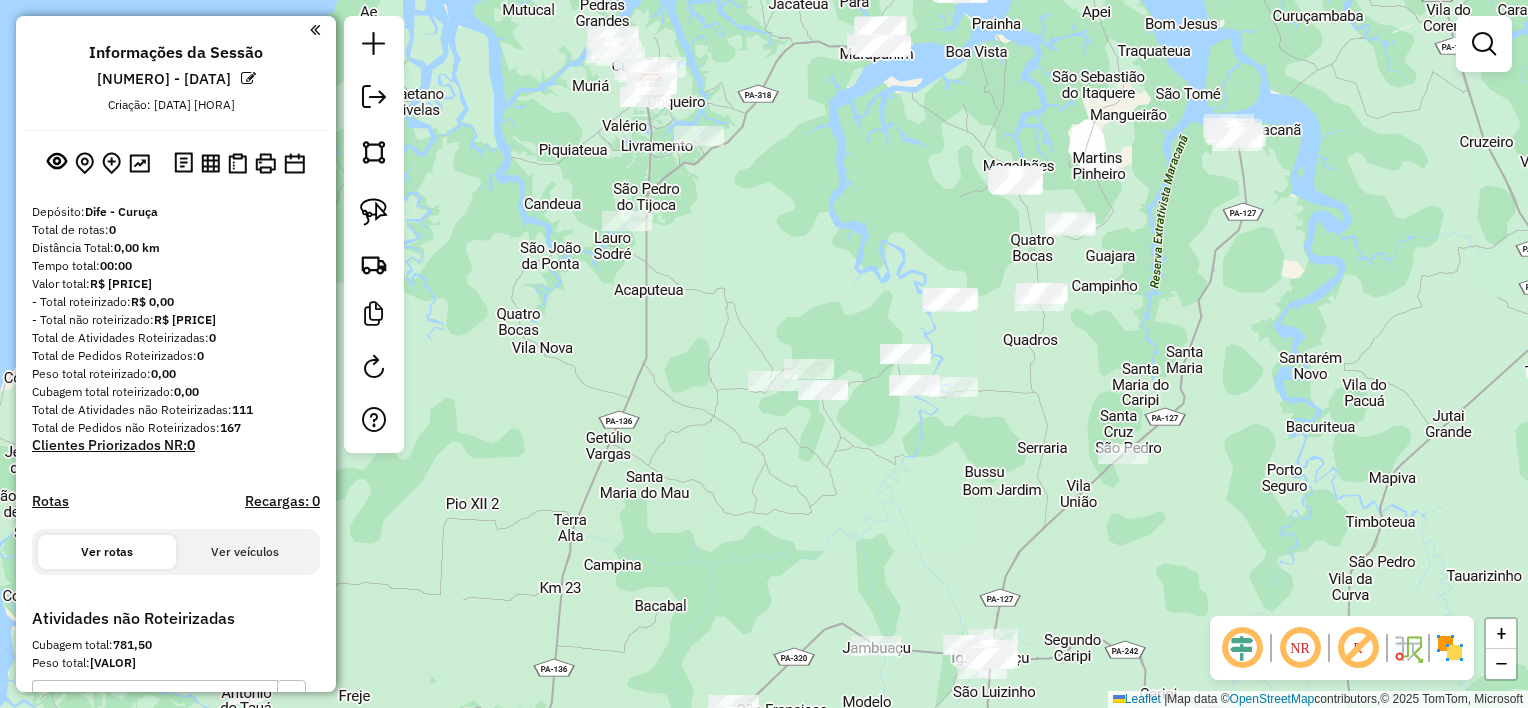 drag, startPoint x: 368, startPoint y: 213, endPoint x: 470, endPoint y: 221, distance: 102.31325 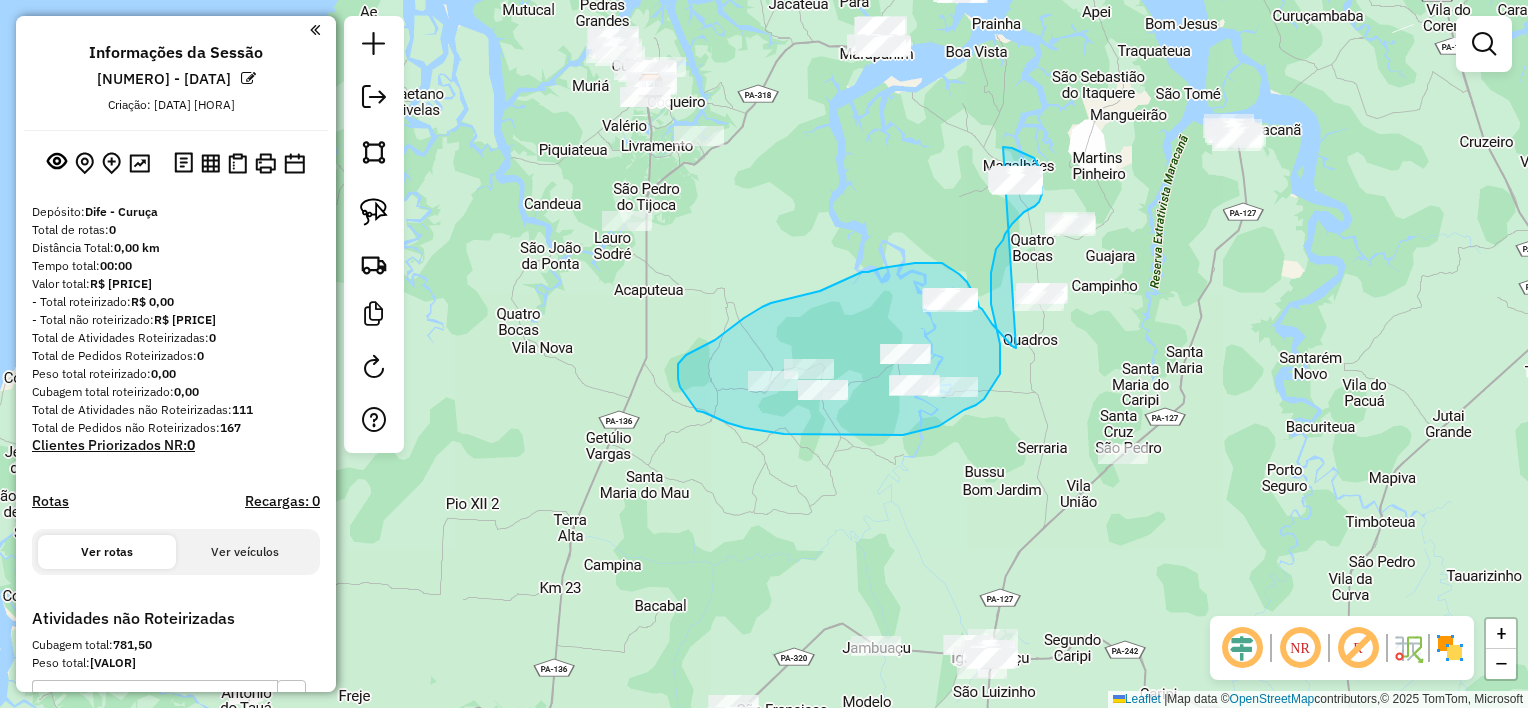 drag, startPoint x: 1016, startPoint y: 348, endPoint x: 988, endPoint y: 147, distance: 202.94087 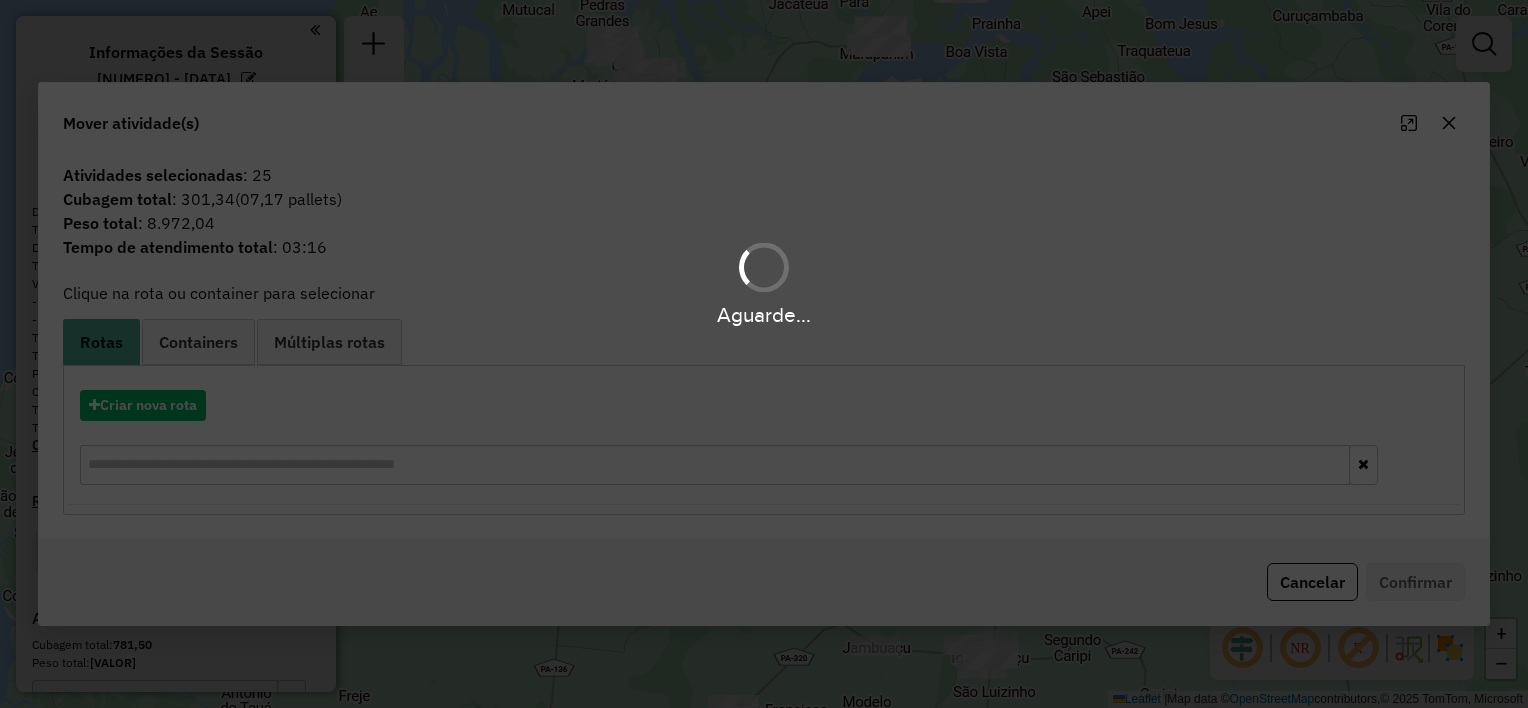 click on "Aguarde..." at bounding box center (764, 354) 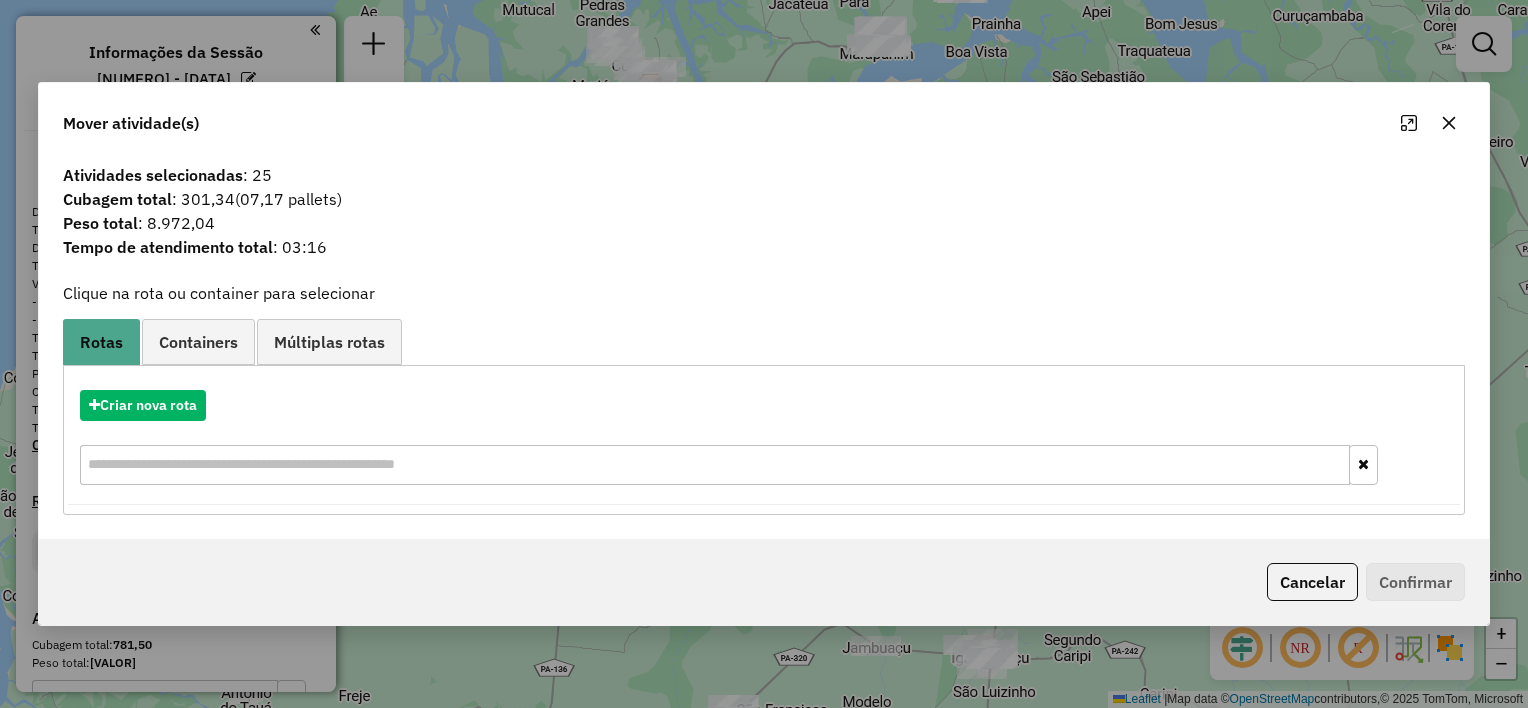 click 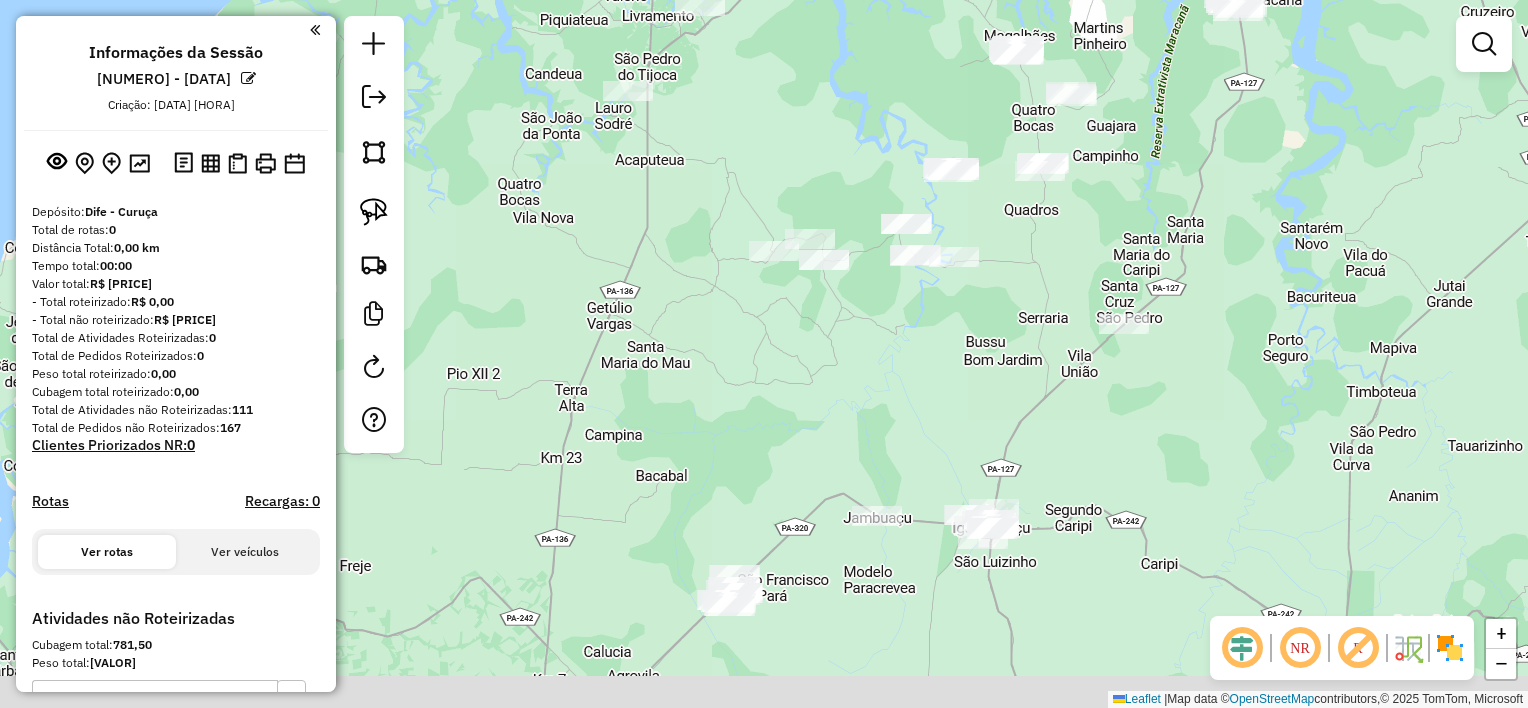click on "Janela de atendimento Grade de atendimento Capacidade Transportadoras Veículos Cliente Pedidos  Rotas Selecione os dias de semana para filtrar as janelas de atendimento  Seg   Ter   Qua   Qui   Sex   Sáb   Dom  Informe o período da janela de atendimento: De: Até:  Filtrar exatamente a janela do cliente  Considerar janela de atendimento padrão  Selecione os dias de semana para filtrar as grades de atendimento  Seg   Ter   Qua   Qui   Sex   Sáb   Dom   Considerar clientes sem dia de atendimento cadastrado  Clientes fora do dia de atendimento selecionado Filtrar as atividades entre os valores definidos abaixo:  Peso mínimo:   Peso máximo:   Cubagem mínima:   Cubagem máxima:   De:   Até:  Filtrar as atividades entre o tempo de atendimento definido abaixo:  De:   Até:   Considerar capacidade total dos clientes não roteirizados Transportadora: Selecione um ou mais itens Tipo de veículo: Selecione um ou mais itens Veículo: Selecione um ou mais itens Motorista: Selecione um ou mais itens Nome: Rótulo:" 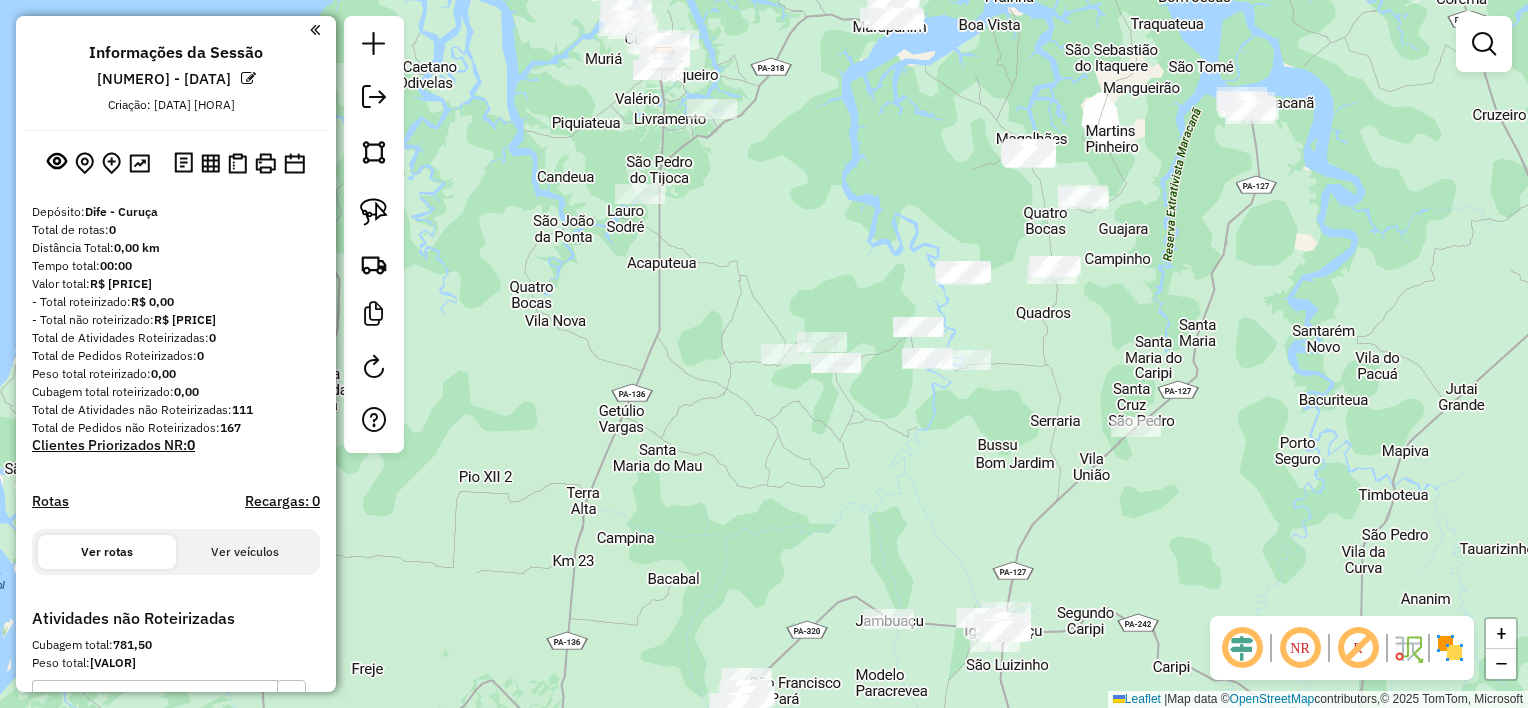 drag, startPoint x: 1039, startPoint y: 280, endPoint x: 1047, endPoint y: 380, distance: 100.31949 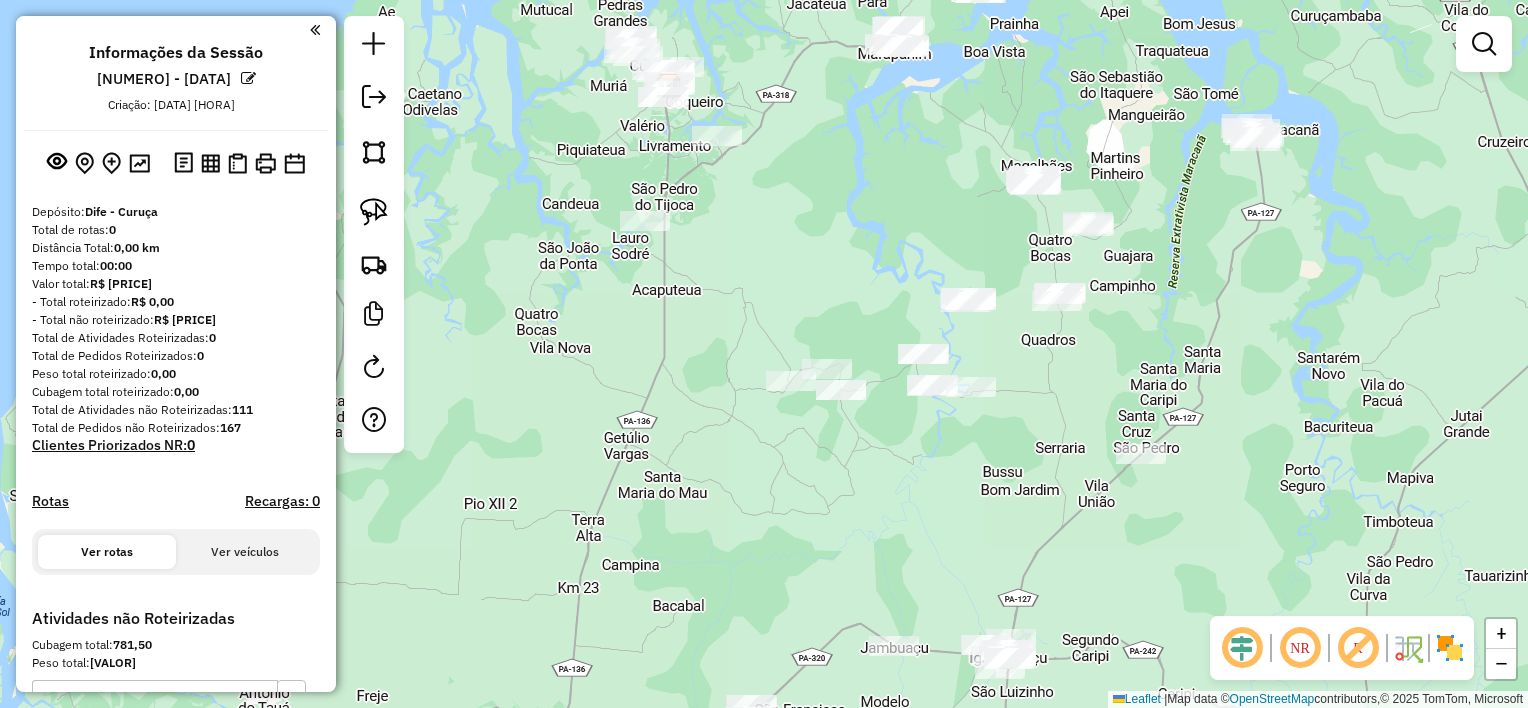 drag, startPoint x: 848, startPoint y: 192, endPoint x: 903, endPoint y: 326, distance: 144.84819 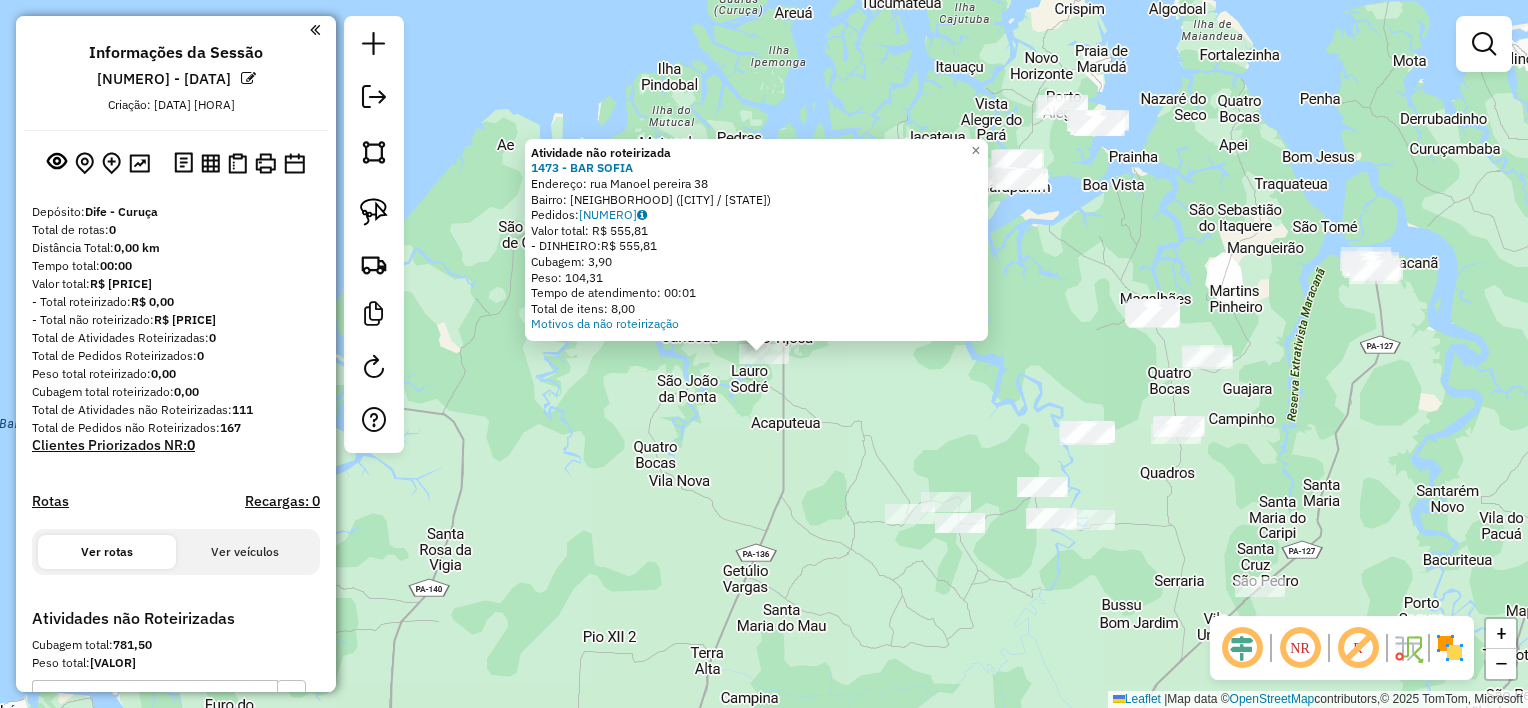 click on "Atividade não roteirizada [NUMERO] - [NAME] Endereço: rua [NOME] [NUMERO] Bairro: [BAIRRO] ([CIDADE] / [ESTADO]) Pedidos: [NUMERO] Valor total: R$ [VALOR] - DINHEIRO: R$ [VALOR] Cubagem: [VALOR] Peso: [VALOR] Tempo de atendimento: [TEMPO] Total de itens: [NUMERO] Motivos da não roteirização × Janela de atendimento Grade de atendimento Capacidade Transportadoras Veículos Cliente Pedidos Rotas Selecione os dias de semana para filtrar as janelas de atendimento Seg Ter Qua Qui Sex Sáb Dom Informe o período da janela de atendimento: De: Até: Filtrar exatamente a janela do cliente Considerar janela de atendimento padrão Selecione os dias de semana para filtrar as grades de atendimento Seg Ter Qua Qui Sex Sáb Dom Considerar clientes sem dia de atendimento cadastrado Clientes fora do dia de atendimento selecionado Filtrar as atividades entre os valores definidos abaixo: Peso mínimo: Peso máximo: Cubagem mínima: Cubagem máxima: De: Até: De: Até: Nome:" 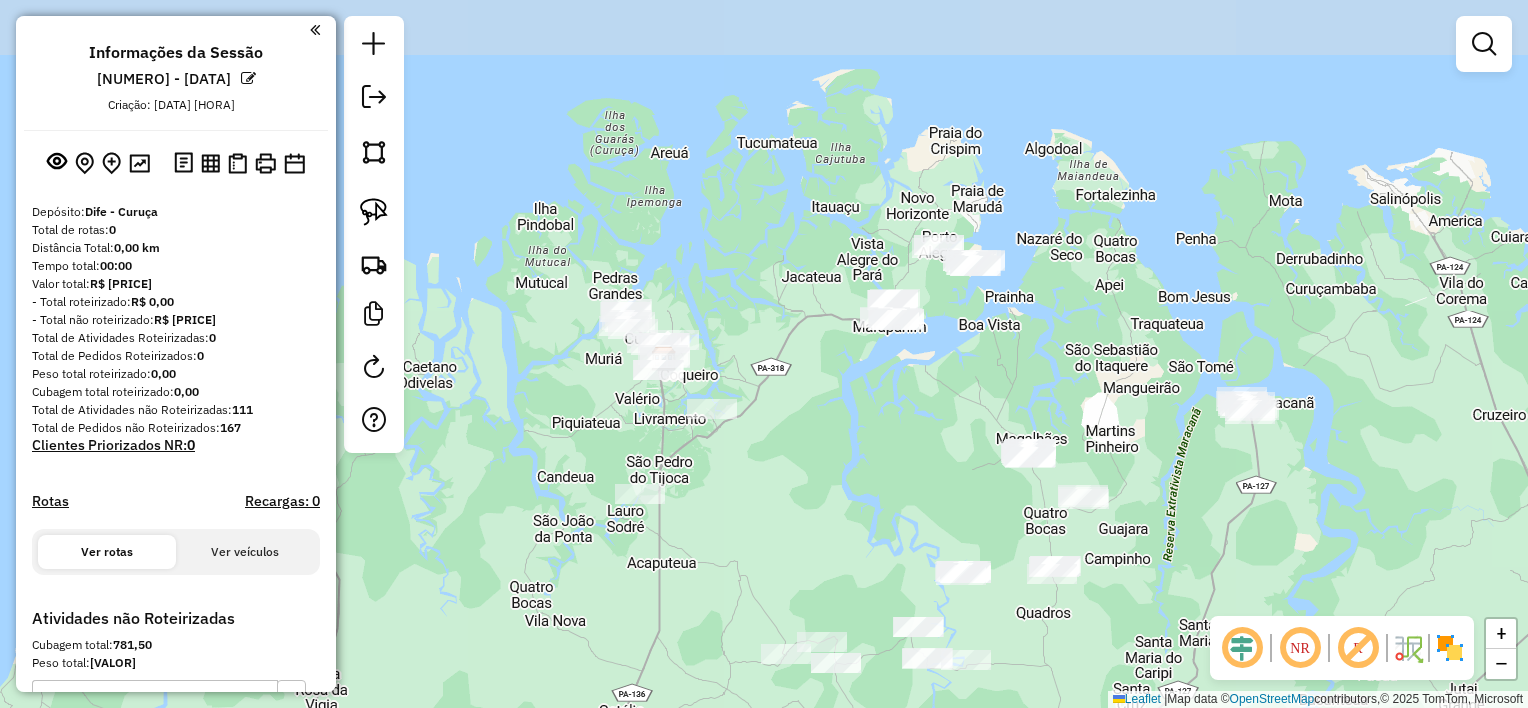 drag, startPoint x: 934, startPoint y: 341, endPoint x: 868, endPoint y: 453, distance: 130 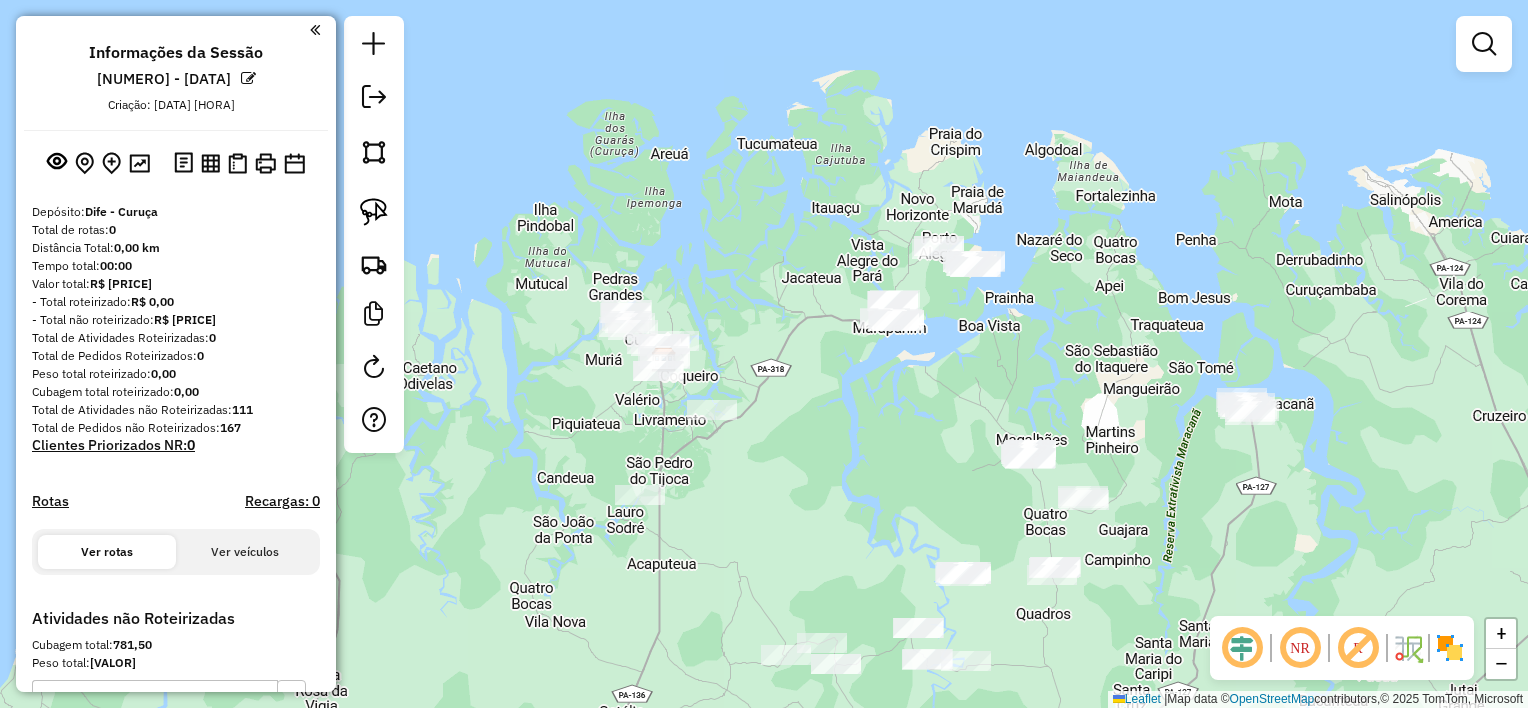 drag, startPoint x: 373, startPoint y: 216, endPoint x: 480, endPoint y: 215, distance: 107.00467 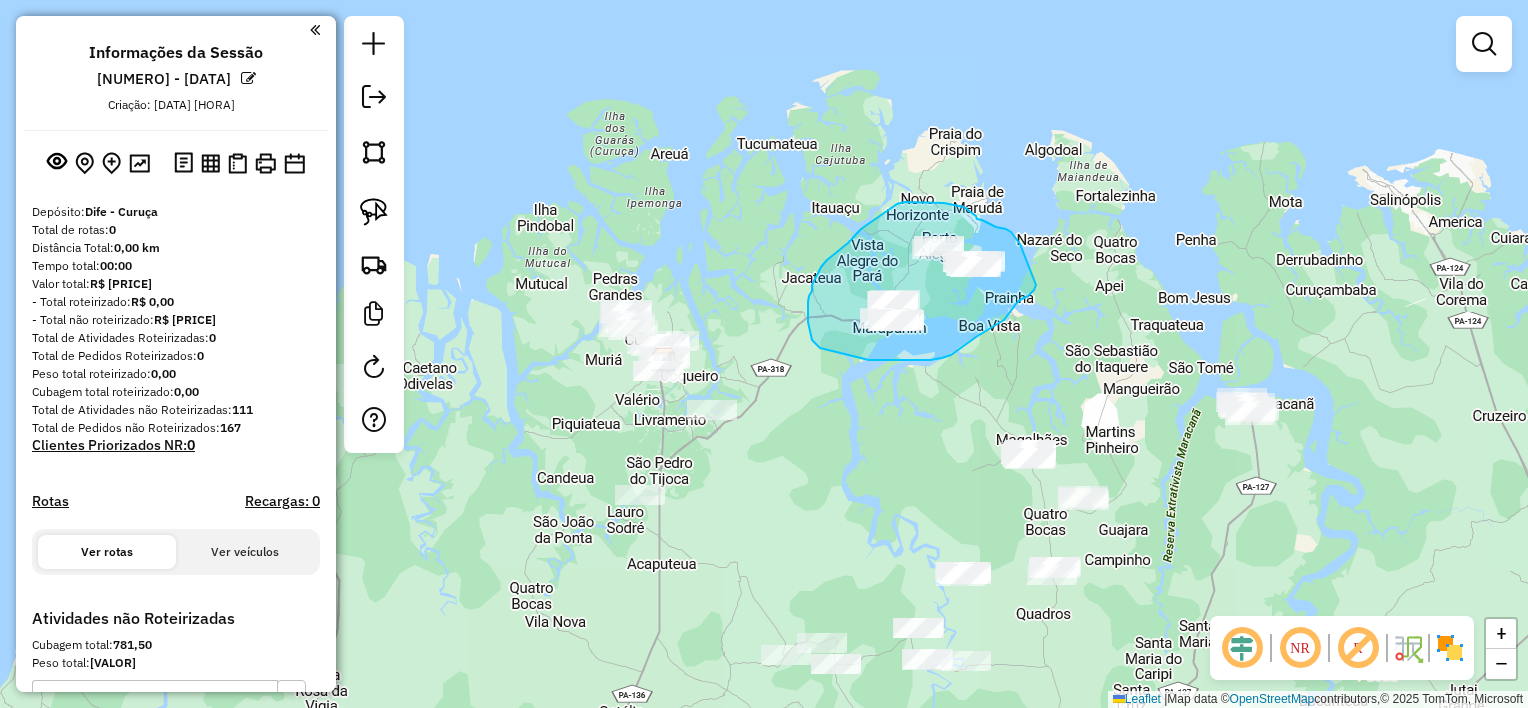 drag, startPoint x: 1020, startPoint y: 244, endPoint x: 1036, endPoint y: 285, distance: 44.011364 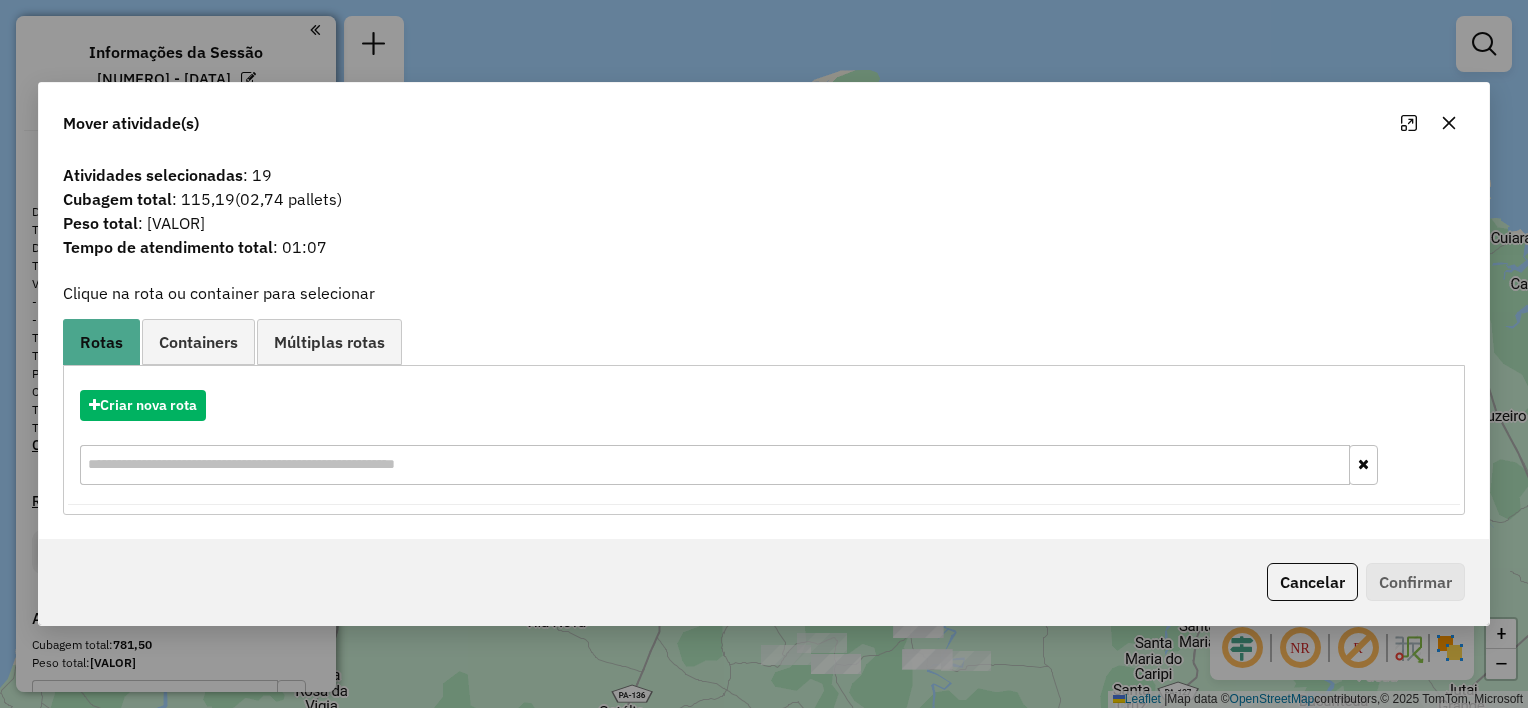 click 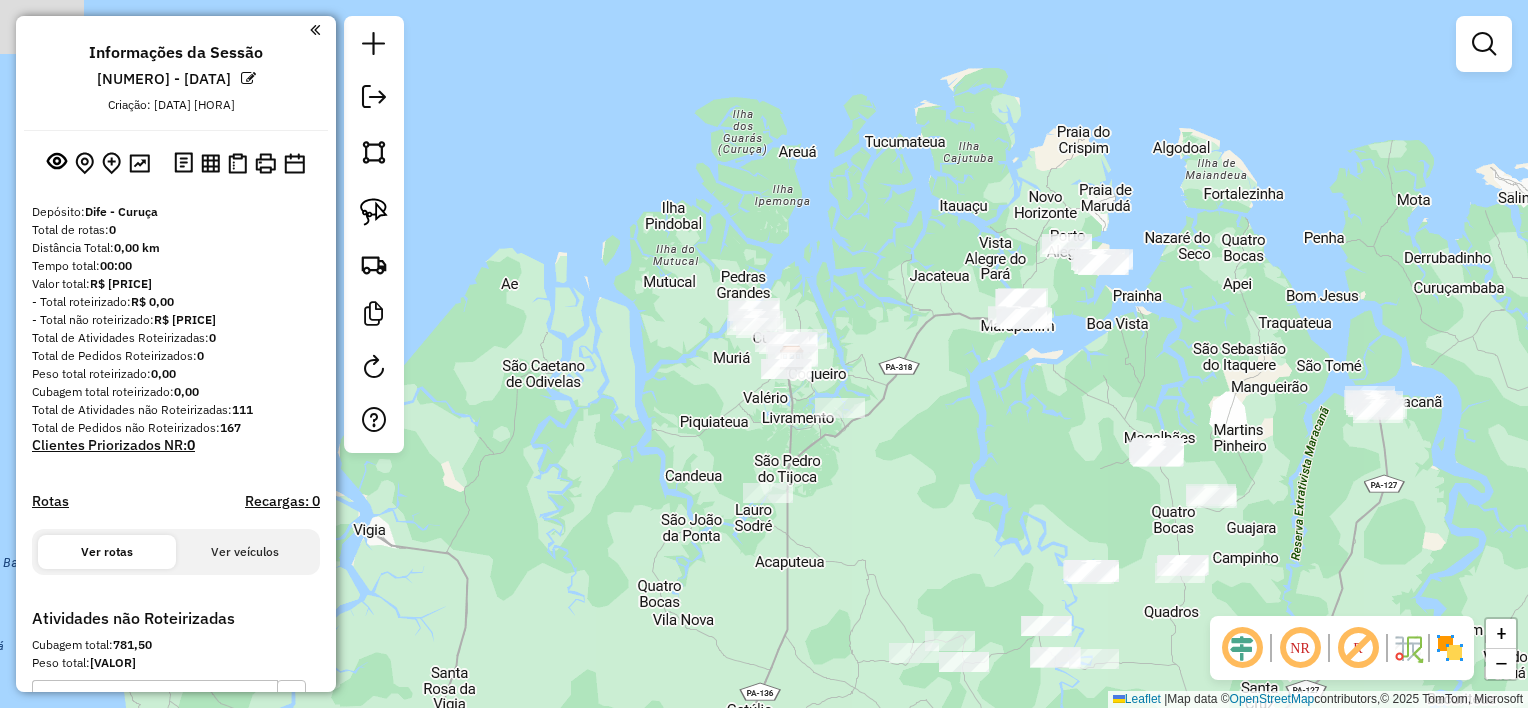 drag, startPoint x: 988, startPoint y: 421, endPoint x: 1004, endPoint y: 421, distance: 16 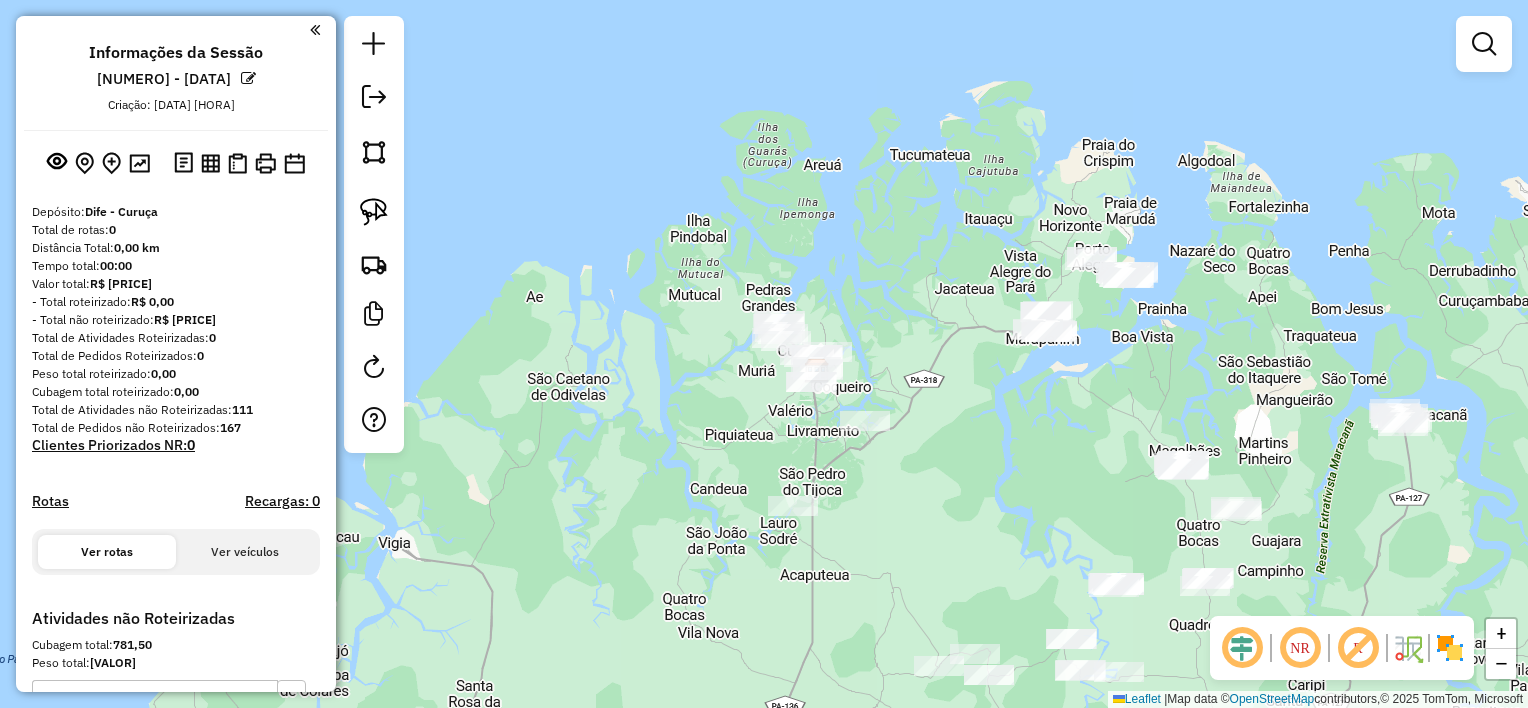 click on "Janela de atendimento Grade de atendimento Capacidade Transportadoras Veículos Cliente Pedidos  Rotas Selecione os dias de semana para filtrar as janelas de atendimento  Seg   Ter   Qua   Qui   Sex   Sáb   Dom  Informe o período da janela de atendimento: De: Até:  Filtrar exatamente a janela do cliente  Considerar janela de atendimento padrão  Selecione os dias de semana para filtrar as grades de atendimento  Seg   Ter   Qua   Qui   Sex   Sáb   Dom   Considerar clientes sem dia de atendimento cadastrado  Clientes fora do dia de atendimento selecionado Filtrar as atividades entre os valores definidos abaixo:  Peso mínimo:   Peso máximo:   Cubagem mínima:   Cubagem máxima:   De:   Até:  Filtrar as atividades entre o tempo de atendimento definido abaixo:  De:   Até:   Considerar capacidade total dos clientes não roteirizados Transportadora: Selecione um ou mais itens Tipo de veículo: Selecione um ou mais itens Veículo: Selecione um ou mais itens Motorista: Selecione um ou mais itens Nome: Rótulo:" 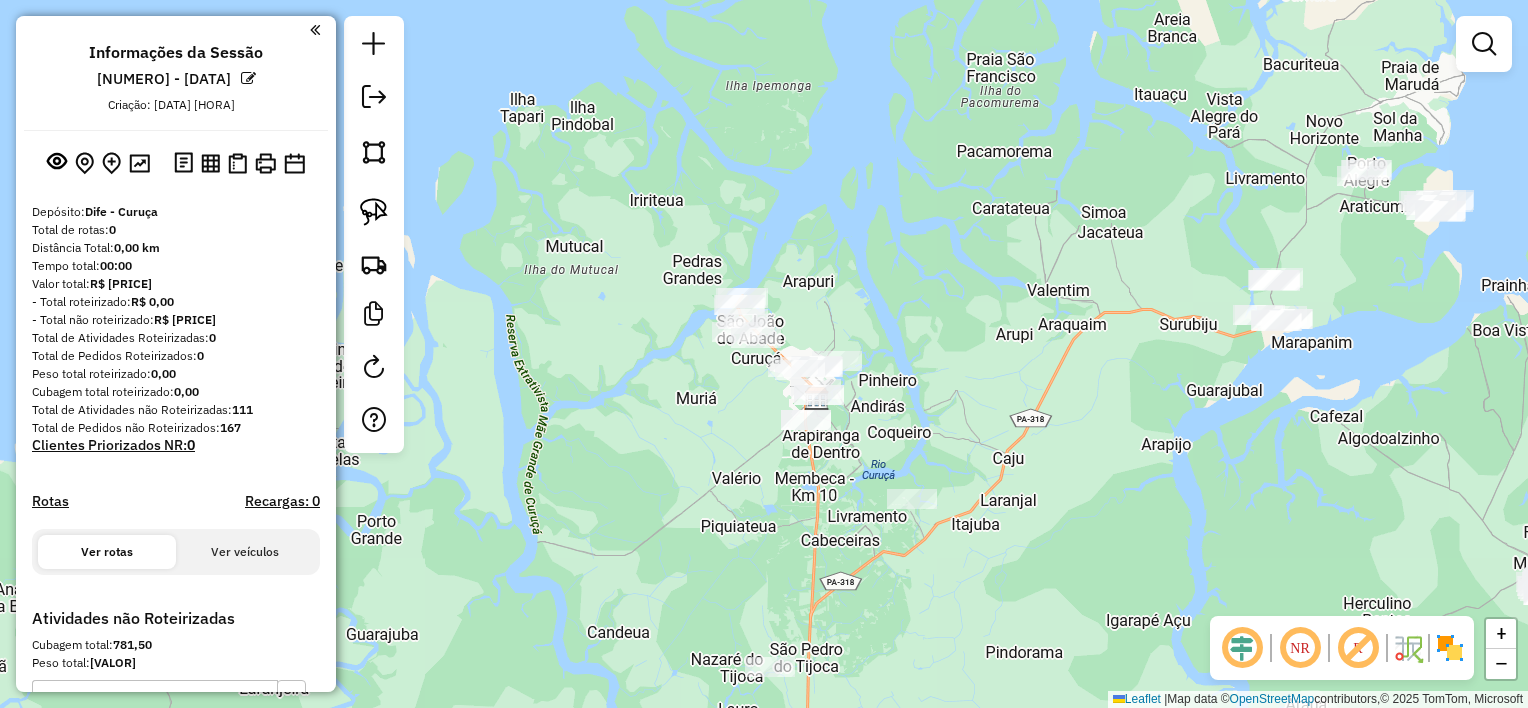 drag, startPoint x: 372, startPoint y: 212, endPoint x: 419, endPoint y: 208, distance: 47.169907 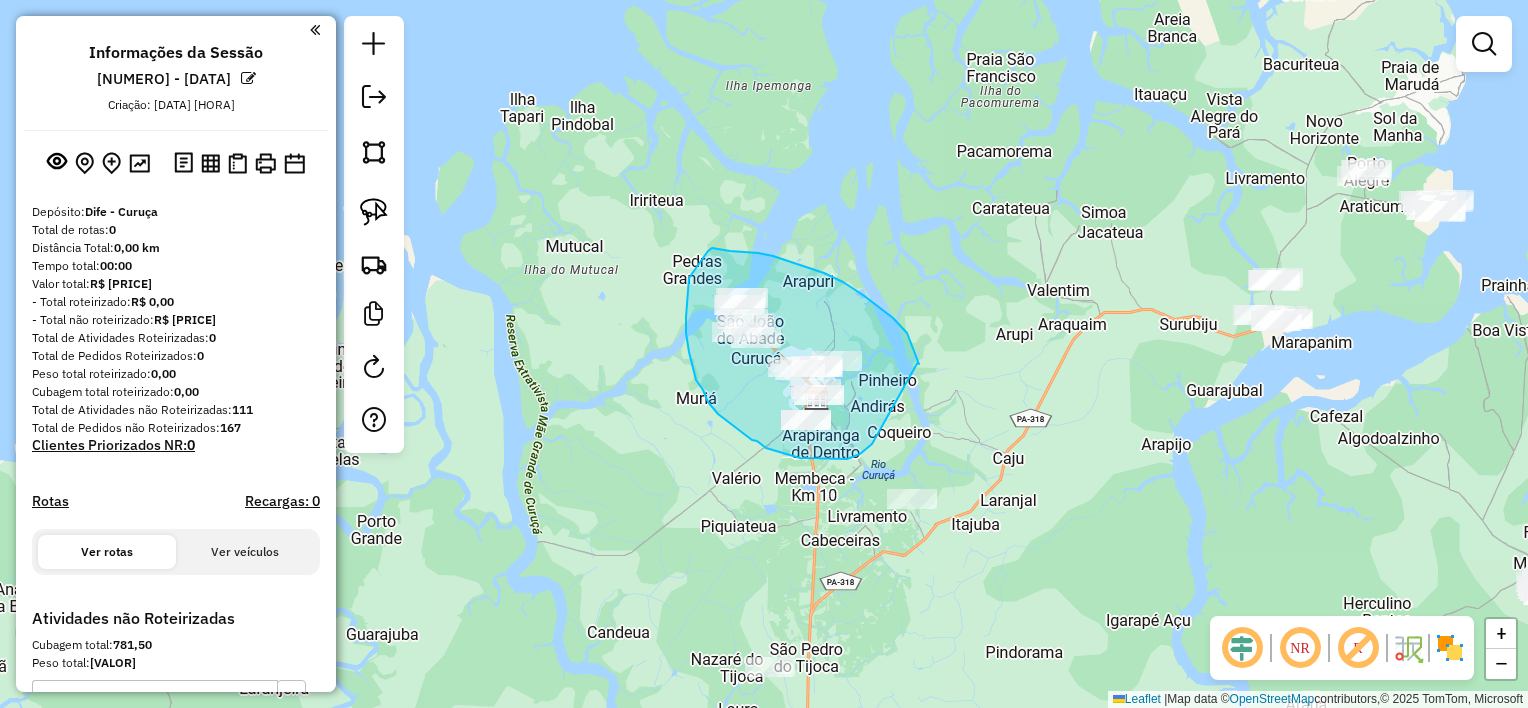 drag, startPoint x: 918, startPoint y: 362, endPoint x: 877, endPoint y: 436, distance: 84.59905 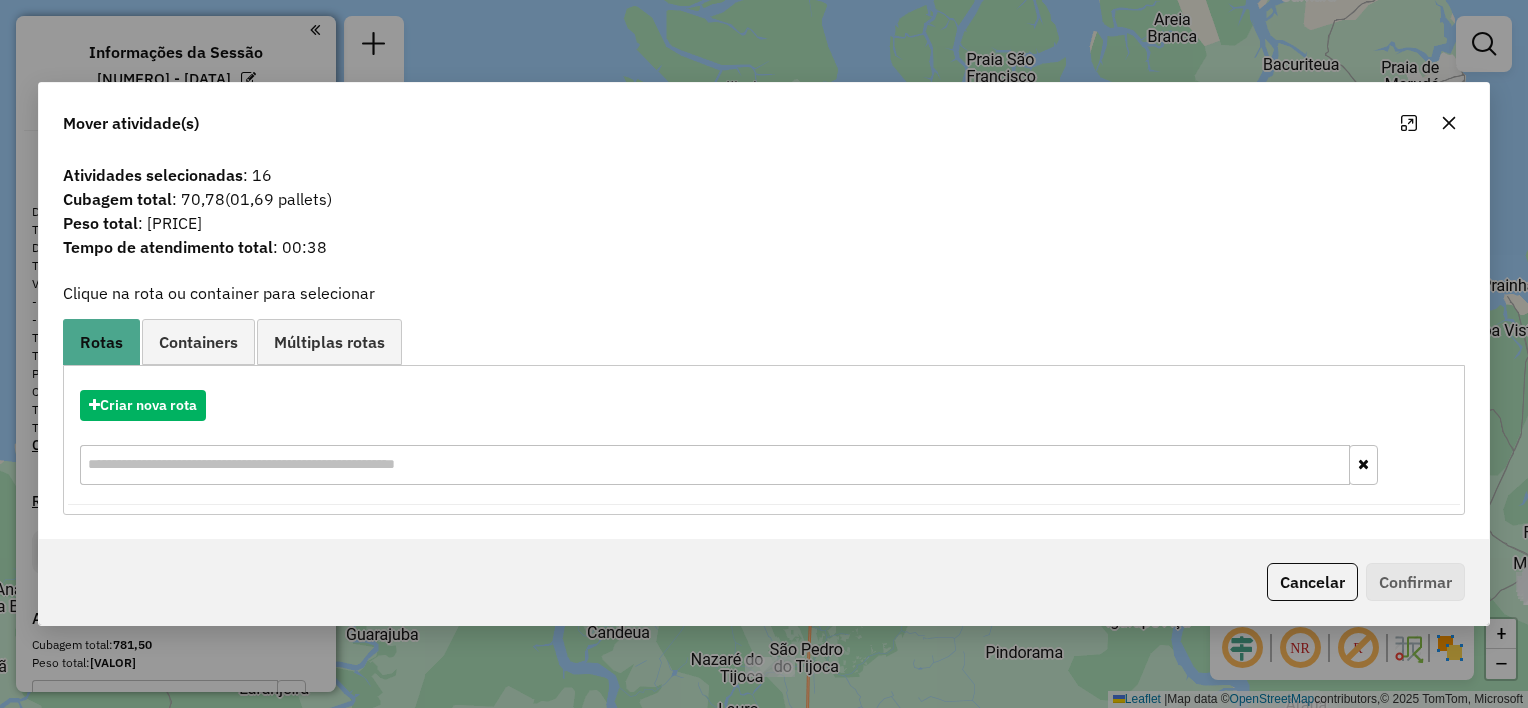 click 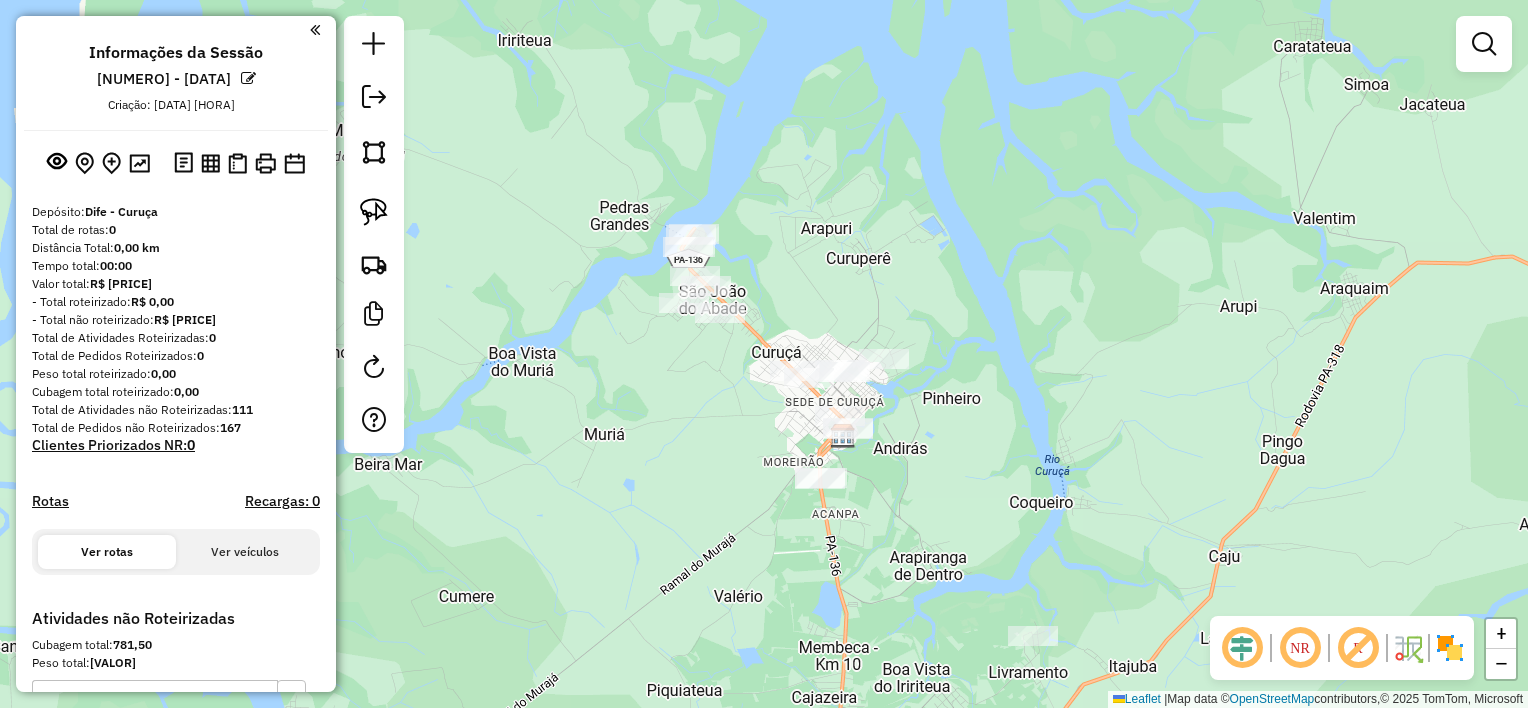 drag, startPoint x: 374, startPoint y: 211, endPoint x: 512, endPoint y: 211, distance: 138 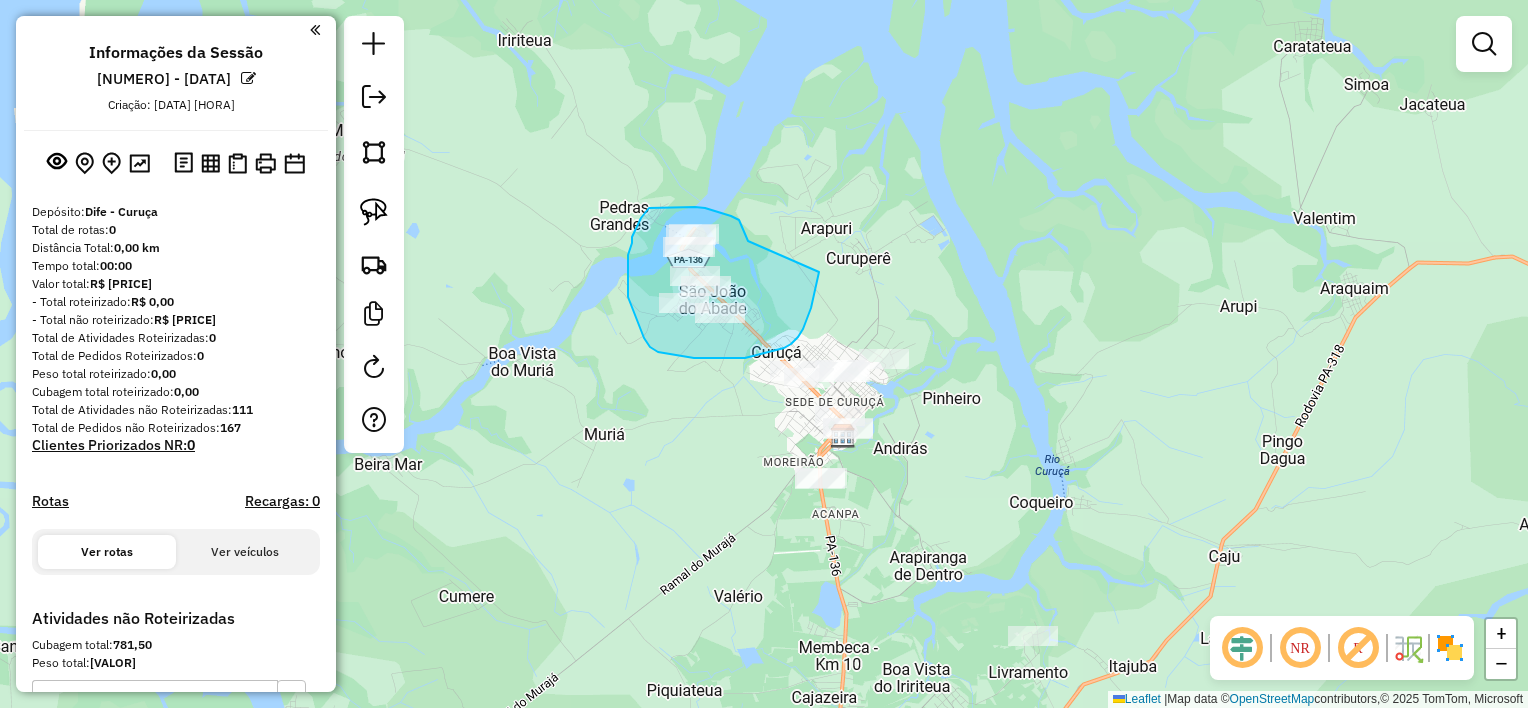 drag, startPoint x: 748, startPoint y: 241, endPoint x: 819, endPoint y: 272, distance: 77.47257 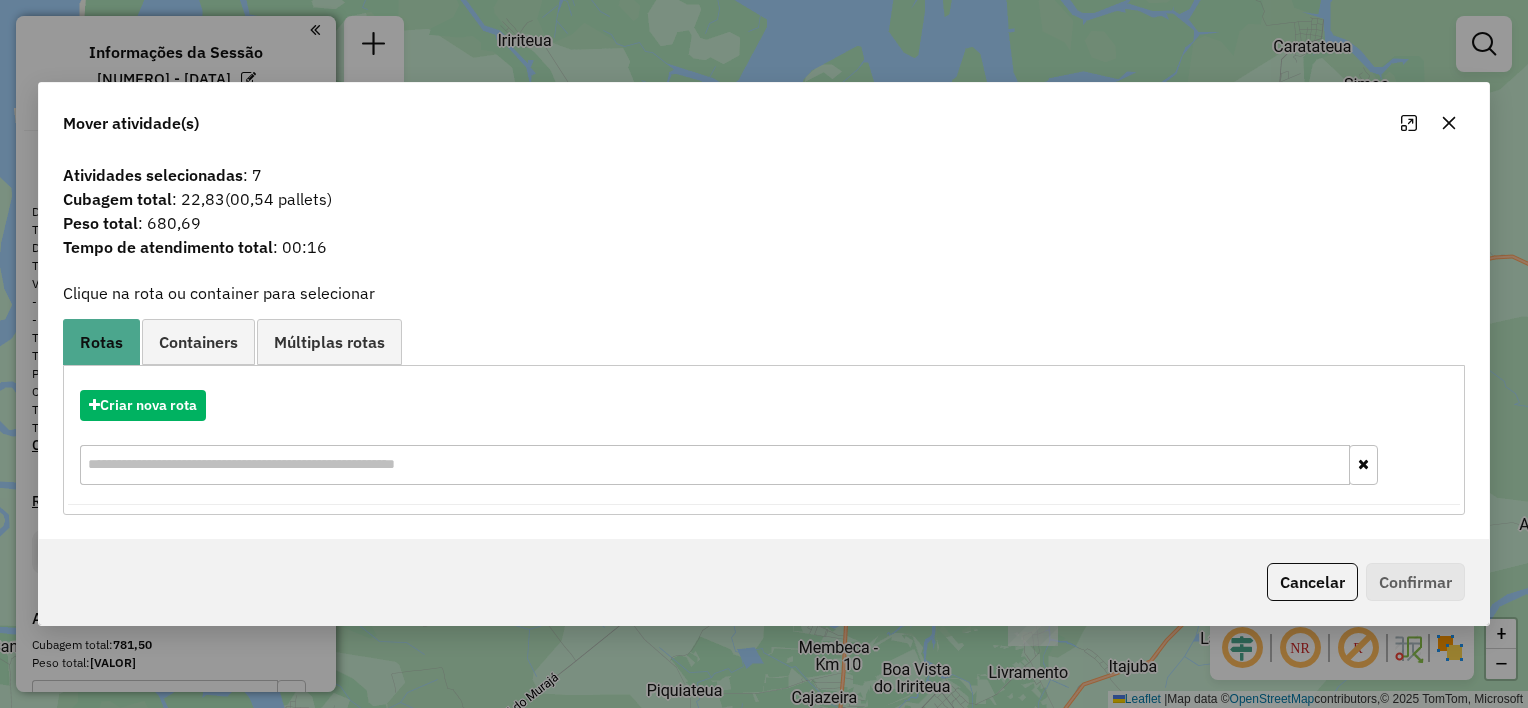 click 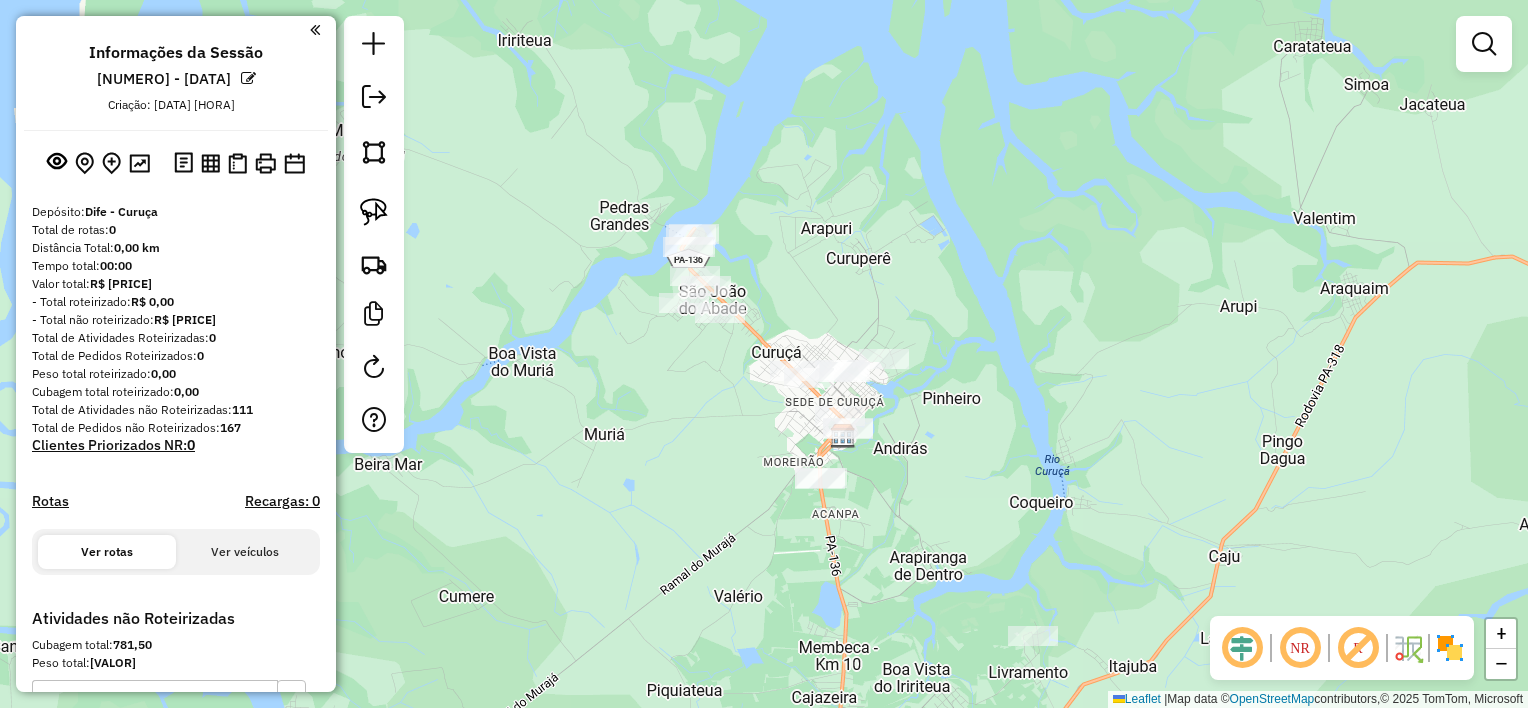 drag, startPoint x: 382, startPoint y: 219, endPoint x: 611, endPoint y: 245, distance: 230.47125 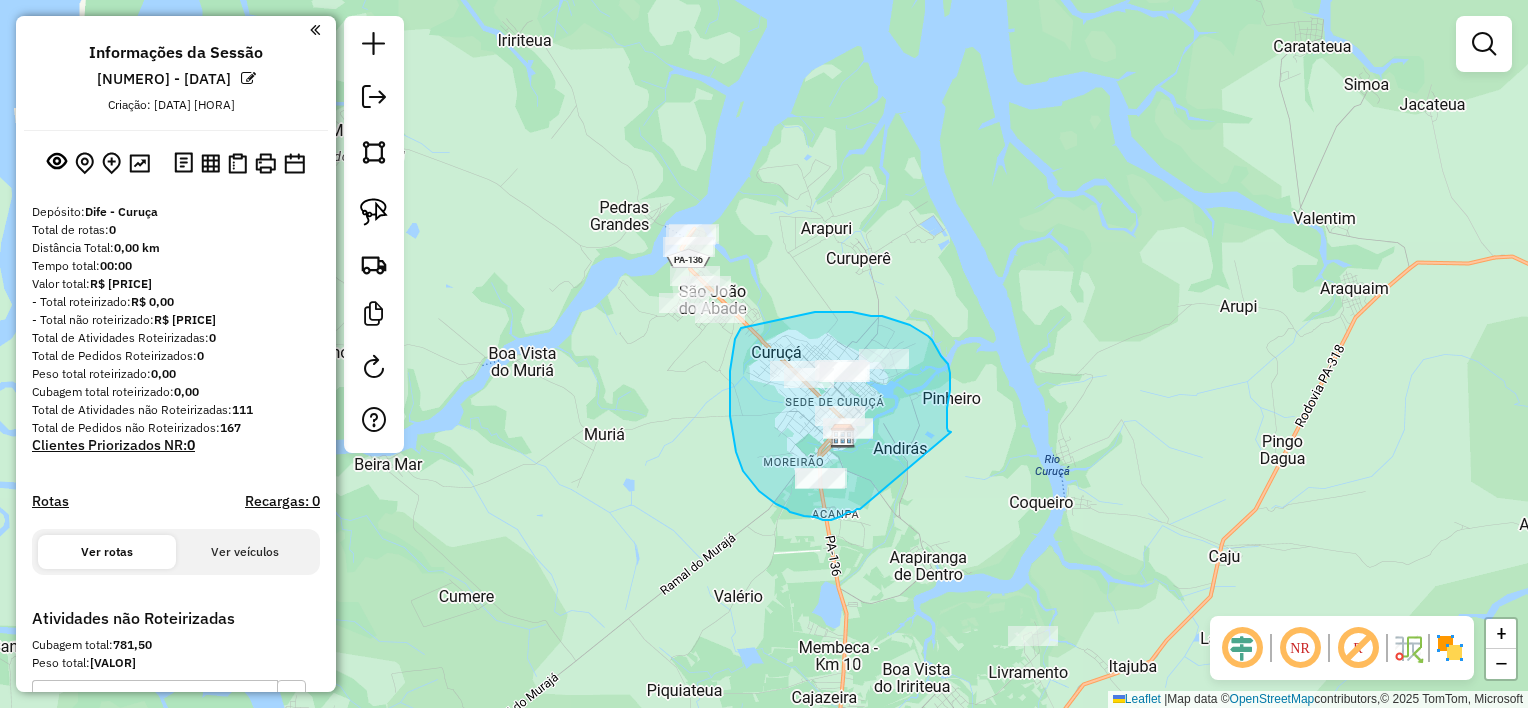 drag, startPoint x: 951, startPoint y: 432, endPoint x: 860, endPoint y: 509, distance: 119.2057 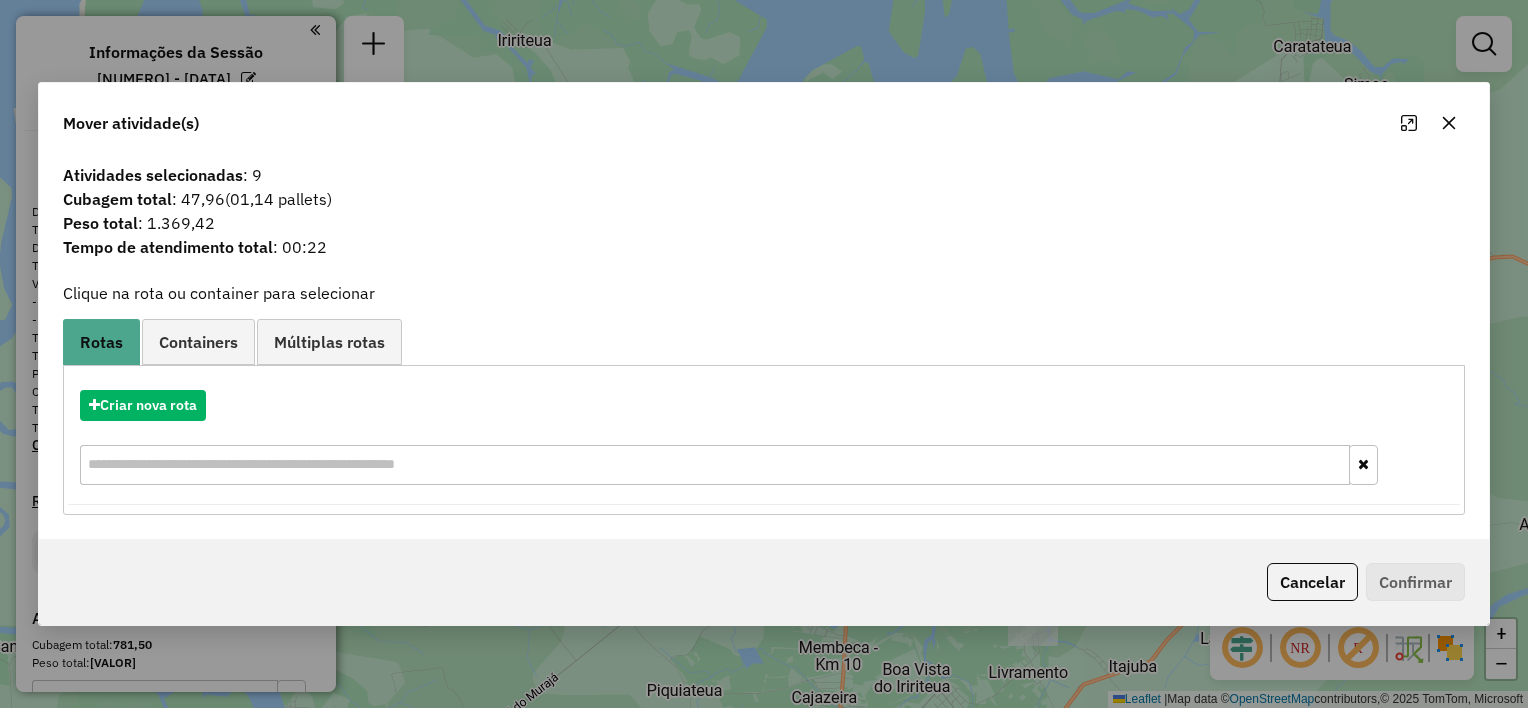 click 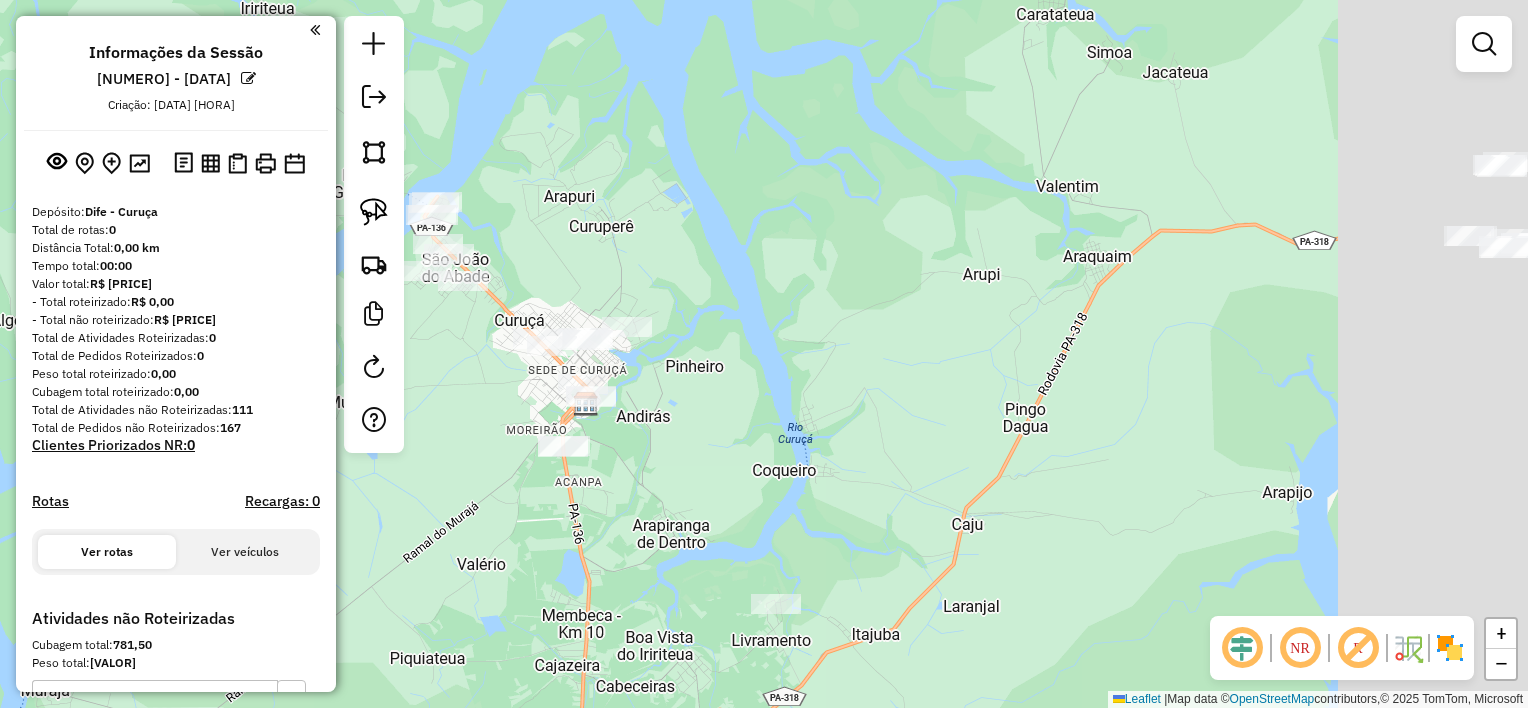 drag, startPoint x: 1105, startPoint y: 328, endPoint x: 1039, endPoint y: 347, distance: 68.68042 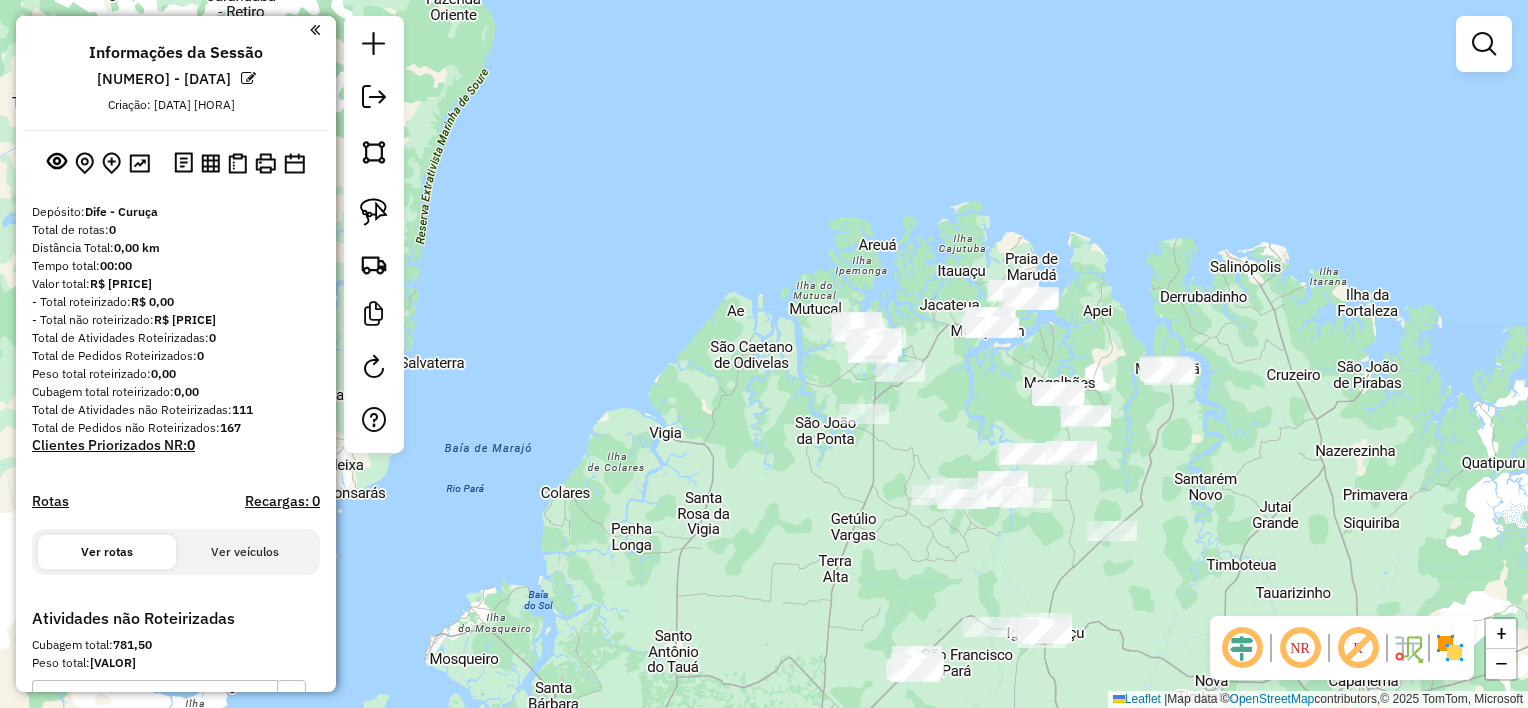 drag, startPoint x: 968, startPoint y: 428, endPoint x: 932, endPoint y: 392, distance: 50.91169 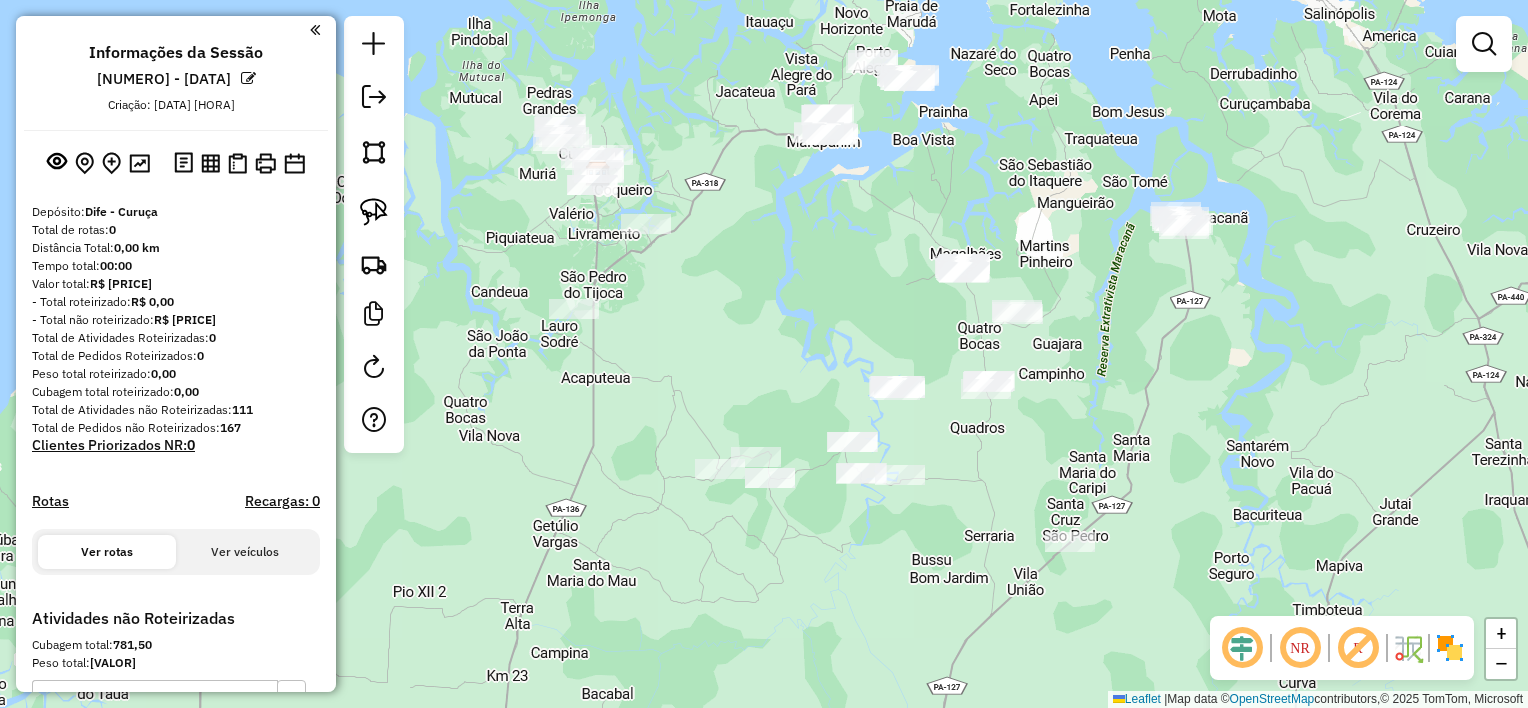 drag, startPoint x: 1057, startPoint y: 444, endPoint x: 1032, endPoint y: 432, distance: 27.730848 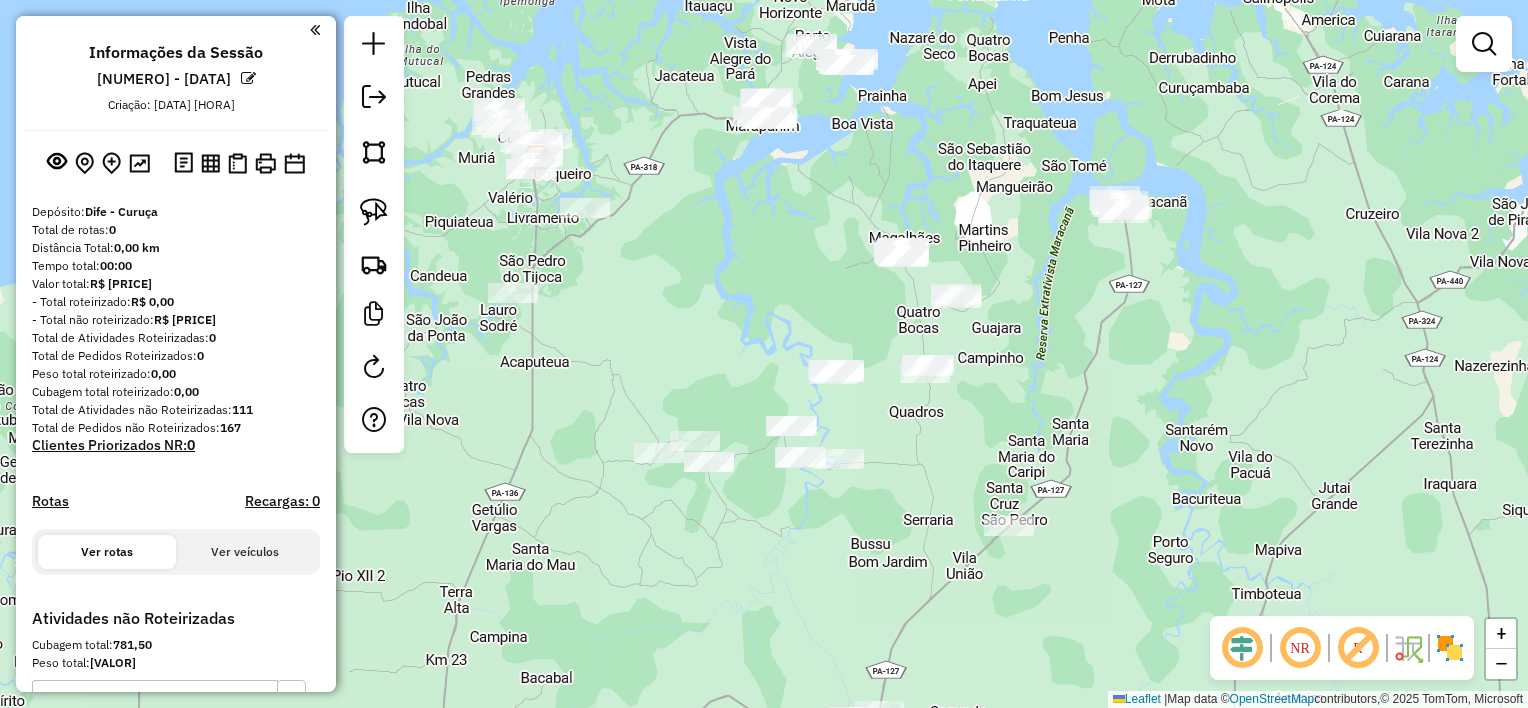 drag, startPoint x: 1066, startPoint y: 396, endPoint x: 1061, endPoint y: 370, distance: 26.476404 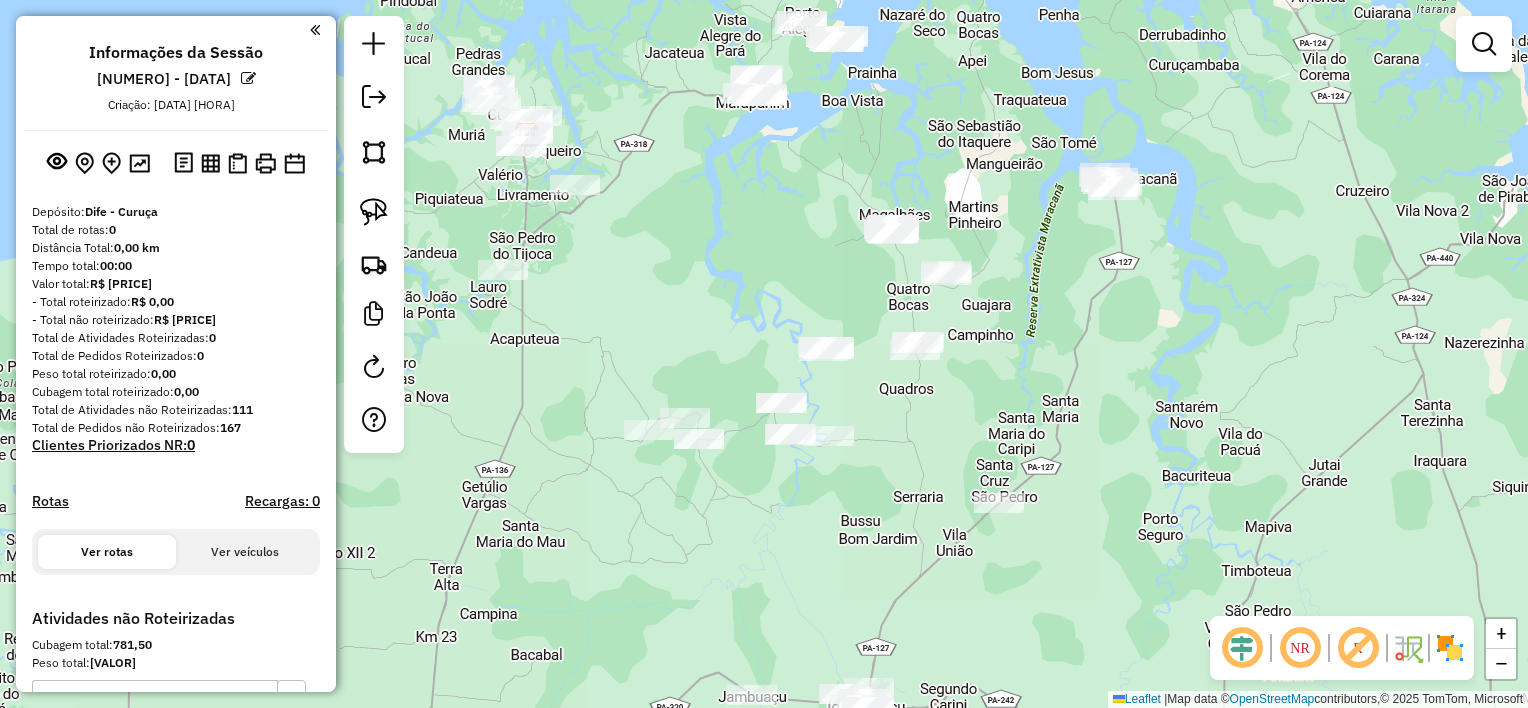 click on "Janela de atendimento Grade de atendimento Capacidade Transportadoras Veículos Cliente Pedidos  Rotas Selecione os dias de semana para filtrar as janelas de atendimento  Seg   Ter   Qua   Qui   Sex   Sáb   Dom  Informe o período da janela de atendimento: De: Até:  Filtrar exatamente a janela do cliente  Considerar janela de atendimento padrão  Selecione os dias de semana para filtrar as grades de atendimento  Seg   Ter   Qua   Qui   Sex   Sáb   Dom   Considerar clientes sem dia de atendimento cadastrado  Clientes fora do dia de atendimento selecionado Filtrar as atividades entre os valores definidos abaixo:  Peso mínimo:   Peso máximo:   Cubagem mínima:   Cubagem máxima:   De:   Até:  Filtrar as atividades entre o tempo de atendimento definido abaixo:  De:   Até:   Considerar capacidade total dos clientes não roteirizados Transportadora: Selecione um ou mais itens Tipo de veículo: Selecione um ou mais itens Veículo: Selecione um ou mais itens Motorista: Selecione um ou mais itens Nome: Rótulo:" 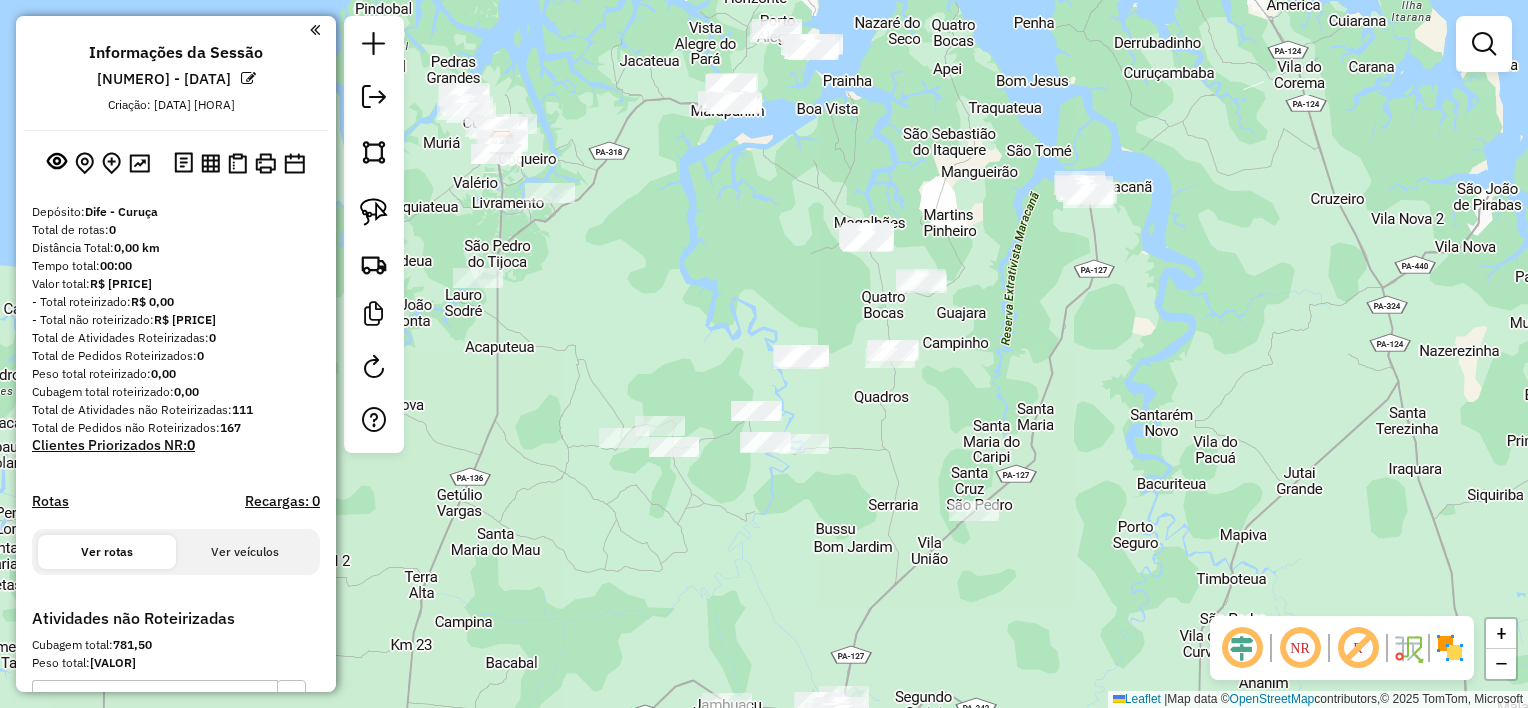 drag, startPoint x: 1029, startPoint y: 375, endPoint x: 1004, endPoint y: 381, distance: 25.70992 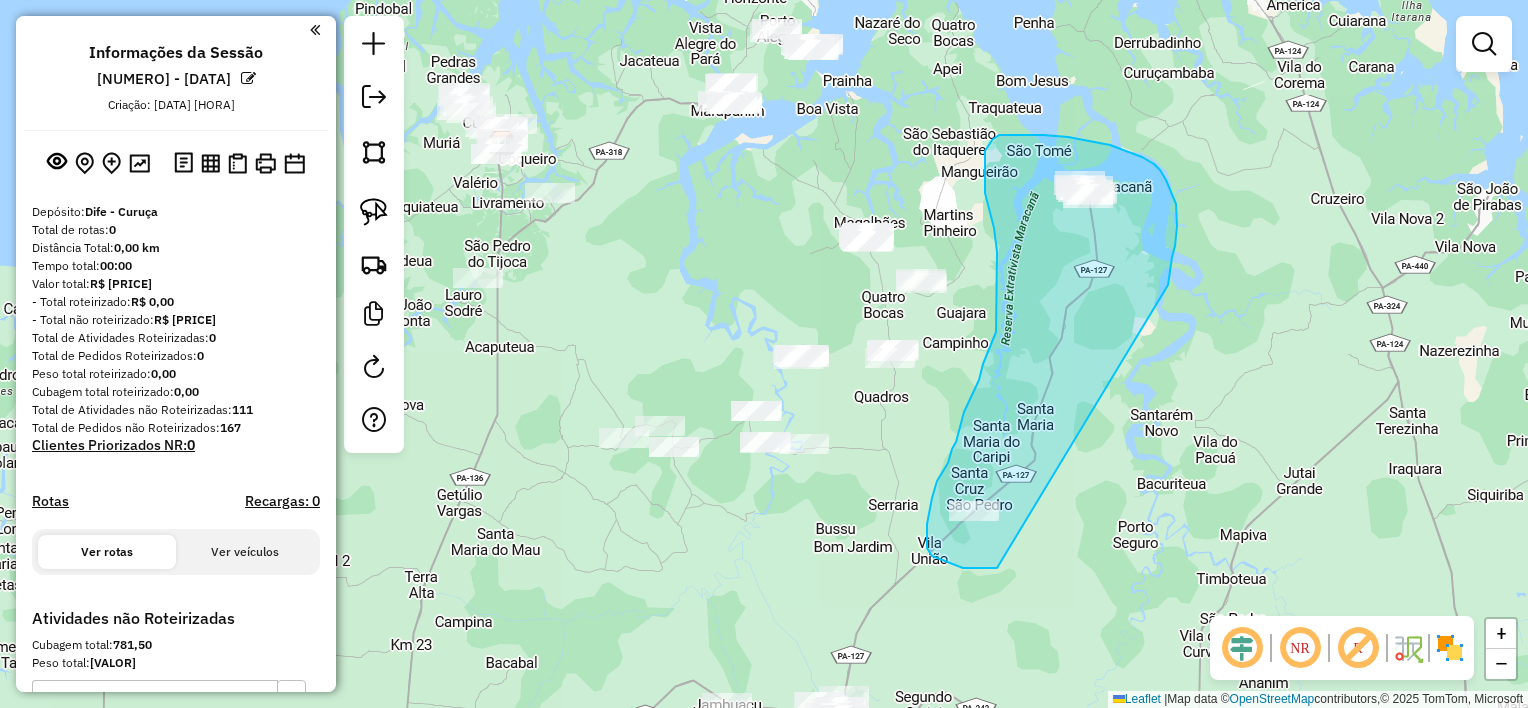 drag, startPoint x: 1172, startPoint y: 192, endPoint x: 997, endPoint y: 568, distance: 414.73004 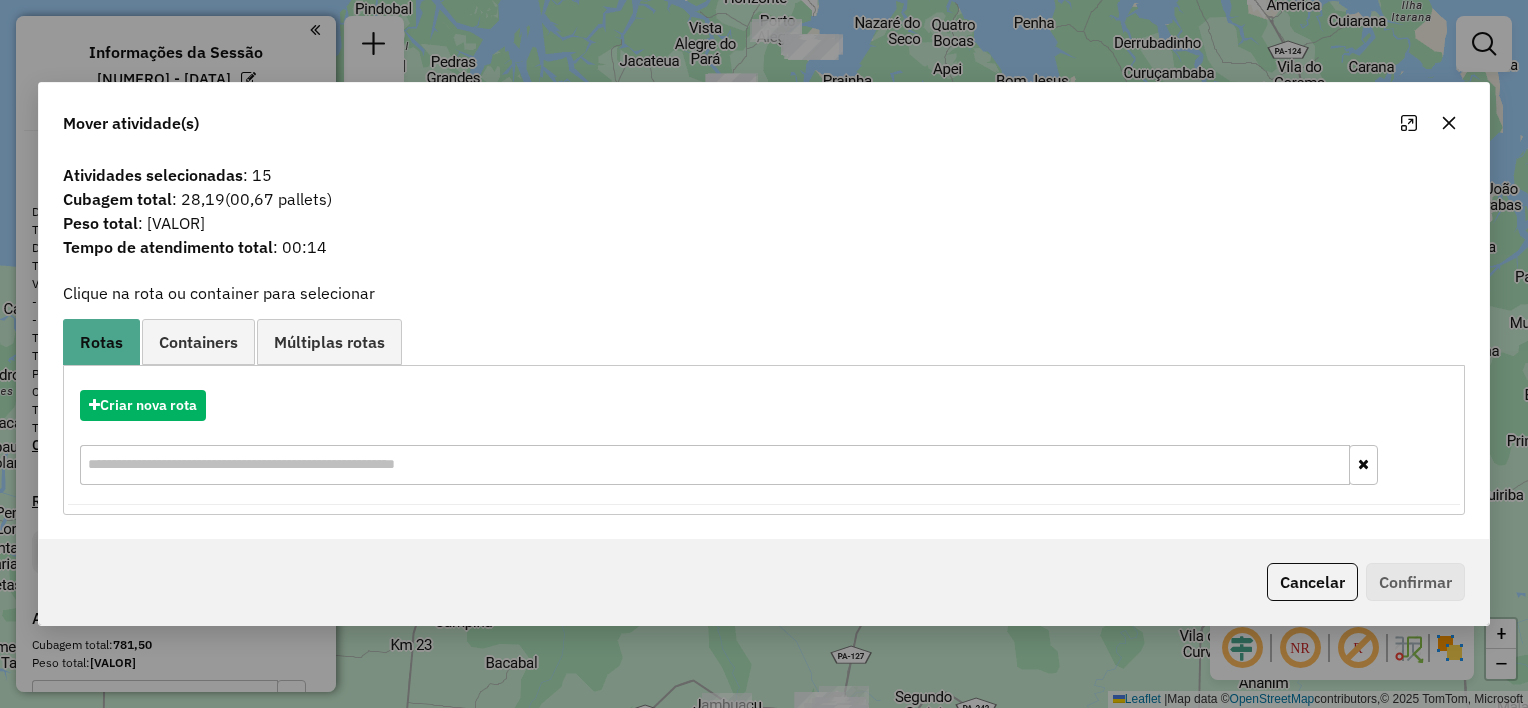 click 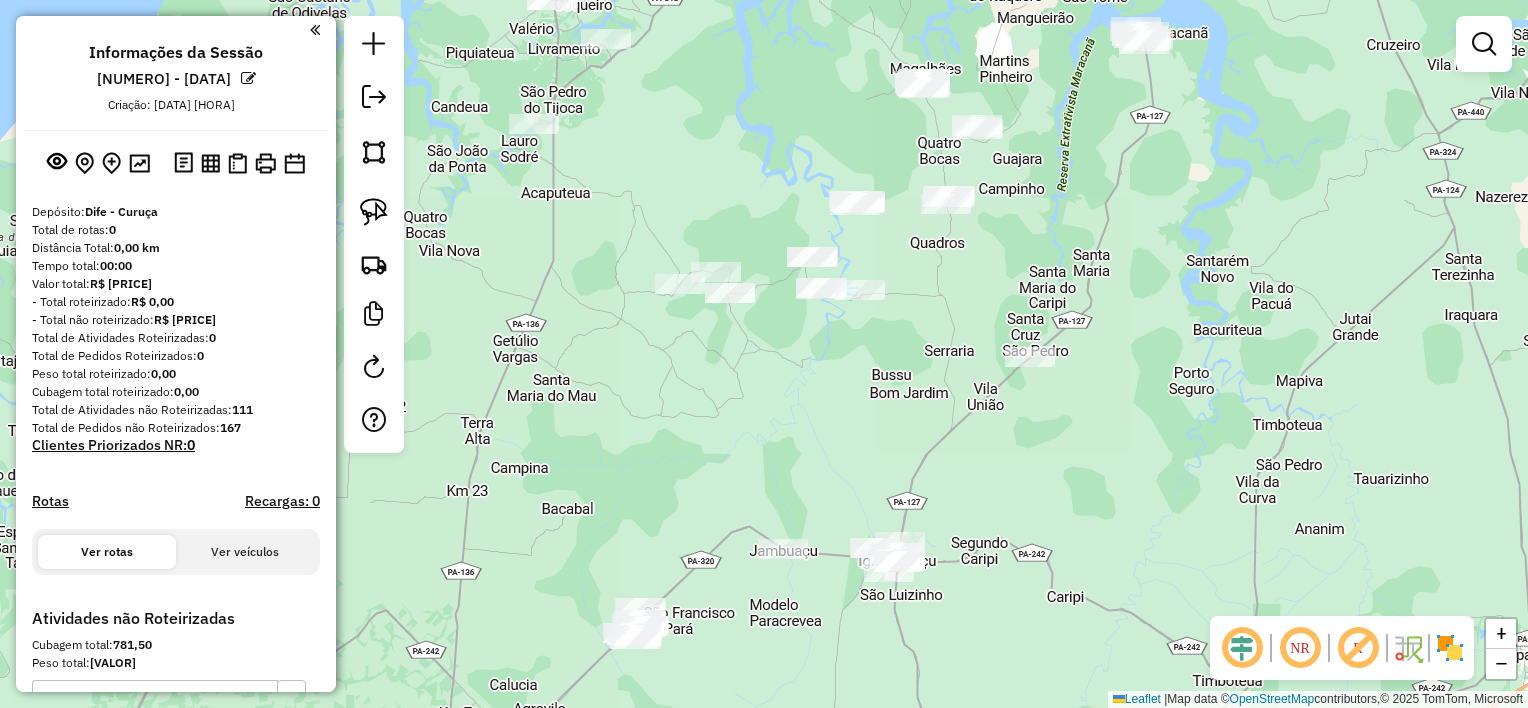 drag, startPoint x: 903, startPoint y: 523, endPoint x: 959, endPoint y: 369, distance: 163.8658 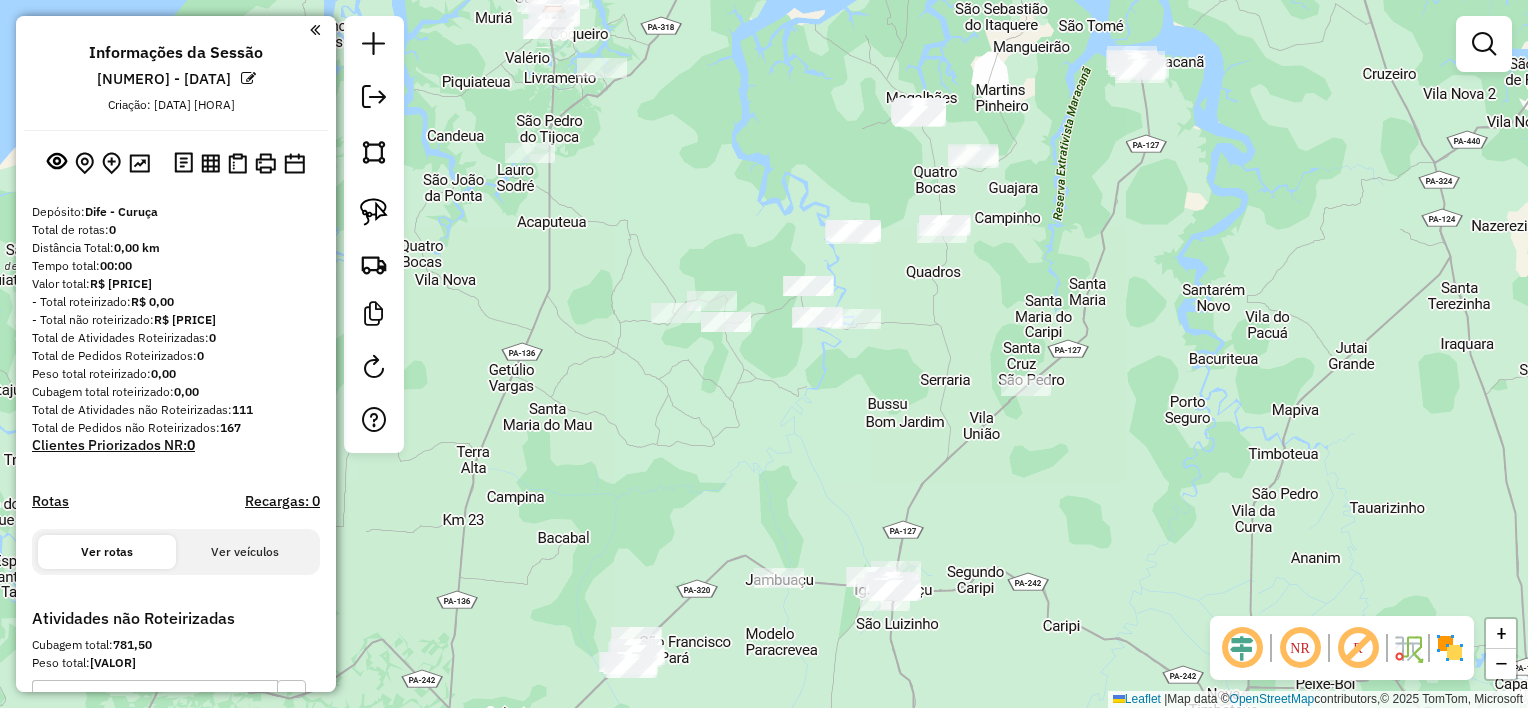 drag, startPoint x: 964, startPoint y: 243, endPoint x: 949, endPoint y: 324, distance: 82.37718 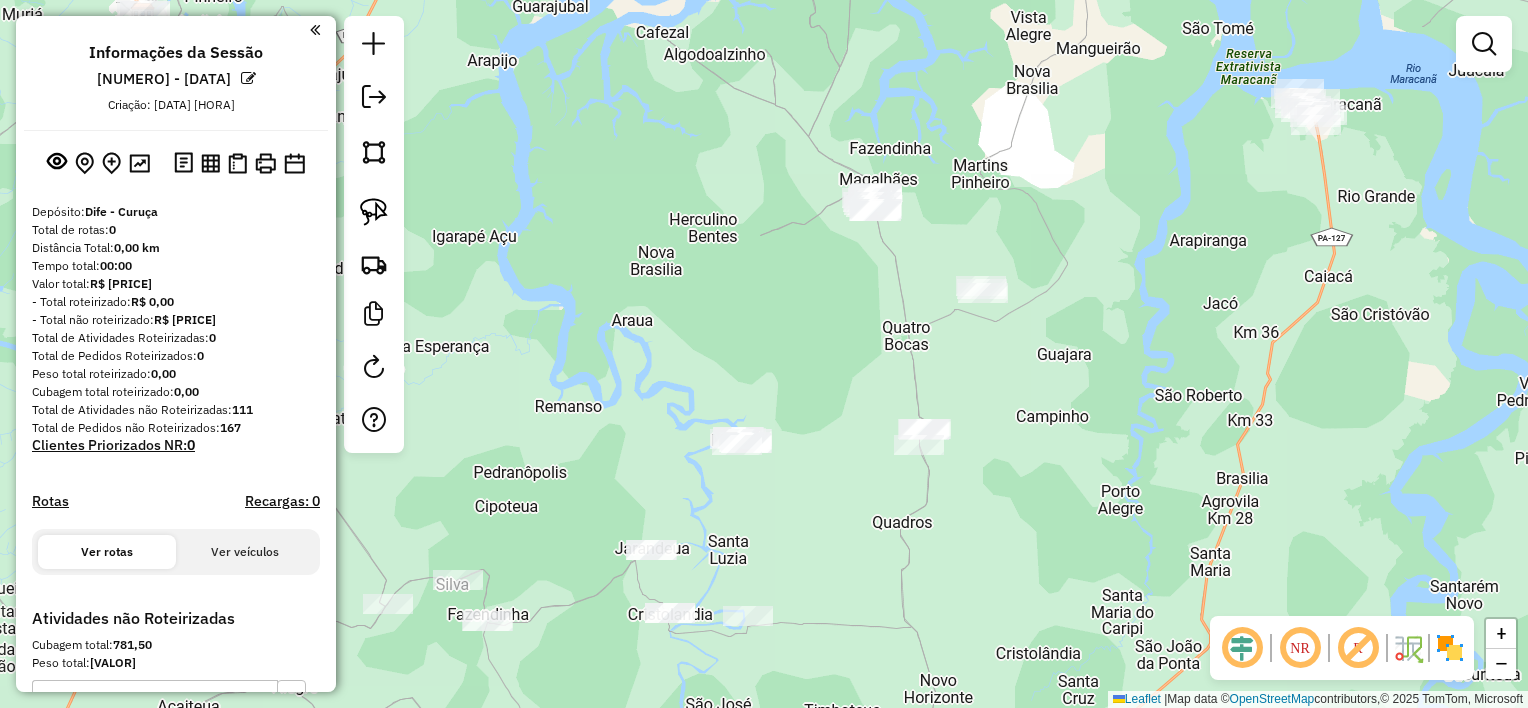 drag, startPoint x: 887, startPoint y: 292, endPoint x: 882, endPoint y: 323, distance: 31.400637 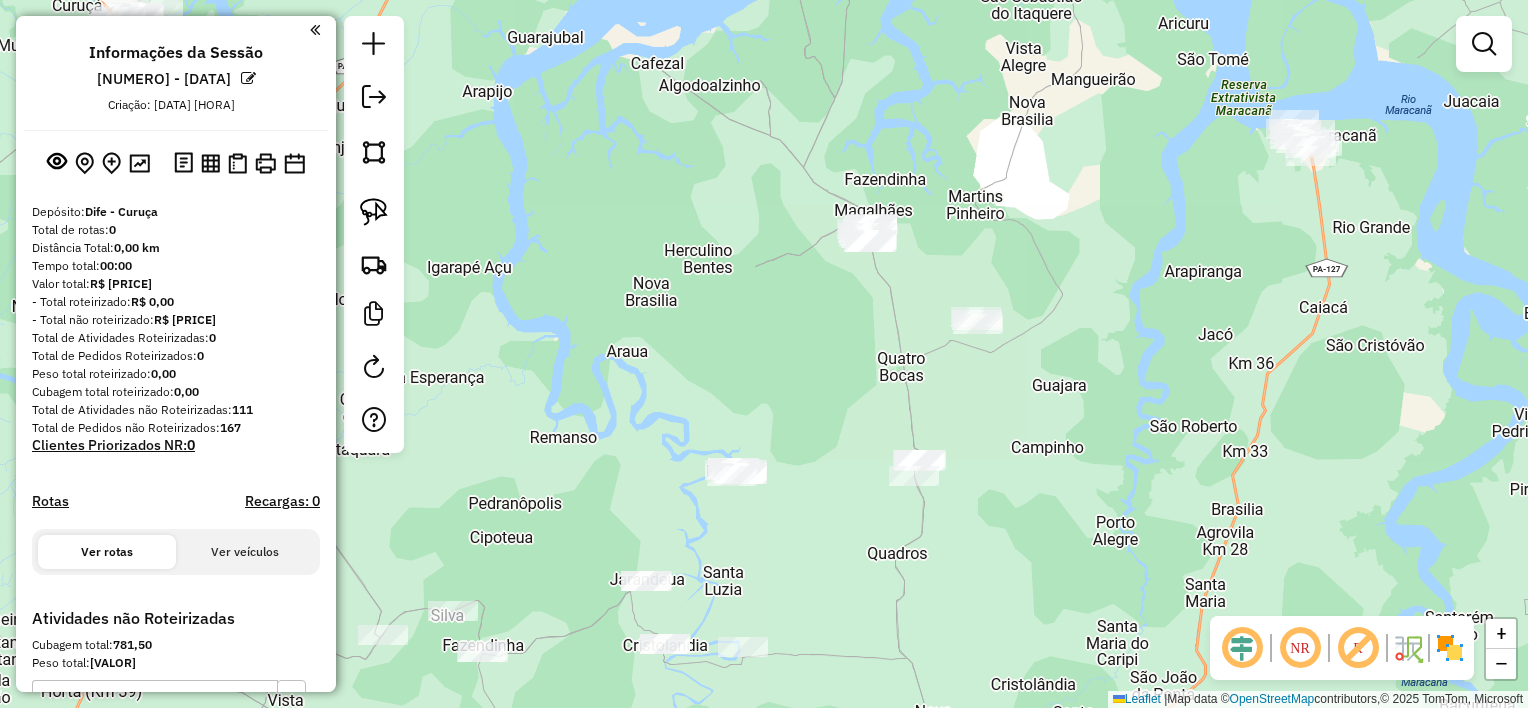 drag, startPoint x: 368, startPoint y: 211, endPoint x: 421, endPoint y: 211, distance: 53 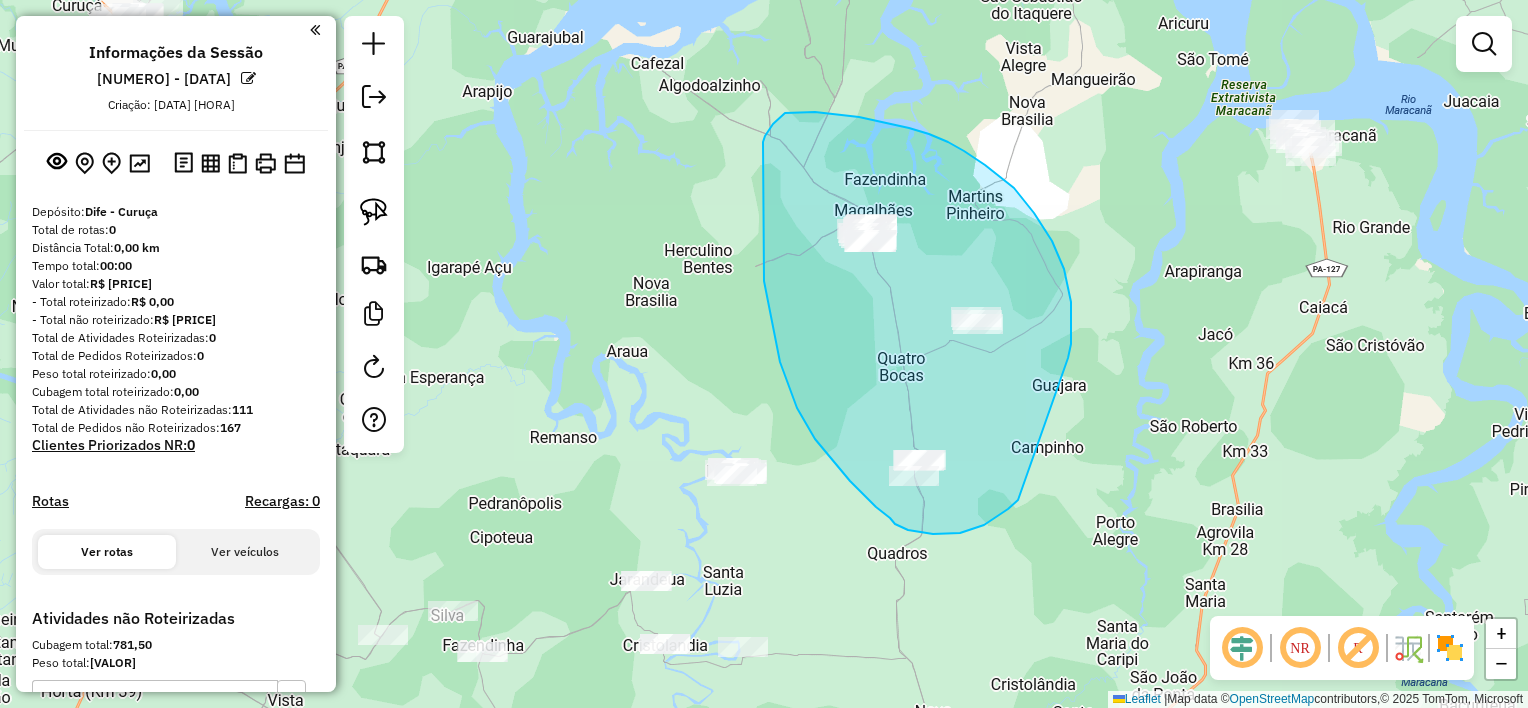 drag, startPoint x: 1068, startPoint y: 358, endPoint x: 1024, endPoint y: 493, distance: 141.98944 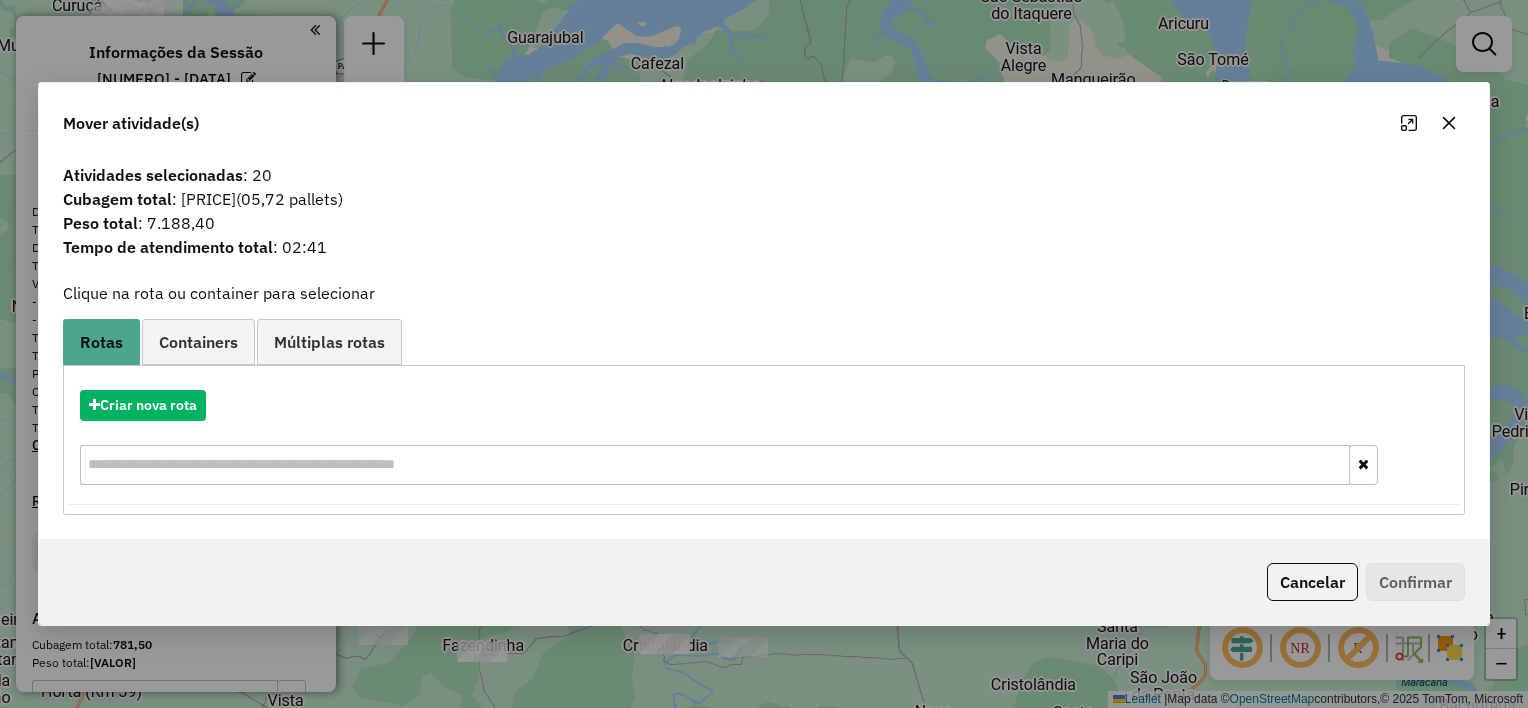 click 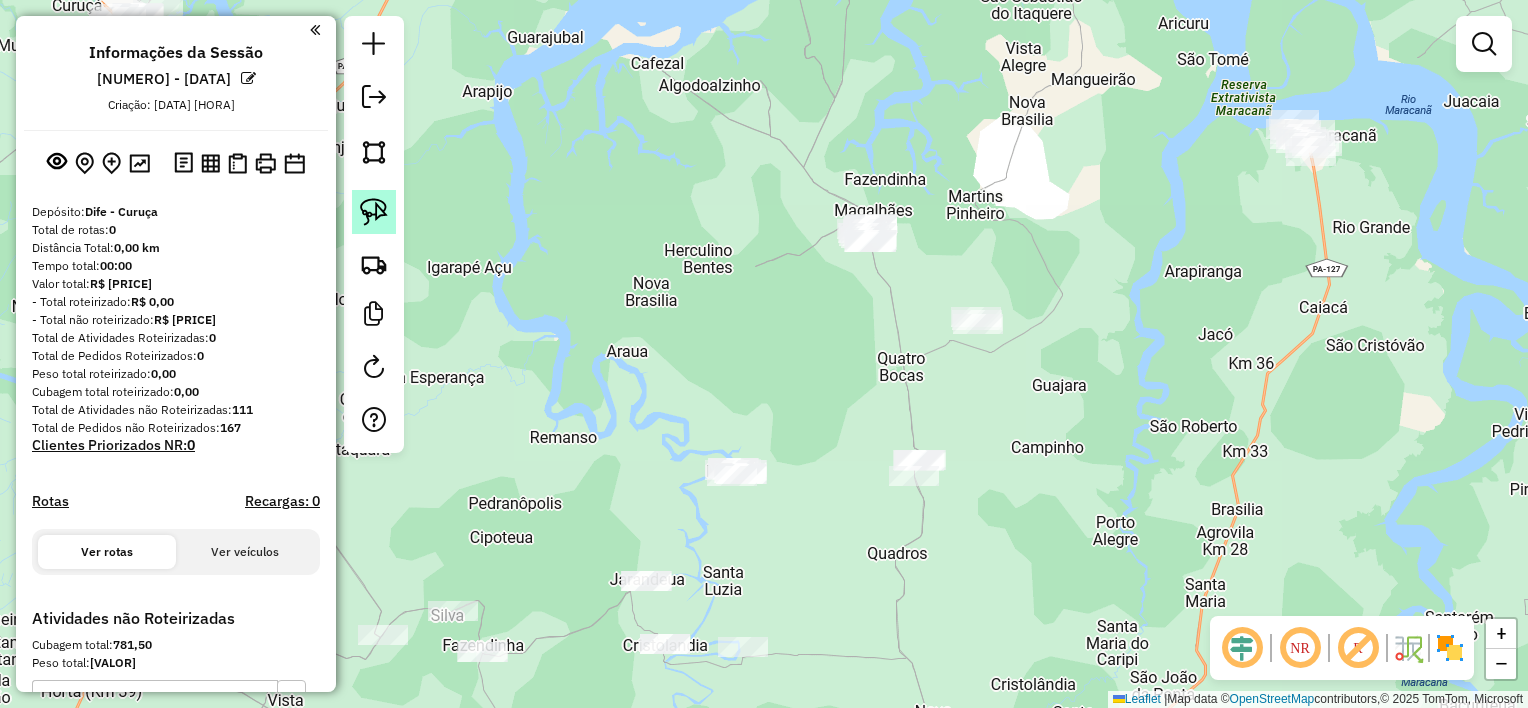 click 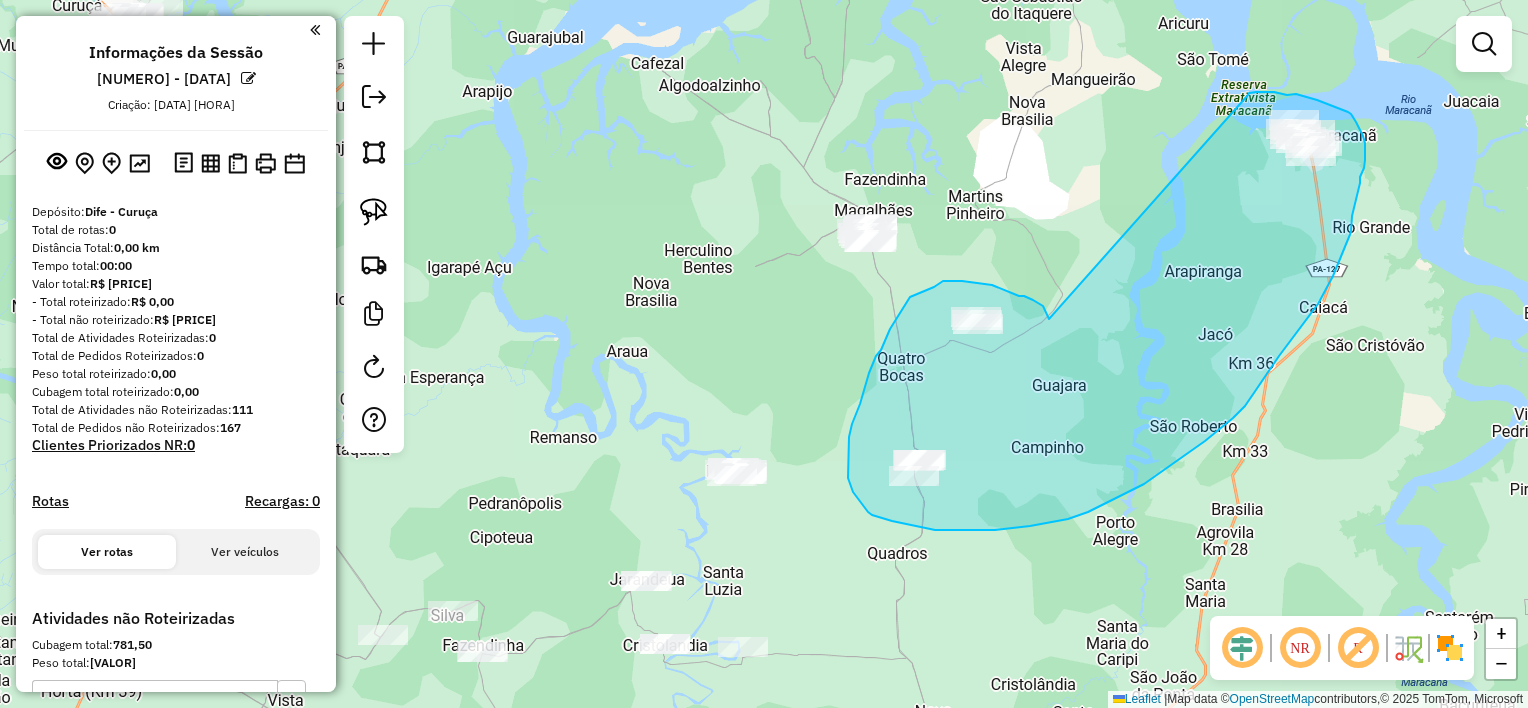 drag, startPoint x: 1028, startPoint y: 298, endPoint x: 1248, endPoint y: 95, distance: 299.34763 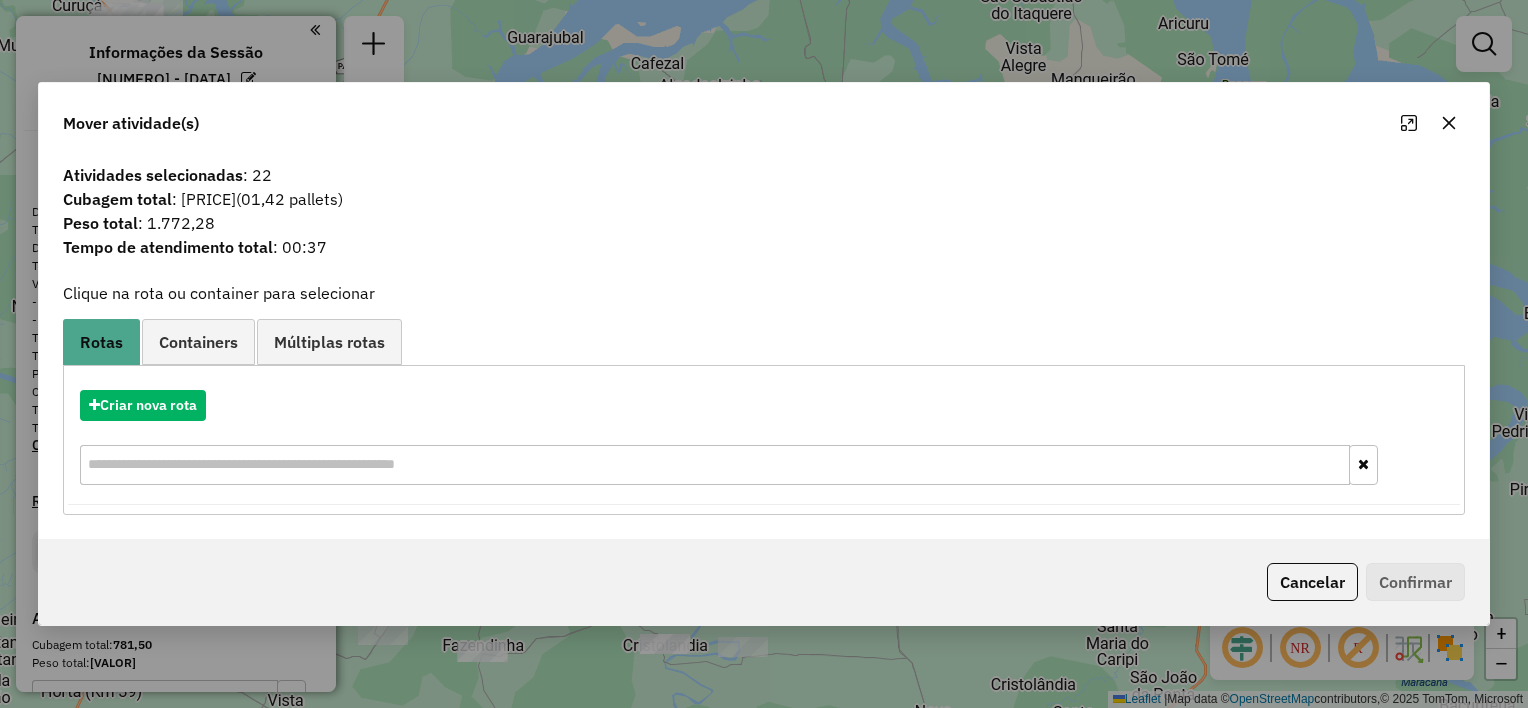 click 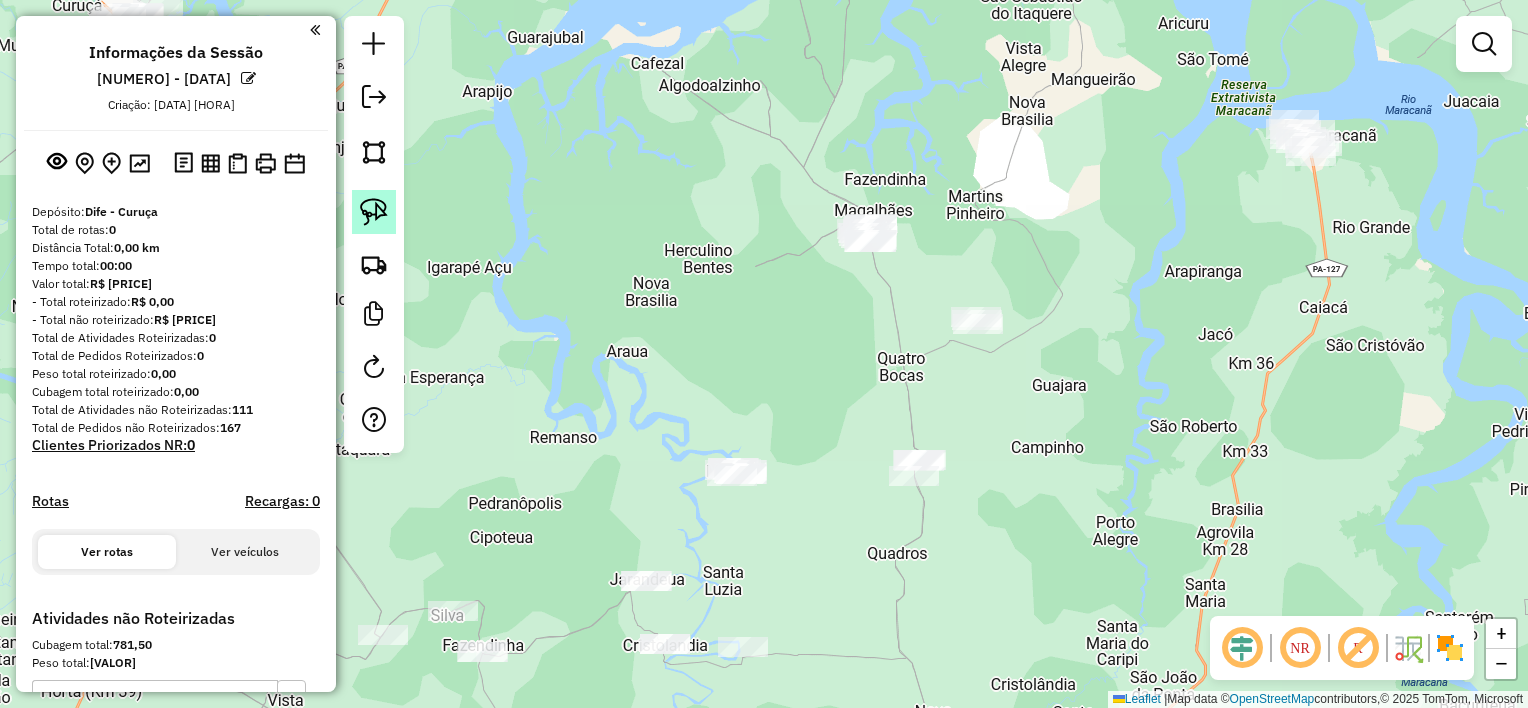 click 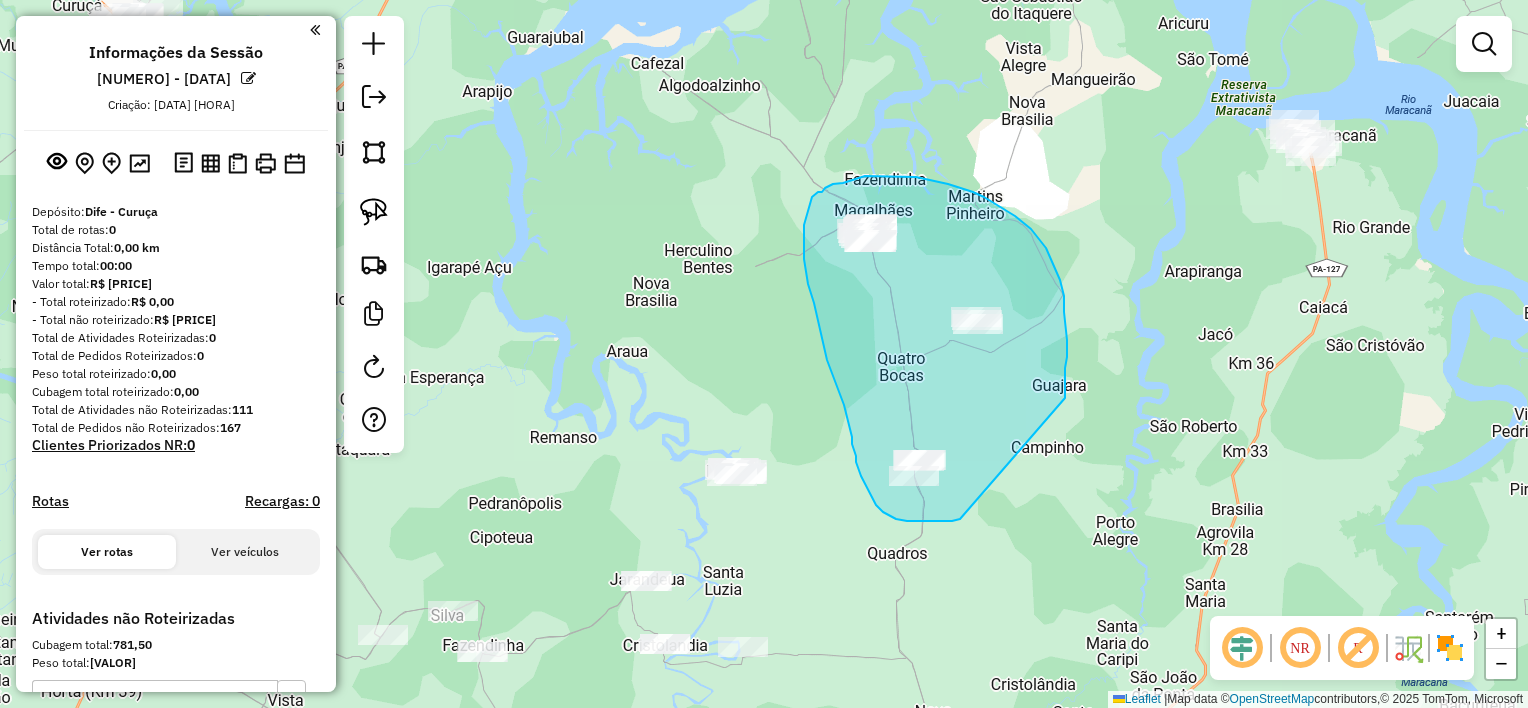 drag, startPoint x: 1065, startPoint y: 398, endPoint x: 960, endPoint y: 519, distance: 160.20612 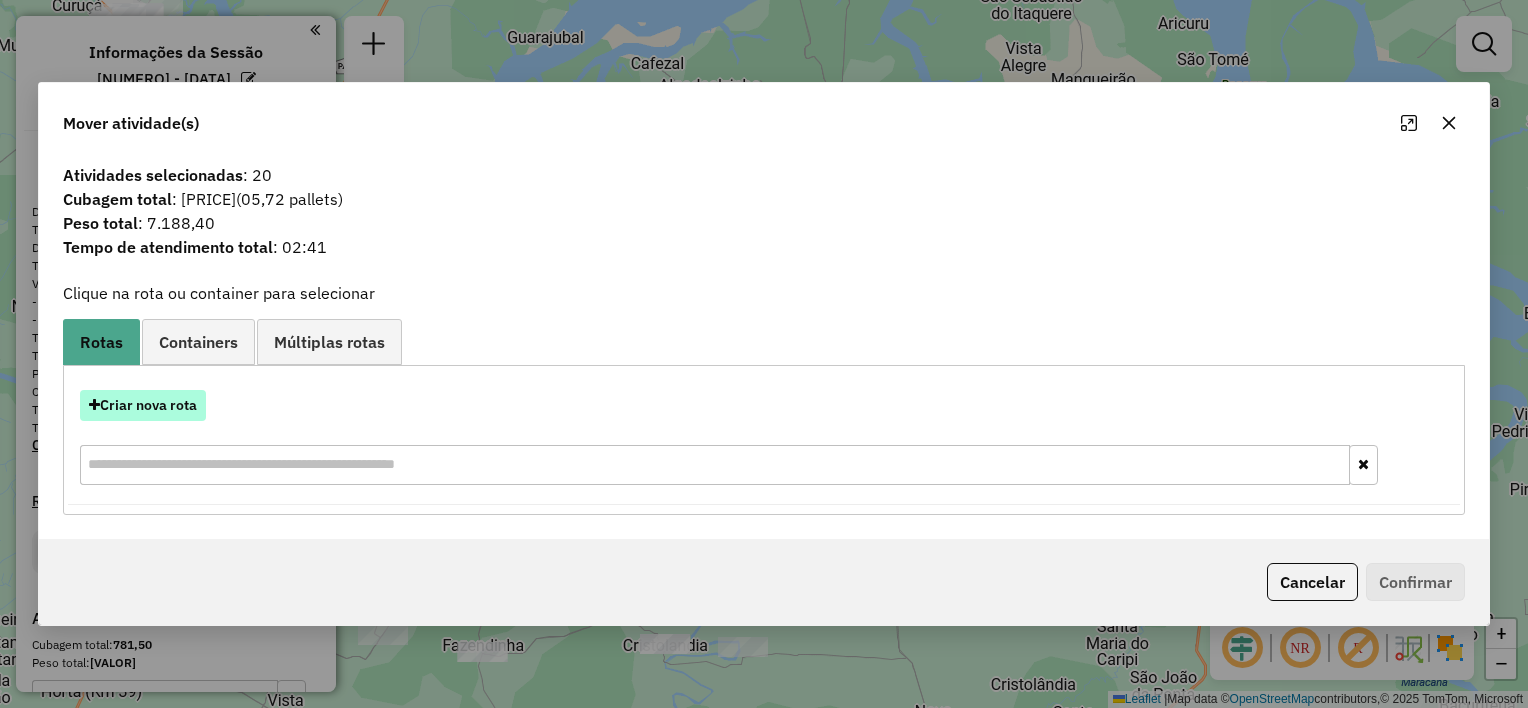 click on "Criar nova rota" at bounding box center [143, 405] 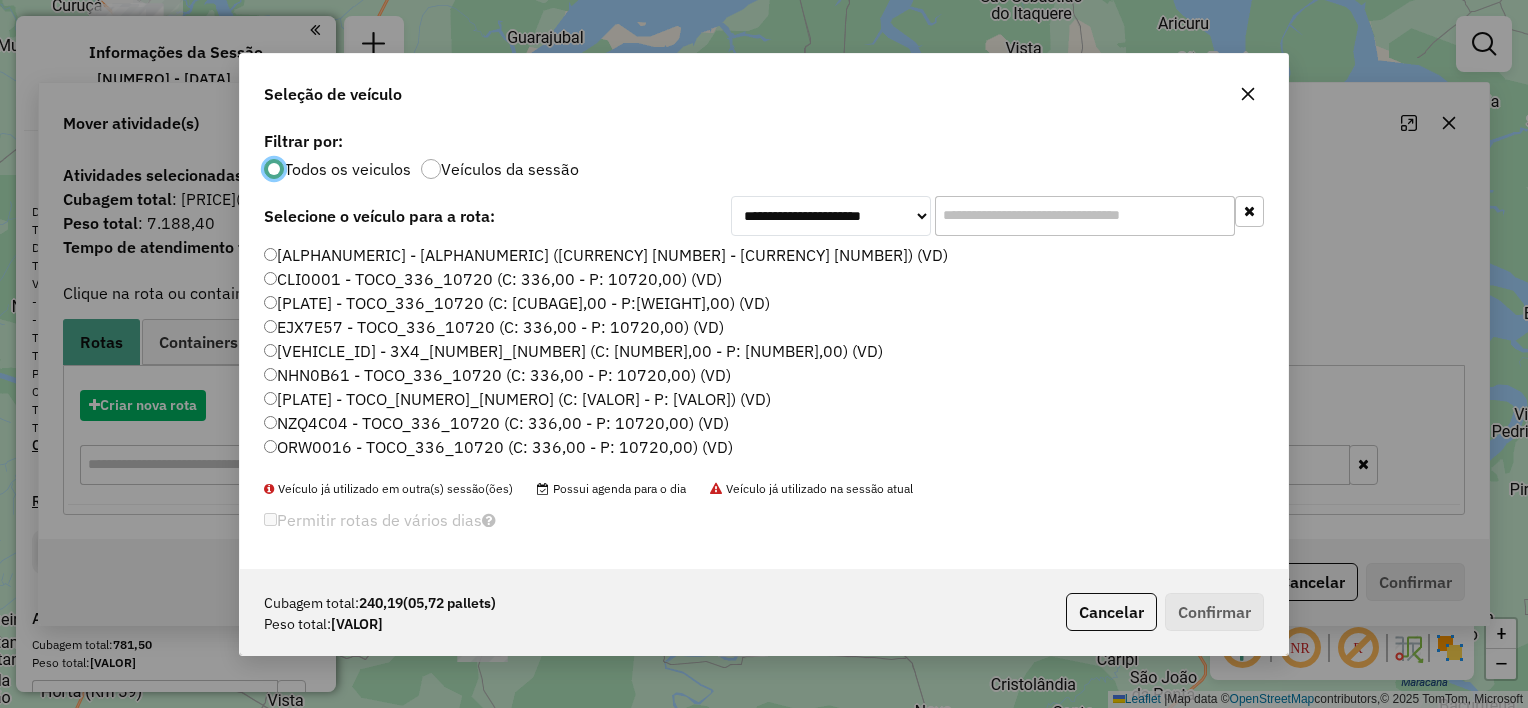 scroll, scrollTop: 10, scrollLeft: 6, axis: both 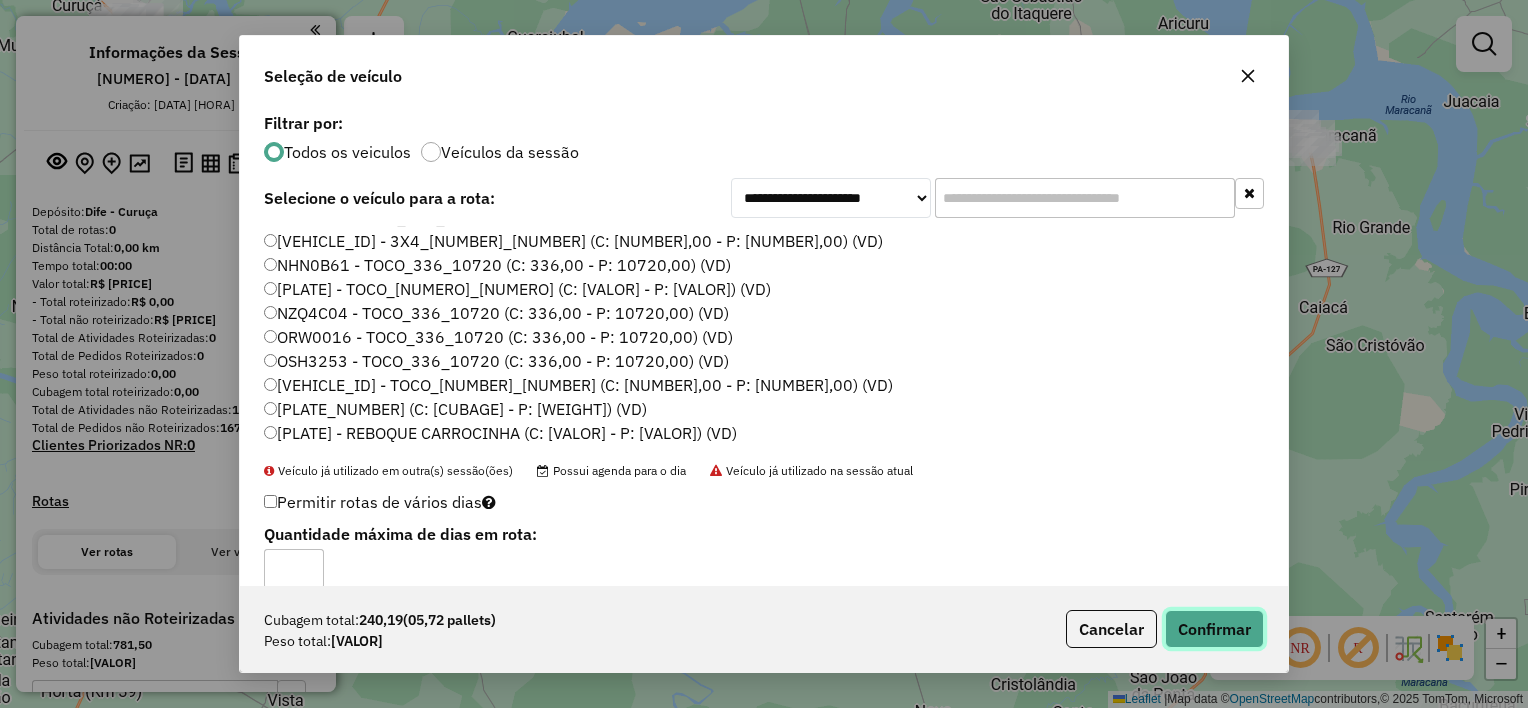 click on "Confirmar" 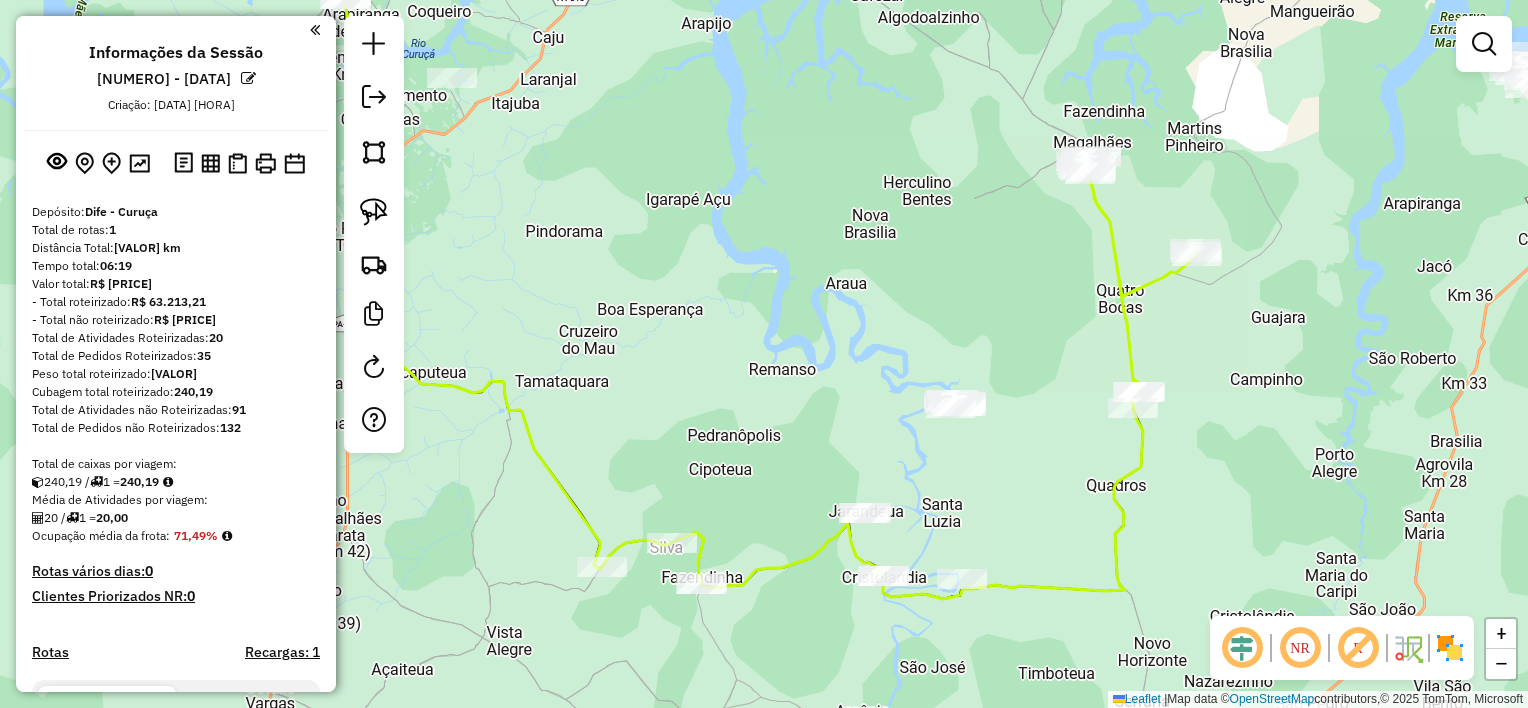 drag, startPoint x: 878, startPoint y: 556, endPoint x: 1071, endPoint y: 481, distance: 207.06038 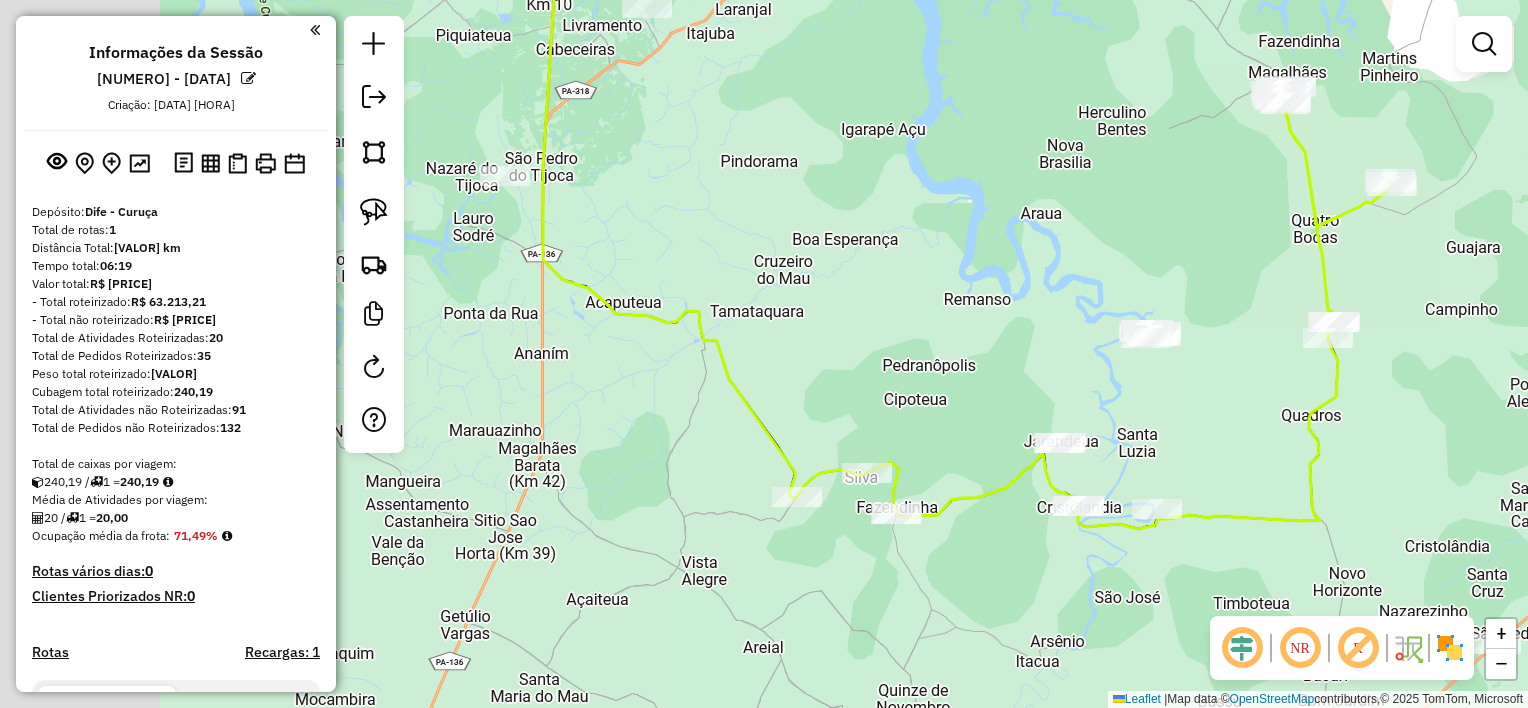 drag, startPoint x: 980, startPoint y: 410, endPoint x: 1002, endPoint y: 382, distance: 35.608986 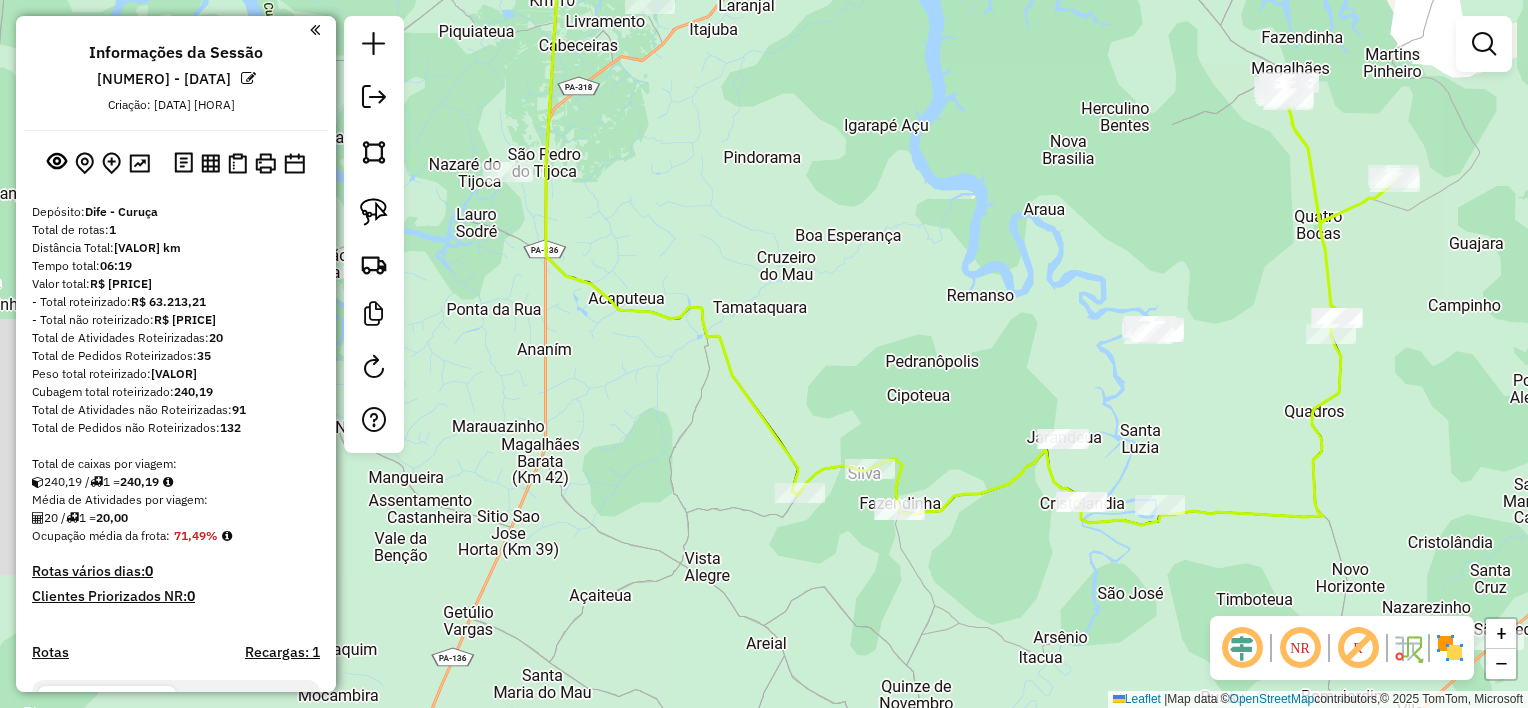 drag, startPoint x: 988, startPoint y: 384, endPoint x: 1047, endPoint y: 286, distance: 114.38969 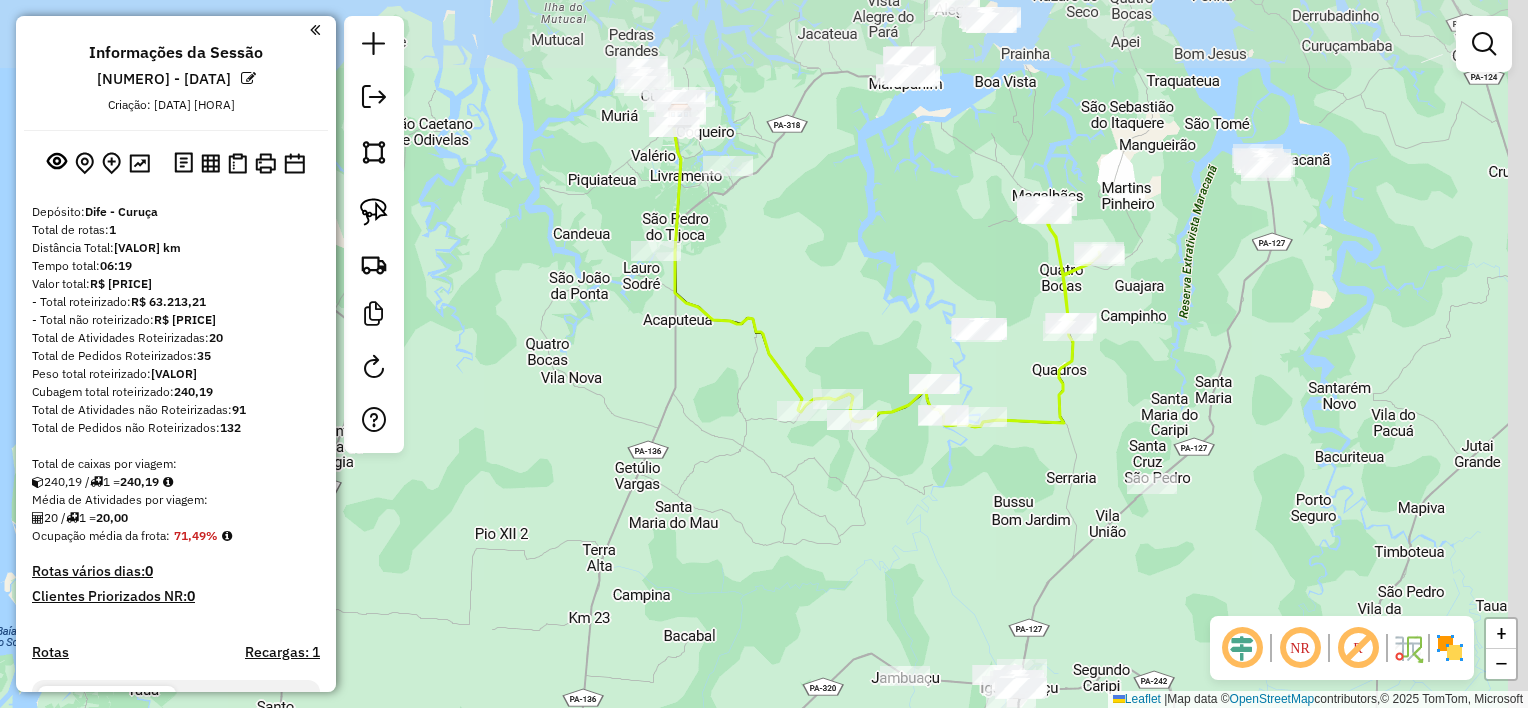 drag, startPoint x: 940, startPoint y: 224, endPoint x: 807, endPoint y: 345, distance: 179.80545 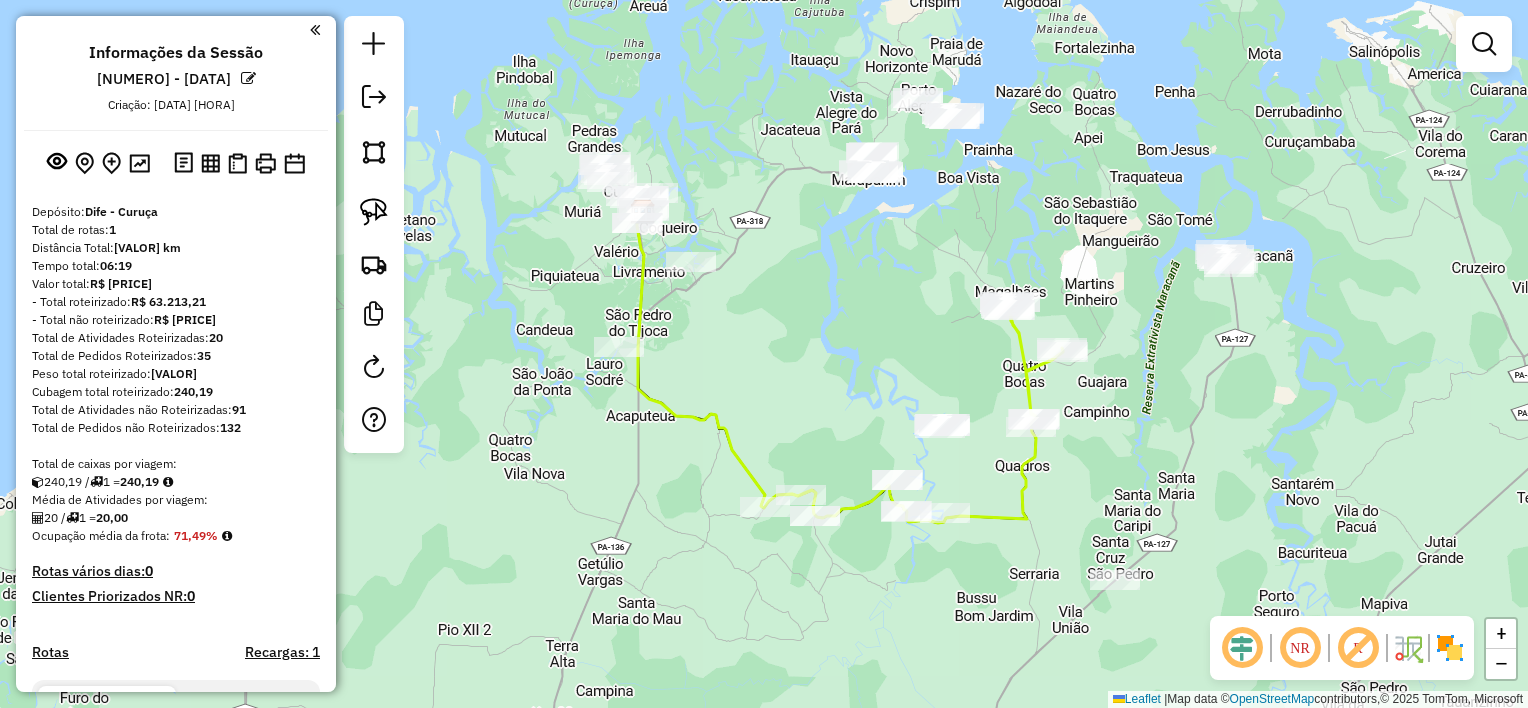drag, startPoint x: 816, startPoint y: 260, endPoint x: 742, endPoint y: 323, distance: 97.18539 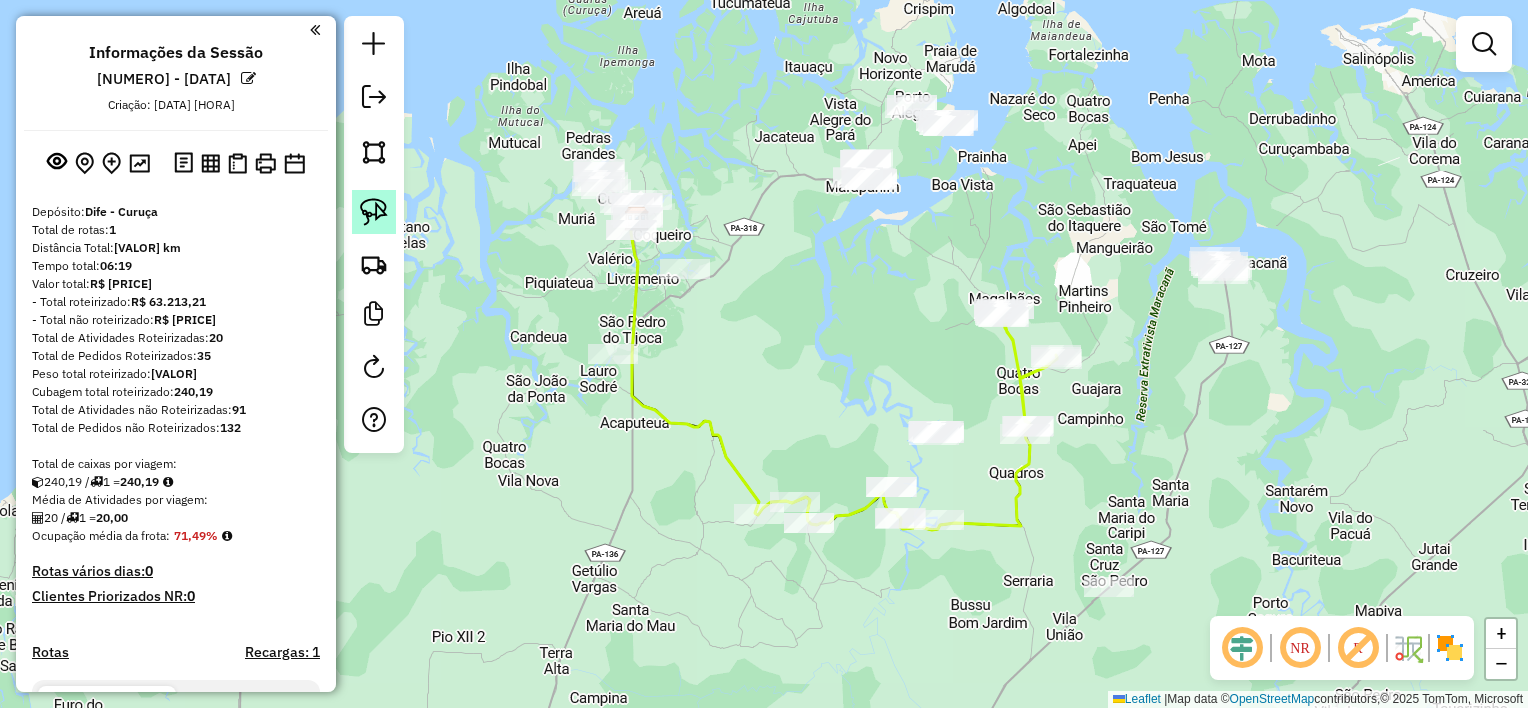 click 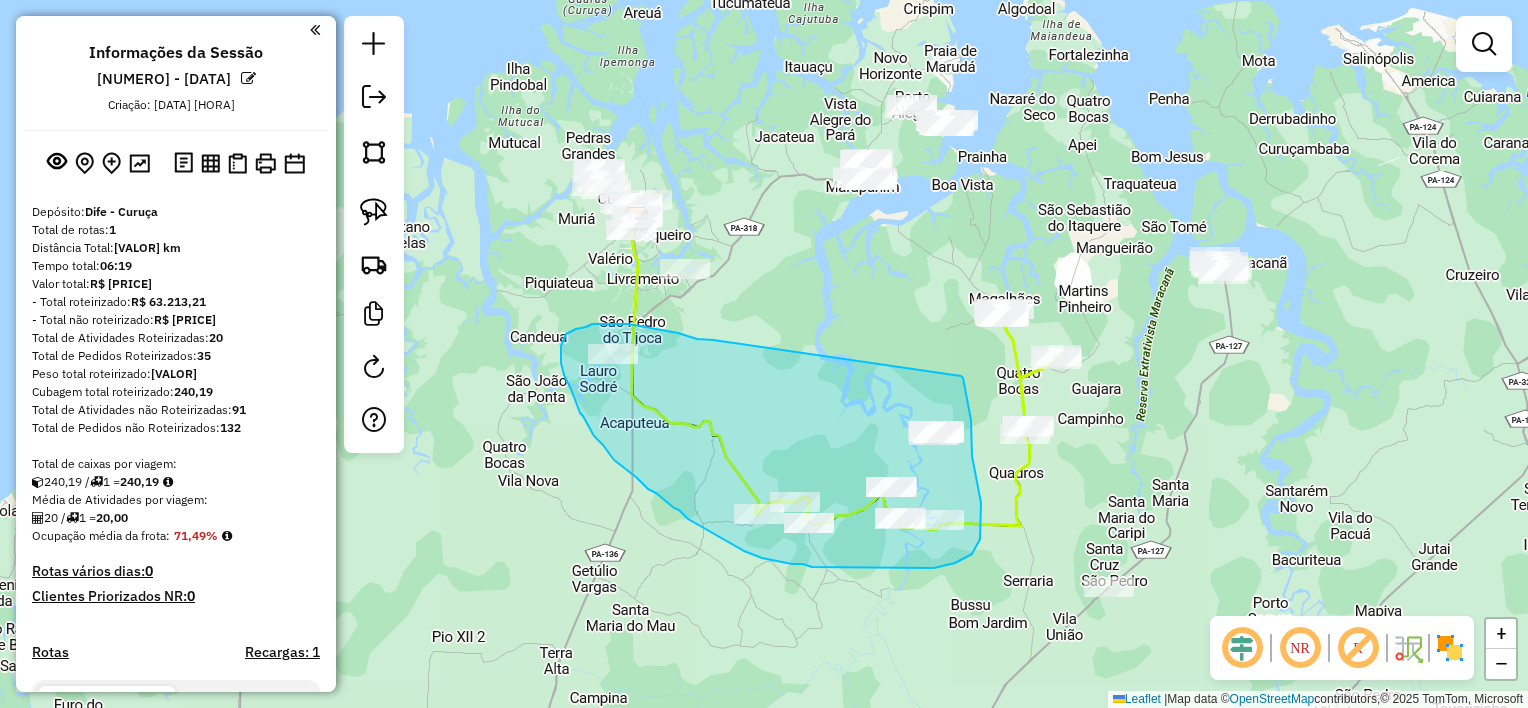 drag, startPoint x: 711, startPoint y: 340, endPoint x: 961, endPoint y: 376, distance: 252.5787 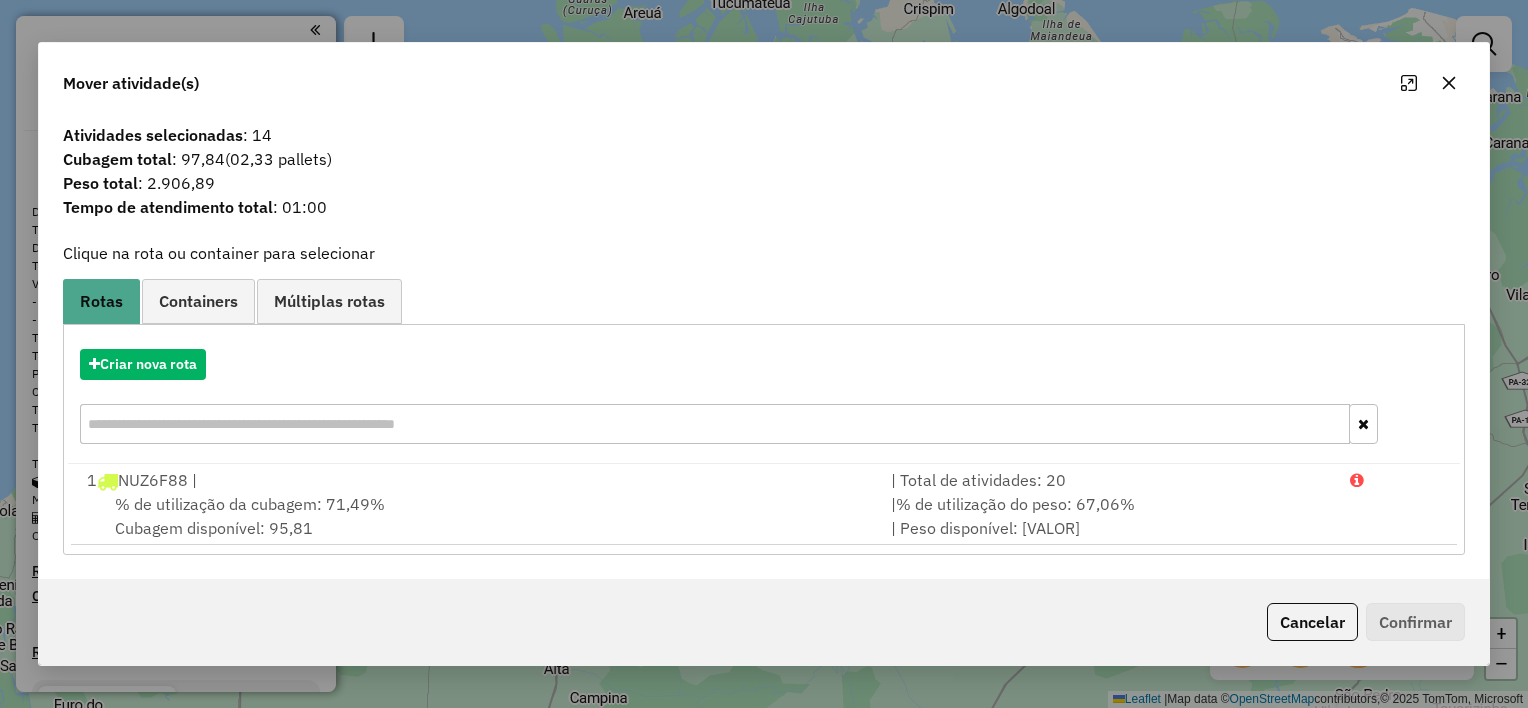 click 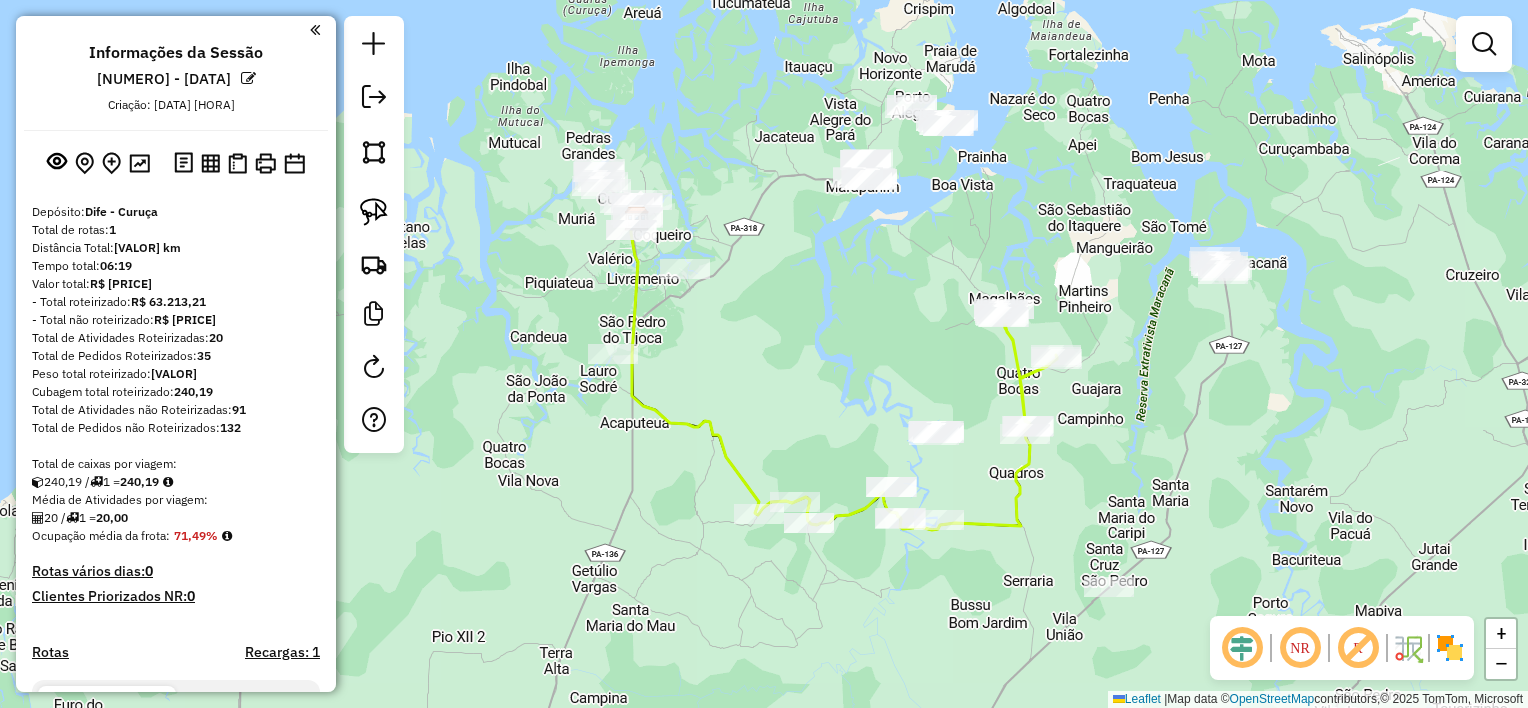 drag, startPoint x: 1230, startPoint y: 440, endPoint x: 1200, endPoint y: 280, distance: 162.78821 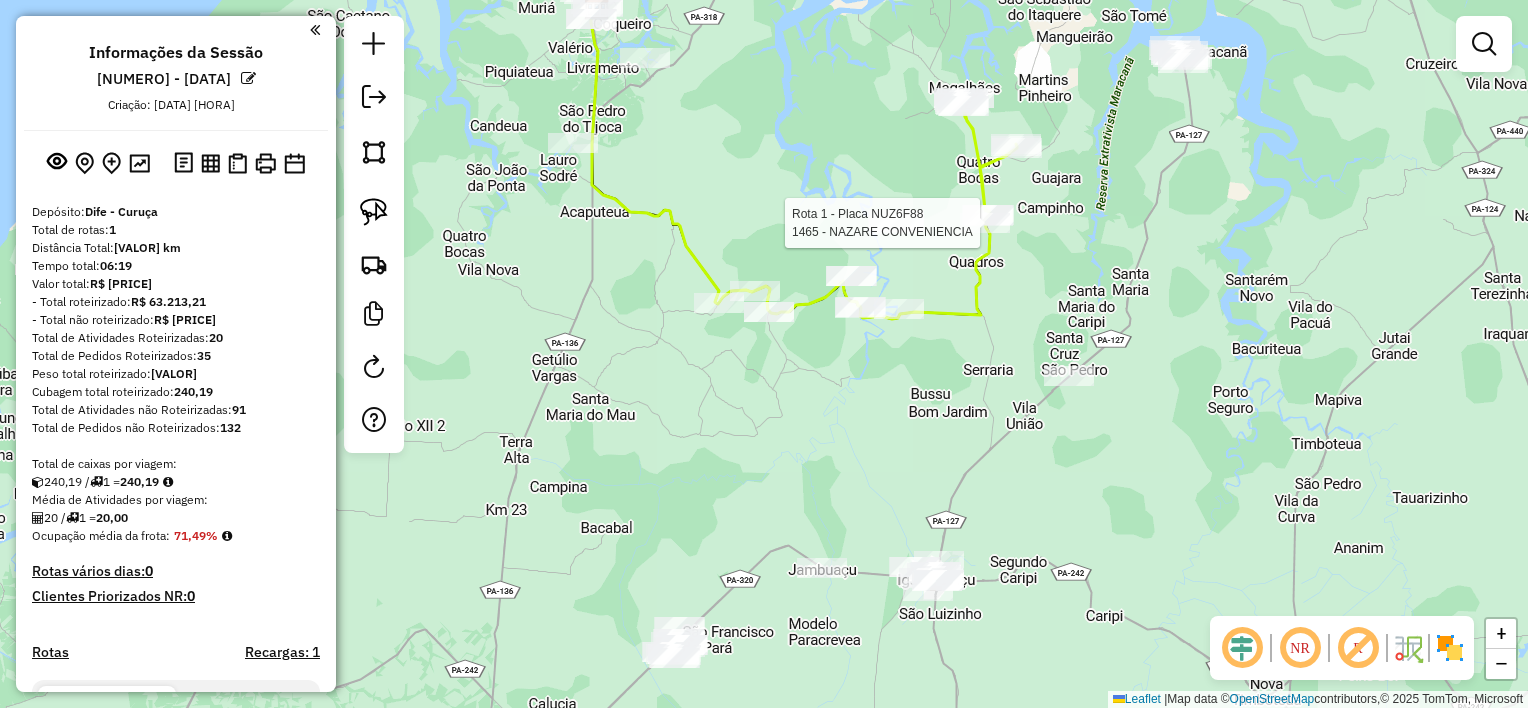select on "**********" 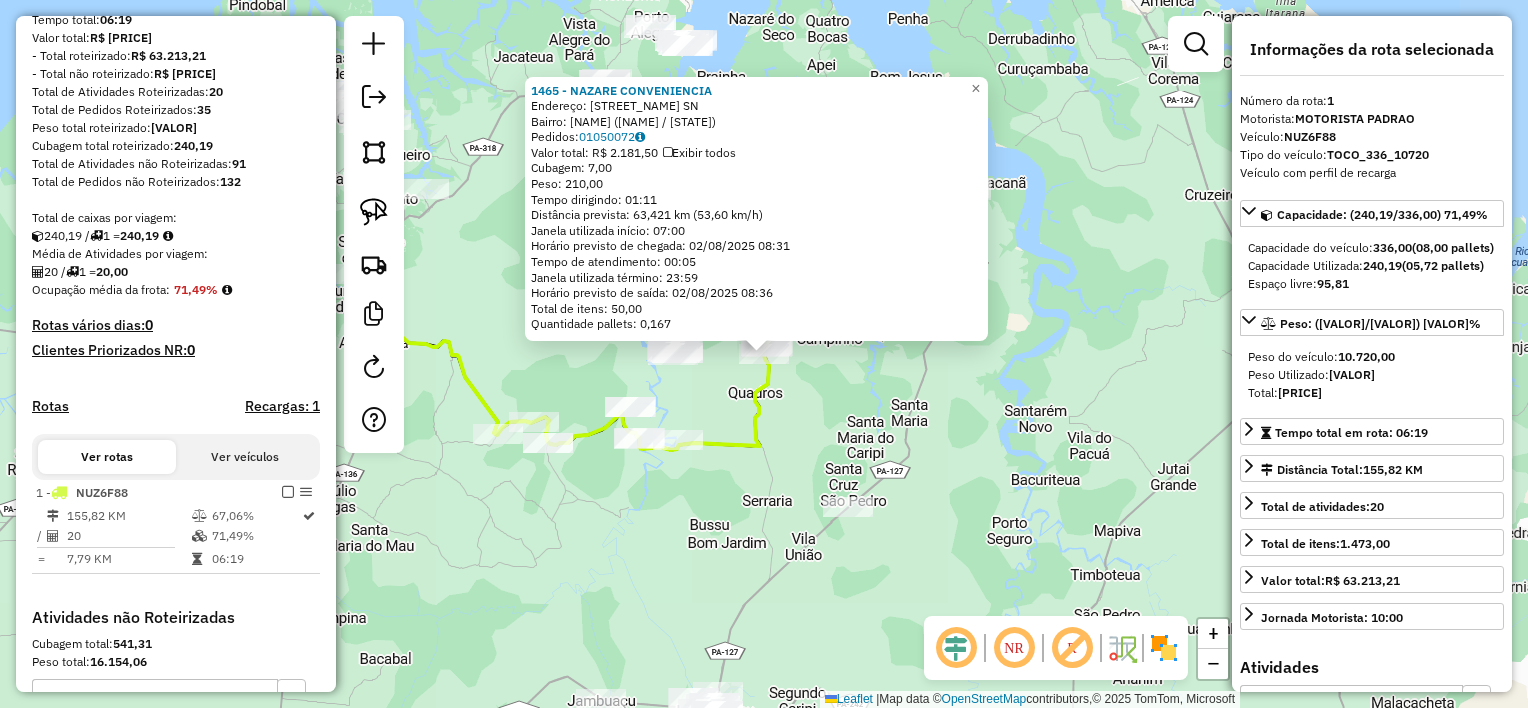 scroll, scrollTop: 520, scrollLeft: 0, axis: vertical 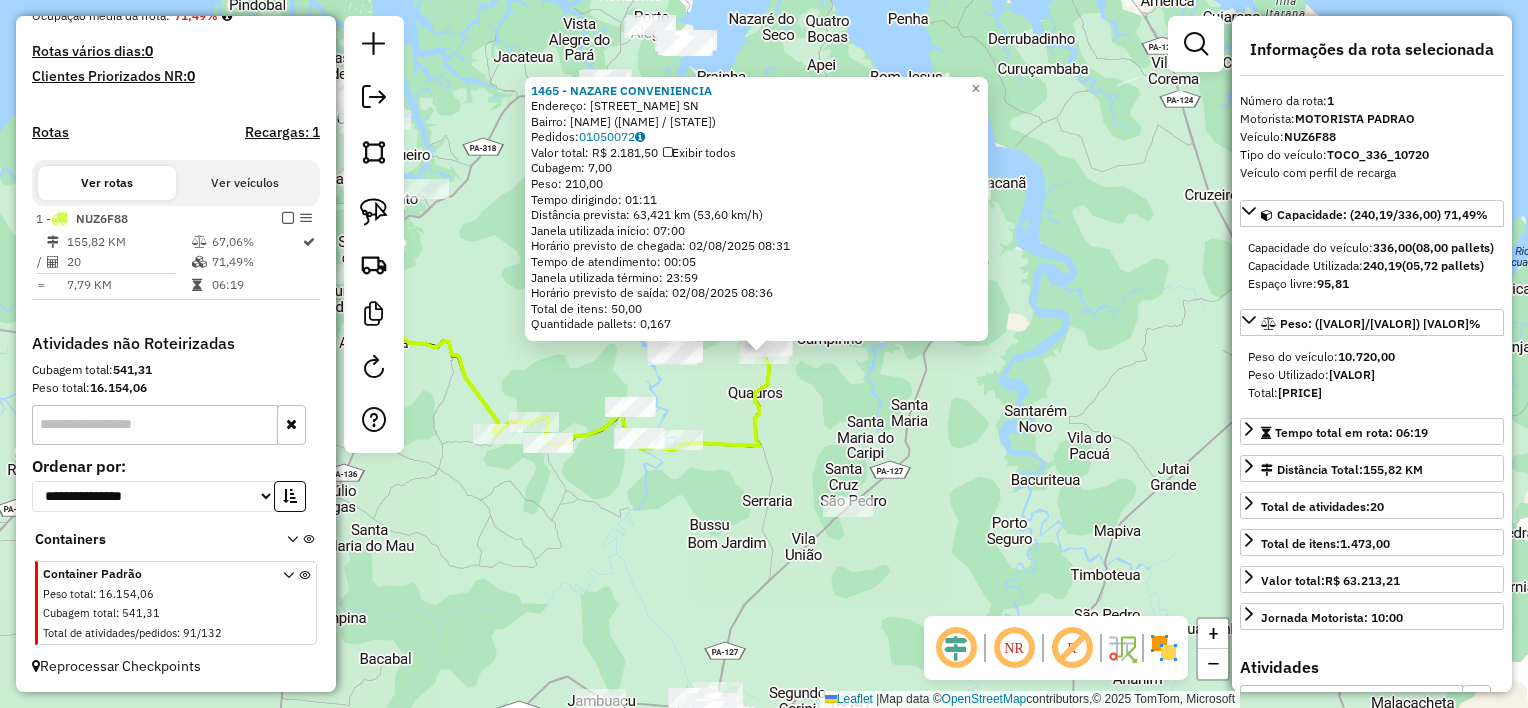 click on "1465 - [BUSINESS_NAME] Endereço: [STREET_NAME] SN Bairro: [NEIGHBORHOOD] ([CITY] / [STATE]) Pedidos: [ORDER_ID] Valor total: [CURRENCY] [AMOUNT] Exibir todos Cubagem: [CUBAGE] Peso: [WEIGHT] Tempo dirigindo: [TIME] Distância prevista: [DISTANCE] km ([SPEED] km/h) Janela utilizada início: [TIME] Horário previsto de chegada: [DATE] [TIME] Tempo de atendimento: [TIME] Janela utilizada término: [TIME] Horário previsto de saída: [DATE] [TIME] Total de itens: [ITEMS] Quantidade pallets: [PALLETS] × Janela de atendimento Grade de atendimento Capacidade Transportadoras Veículos Cliente Pedidos Rotas Selecione os dias de semana para filtrar as janelas de atendimento Seg Ter Qua Qui Sex Sáb Dom Informe o período da janela de atendimento: De: [TIME] Até: [TIME] Filtrar exatamente a janela do cliente Considerar janela de atendimento padrão Selecione os dias de semana para filtrar as grades de atendimento Seg Ter Qua Qui Sex Sáb Dom Clientes fora do dia de atendimento selecionado" 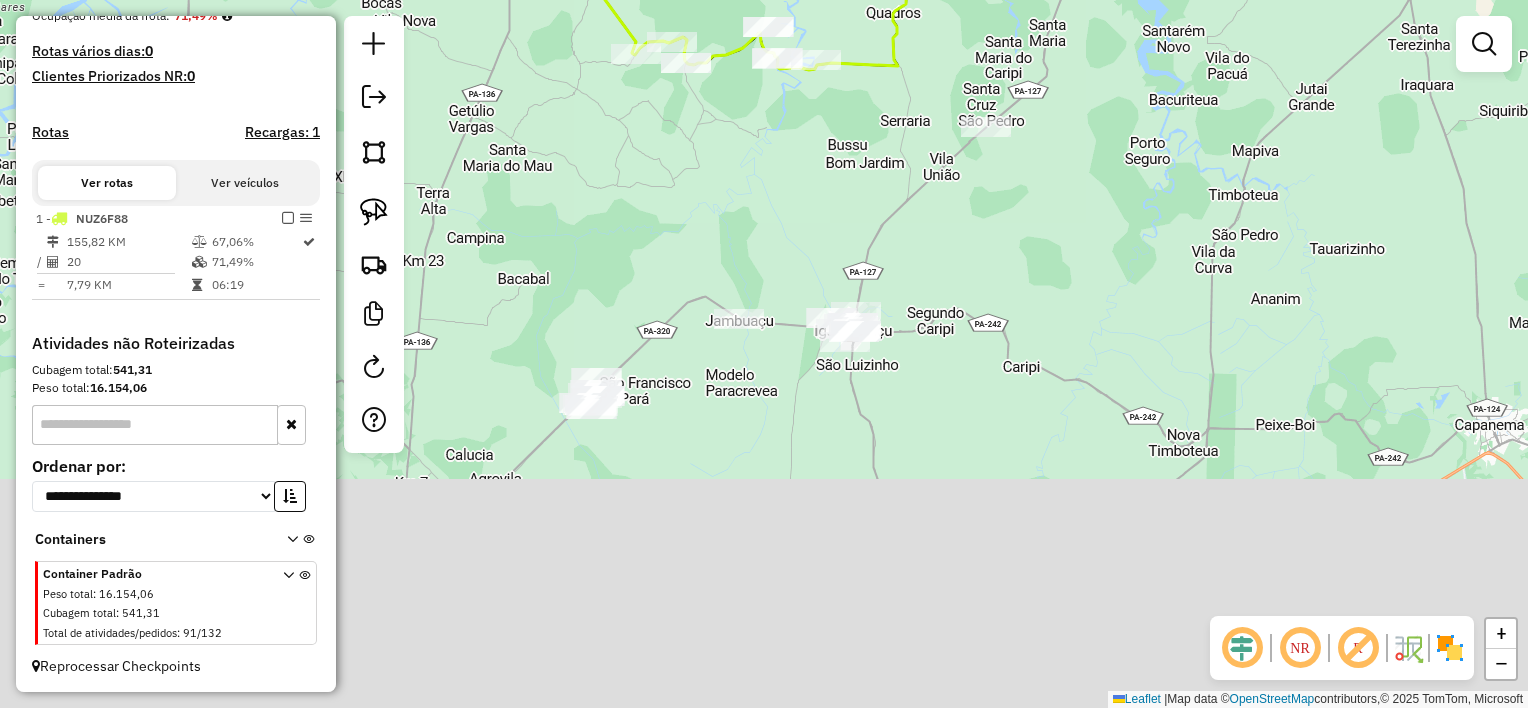 drag, startPoint x: 944, startPoint y: 500, endPoint x: 1033, endPoint y: 184, distance: 328.29407 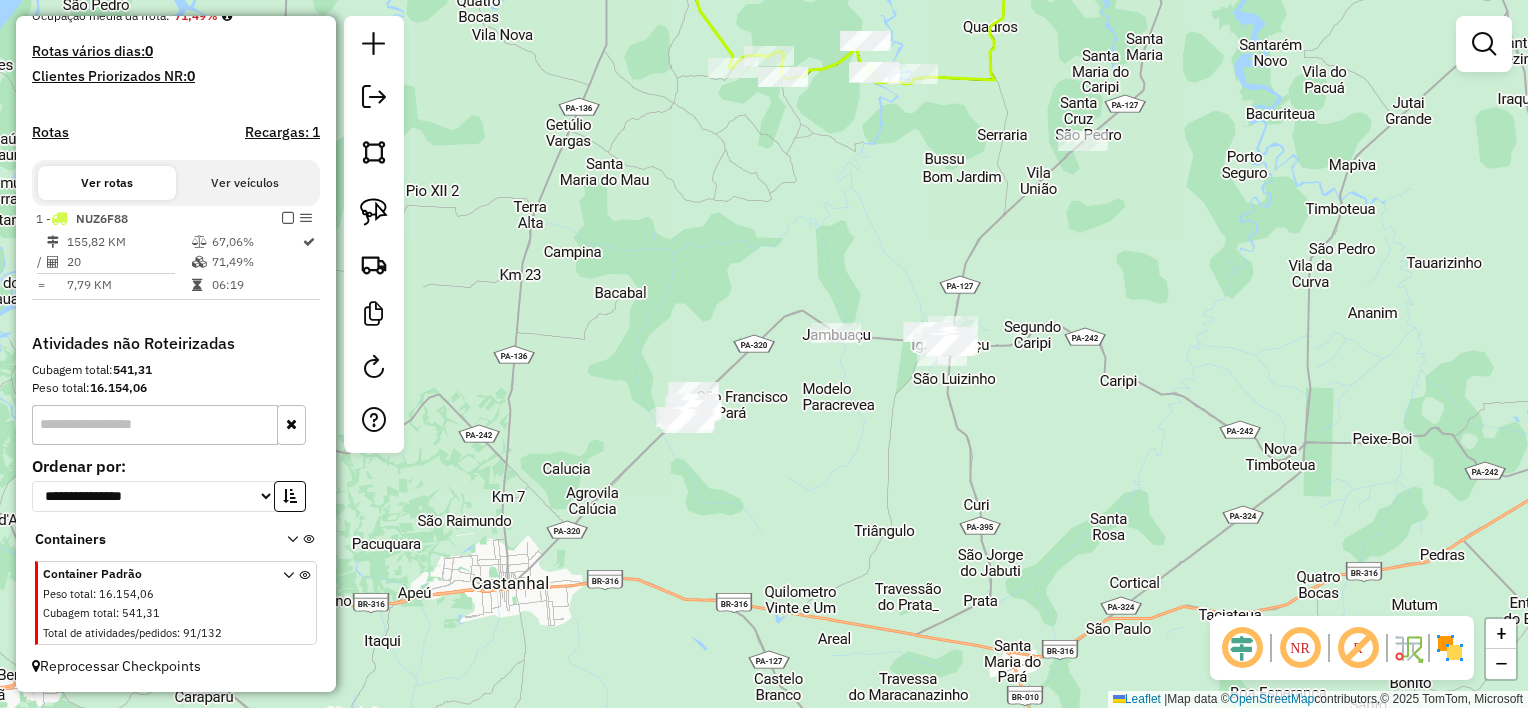 drag, startPoint x: 998, startPoint y: 233, endPoint x: 1093, endPoint y: 252, distance: 96.88137 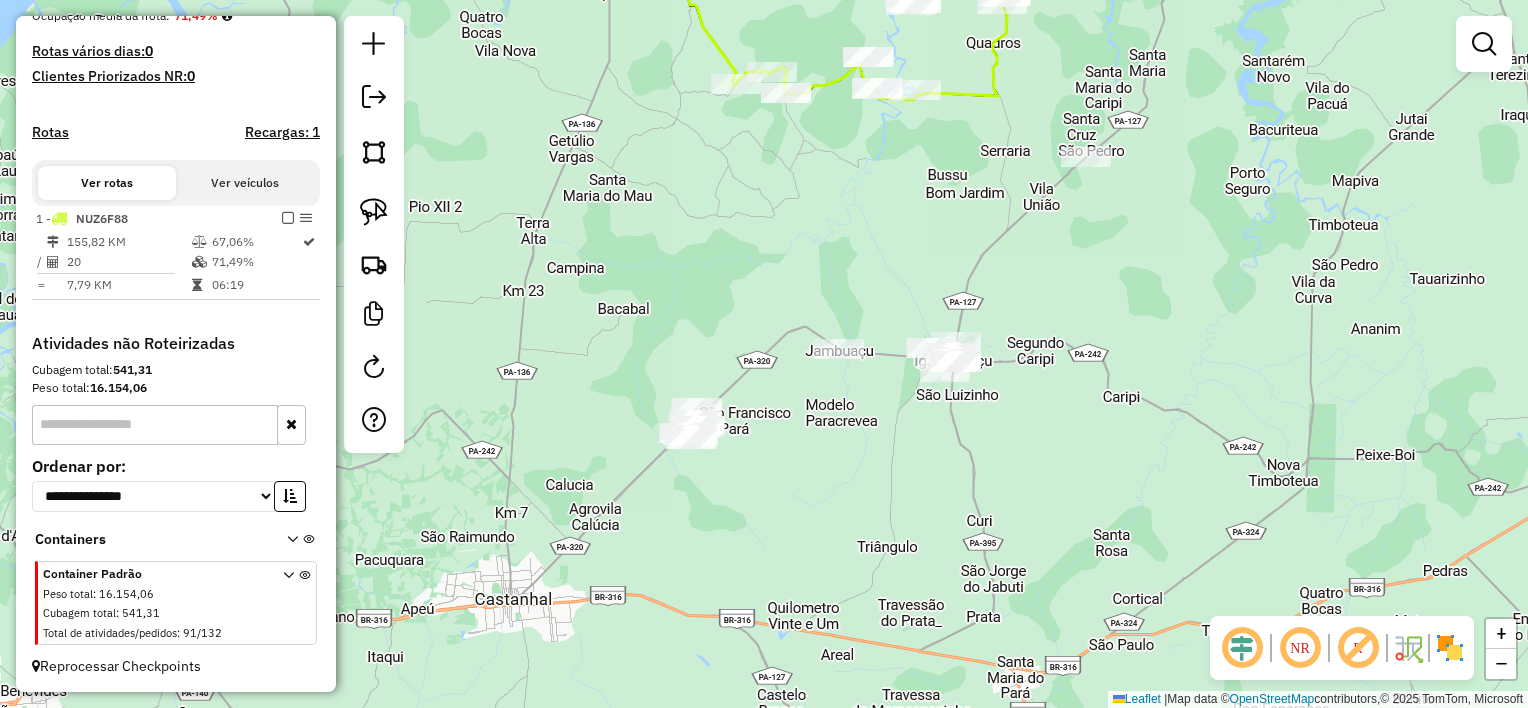 drag, startPoint x: 804, startPoint y: 268, endPoint x: 803, endPoint y: 283, distance: 15.033297 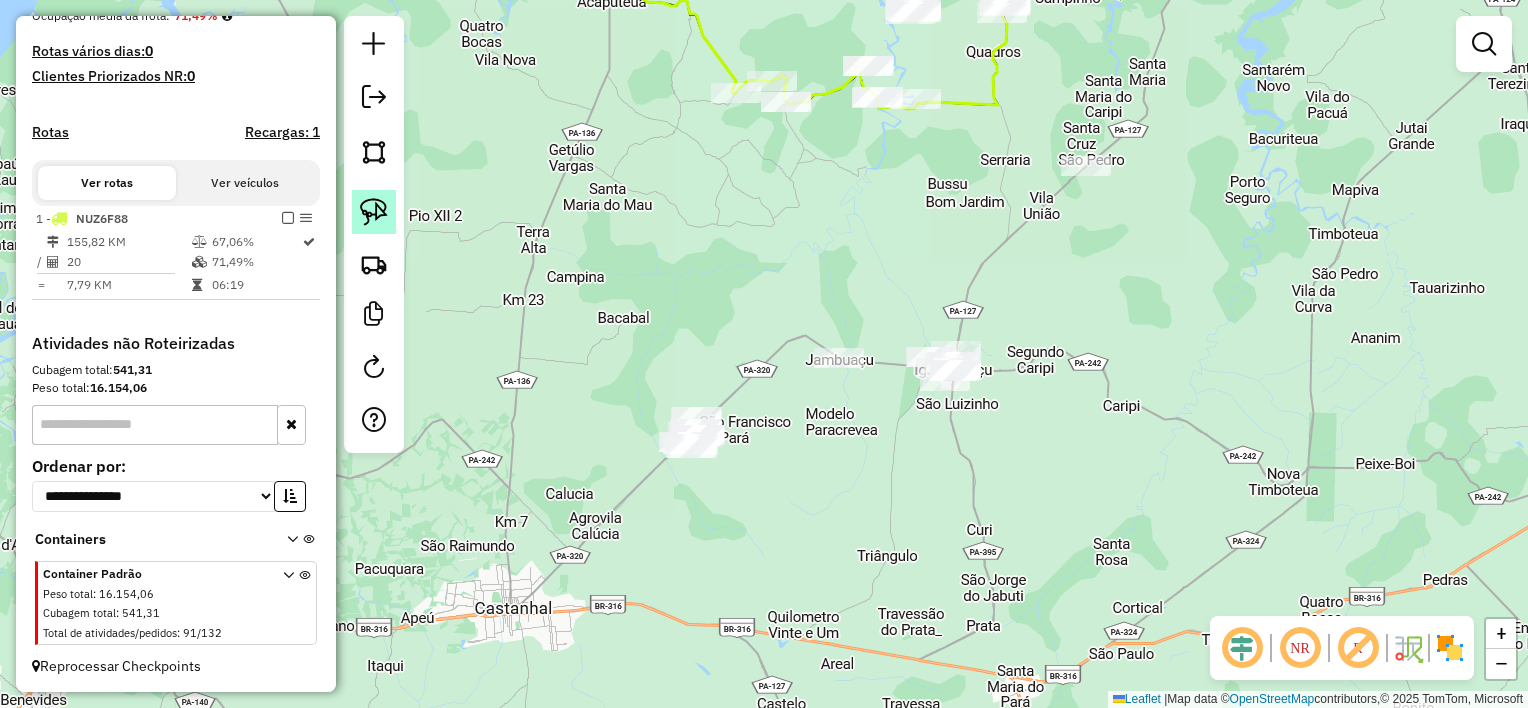 click 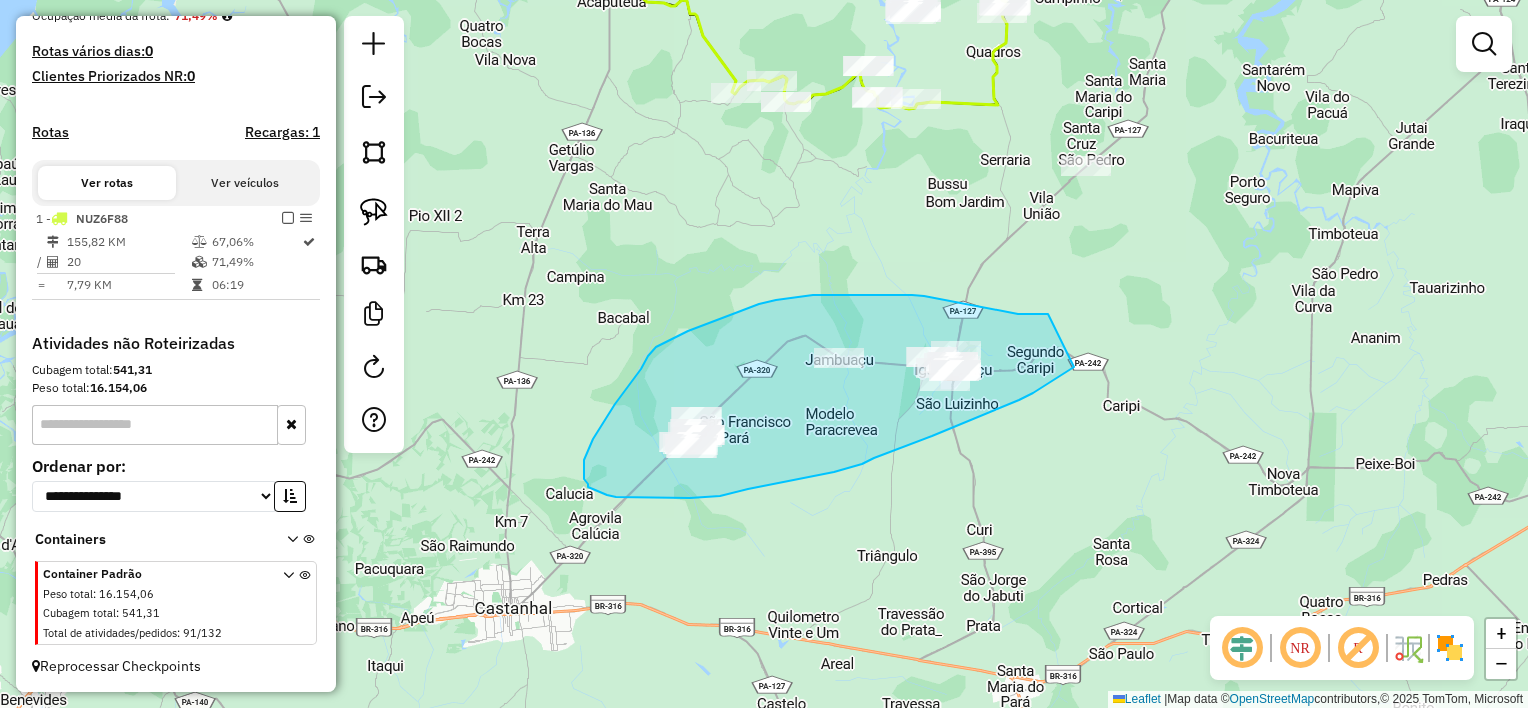 drag, startPoint x: 1048, startPoint y: 314, endPoint x: 1081, endPoint y: 361, distance: 57.428215 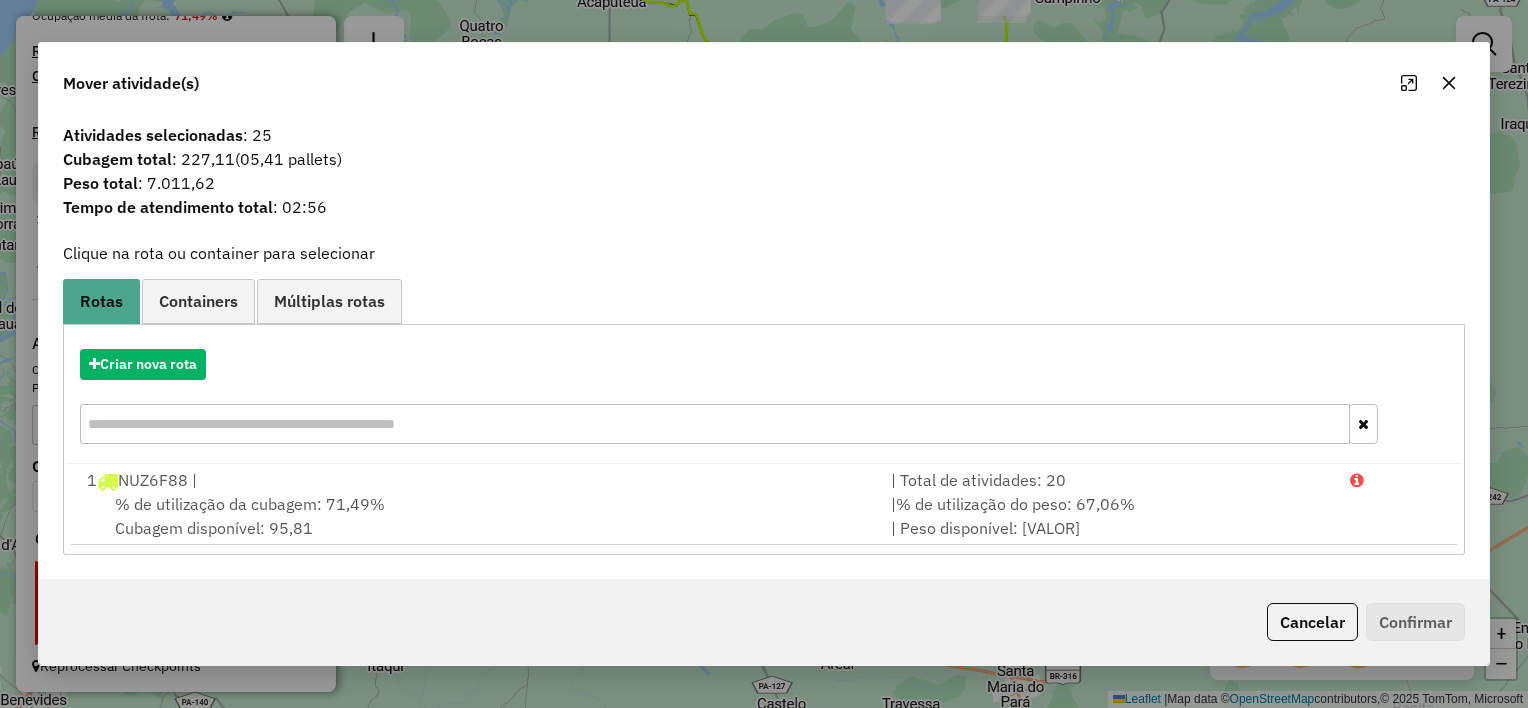 click 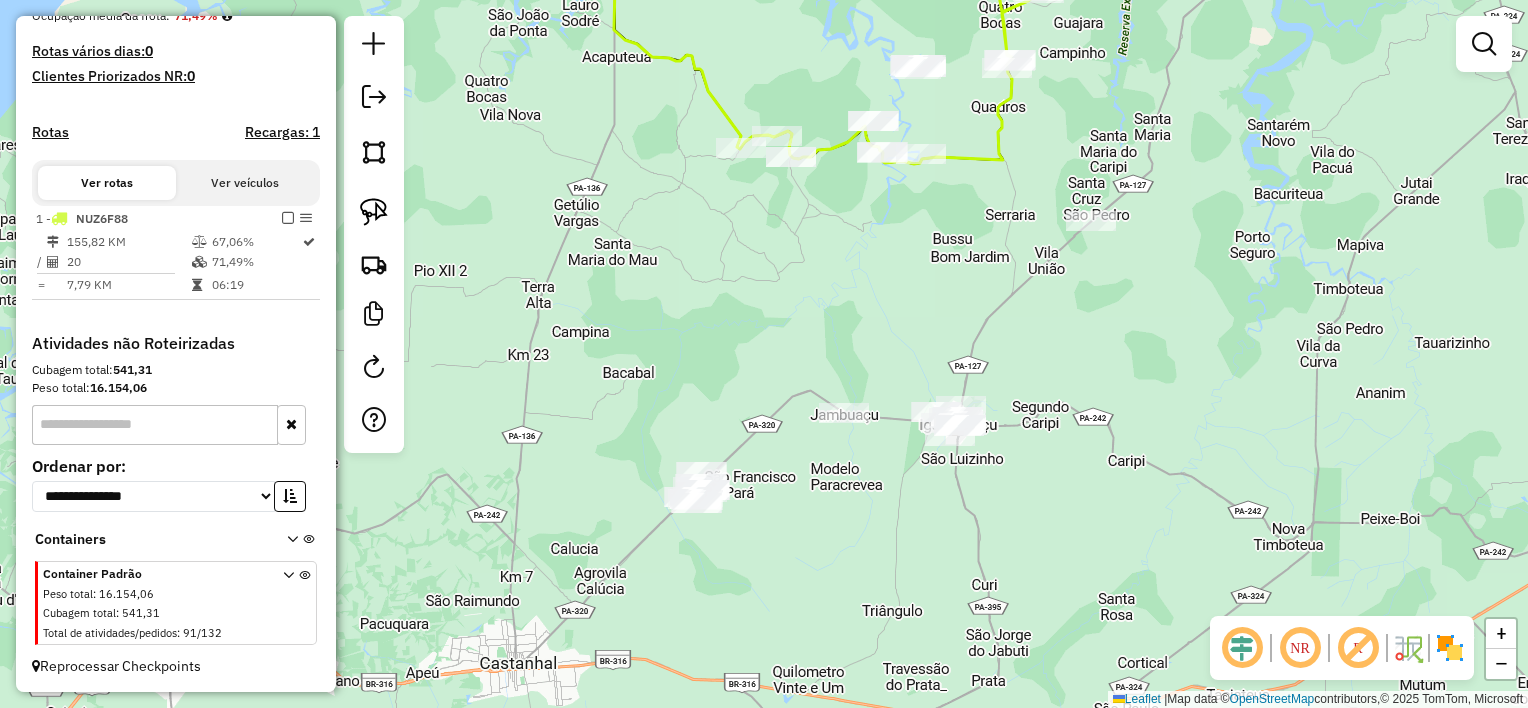 drag, startPoint x: 992, startPoint y: 204, endPoint x: 1015, endPoint y: 434, distance: 231.14714 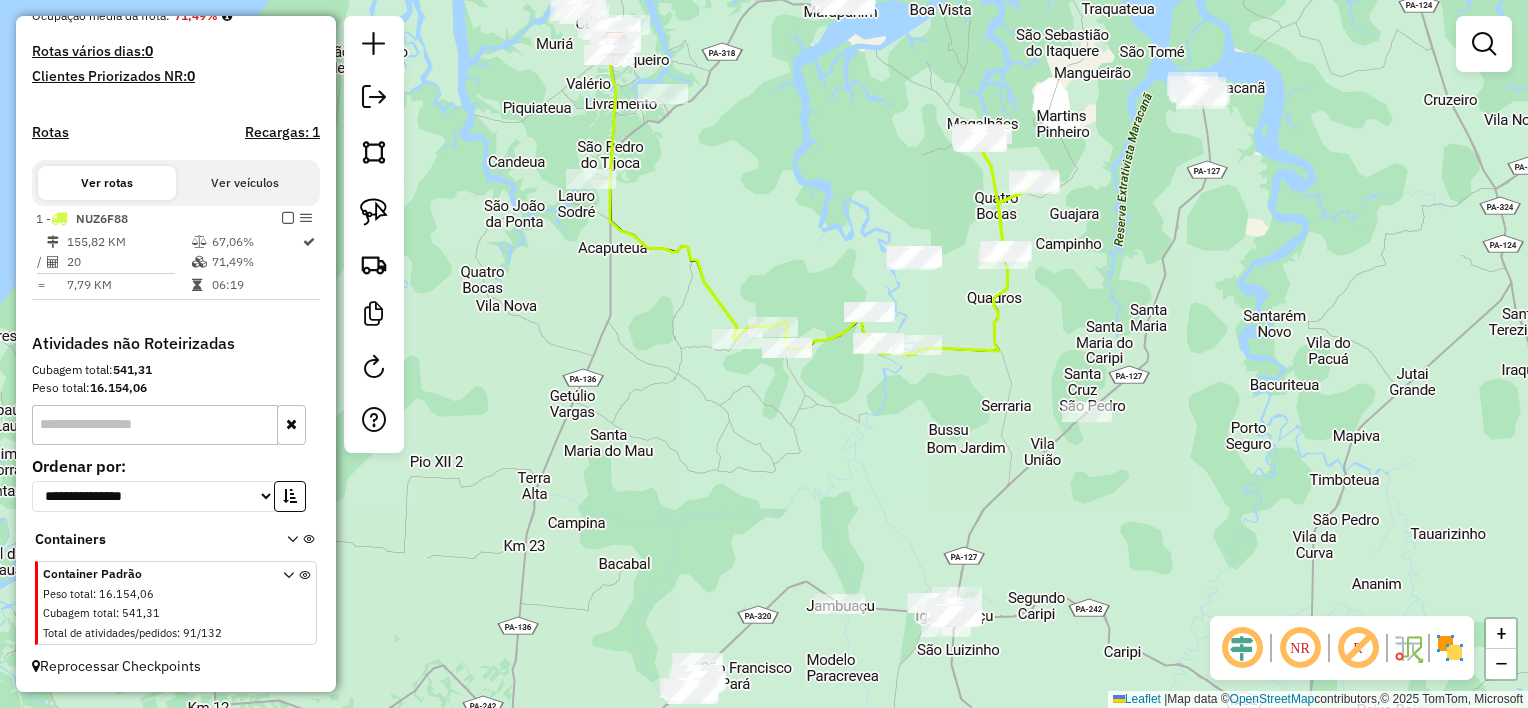 drag, startPoint x: 968, startPoint y: 377, endPoint x: 945, endPoint y: 388, distance: 25.495098 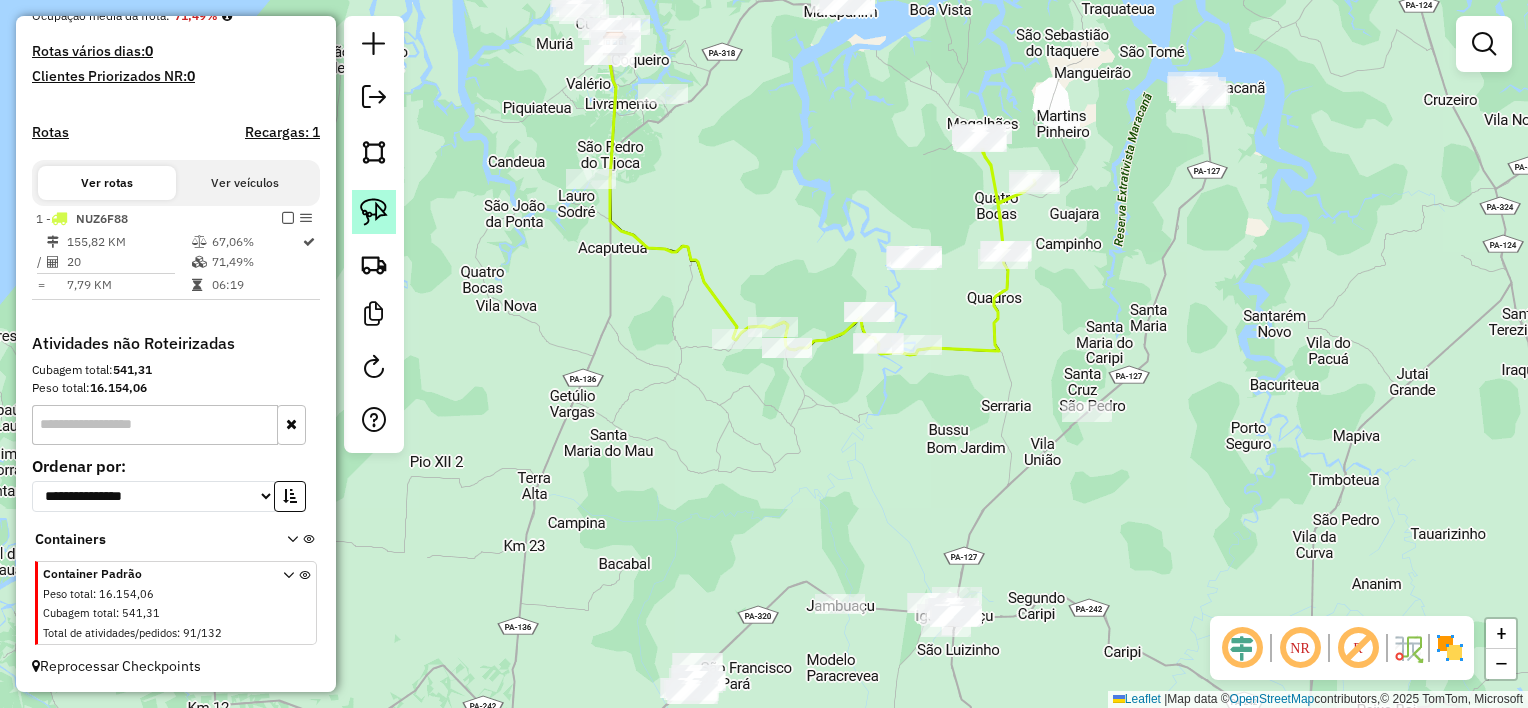 click 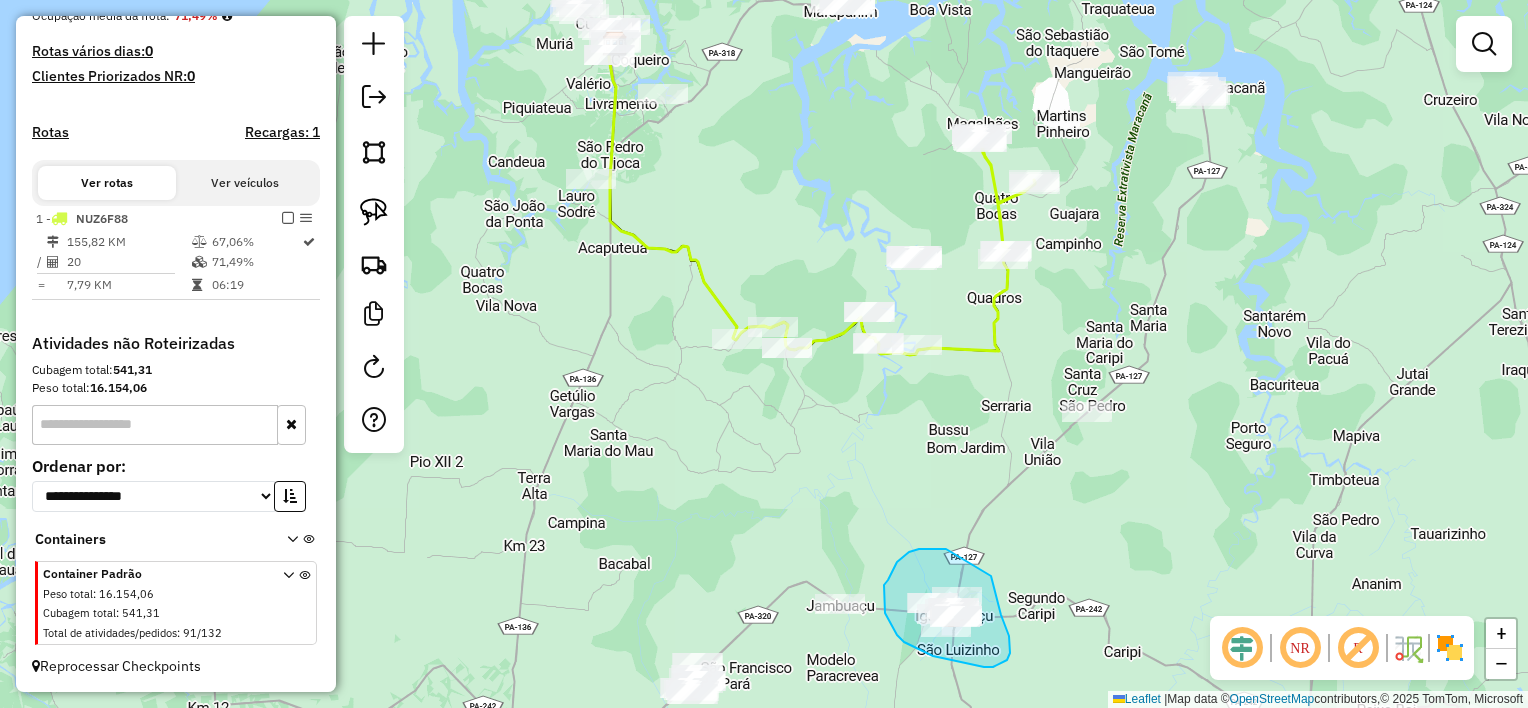 drag, startPoint x: 926, startPoint y: 549, endPoint x: 991, endPoint y: 576, distance: 70.38466 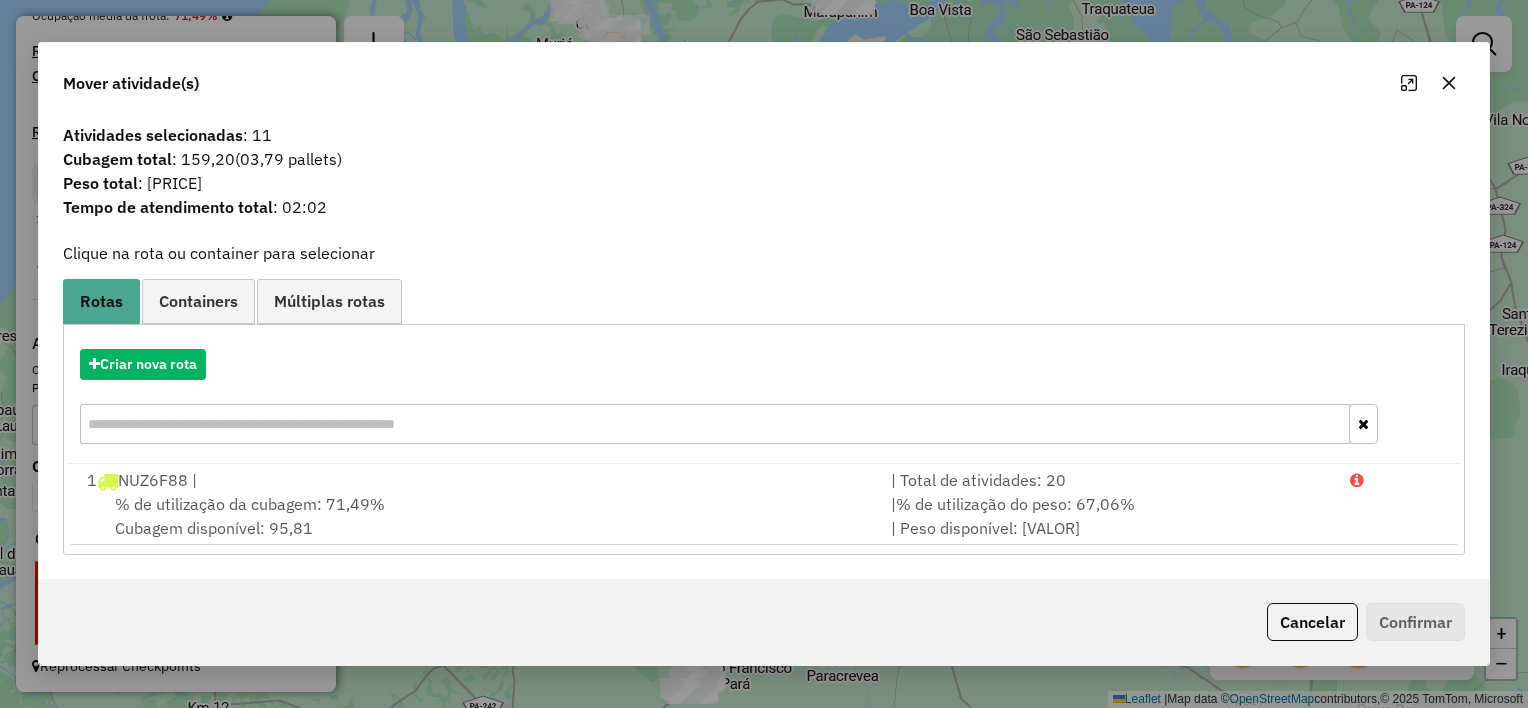 click 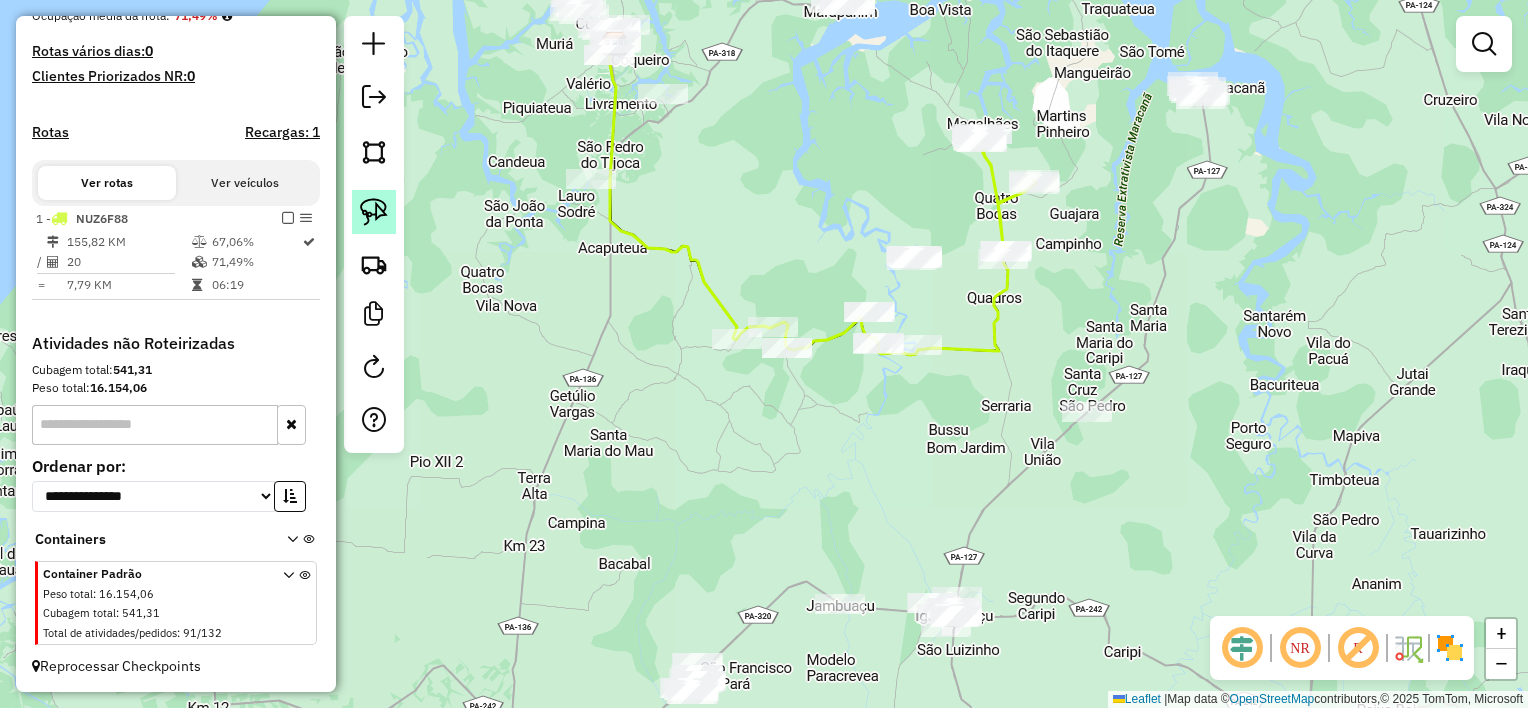 click 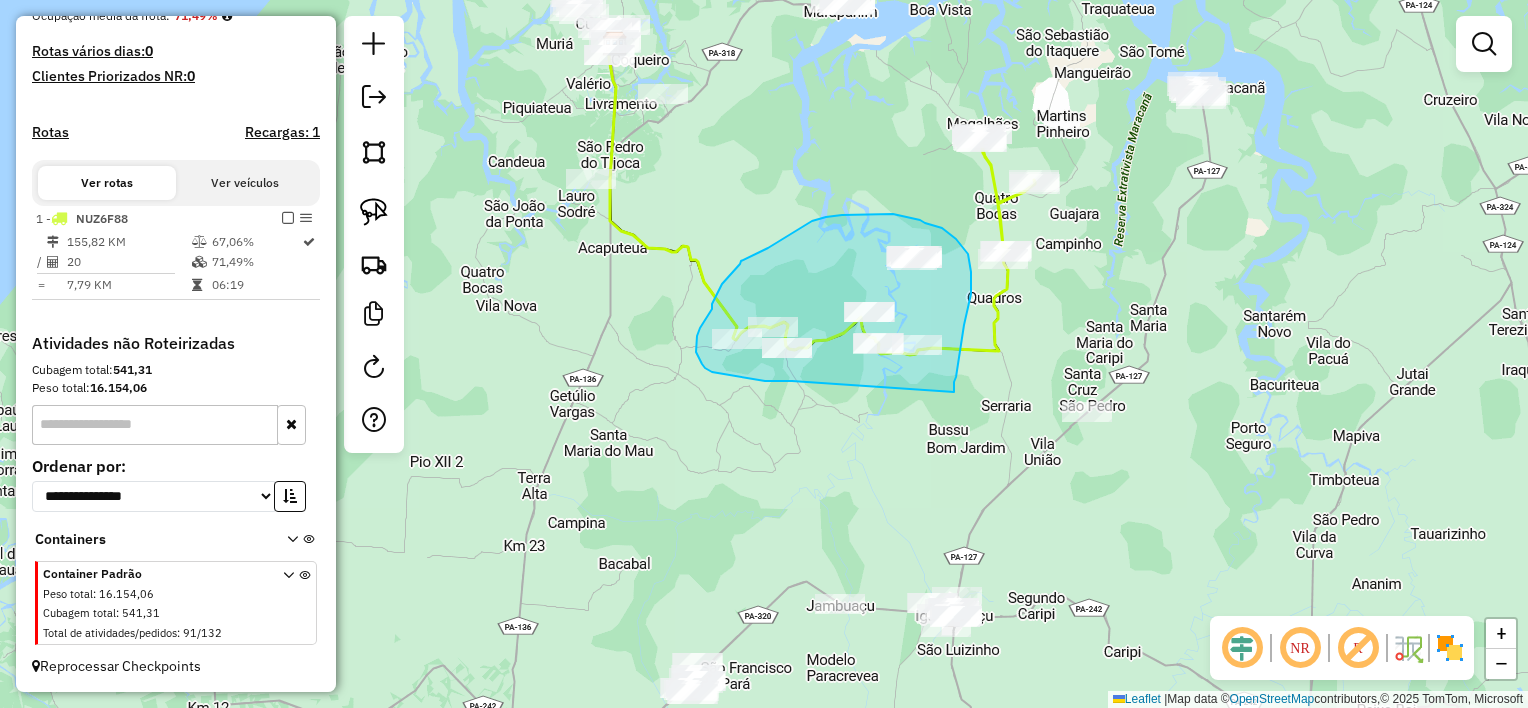 drag, startPoint x: 954, startPoint y: 392, endPoint x: 792, endPoint y: 381, distance: 162.37303 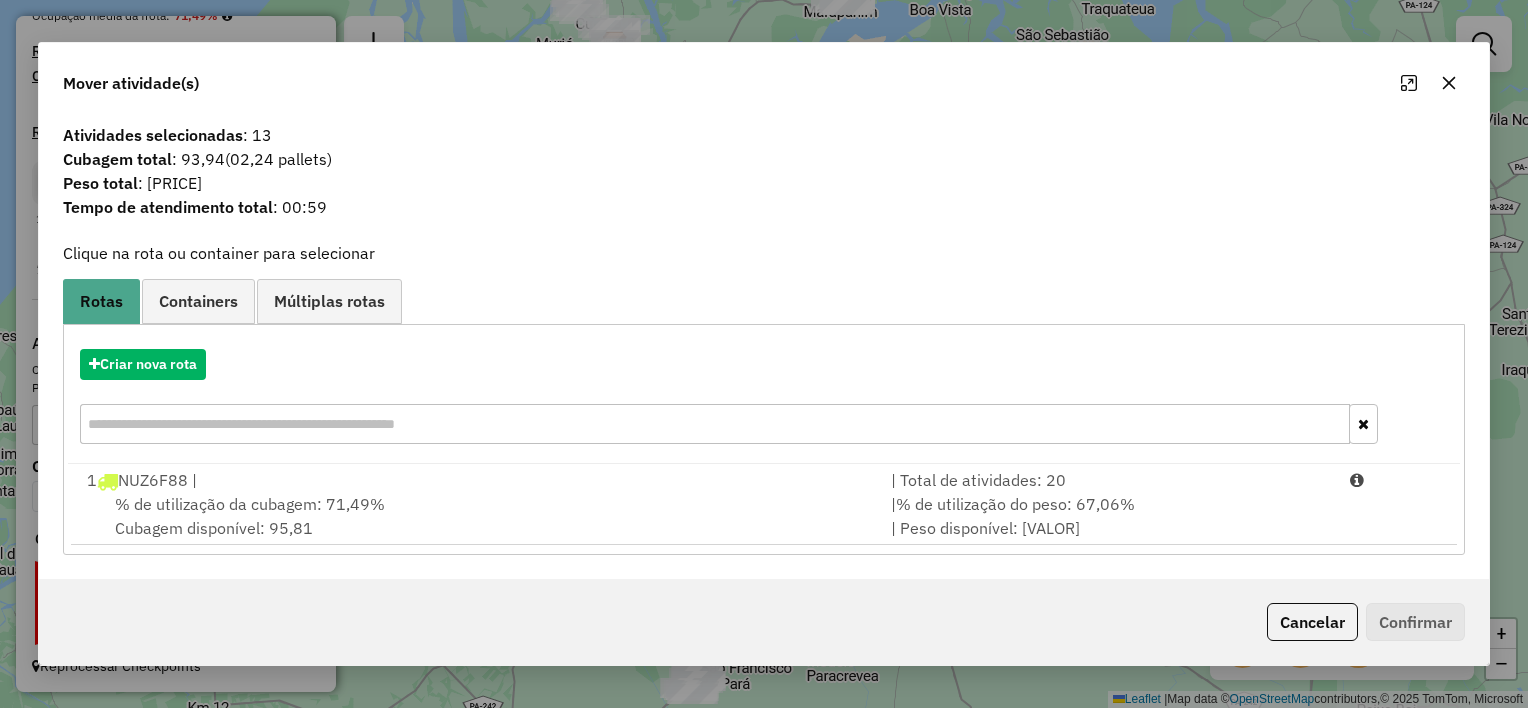click 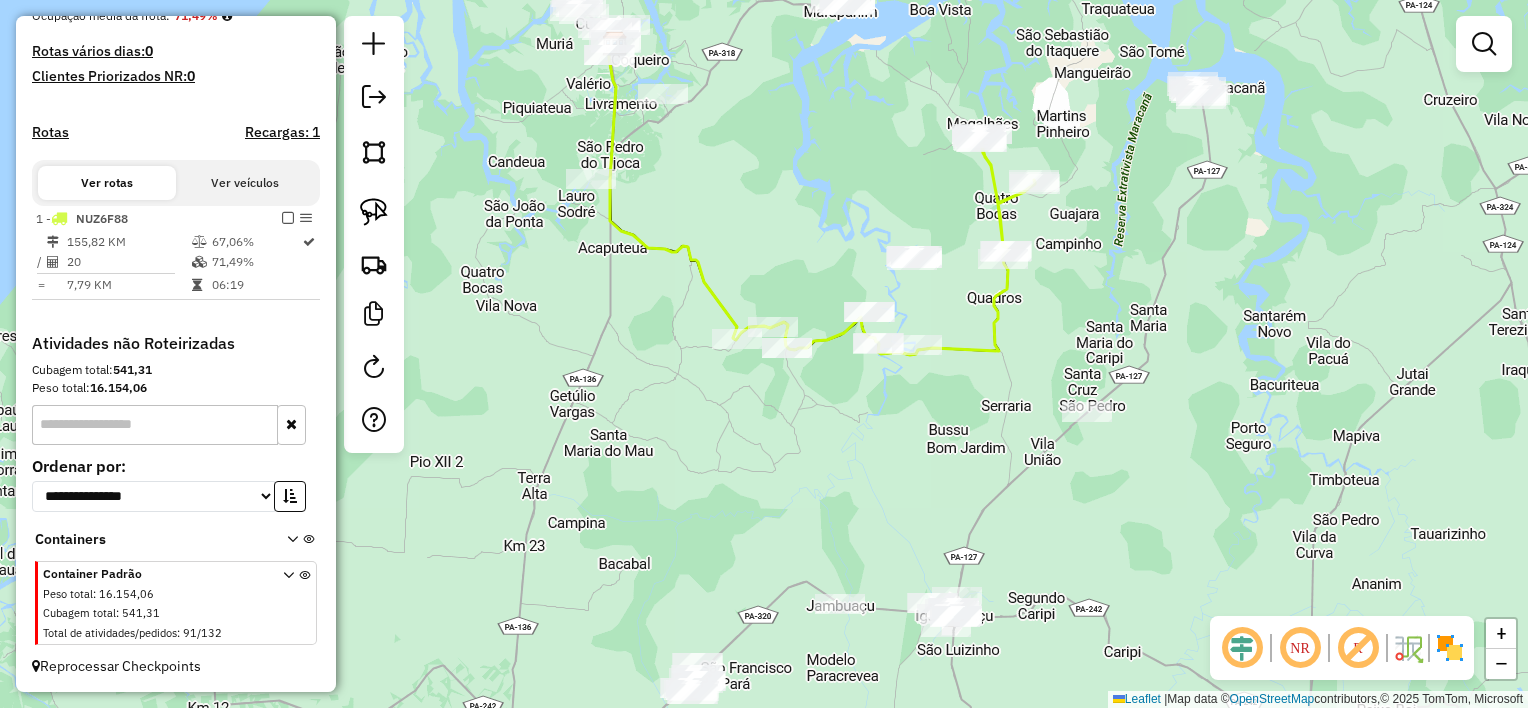 drag, startPoint x: 1022, startPoint y: 419, endPoint x: 994, endPoint y: 401, distance: 33.286633 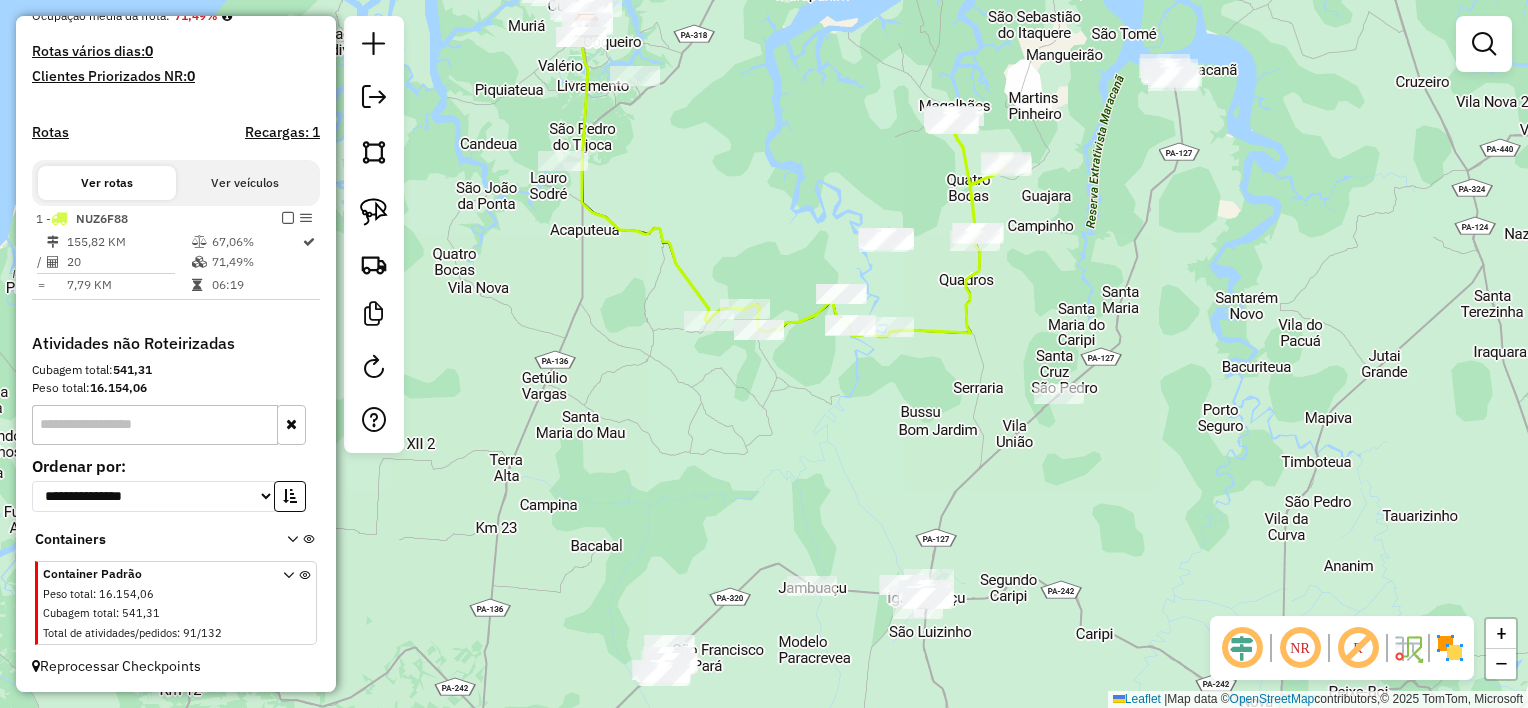 drag, startPoint x: 988, startPoint y: 390, endPoint x: 968, endPoint y: 389, distance: 20.024984 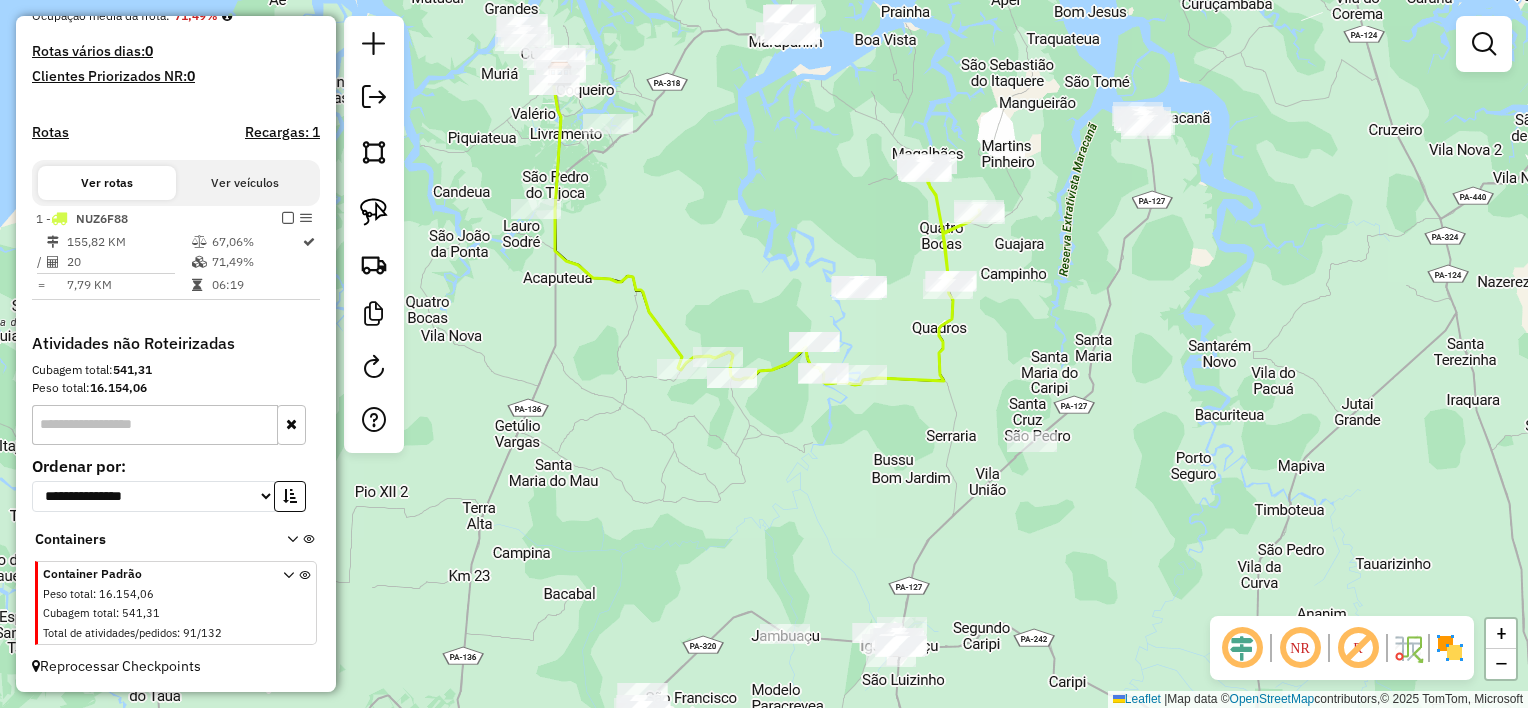 drag, startPoint x: 995, startPoint y: 338, endPoint x: 986, endPoint y: 392, distance: 54.74486 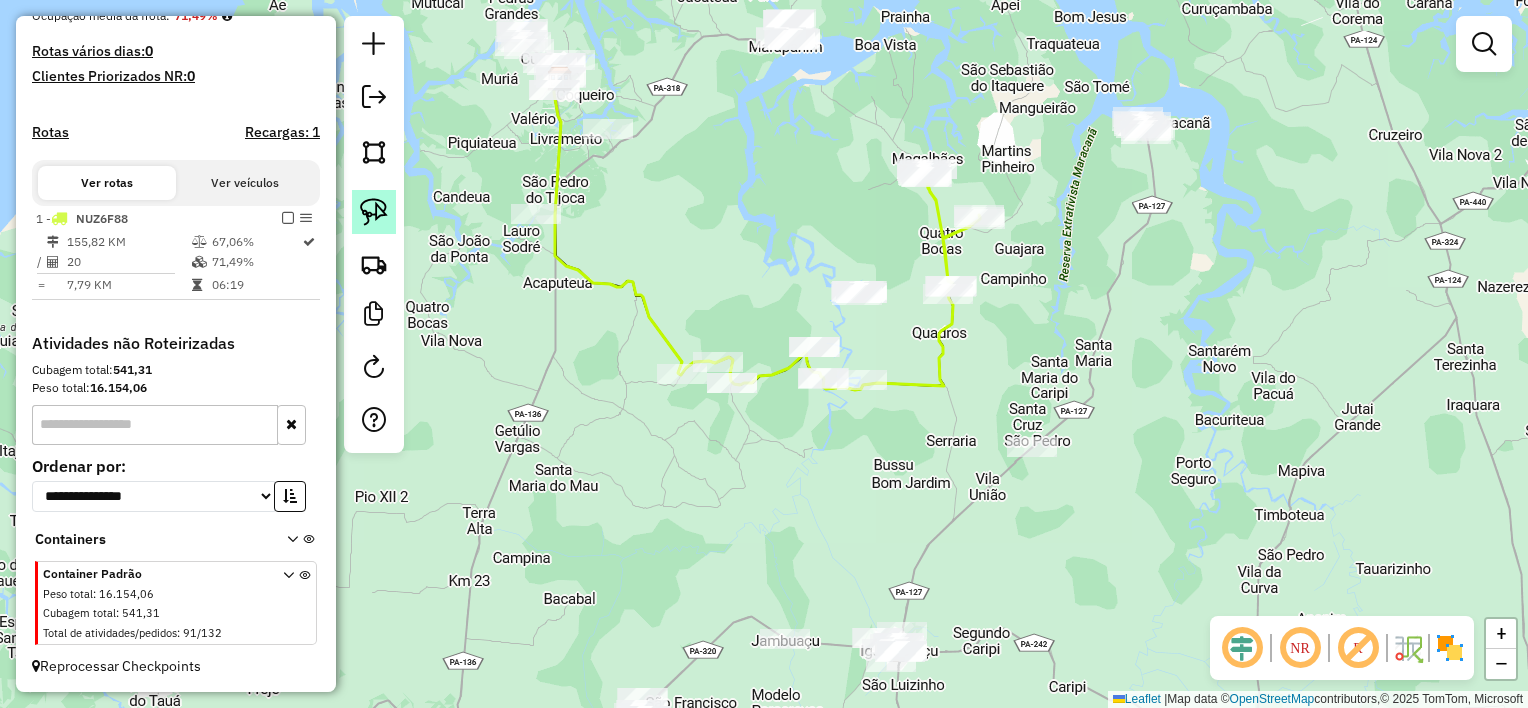click 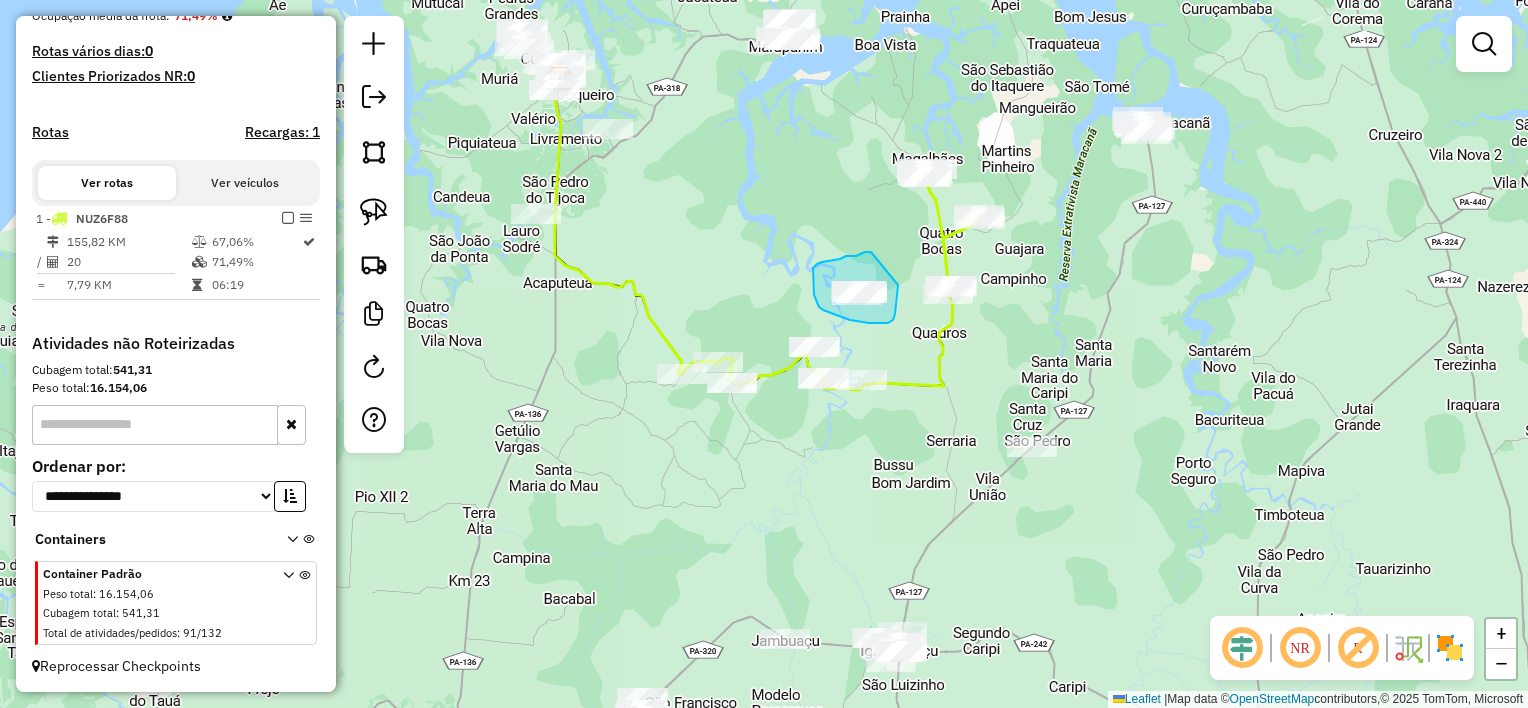 drag, startPoint x: 871, startPoint y: 252, endPoint x: 898, endPoint y: 285, distance: 42.638012 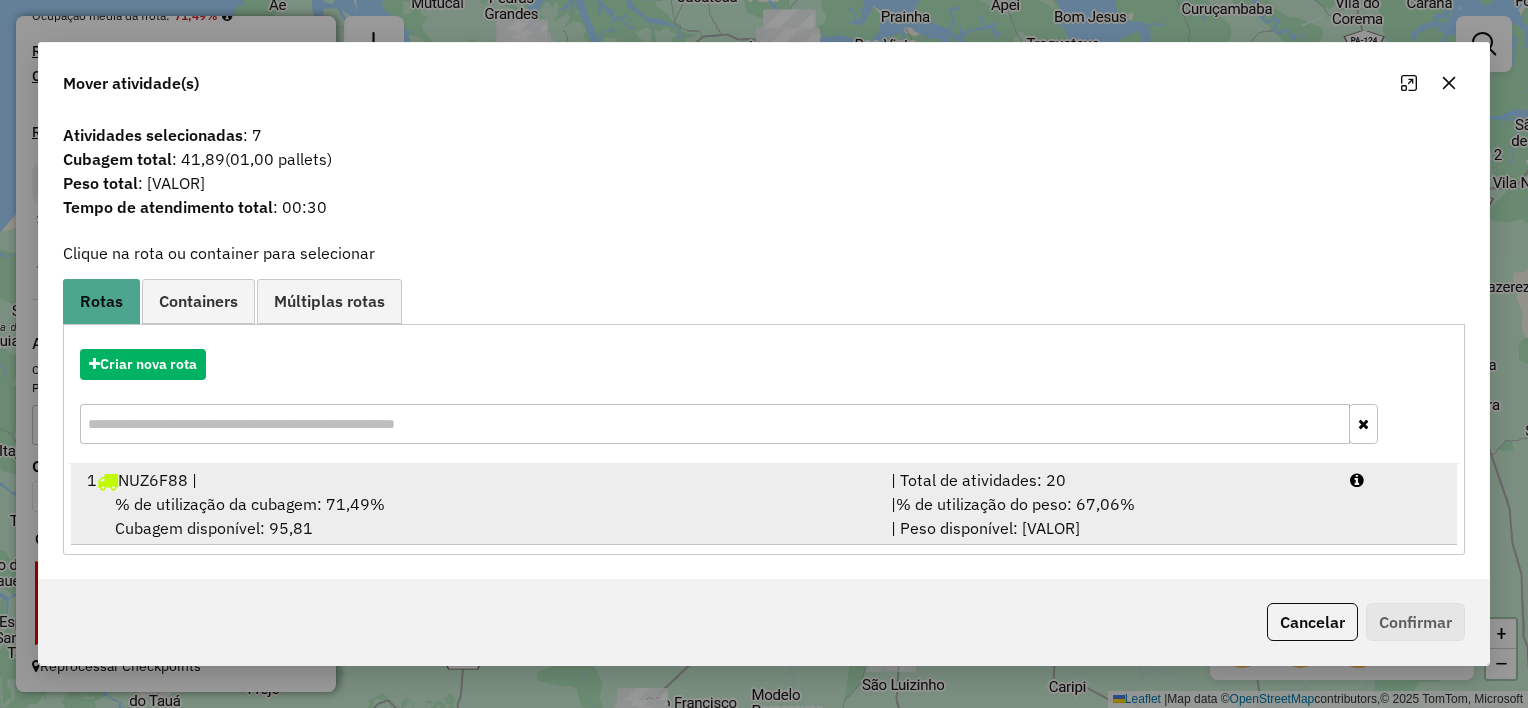 click on "% de utilização da cubagem: 71,49%  Cubagem disponível: 95,81" at bounding box center [477, 516] 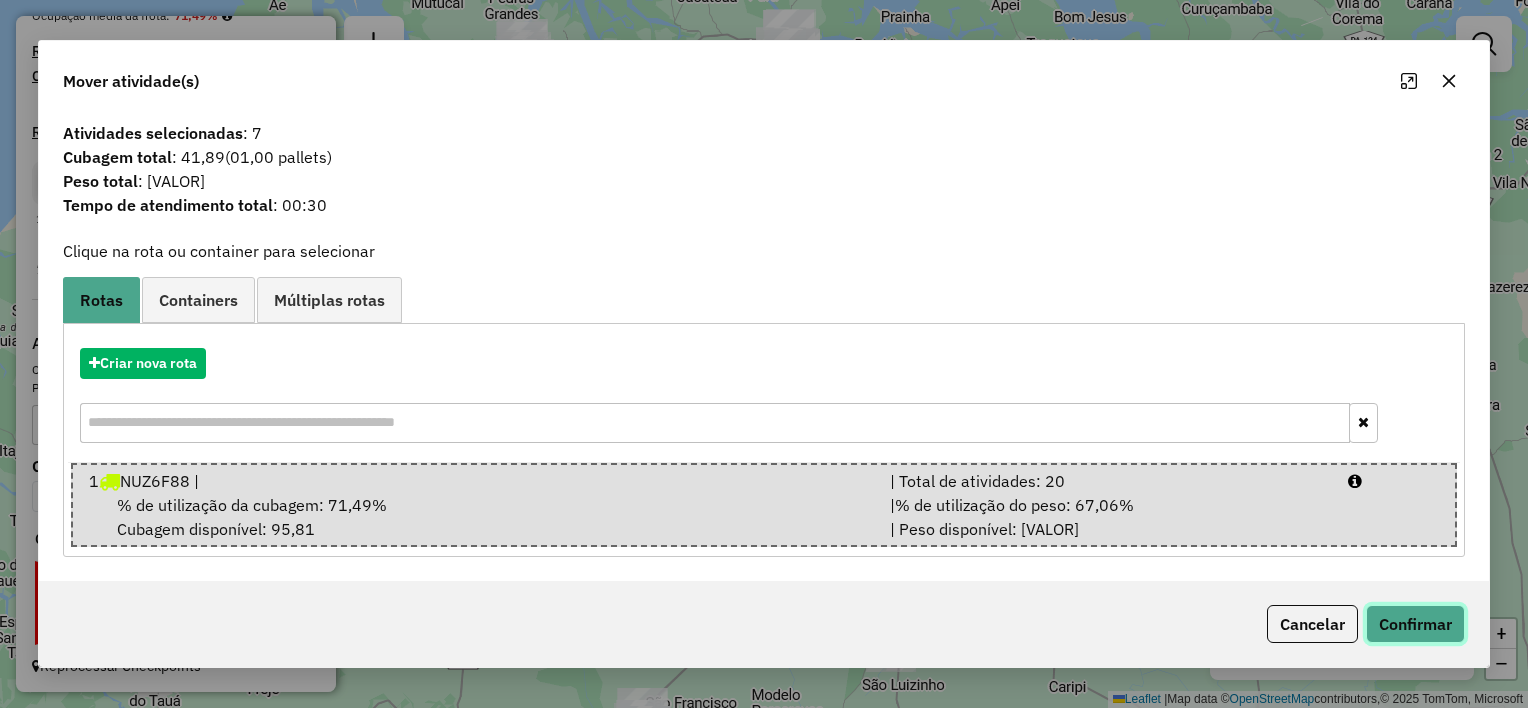 click on "Confirmar" 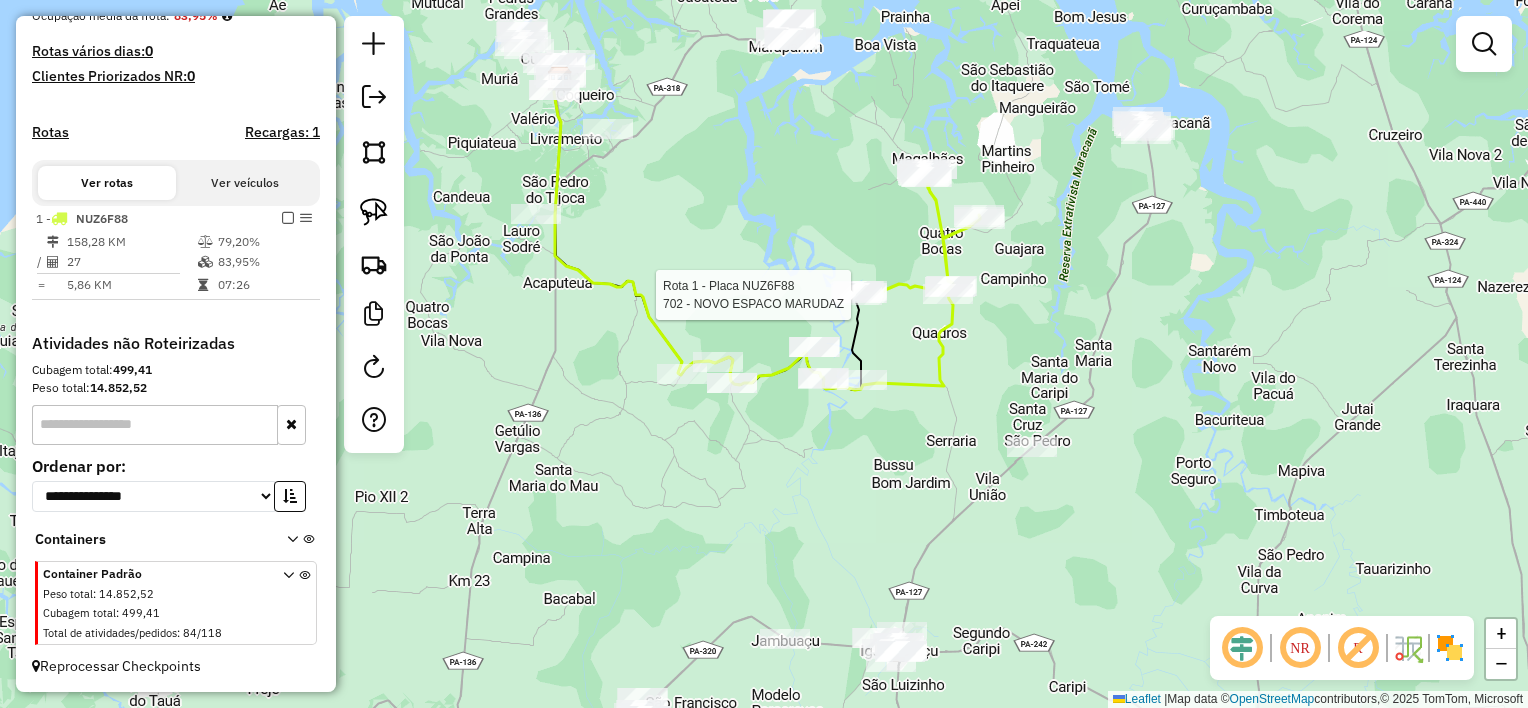select on "**********" 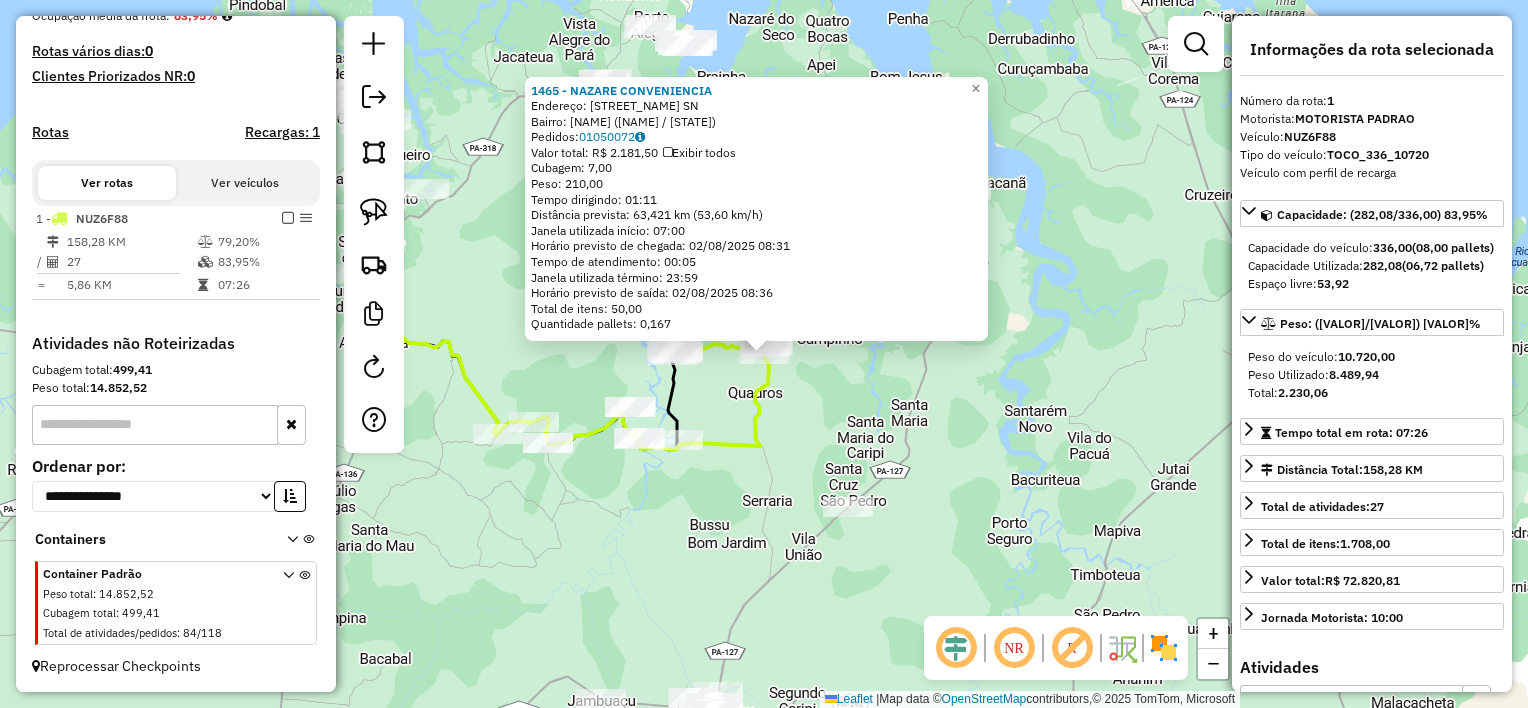 click on "Rota 1 - Placa [PLATE]  1465 - NAZARE CONVENIENCIA 1465 - NAZARE CONVENIENCIA  Endereço:  [NAME] [STREET]   Bairro: [NAME] ([NAME] / [STATE])   Pedidos:  [ORDER_ID]   Valor total: R$ [PRICE]   Exibir todos   Cubagem: [CUBAGE]  Peso: [WEIGHT]  Tempo dirigindo: [TIME]   Distância prevista: [DISTANCE] km ([SPEED] km/h)   Janela utilizada início: [TIME]   Horário previsto de chegada: [DATE] [TIME]   Tempo de atendimento: [TIME]   Janela utilizada término: [TIME]   Horário previsto de saída: [DATE] [TIME]   Total de itens: [ITEMS]   Quantidade pallets: [PALLETS]  × Janela de atendimento Grade de atendimento Capacidade Transportadoras Veículos Cliente Pedidos  Rotas Selecione os dias de semana para filtrar as janelas de atendimento  Seg   Ter   Qua   Qui   Sex   Sáb  De:" 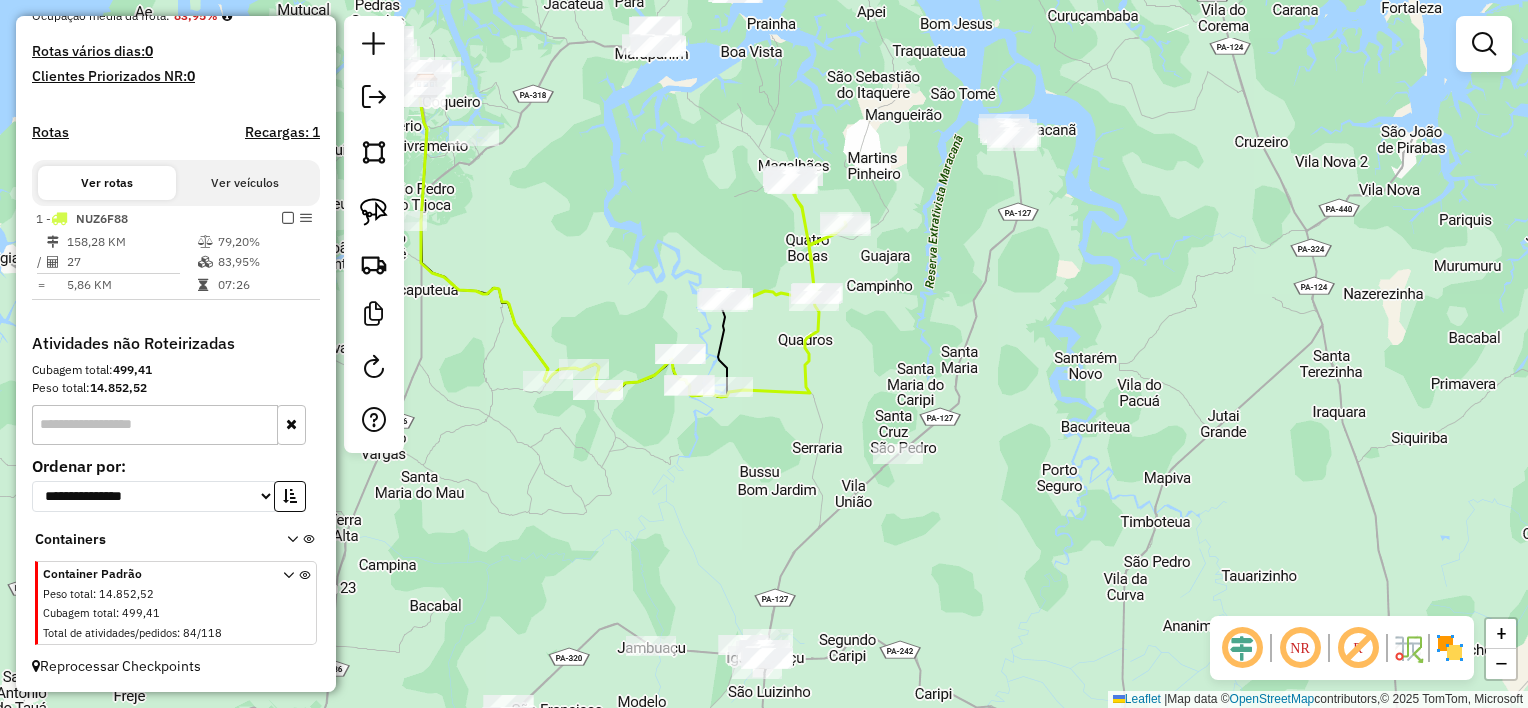 drag, startPoint x: 834, startPoint y: 405, endPoint x: 950, endPoint y: 299, distance: 157.13689 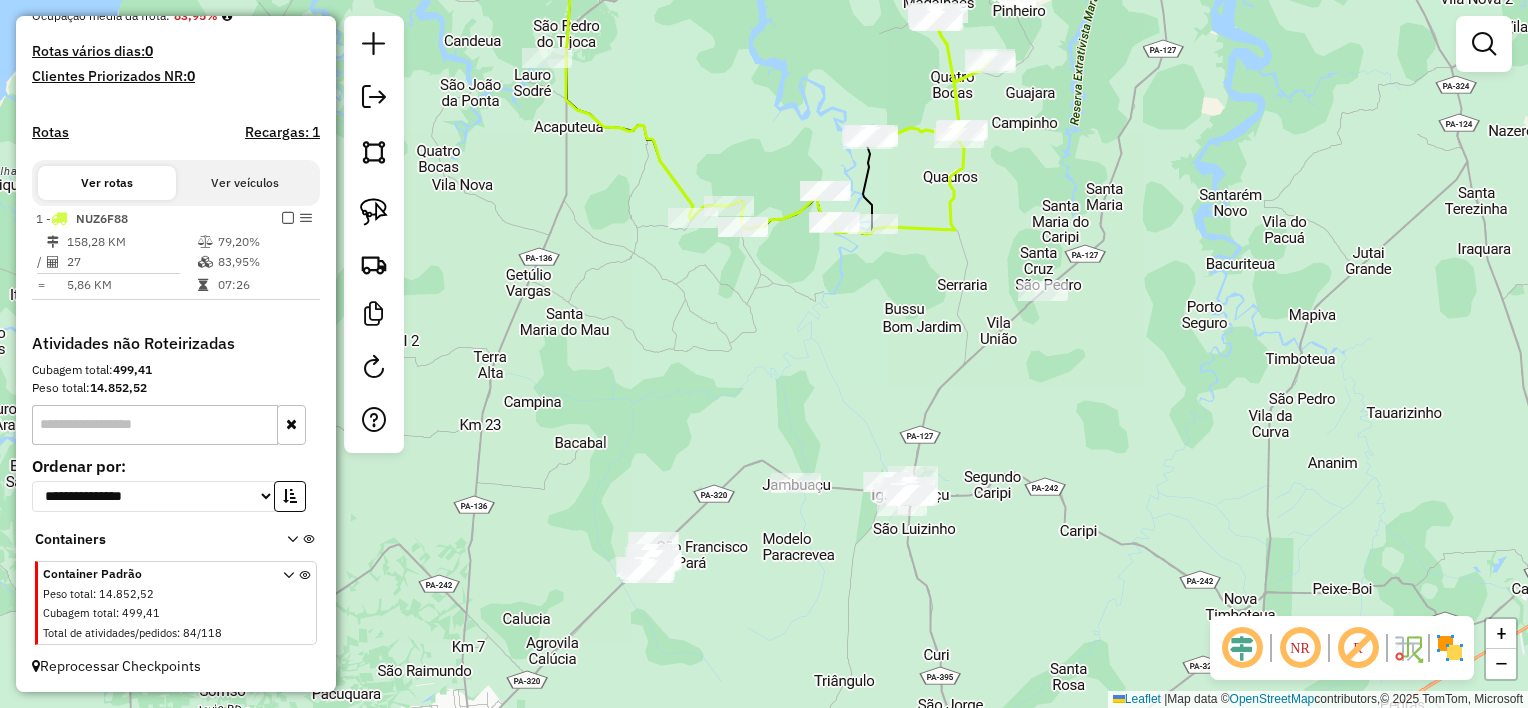 drag, startPoint x: 828, startPoint y: 396, endPoint x: 907, endPoint y: 286, distance: 135.42896 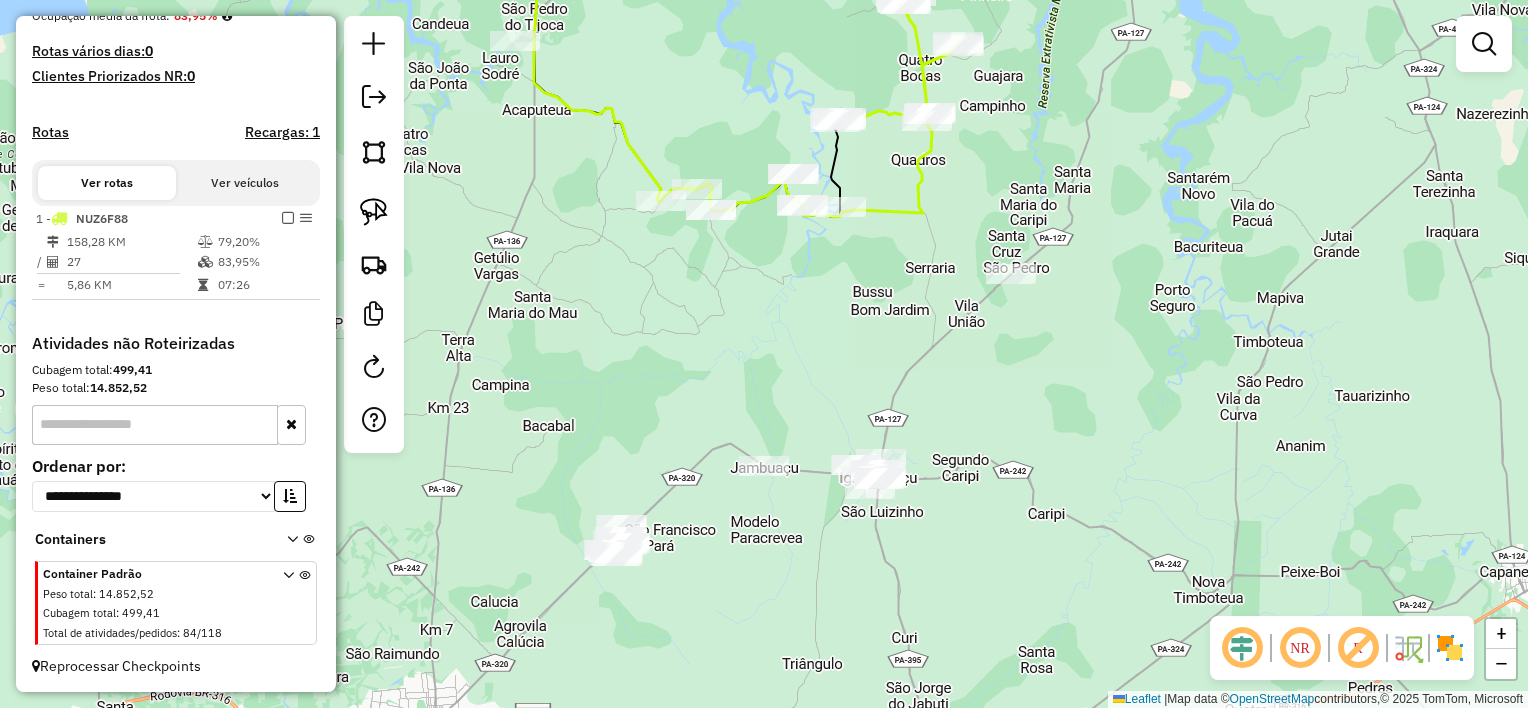 drag, startPoint x: 888, startPoint y: 319, endPoint x: 856, endPoint y: 288, distance: 44.553337 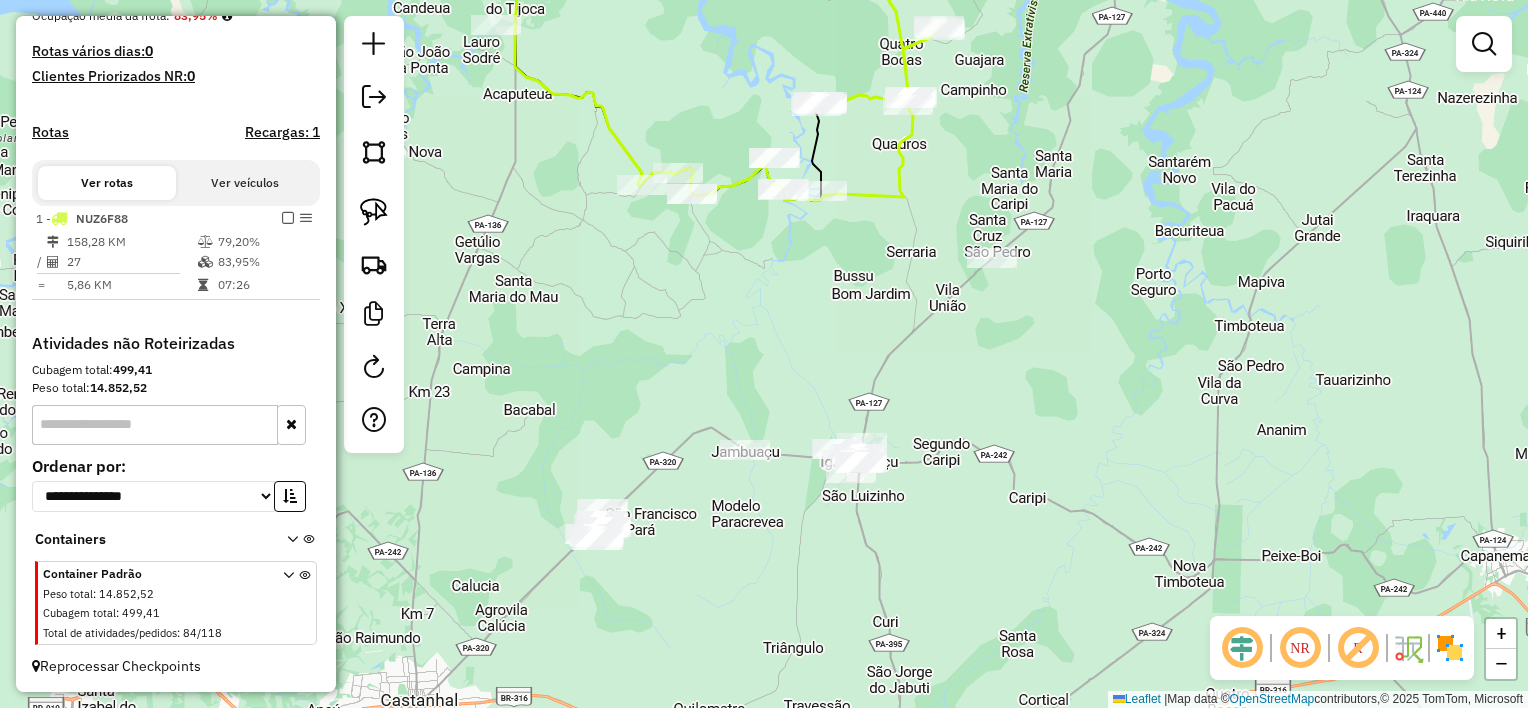 drag, startPoint x: 833, startPoint y: 345, endPoint x: 820, endPoint y: 336, distance: 15.811388 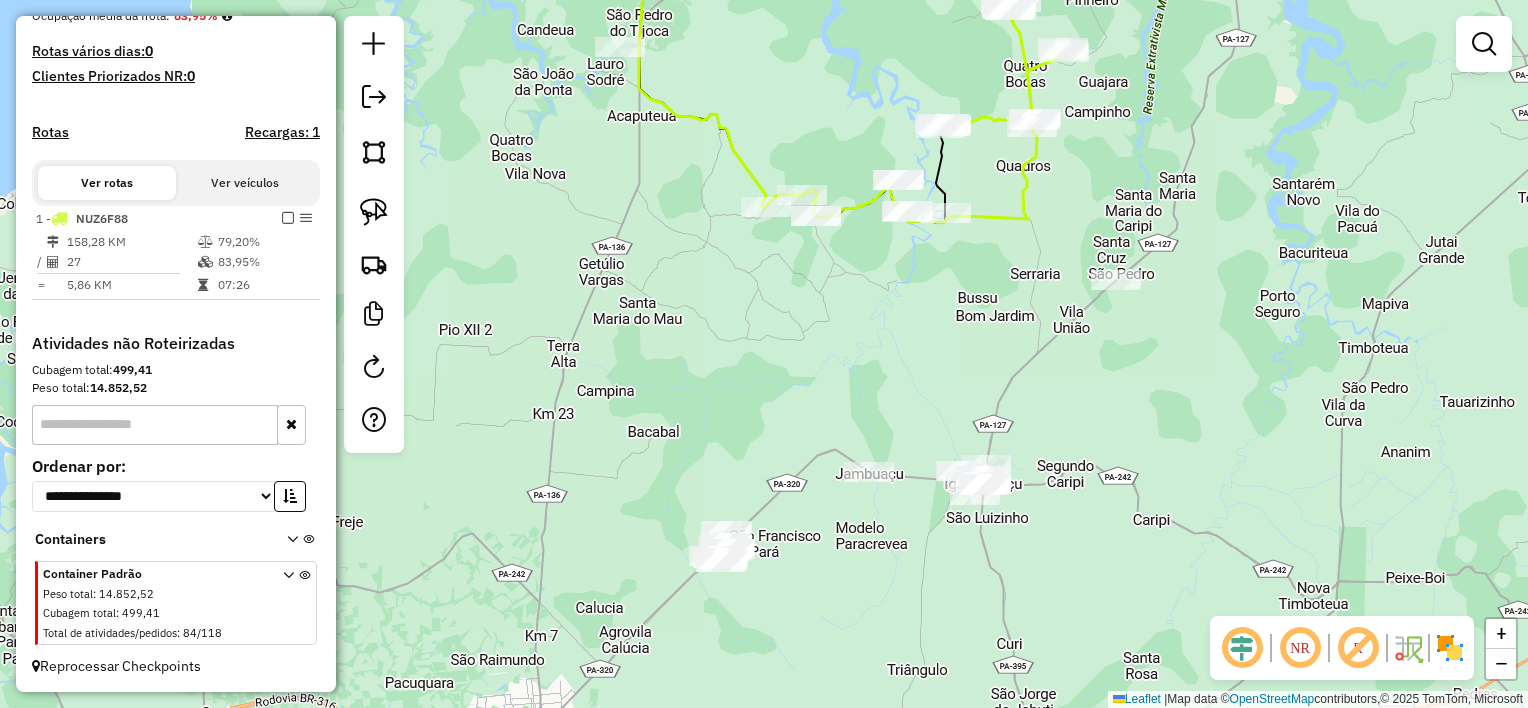 drag, startPoint x: 822, startPoint y: 314, endPoint x: 872, endPoint y: 338, distance: 55.461697 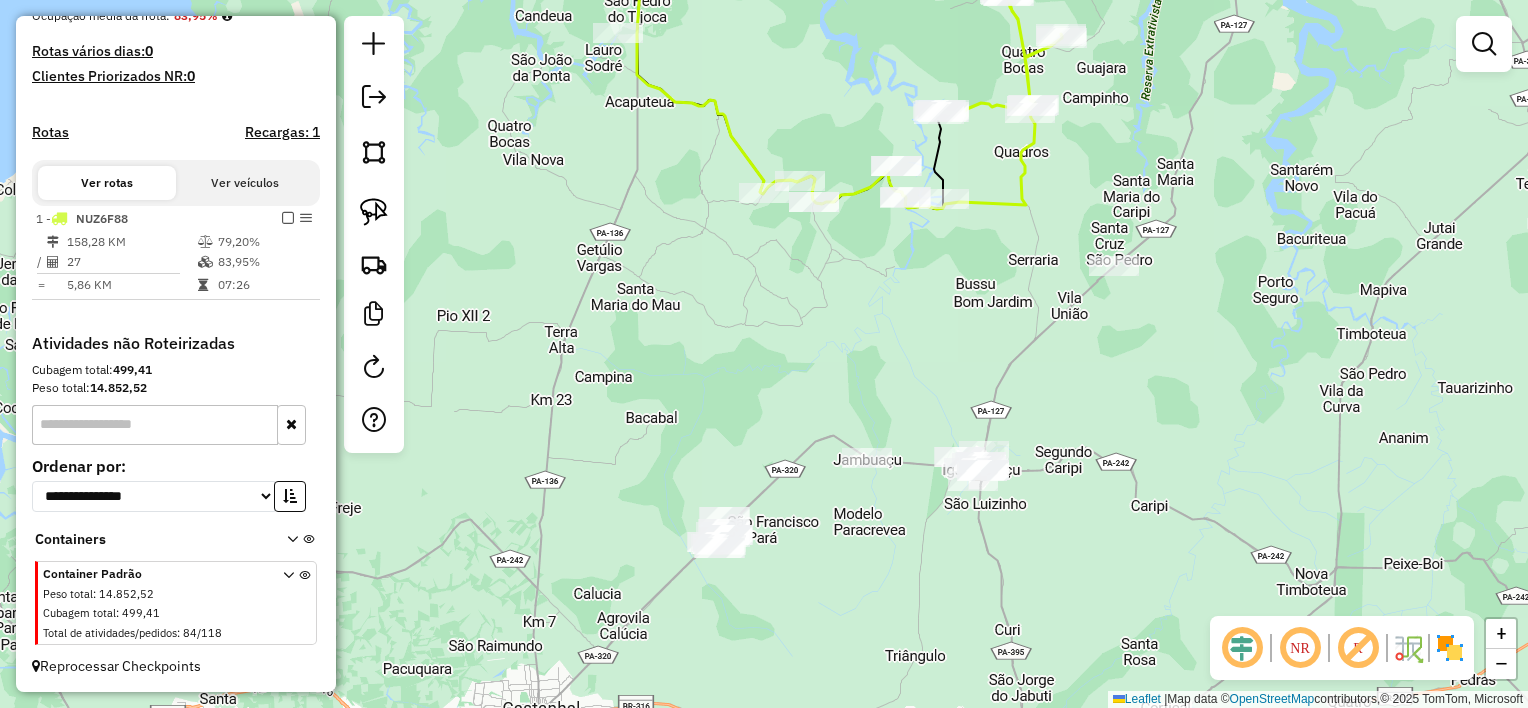 drag, startPoint x: 858, startPoint y: 352, endPoint x: 859, endPoint y: 333, distance: 19.026299 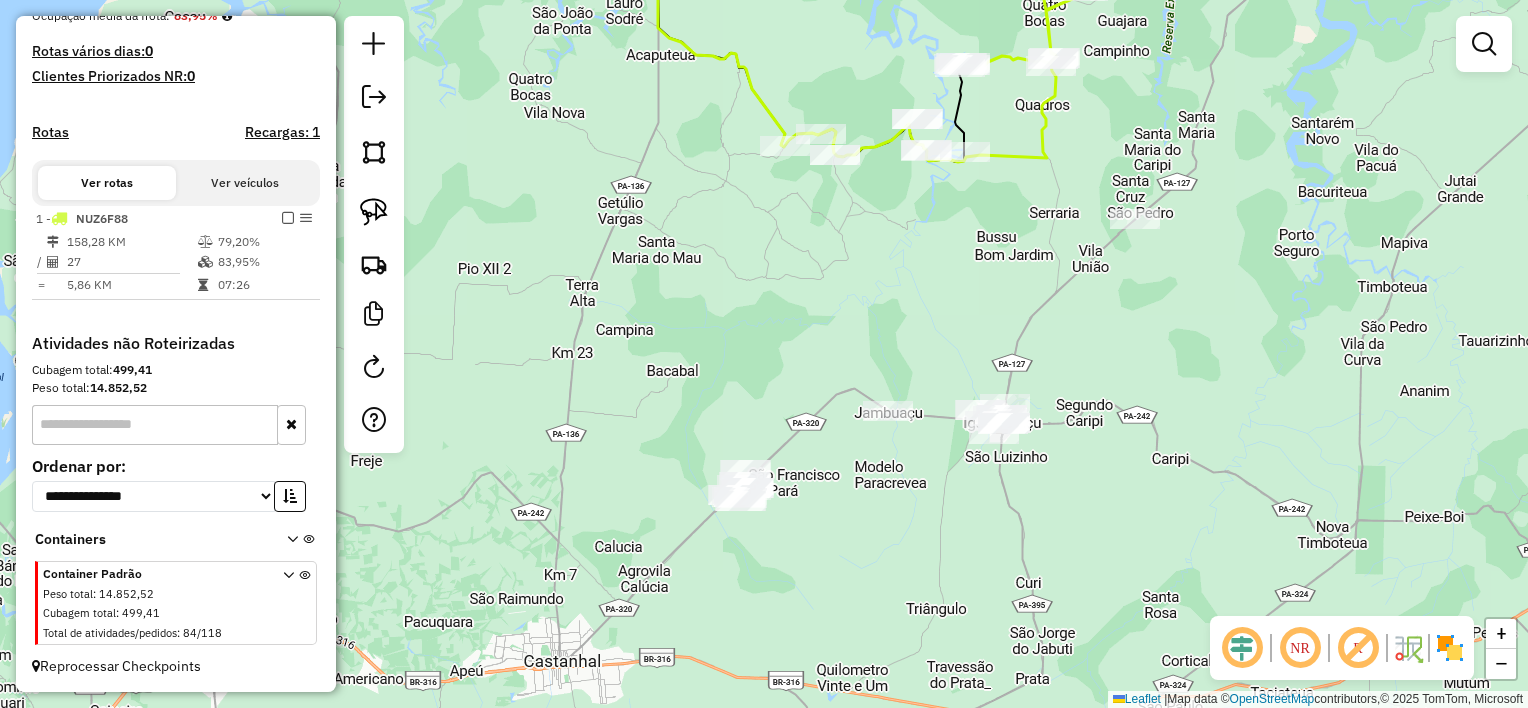 drag, startPoint x: 766, startPoint y: 380, endPoint x: 780, endPoint y: 344, distance: 38.626415 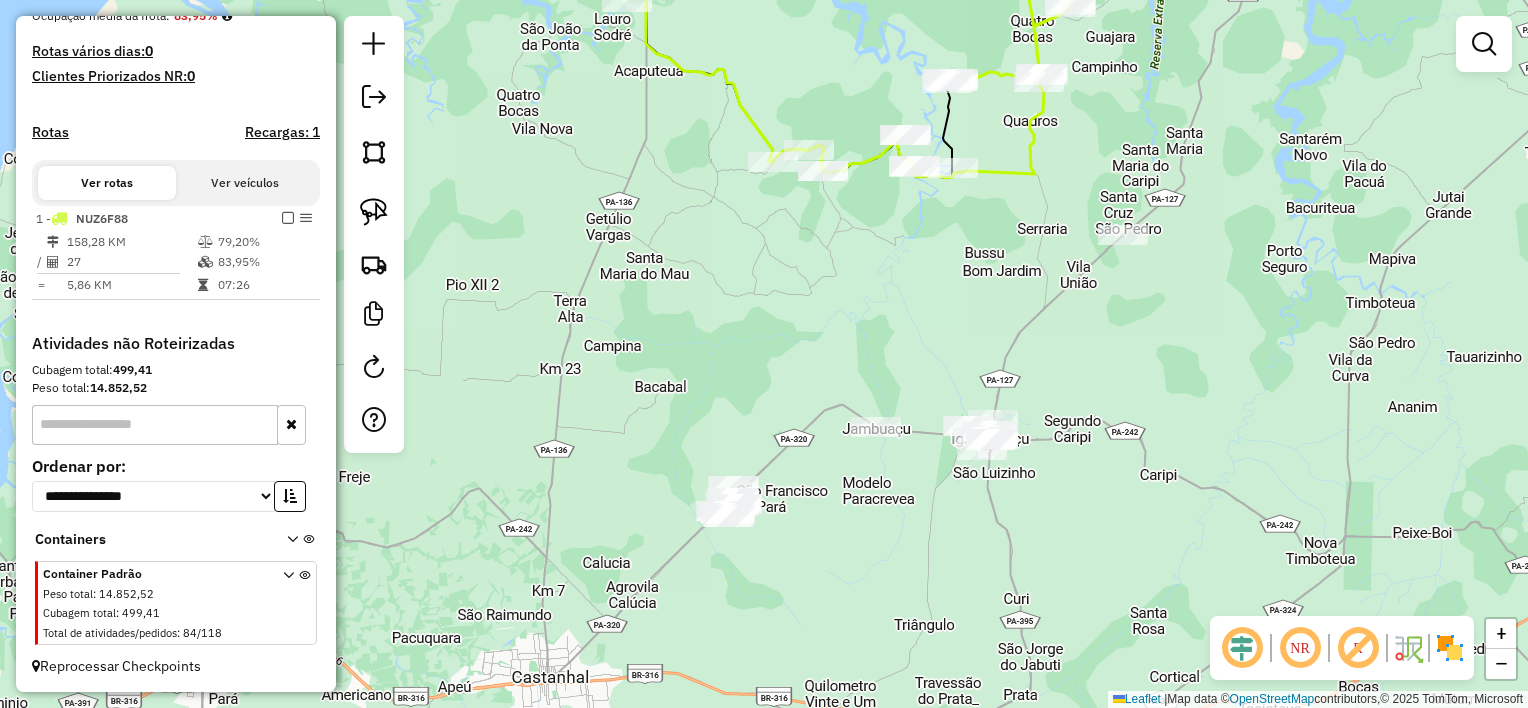 drag, startPoint x: 752, startPoint y: 360, endPoint x: 740, endPoint y: 376, distance: 20 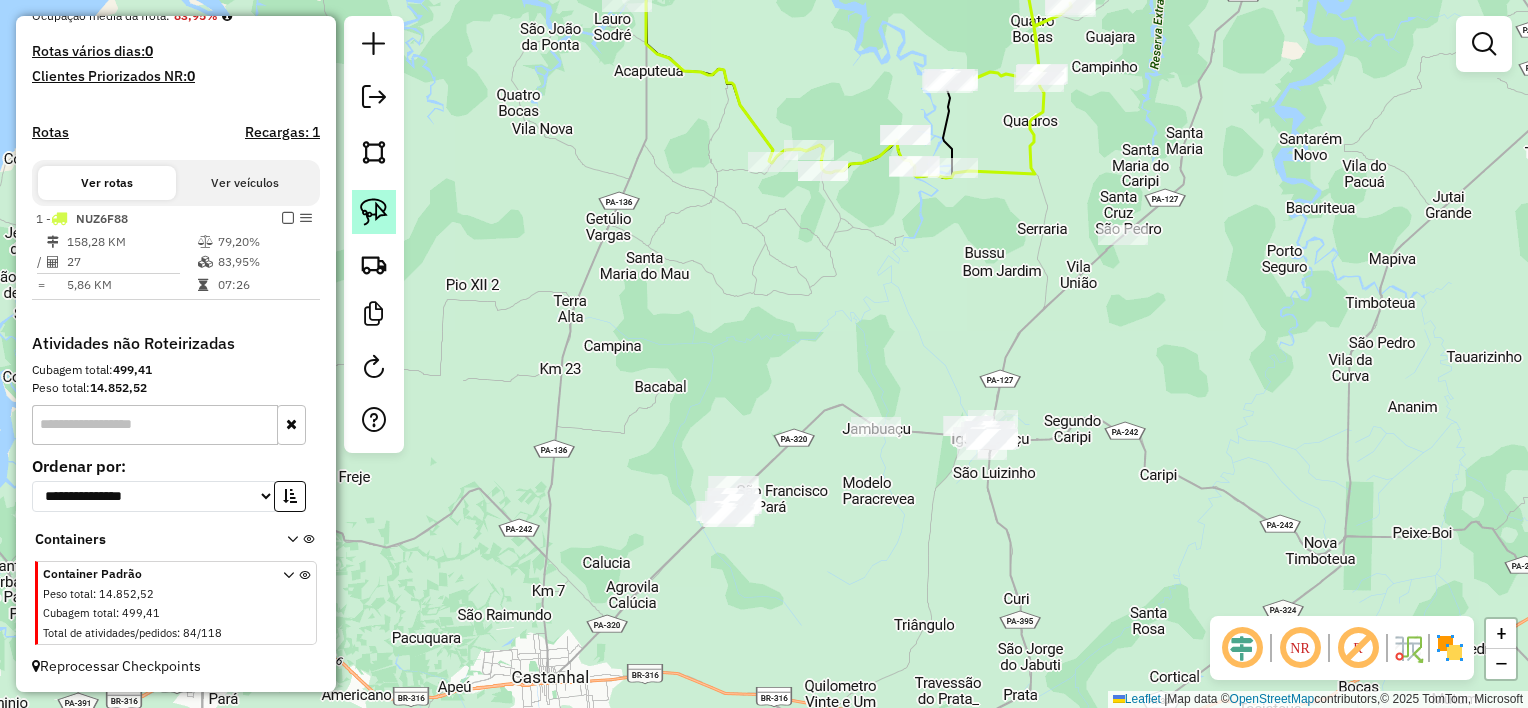 click 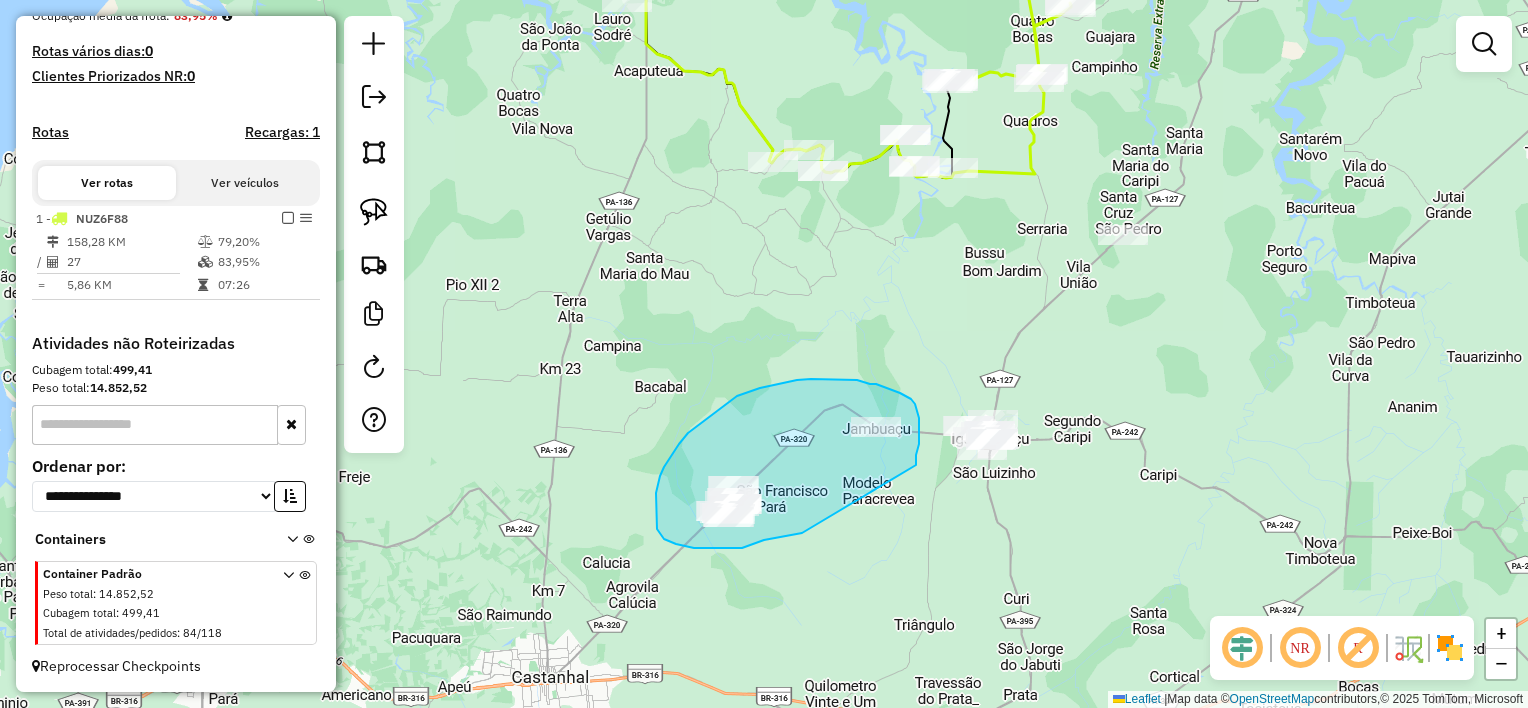 drag, startPoint x: 916, startPoint y: 465, endPoint x: 802, endPoint y: 533, distance: 132.74034 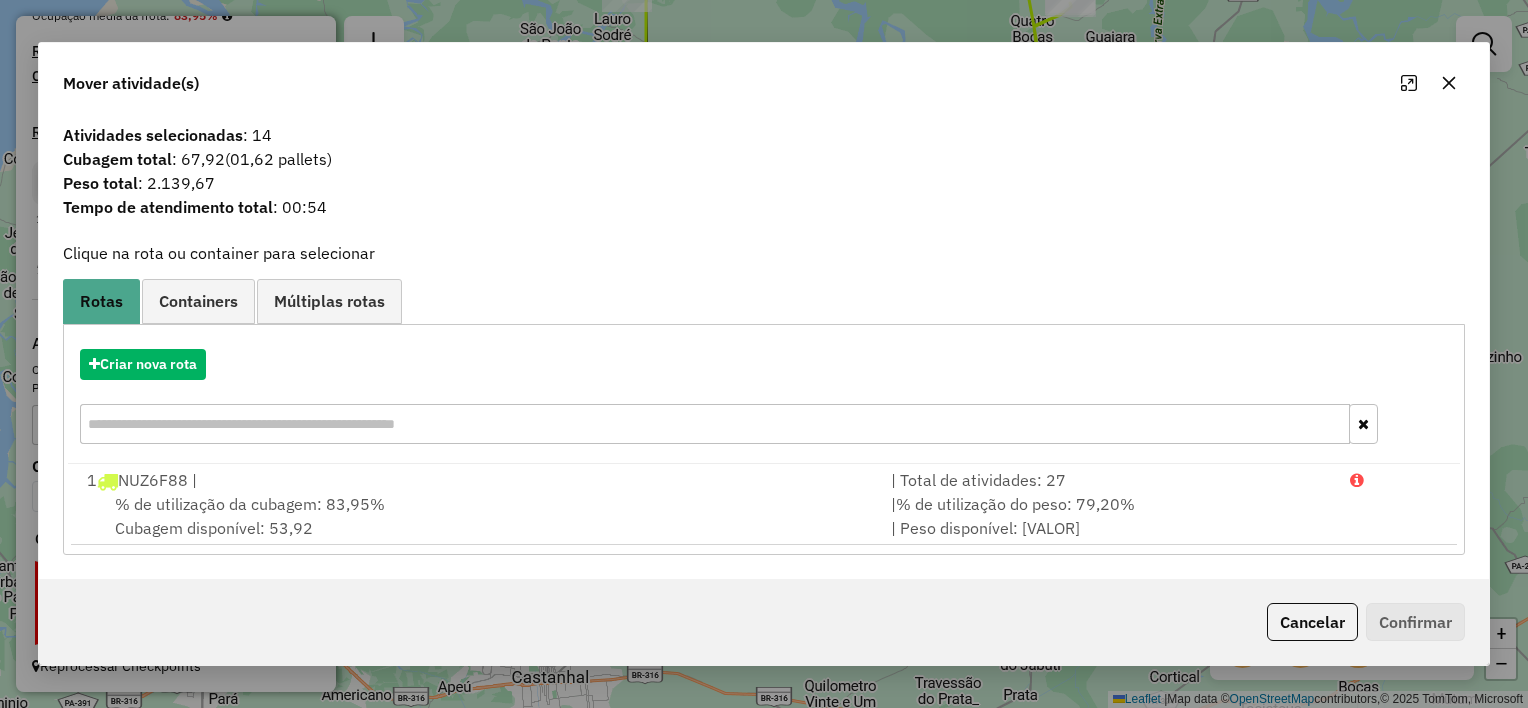 click 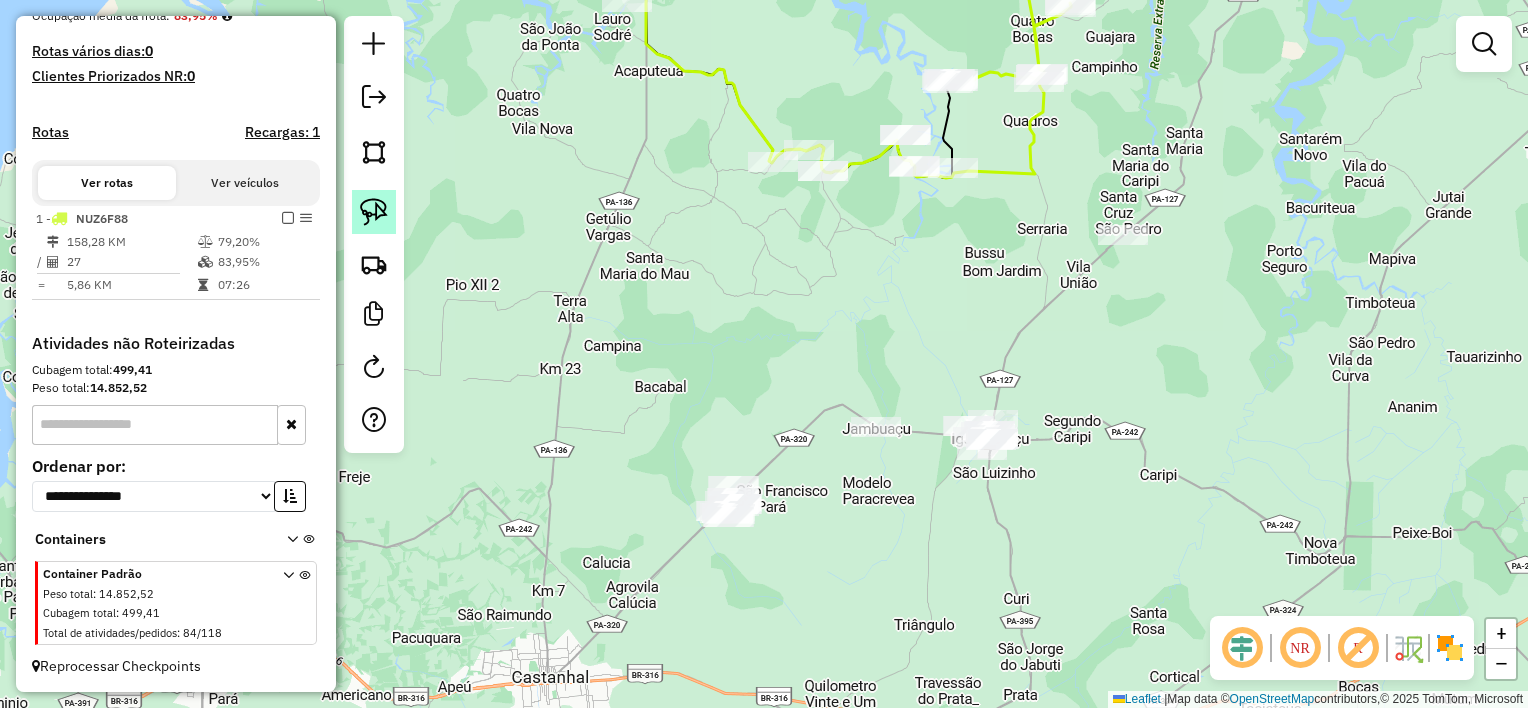 click 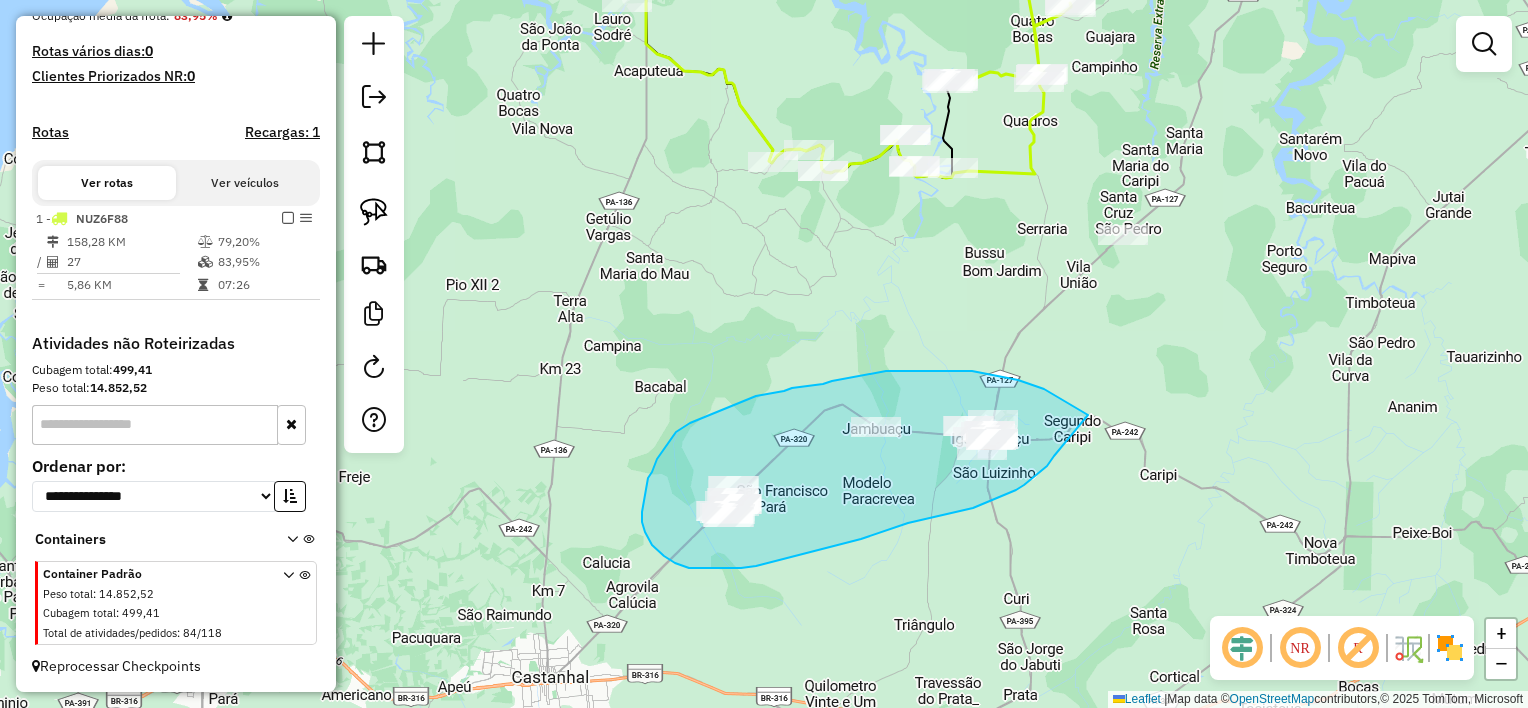 drag, startPoint x: 1088, startPoint y: 415, endPoint x: 1054, endPoint y: 456, distance: 53.263496 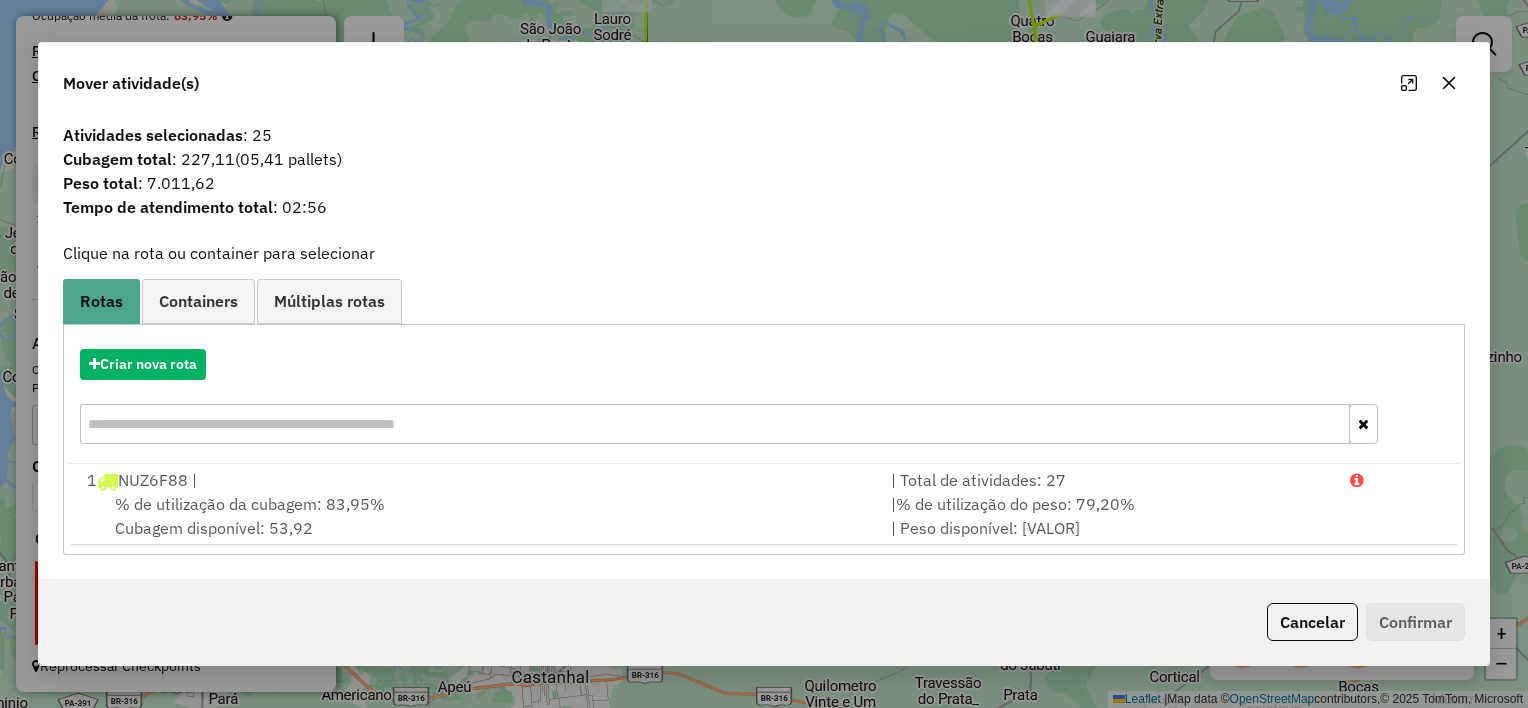click 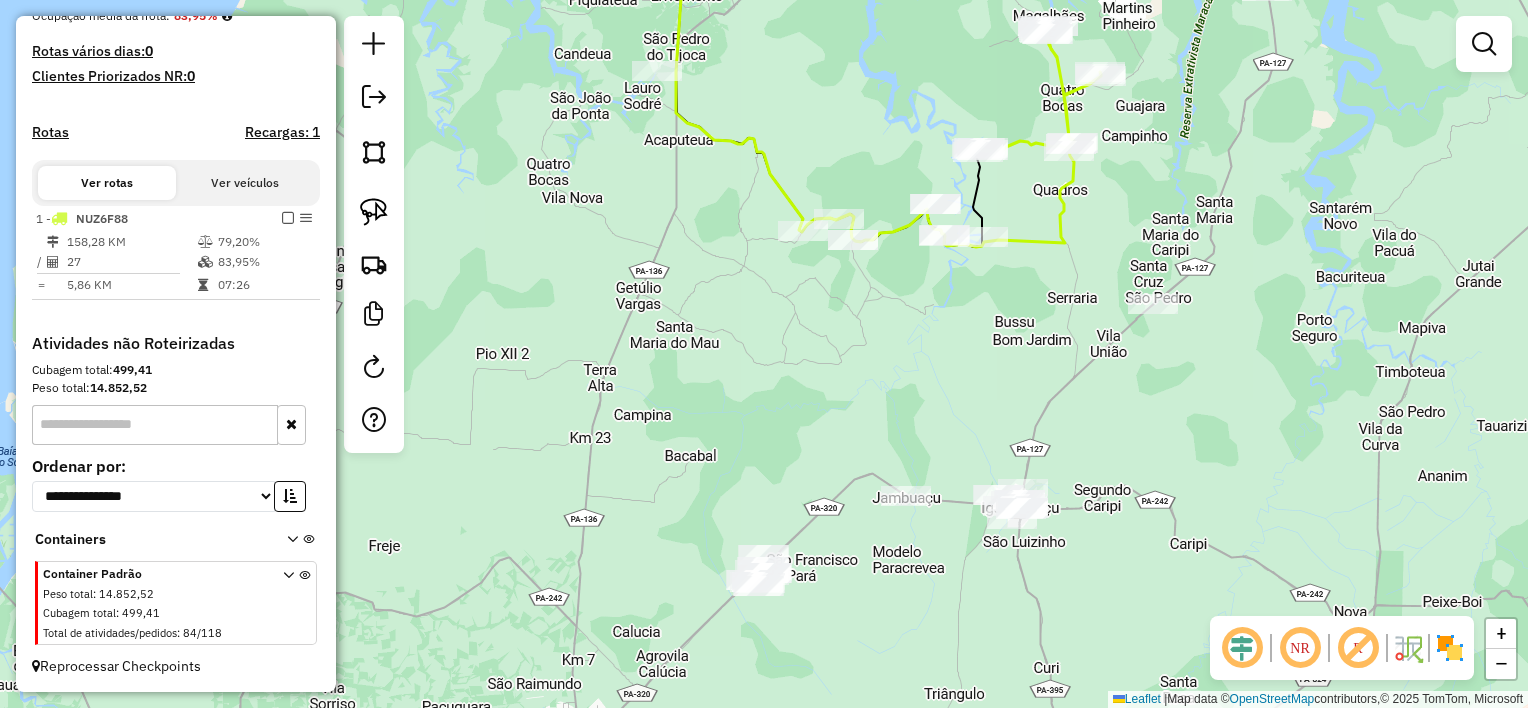 drag, startPoint x: 1013, startPoint y: 248, endPoint x: 1045, endPoint y: 317, distance: 76.05919 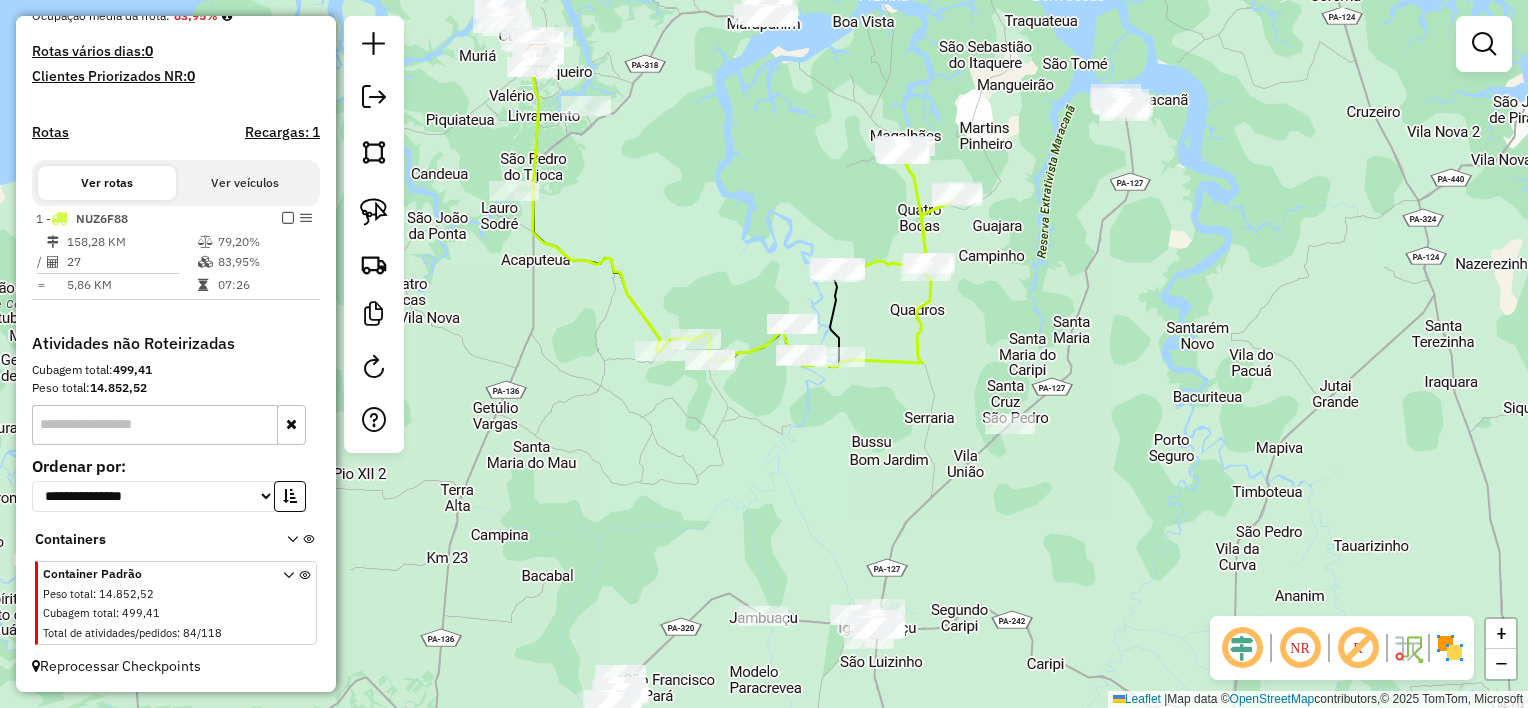 drag, startPoint x: 908, startPoint y: 356, endPoint x: 892, endPoint y: 433, distance: 78.64477 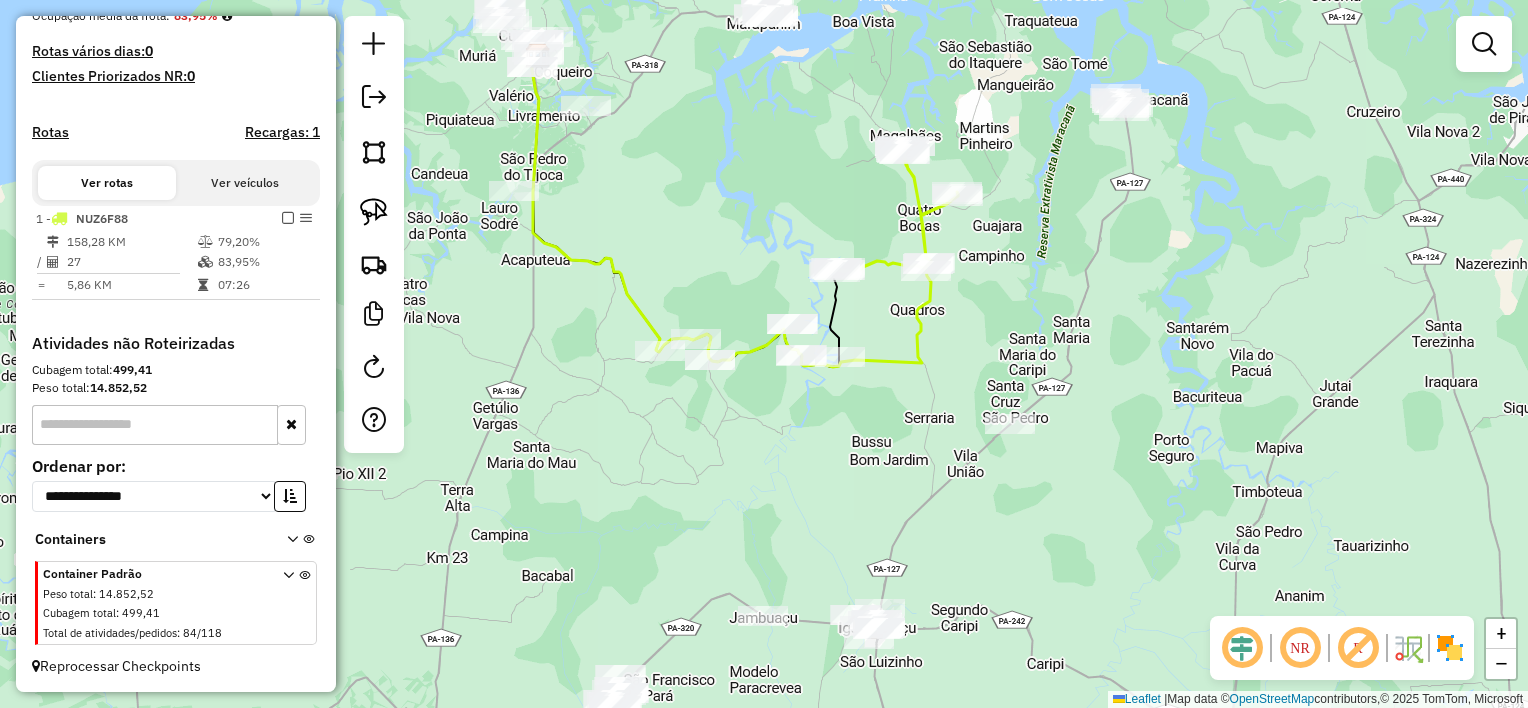 click 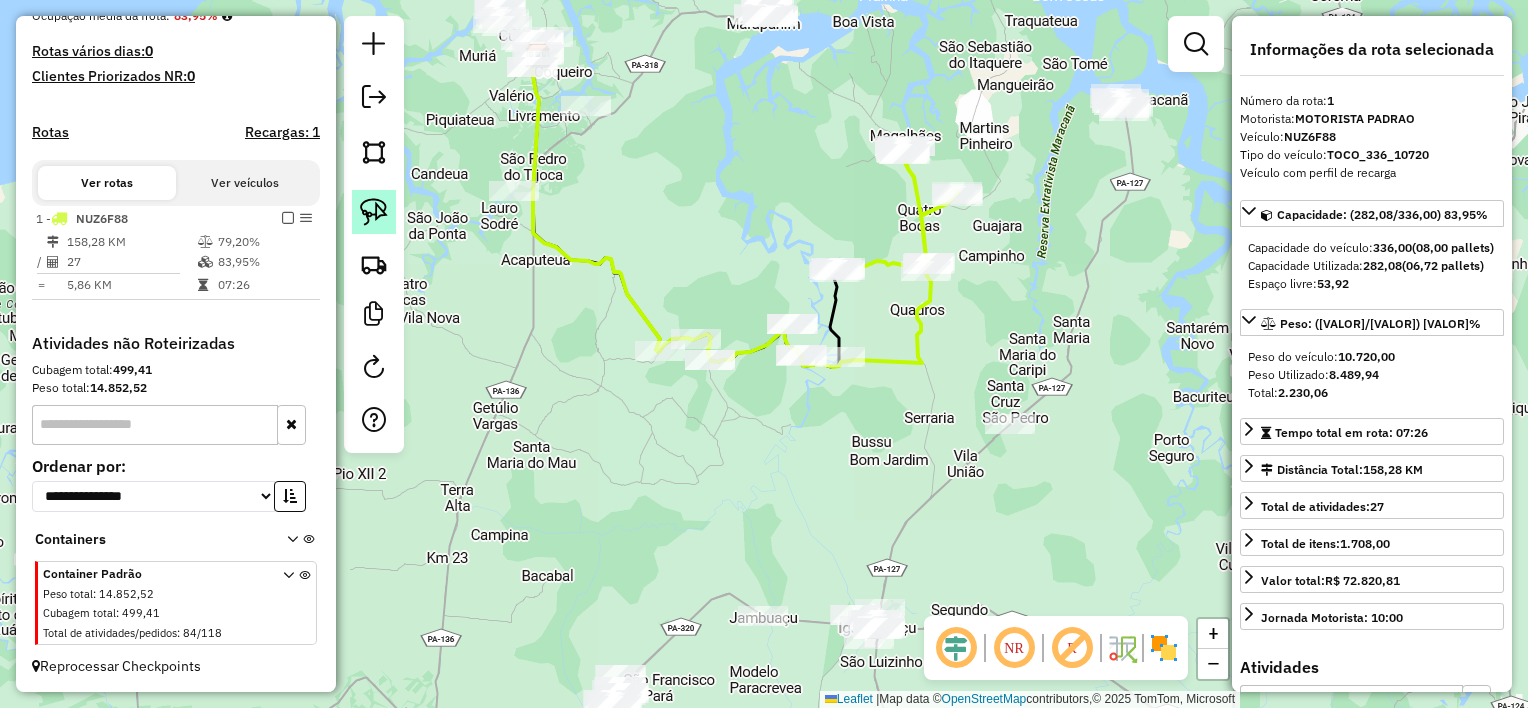 drag, startPoint x: 379, startPoint y: 214, endPoint x: 395, endPoint y: 209, distance: 16.763054 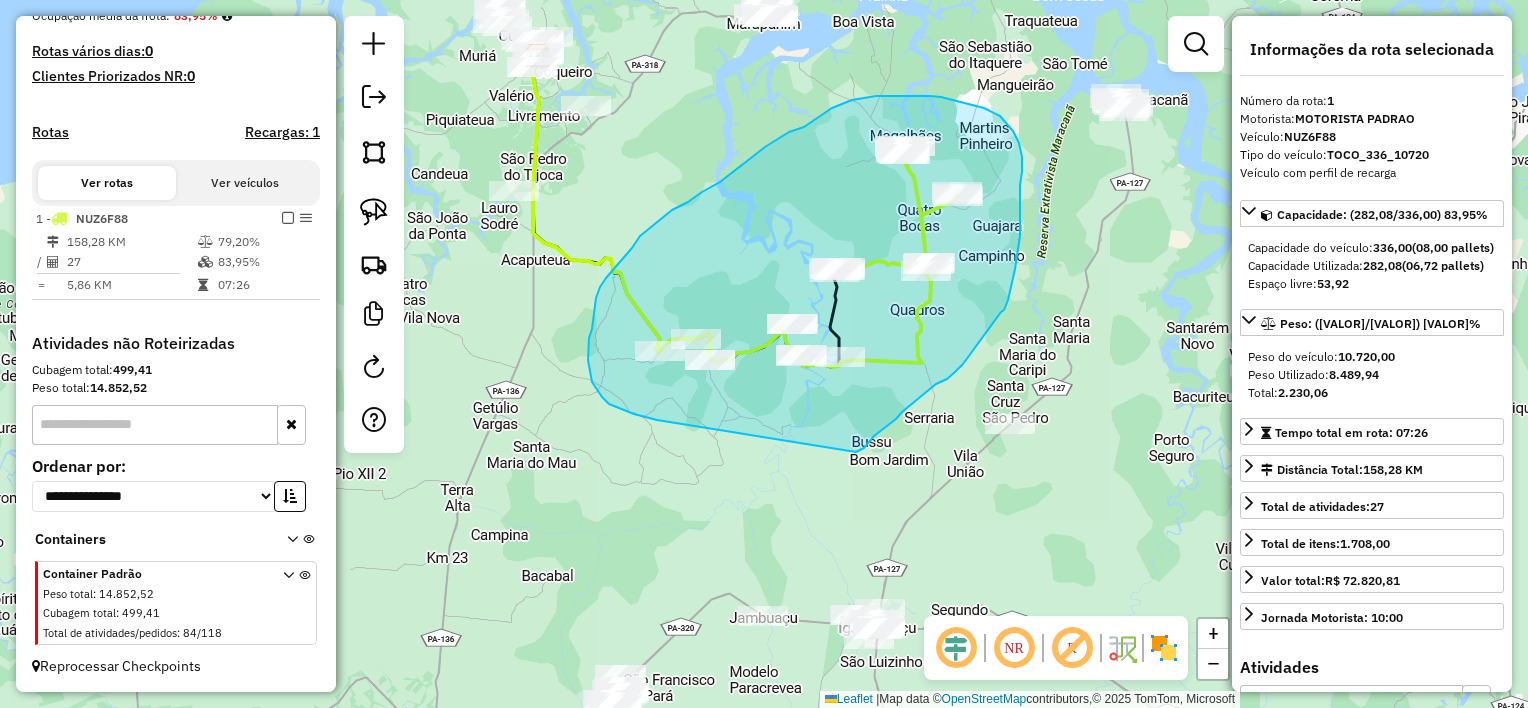 drag, startPoint x: 856, startPoint y: 452, endPoint x: 660, endPoint y: 420, distance: 198.59506 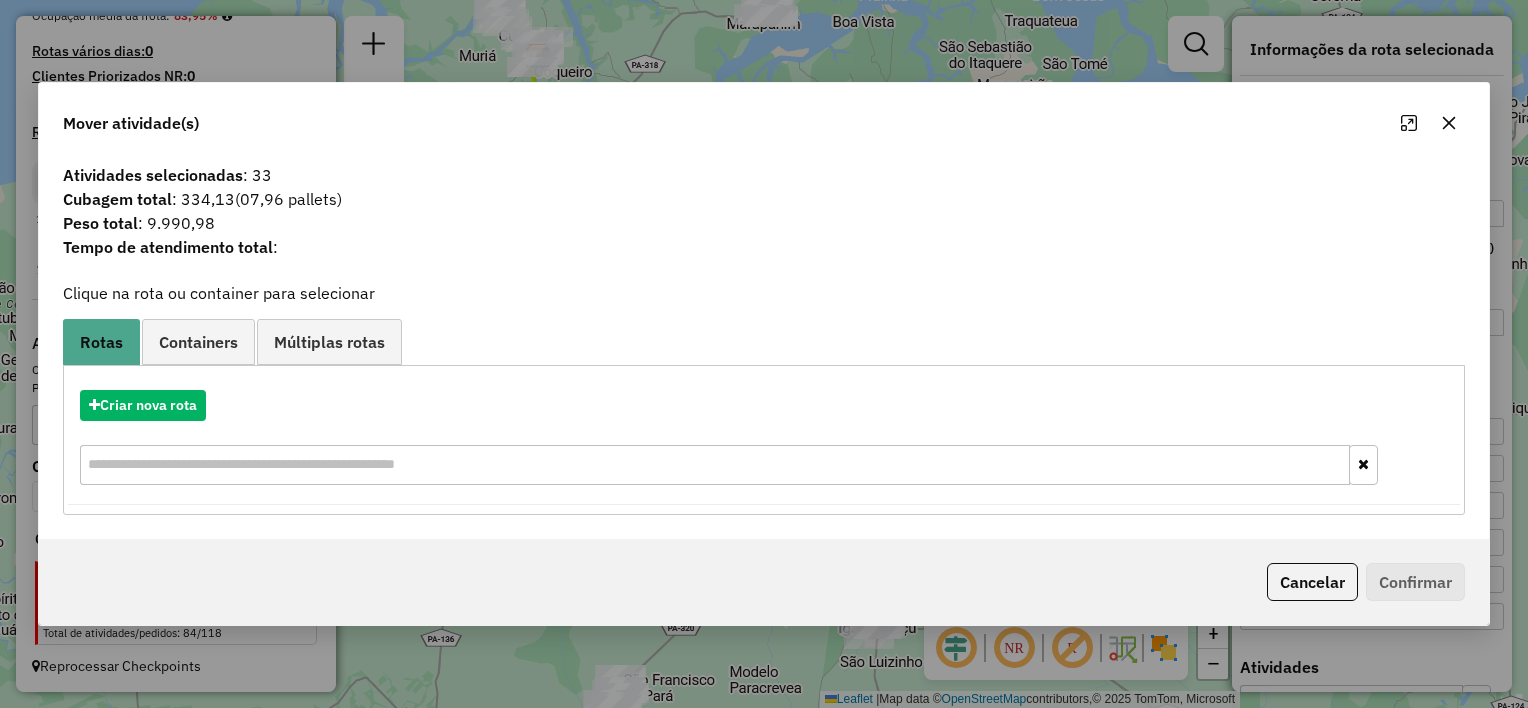 click 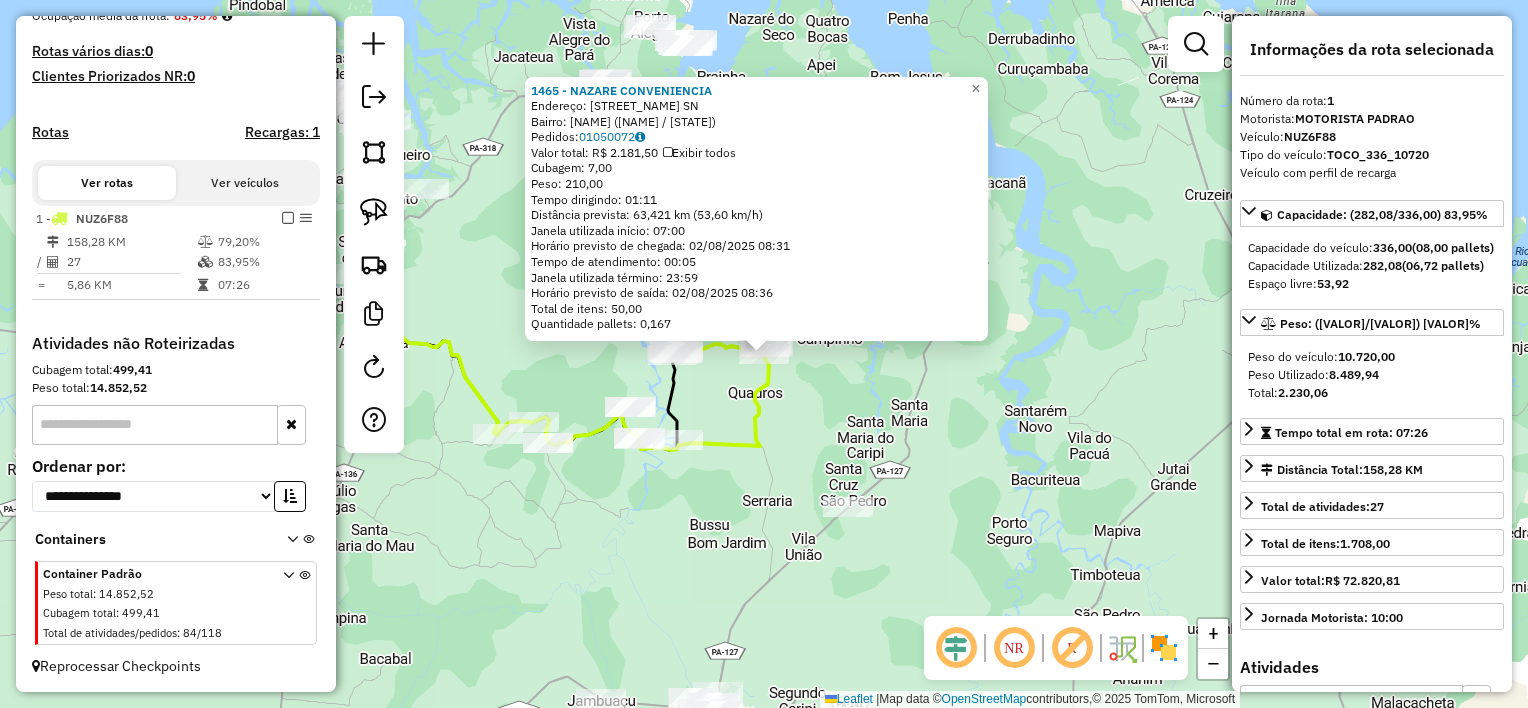 click on "1465 - [BUSINESS_NAME] Endereço: [STREET_NAME] SN Bairro: [NEIGHBORHOOD] ([CITY] / [STATE]) Pedidos: [ORDER_ID] Valor total: [CURRENCY] [AMOUNT] Exibir todos Cubagem: [CUBAGE] Peso: [WEIGHT] Tempo dirigindo: [TIME] Distância prevista: [DISTANCE] km ([SPEED] km/h) Janela utilizada início: [TIME] Horário previsto de chegada: [DATE] [TIME] Tempo de atendimento: [TIME] Janela utilizada término: [TIME] Horário previsto de saída: [DATE] [TIME] Total de itens: [ITEMS] Quantidade pallets: [PALLETS] × Janela de atendimento Grade de atendimento Capacidade Transportadoras Veículos Cliente Pedidos Rotas Selecione os dias de semana para filtrar as janelas de atendimento Seg Ter Qua Qui Sex Sáb Dom Informe o período da janela de atendimento: De: [TIME] Até: [TIME] Filtrar exatamente a janela do cliente Considerar janela de atendimento padrão Selecione os dias de semana para filtrar as grades de atendimento Seg Ter Qua Qui Sex Sáb Dom Clientes fora do dia de atendimento selecionado" 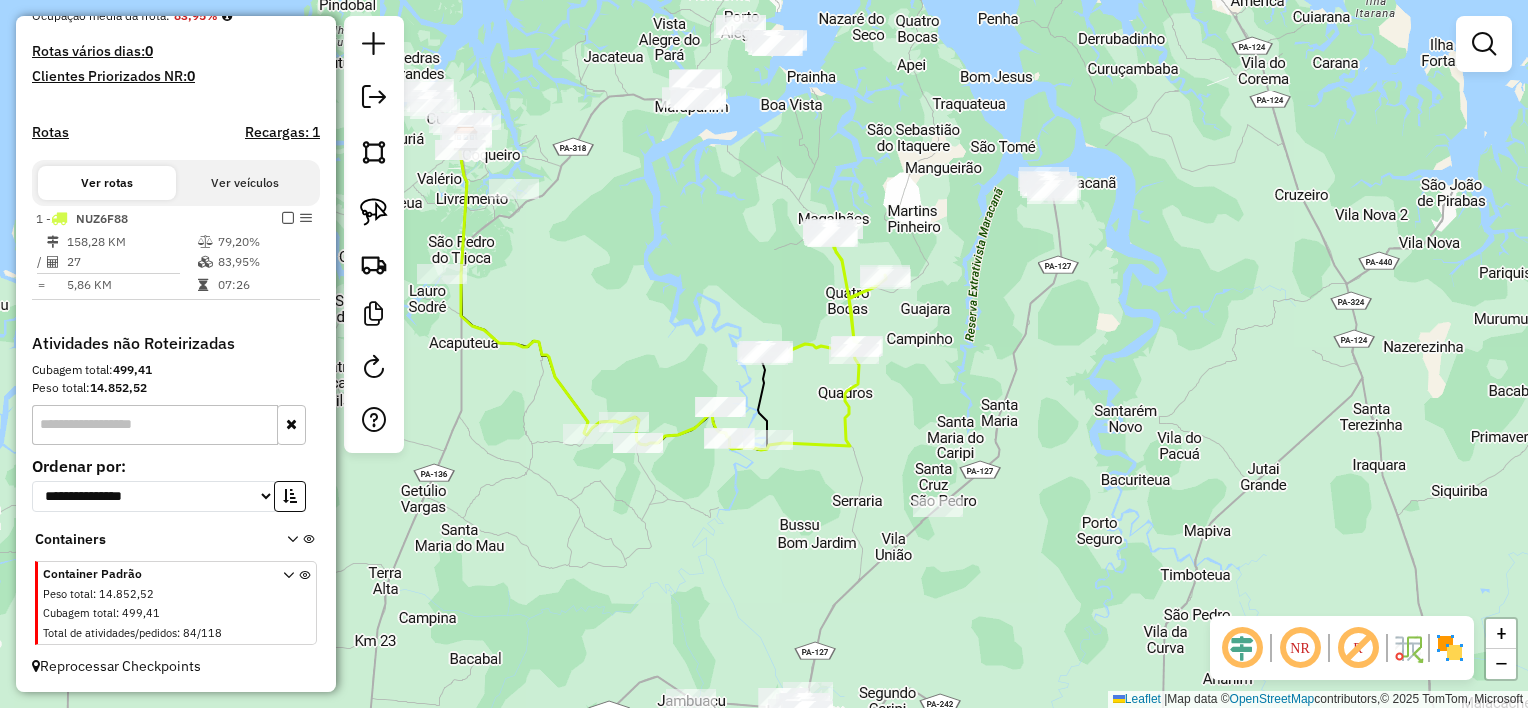 drag, startPoint x: 932, startPoint y: 454, endPoint x: 1069, endPoint y: 451, distance: 137.03284 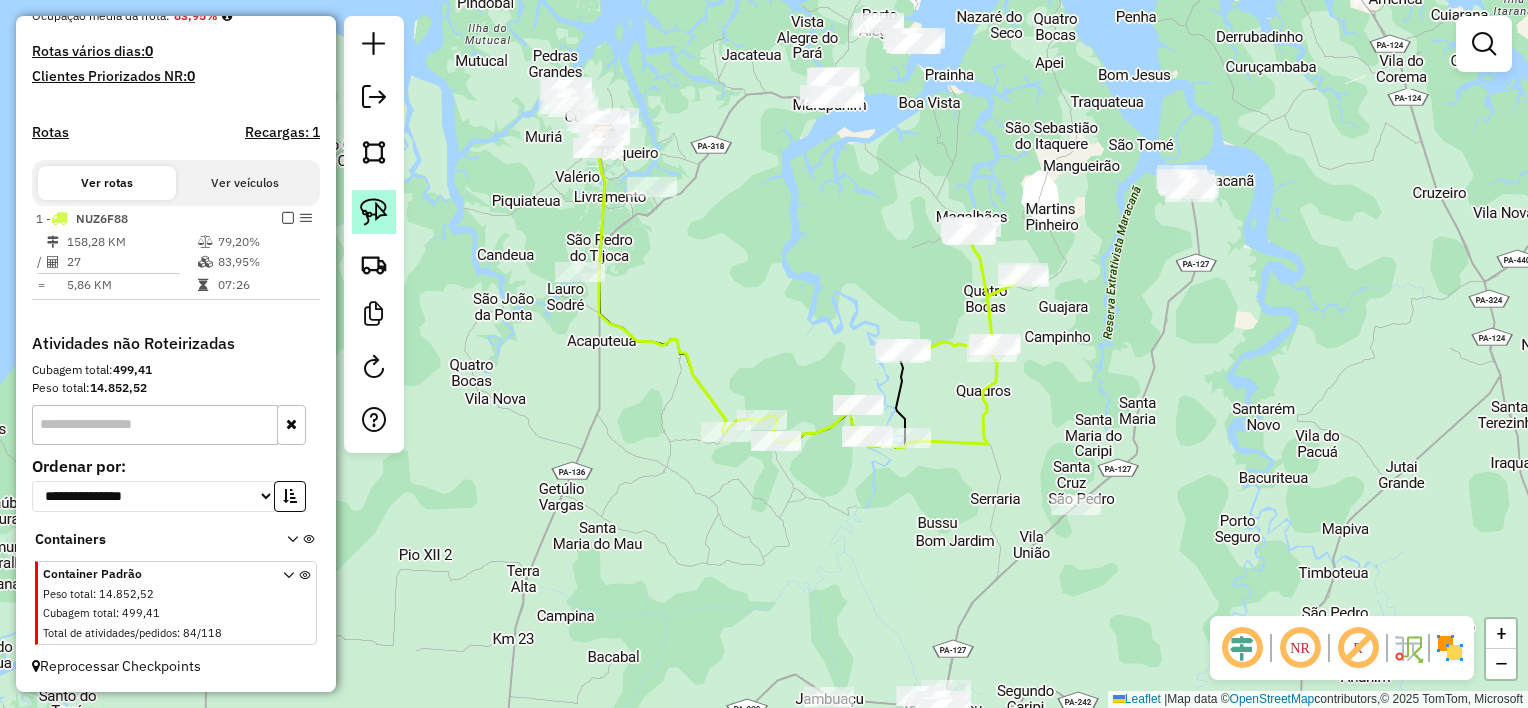 click 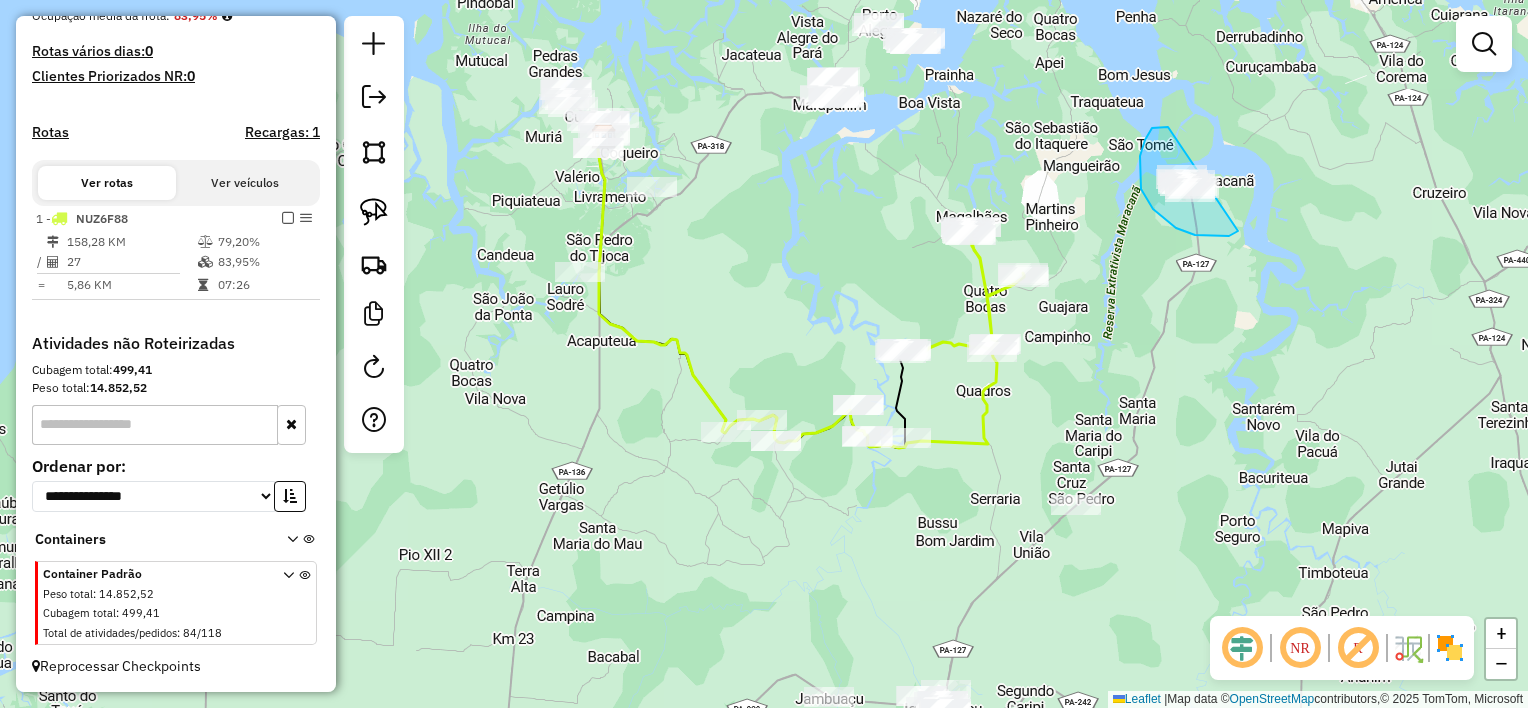 drag, startPoint x: 1165, startPoint y: 127, endPoint x: 1243, endPoint y: 149, distance: 81.0432 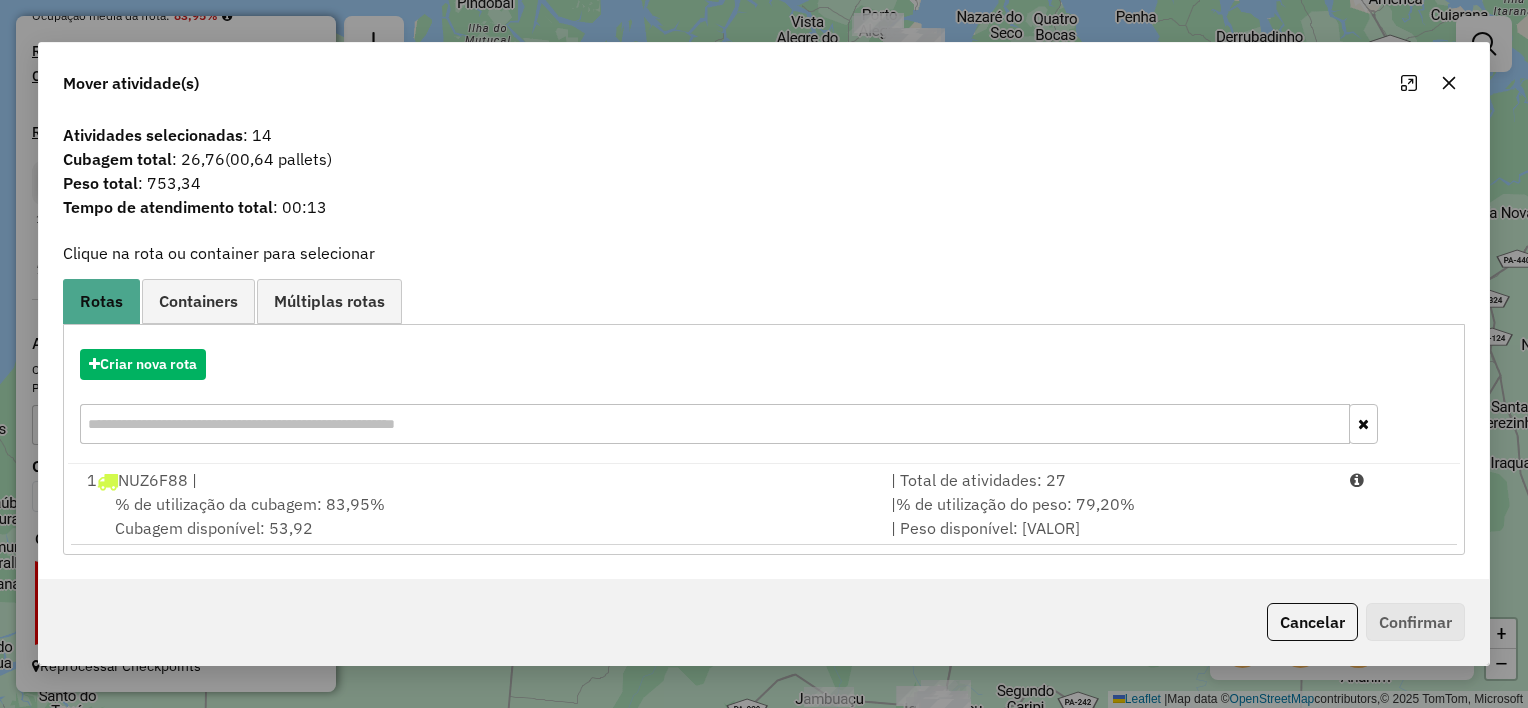 click 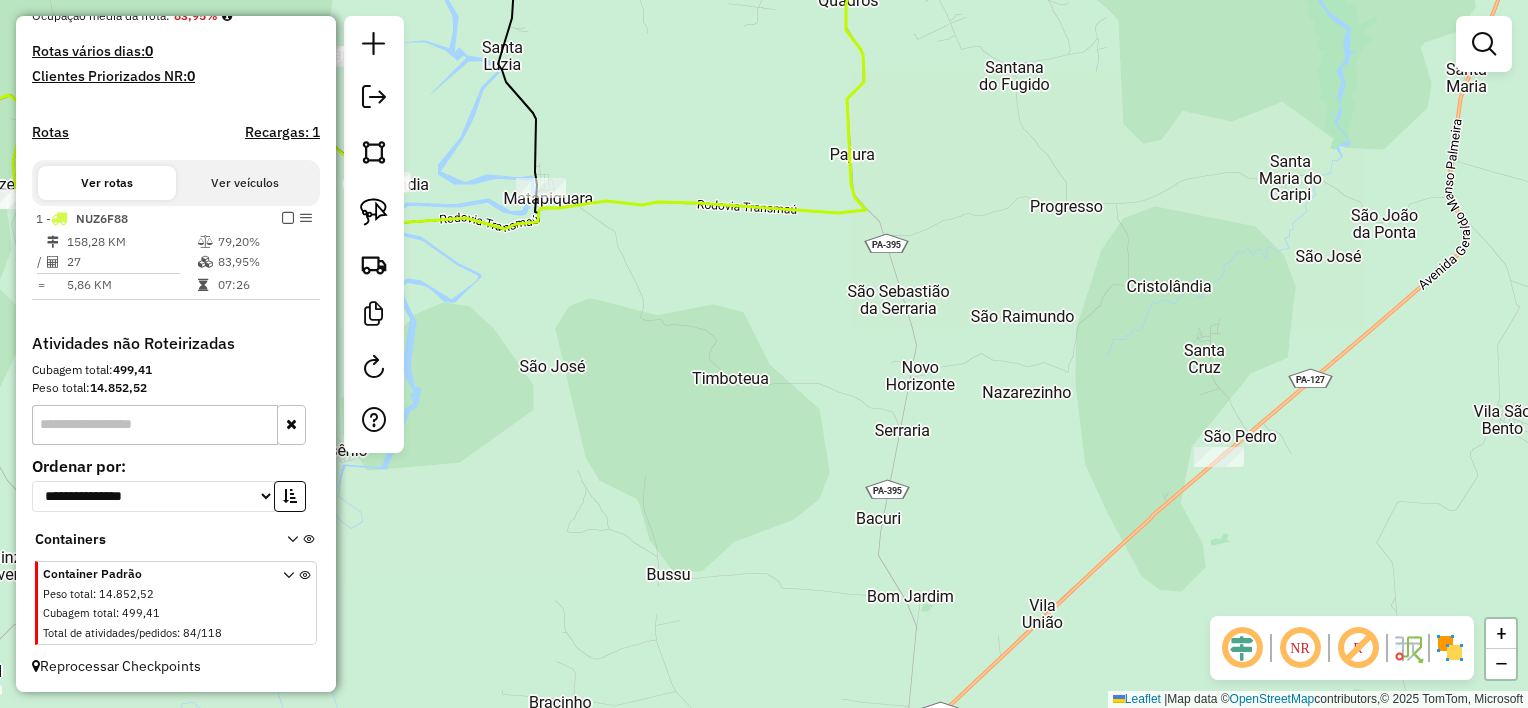 drag, startPoint x: 1339, startPoint y: 283, endPoint x: 1290, endPoint y: 279, distance: 49.162994 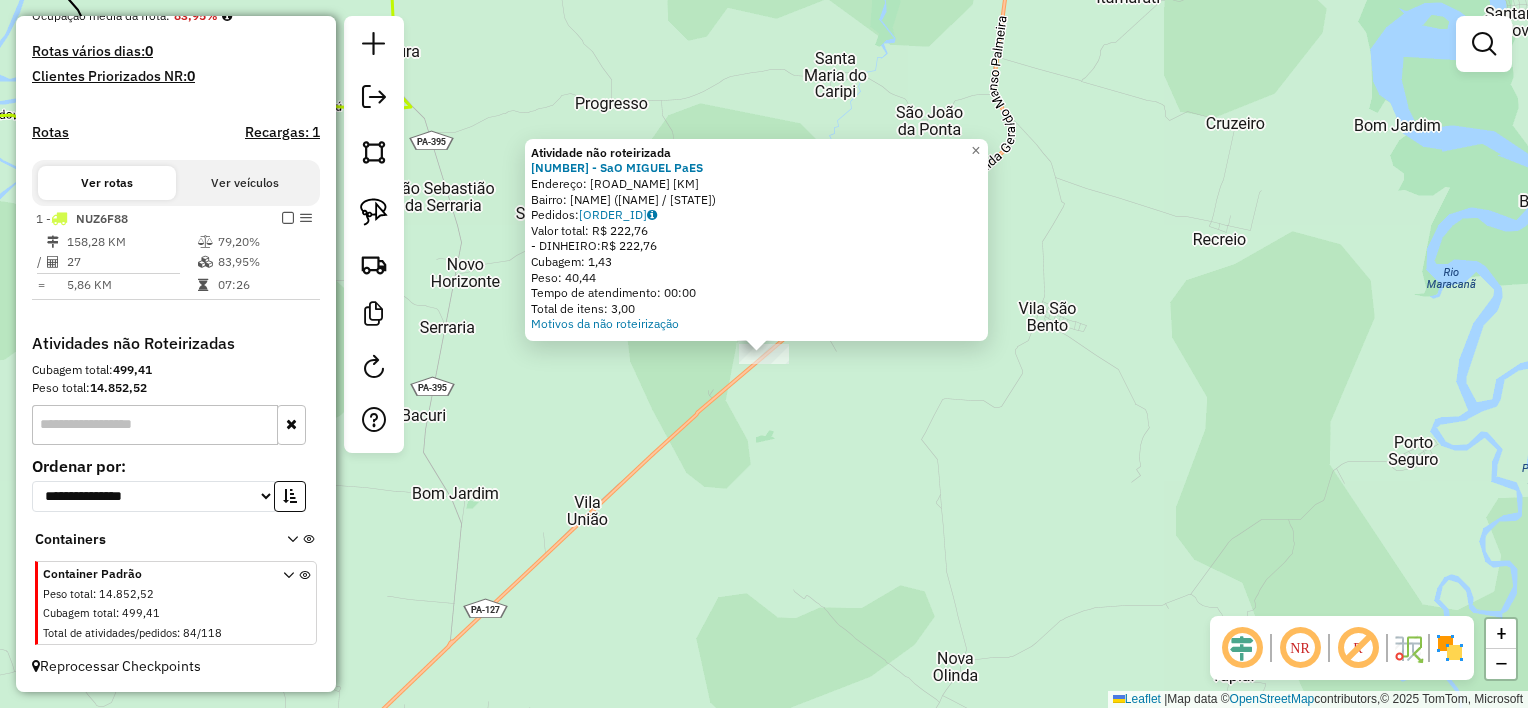 click on "Atividade não roteirizada [NUMBER] - SaO MIGUEL PaES  Endereço:  PA-[NUMBER] Km [NUMBER]   Bairro: CENTRO ([CITY] / [STATE])   Pedidos:  [ORDER_ID]   Valor total: R$ [PRICE]   - DINHEIRO:  R$ [PRICE]   Cubagem: [CUBAGE]   Peso: [WEIGHT]   Tempo de atendimento: [TIME]   Total de itens: [ITEMS]  Motivos da não roteirização × Janela de atendimento Grade de atendimento Capacidade Transportadoras Veículos Cliente Pedidos  Rotas Selecione os dias de semana para filtrar as janelas de atendimento  Seg   Ter   Qua   Qui   Sex   Sáb   Dom  Informe o período da janela de atendimento: De: Até:  Filtrar exatamente a janela do cliente  Considerar janela de atendimento padrão  Selecione os dias de semana para filtrar as grades de atendimento  Seg   Ter   Qua   Qui   Sex   Sáb   Dom   Considerar clientes sem dia de atendimento cadastrado  Clientes fora do dia de atendimento selecionado Filtrar as atividades entre os valores definidos abaixo:  Peso mínimo:   Peso máximo:   Cubagem mínima:   Cubagem máxima:   De:   Até:   De:   Até:  Nome: +" 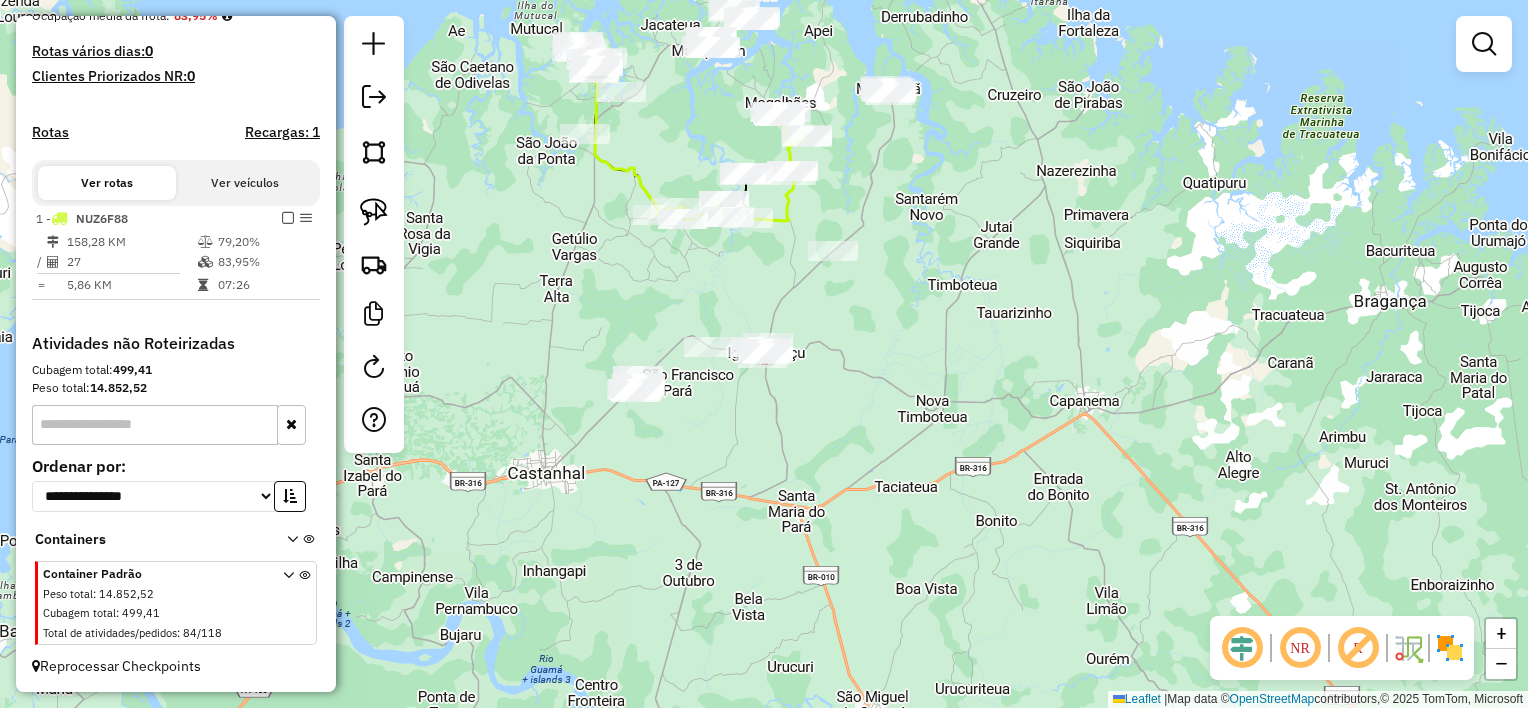 drag, startPoint x: 854, startPoint y: 297, endPoint x: 854, endPoint y: 326, distance: 29 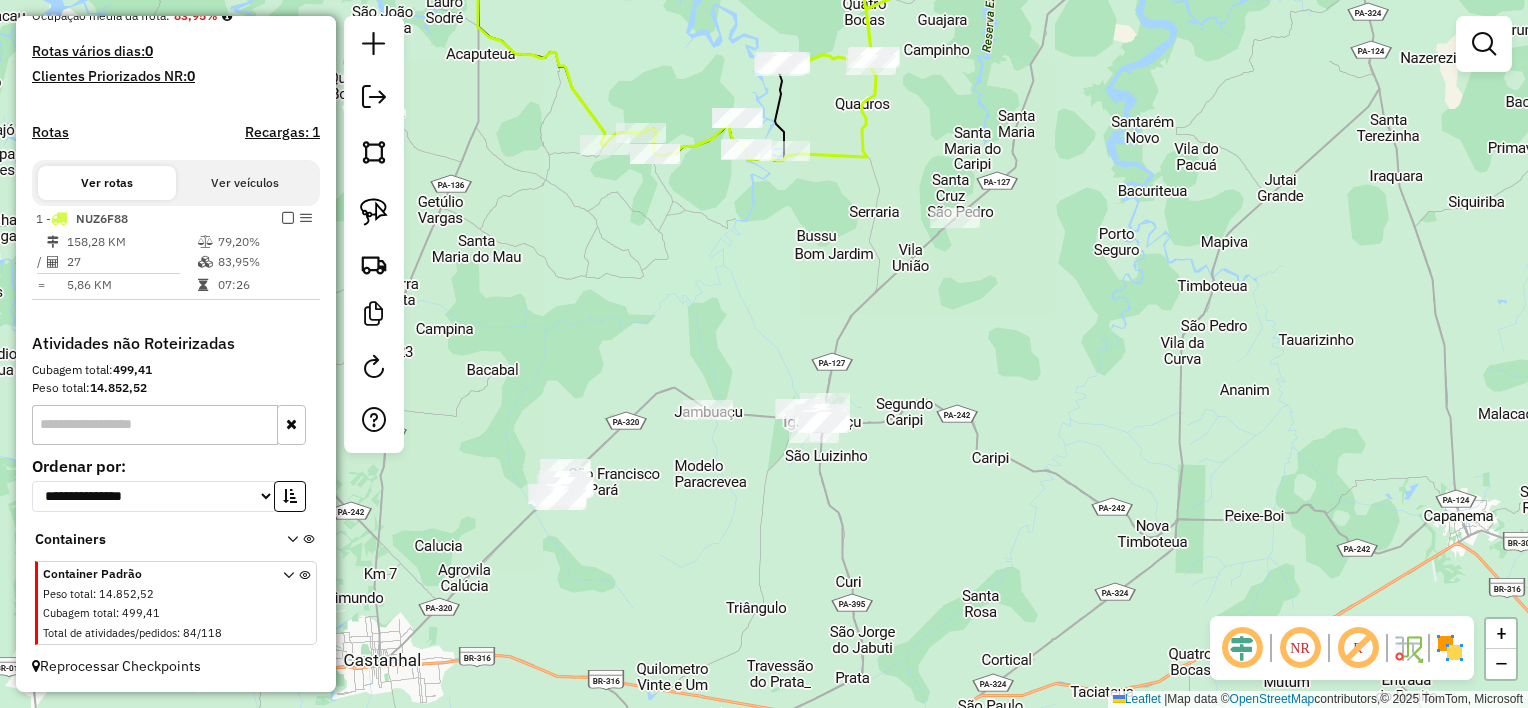 drag, startPoint x: 757, startPoint y: 284, endPoint x: 792, endPoint y: 292, distance: 35.902645 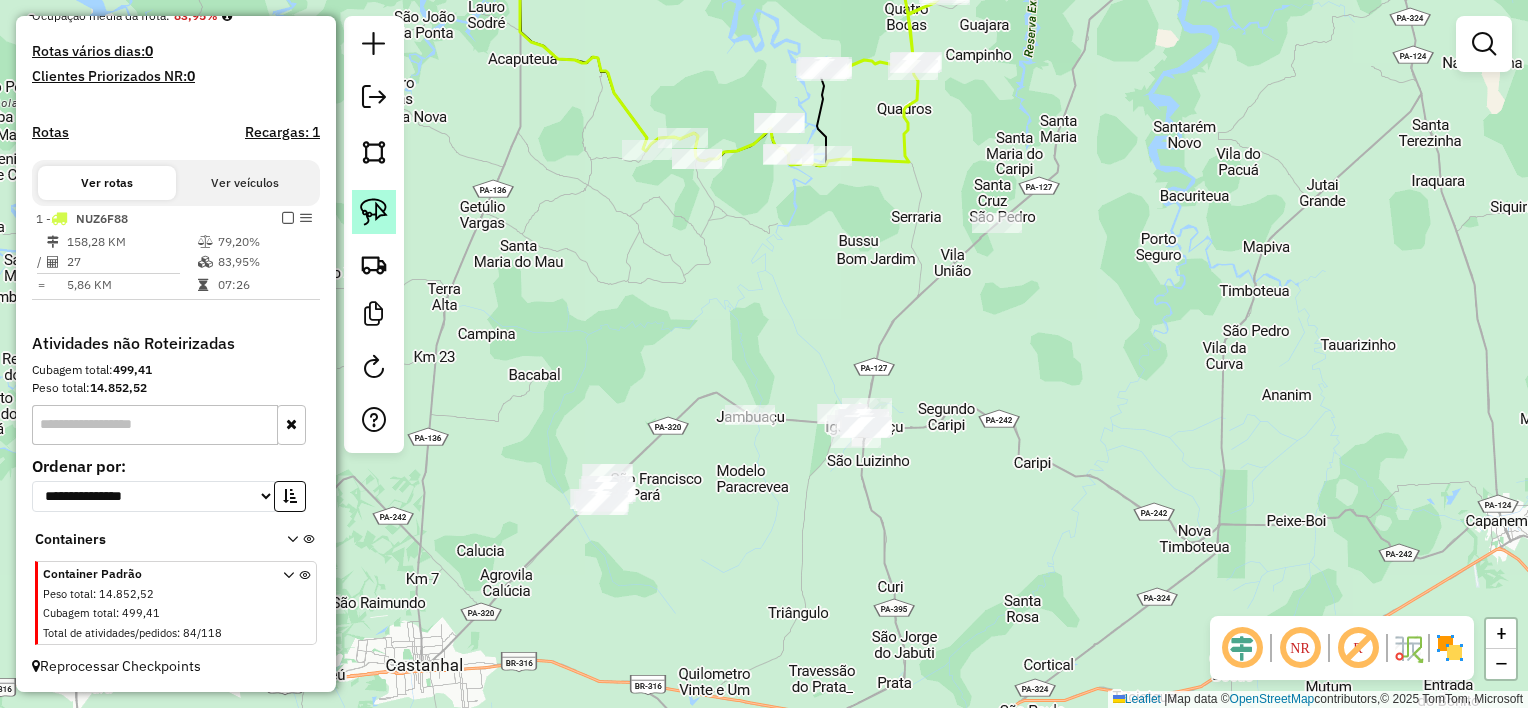 click 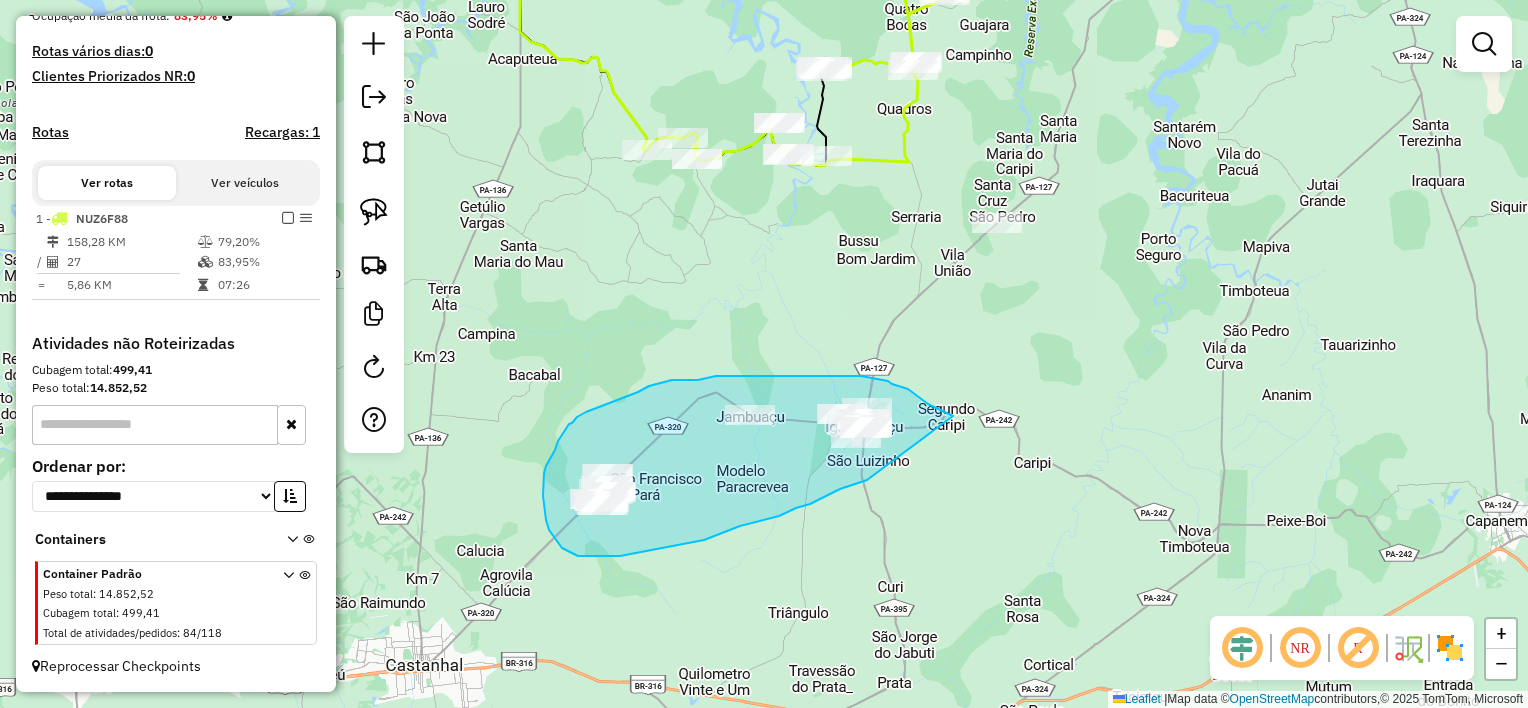 drag, startPoint x: 924, startPoint y: 401, endPoint x: 867, endPoint y: 480, distance: 97.41663 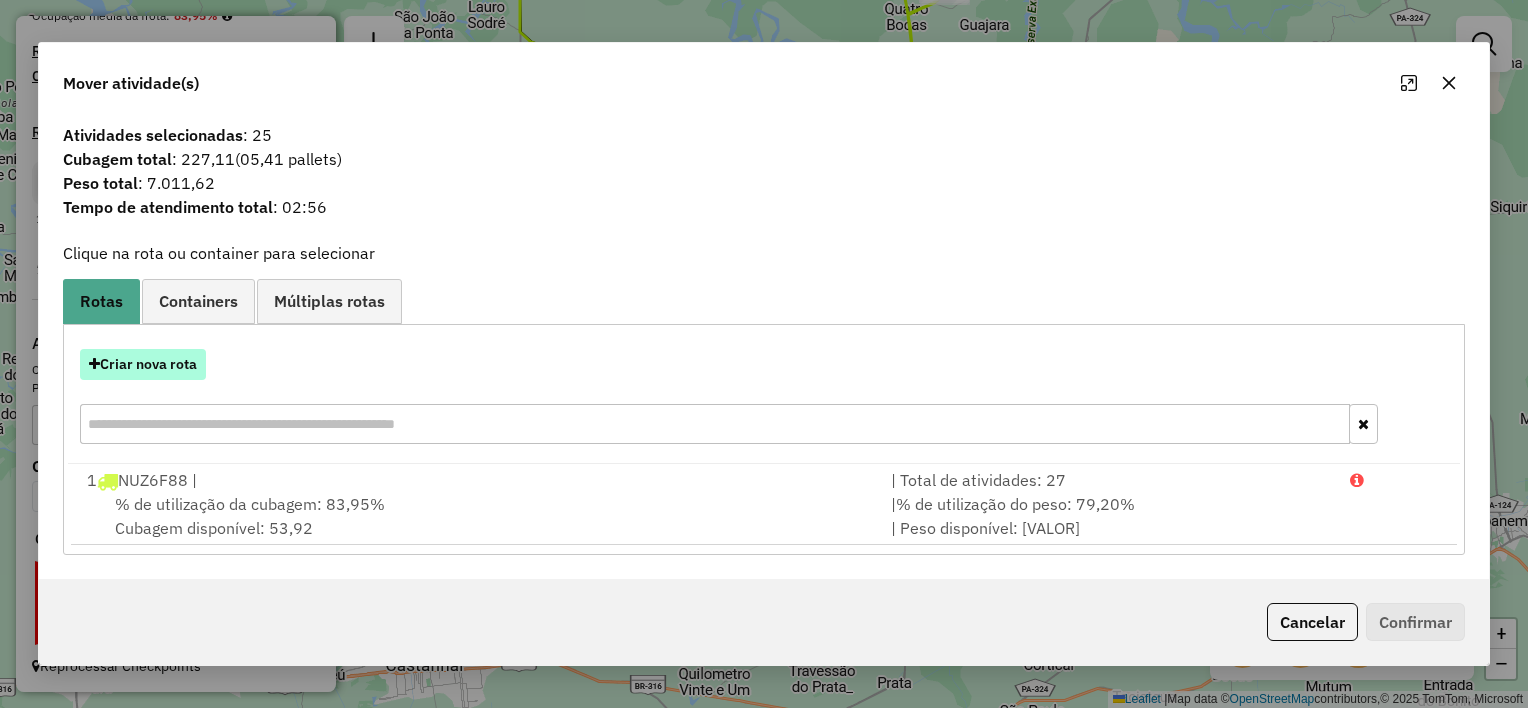 click on "Criar nova rota" at bounding box center (143, 364) 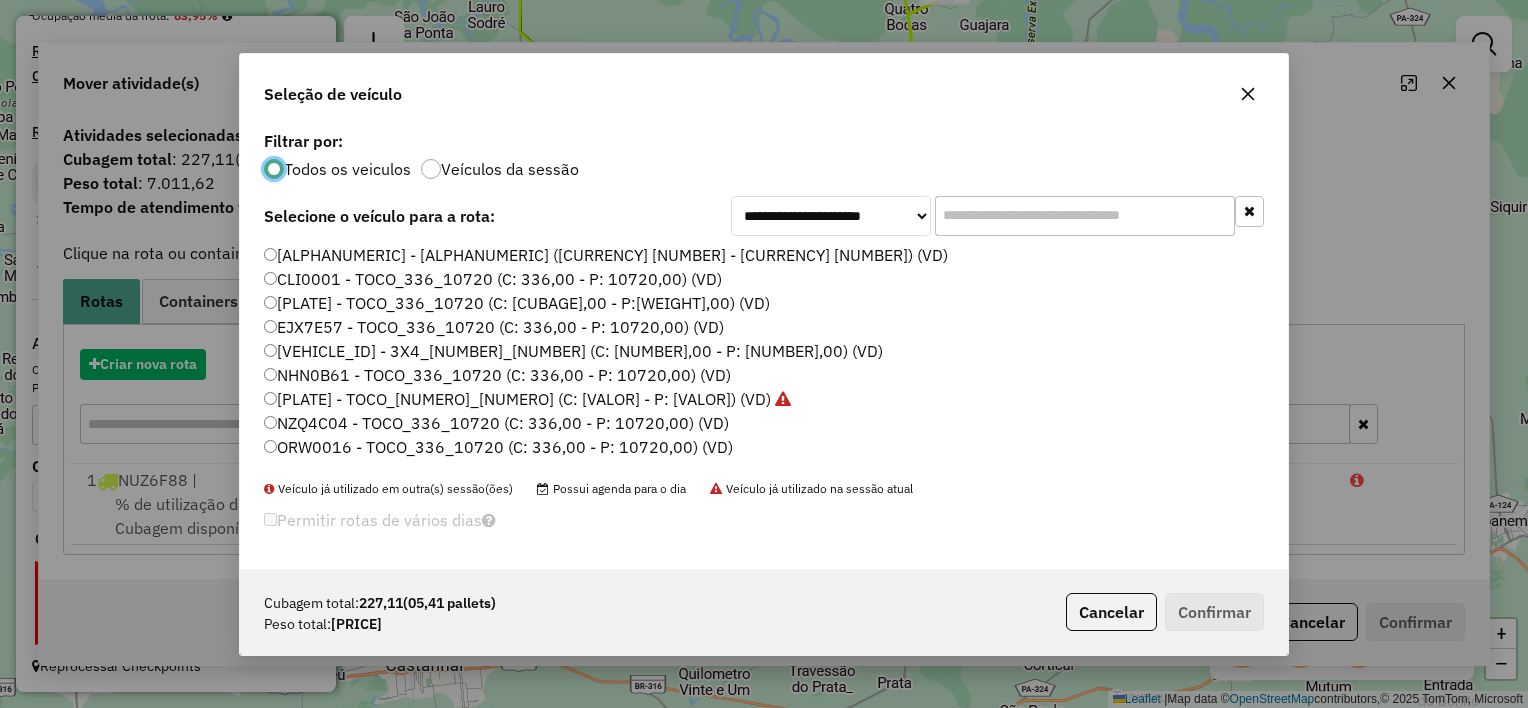 scroll, scrollTop: 10, scrollLeft: 6, axis: both 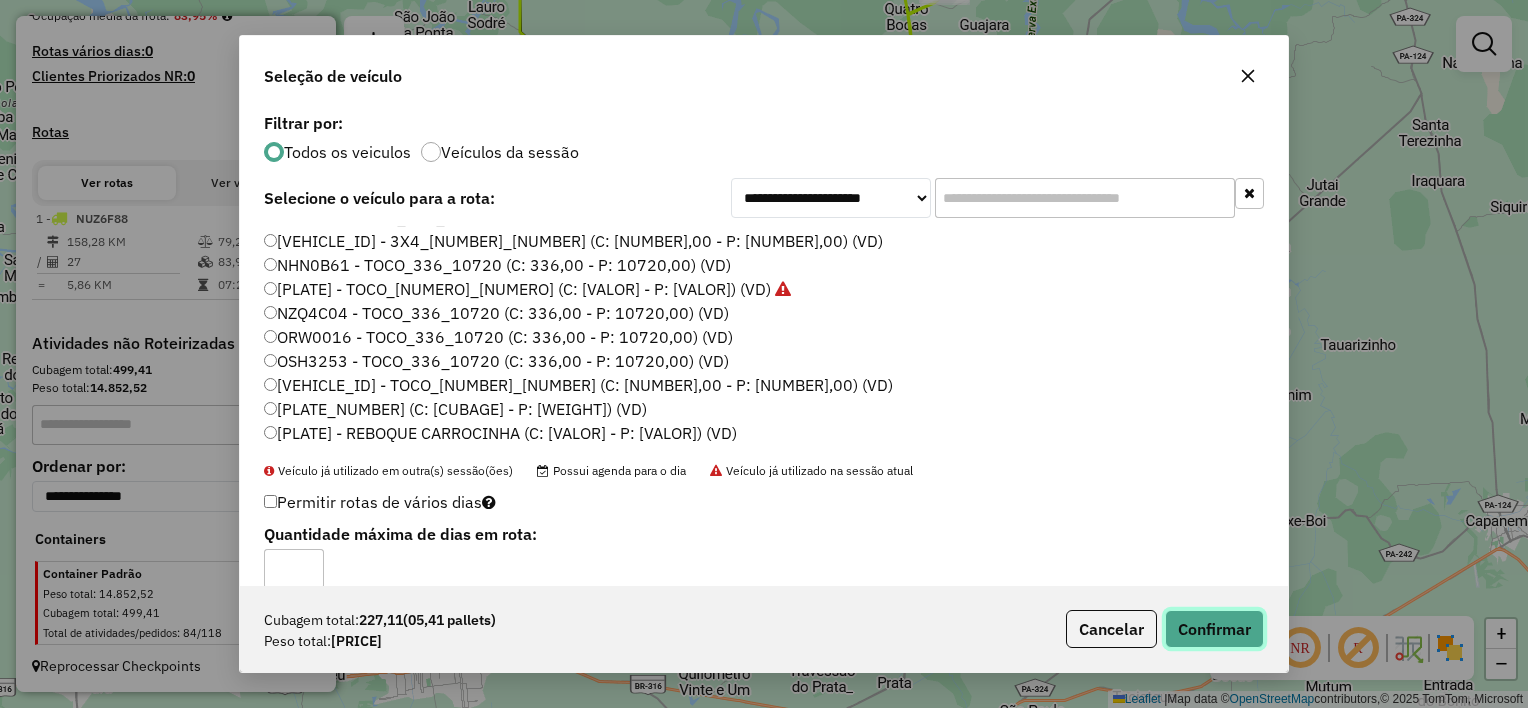 click on "Confirmar" 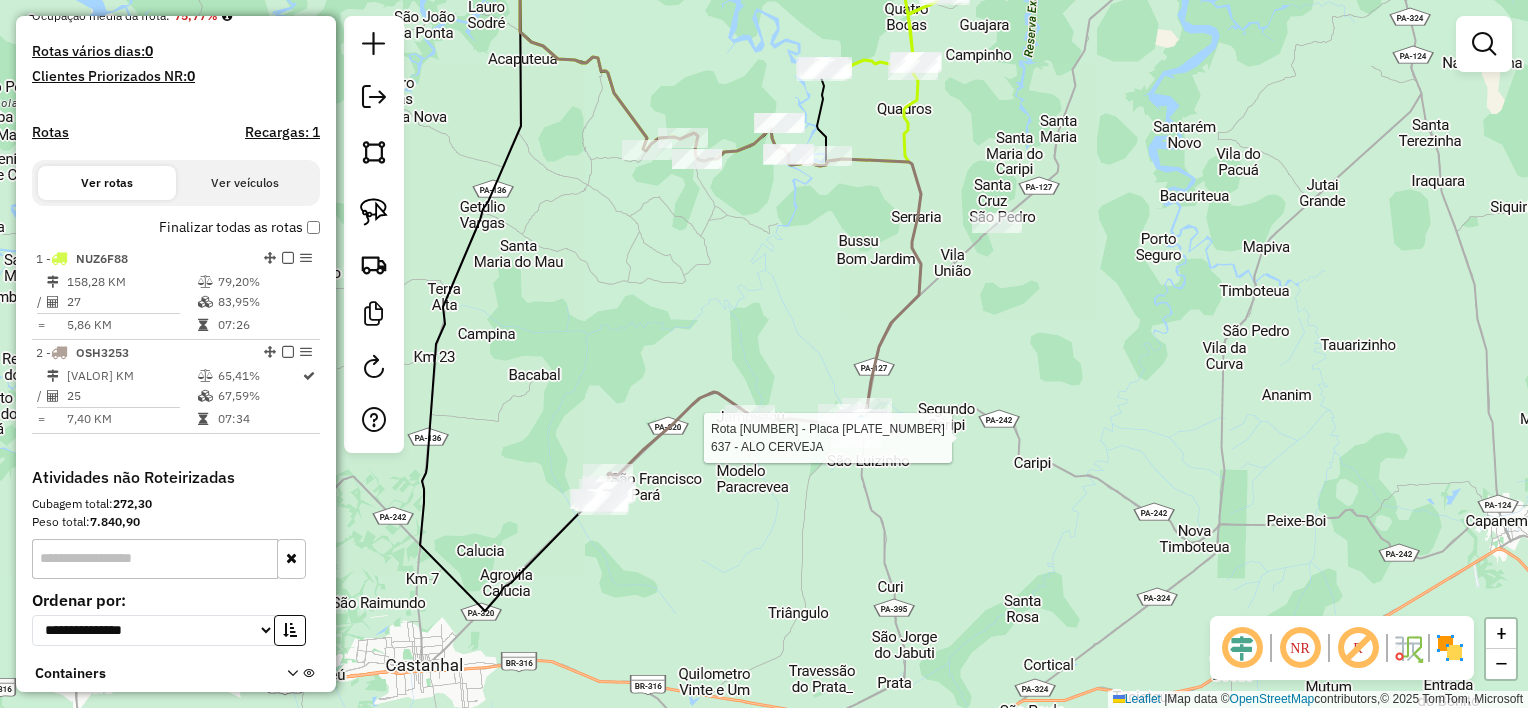 scroll, scrollTop: 653, scrollLeft: 0, axis: vertical 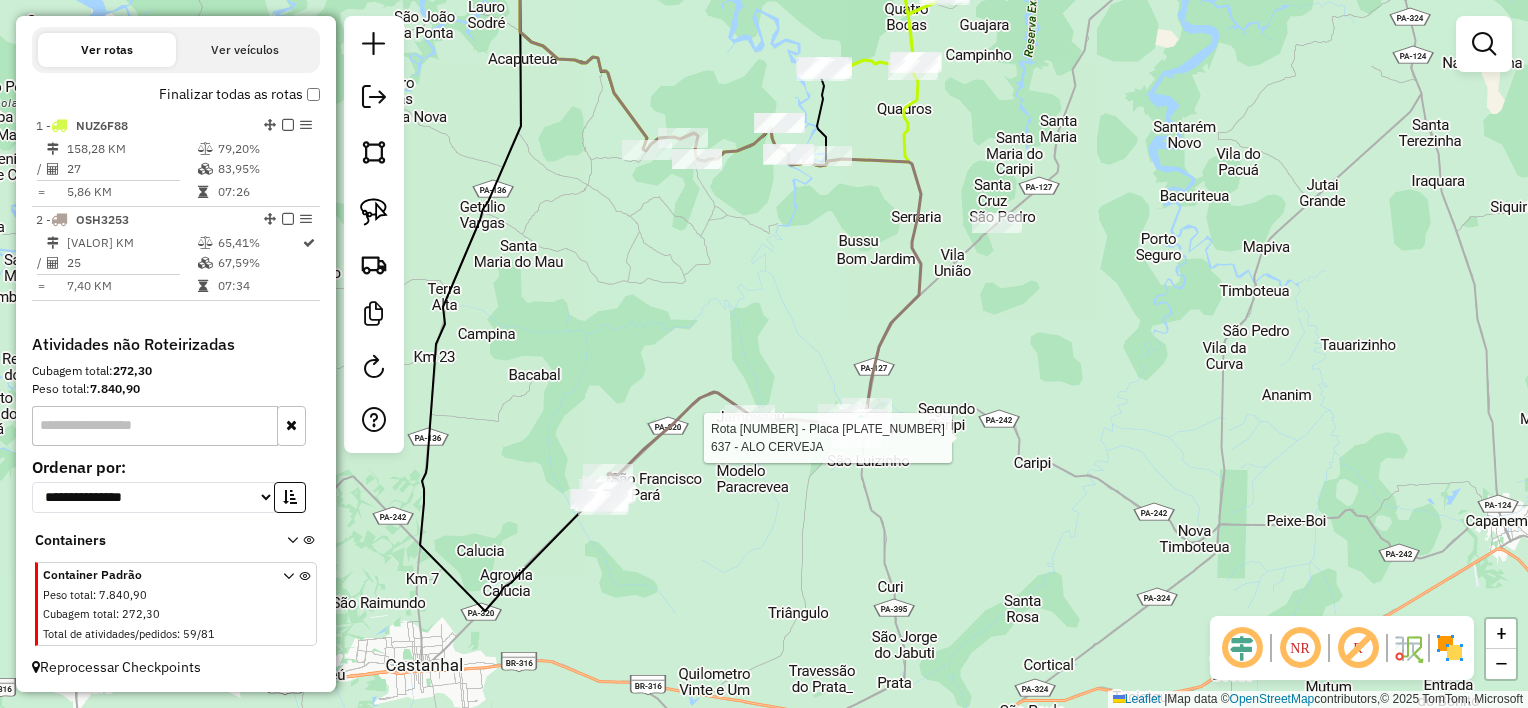 select on "**********" 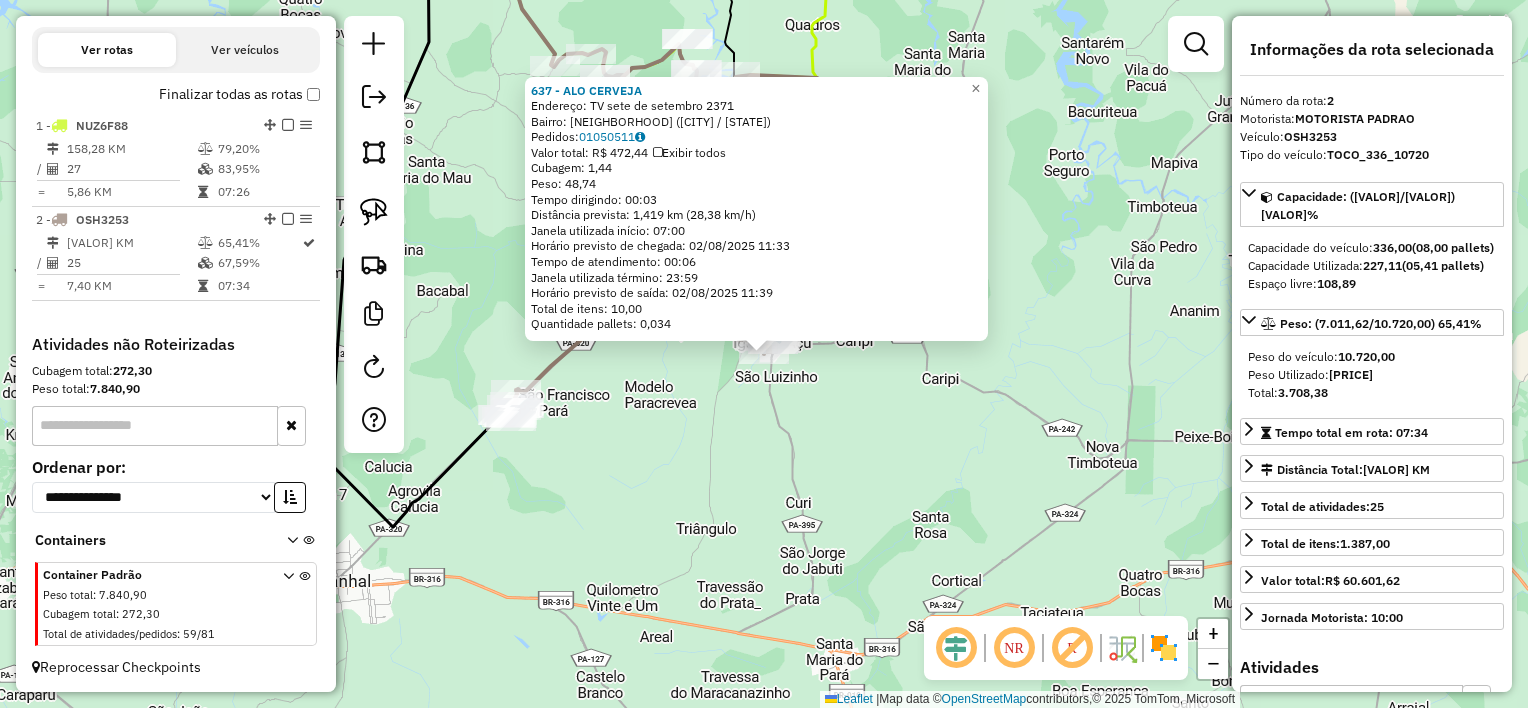 click on "637 - ALO CERVEJA  Endereço:  TV sete de setembro 2371   Bairro: Colina ([CITY] / [STATE])   Pedidos:  01050511   Valor total: R$ 472,44   Exibir todos   Cubagem: 1,44  Peso: 48,74  Tempo dirigindo: 00:03   Distância prevista: 1,419 km (28,38 km/h)   Janela utilizada início: 07:00   Horário previsto de chegada: 02/08/2025 11:33   Tempo de atendimento: 00:06   Janela utilizada término: 23:59   Horário previsto de saída: 02/08/2025 11:39   Total de itens: 10,00   Quantidade pallets: 0,034  × Janela de atendimento Grade de atendimento Capacidade Transportadoras Veículos Cliente Pedidos  Rotas Selecione os dias de semana para filtrar as janelas de atendimento  Seg   Ter   Qua   Qui   Sex   Sáb   Dom  Informe o período da janela de atendimento: De: Até:  Filtrar exatamente a janela do cliente  Considerar janela de atendimento padrão  Selecione os dias de semana para filtrar as grades de atendimento  Seg   Ter   Qua   Qui   Sex   Sáb   Dom   Considerar clientes sem dia de atendimento cadastrado  De:" 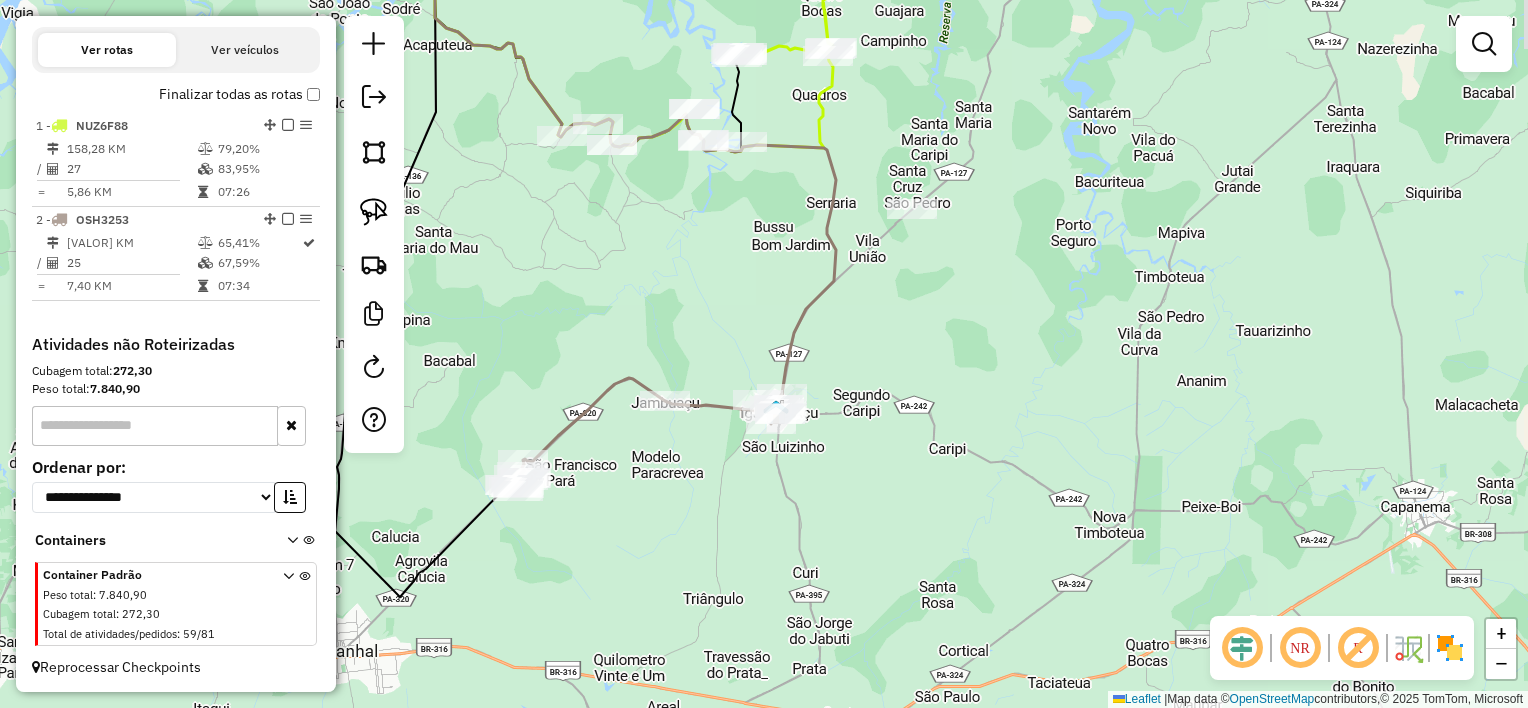 drag, startPoint x: 876, startPoint y: 265, endPoint x: 883, endPoint y: 373, distance: 108.226616 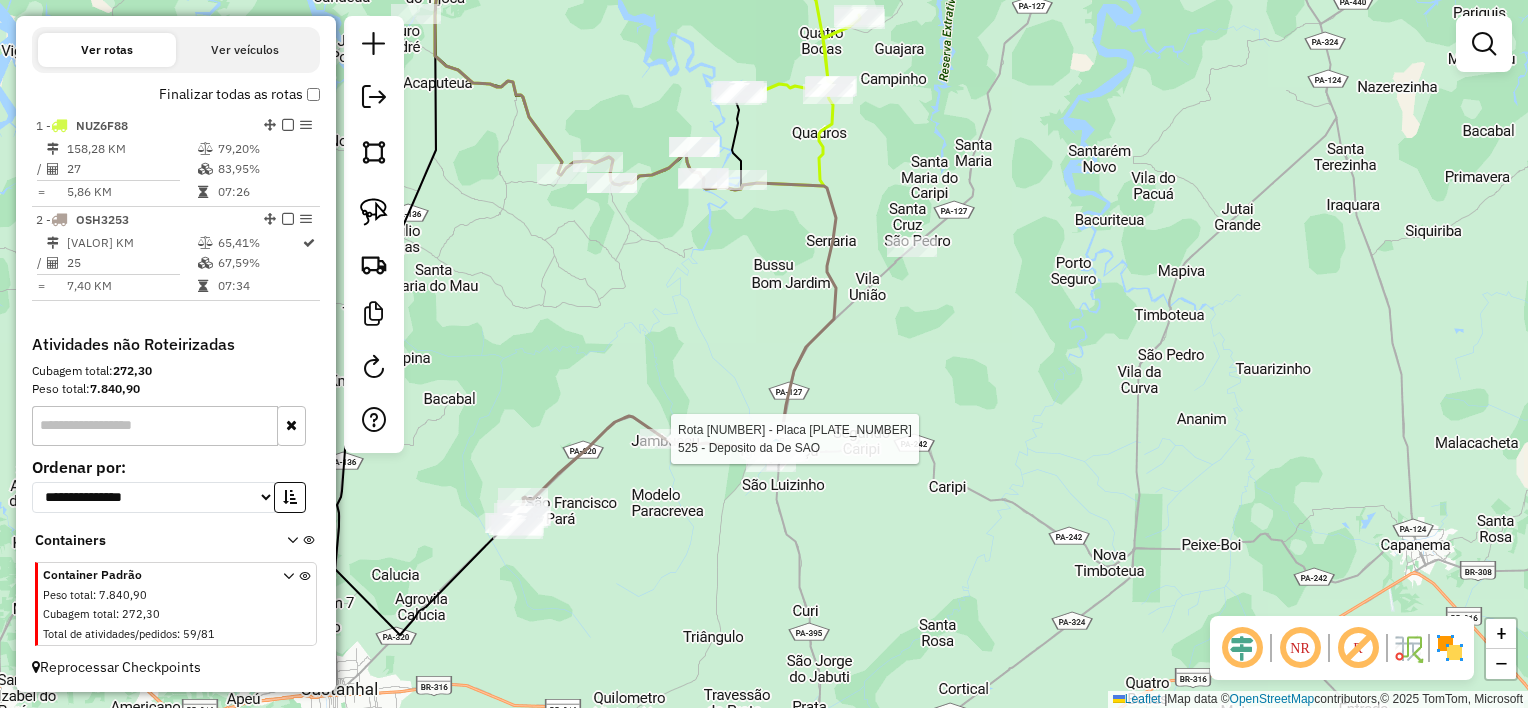 select on "**********" 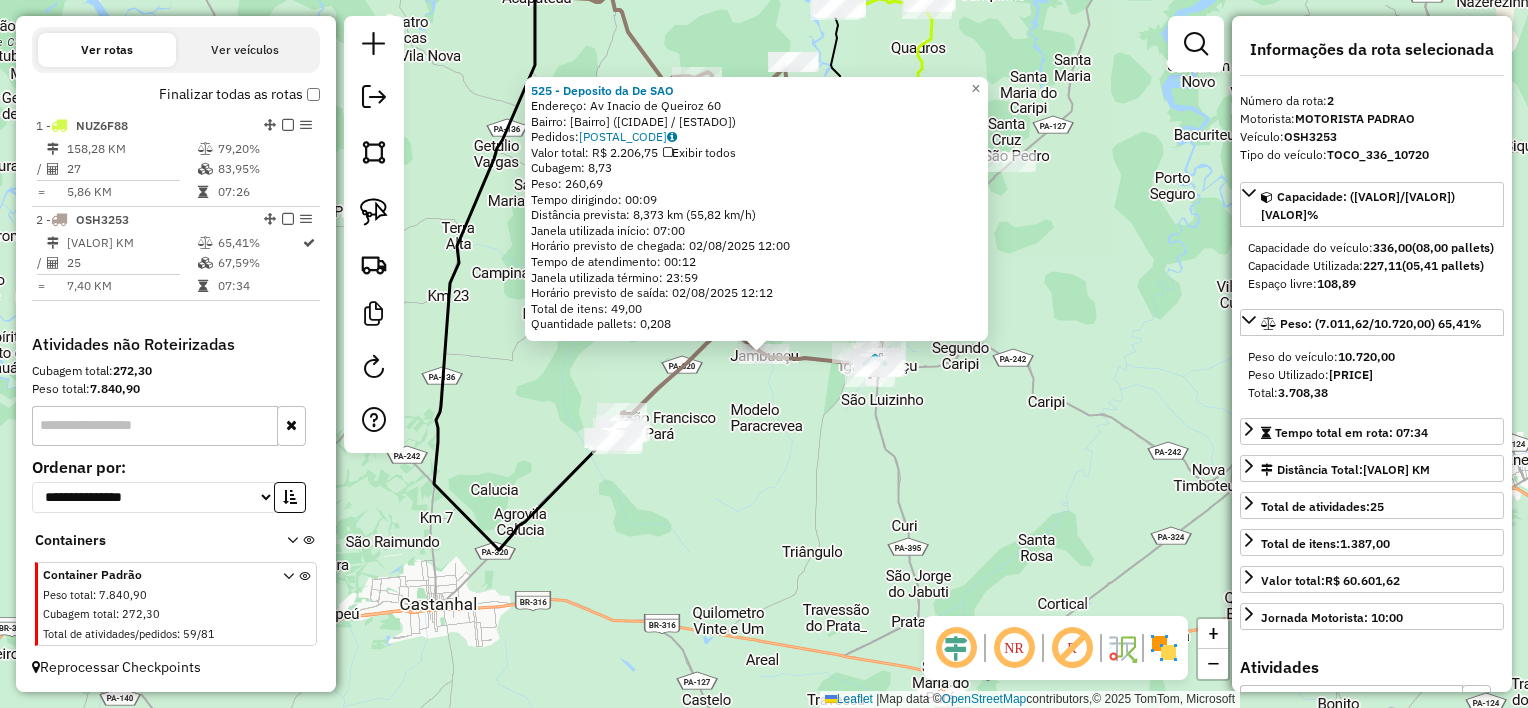 click on "Rota [NUMBER] - Placa [PLATE_NUMBER]  [NUMBER] - CAPIXABA  IGARAPE AC Rota [NUMBER] - Placa [PLATE_NUMBER]  [NUMBER] - ALO CERVEJA Rota [NUMBER] - Placa [PLATE_NUMBER]  [NUMBER] - DEPOSITO DE BEBIDA M [NUMBER] - Deposito da De  SAO  Endereço:  Av [STREET_NAME] de [STREET_NAME] [NUMBER]   Bairro: Jambu - Acu ([CITY] / [STATE])   Pedidos:  [ORDER_ID]   Valor total: R$ [PRICE]   Exibir todos   Cubagem: [CUBAGE]  Peso: [WEIGHT]  Tempo dirigindo: [TIME]   Distância prevista: [DISTANCE] km ([SPEED])   Janela utilizada início: [TIME]   Horário previsto de chegada: [DATE] [TIME]   Tempo de atendimento: [TIME]   Janela utilizada término: [TIME]   Horário previsto de saída: [DATE] [TIME]   Total de itens: [ITEMS]   Quantidade pallets: [PALLETS]  × Janela de atendimento Grade de atendimento Capacidade Transportadoras Veículos Cliente Pedidos  Rotas Selecione os dias de semana para filtrar as janelas de atendimento  Seg   Ter   Qua   Qui   Sex   Sáb   Dom  Informe o período da janela de atendimento: De: Até:  Filtrar exatamente a janela do cliente  Considerar janela de atendimento padrão  +" 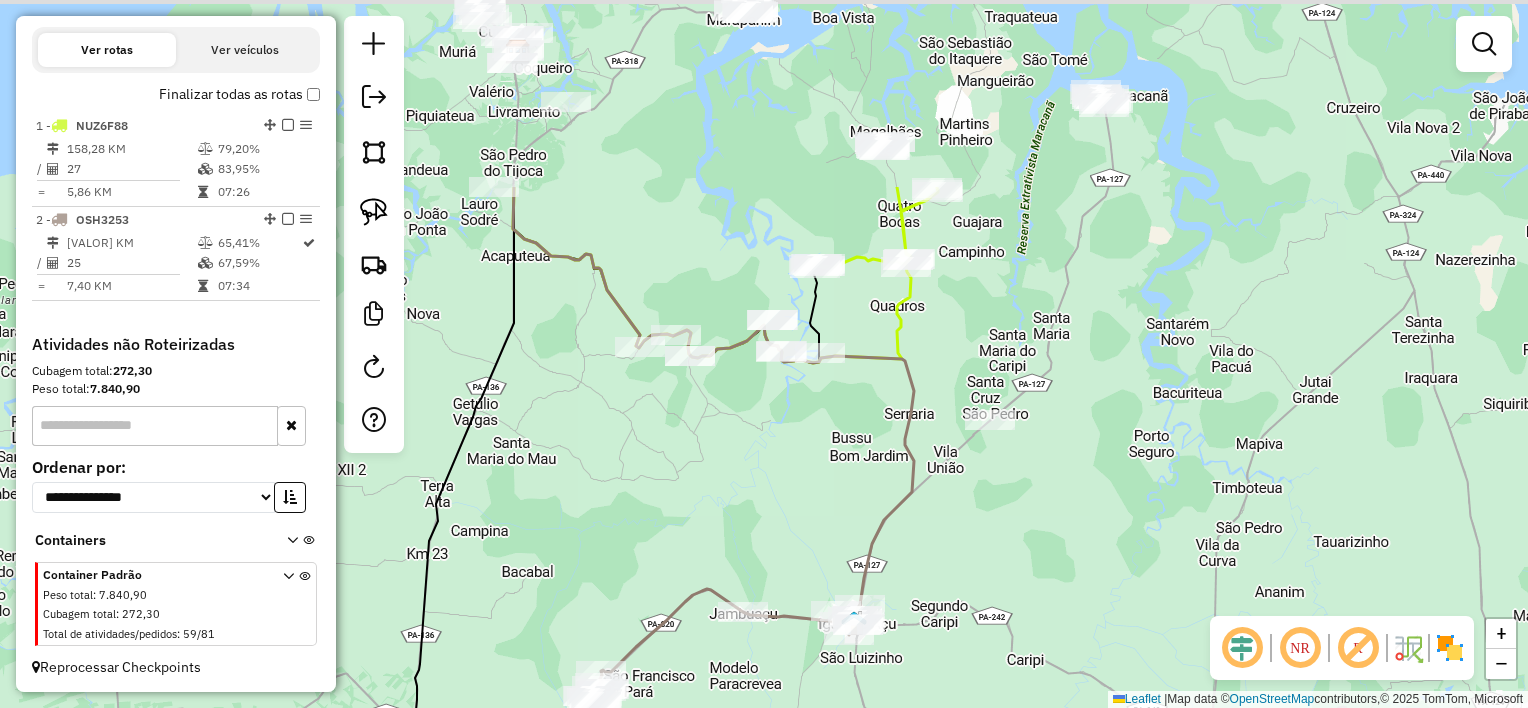 drag, startPoint x: 971, startPoint y: 208, endPoint x: 948, endPoint y: 479, distance: 271.97427 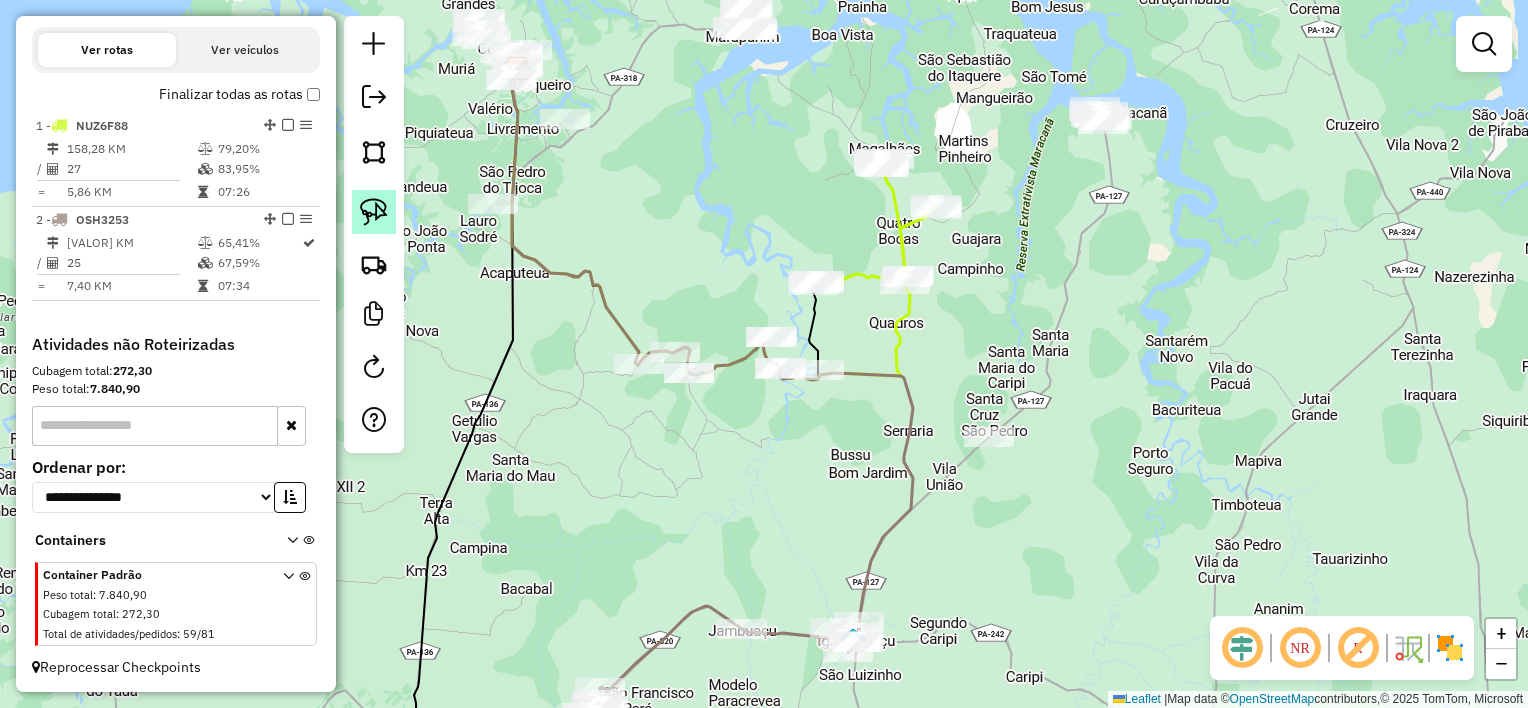click 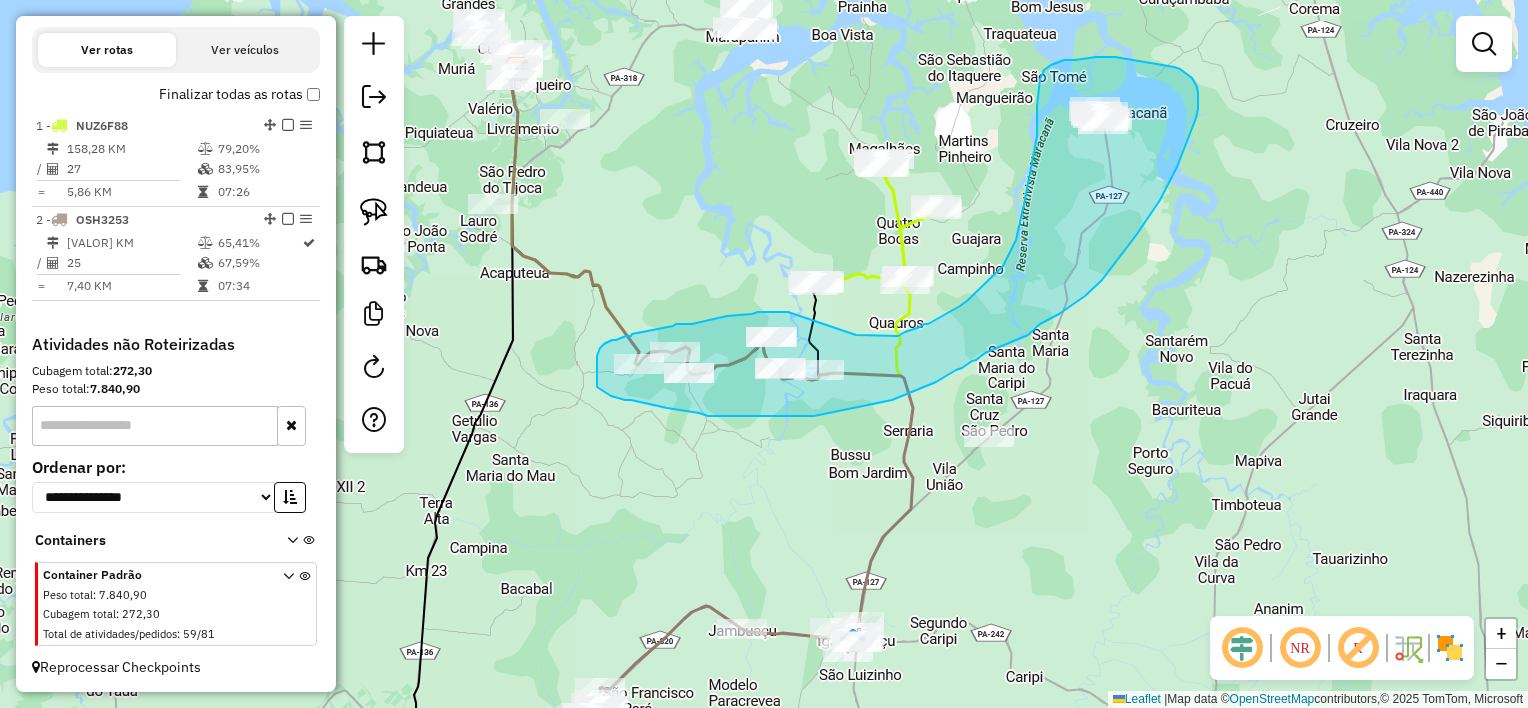 drag, startPoint x: 788, startPoint y: 312, endPoint x: 854, endPoint y: 335, distance: 69.89278 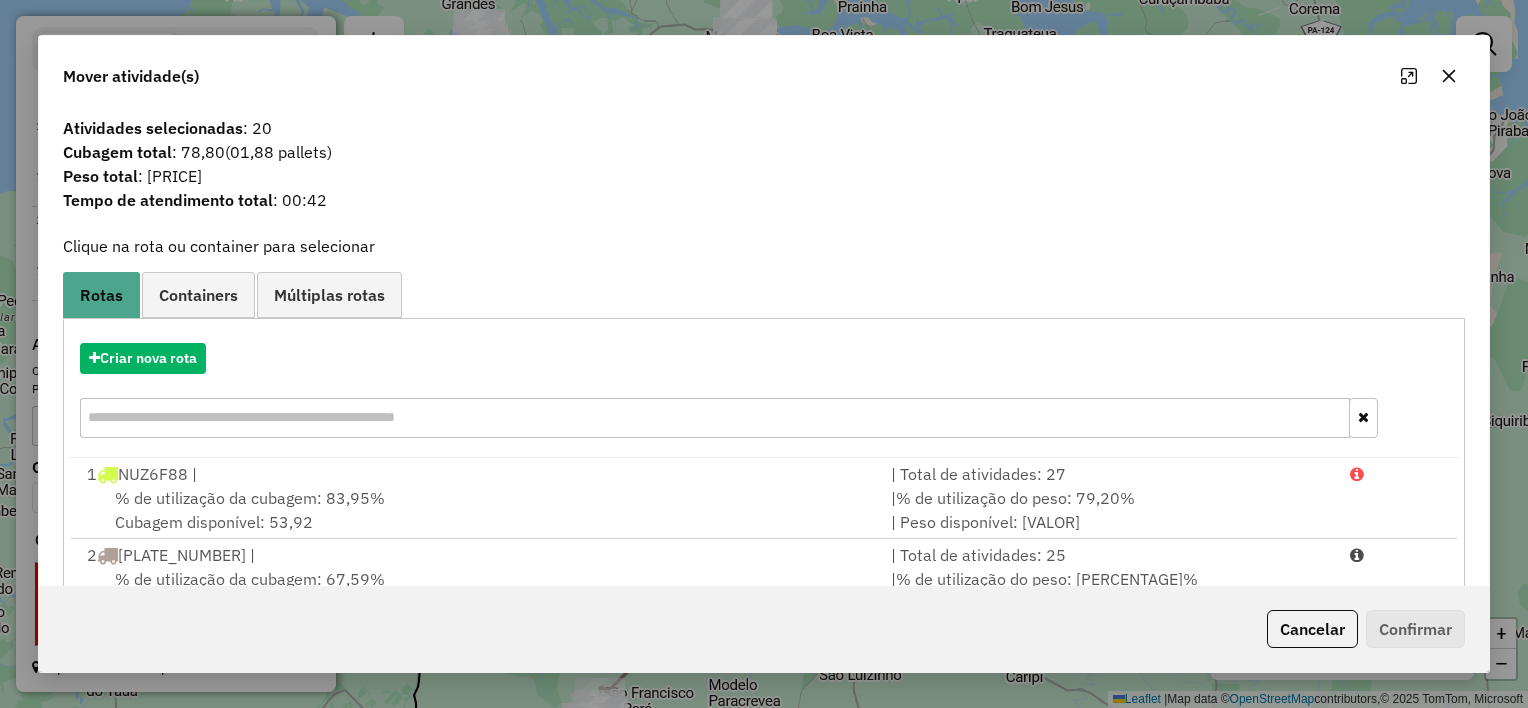 click 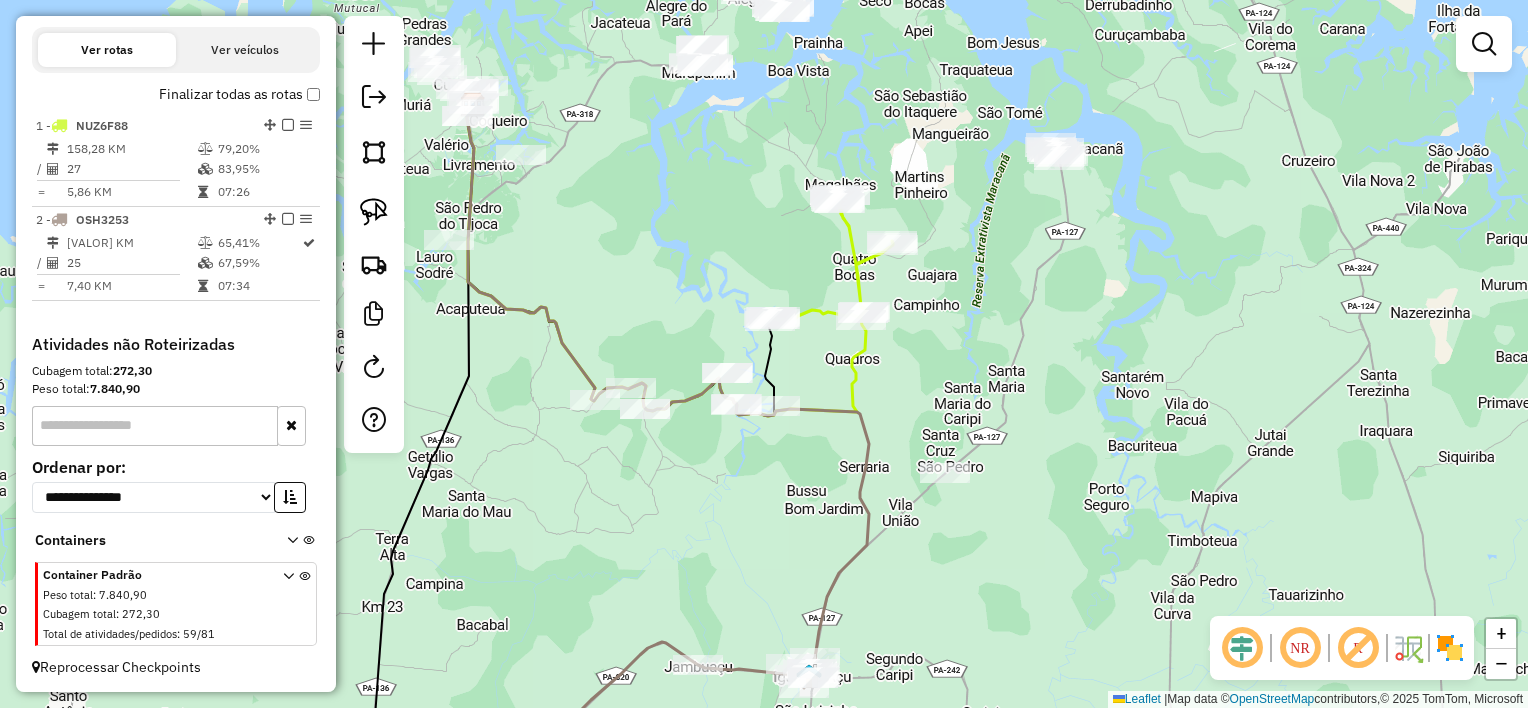 drag, startPoint x: 796, startPoint y: 464, endPoint x: 755, endPoint y: 499, distance: 53.90733 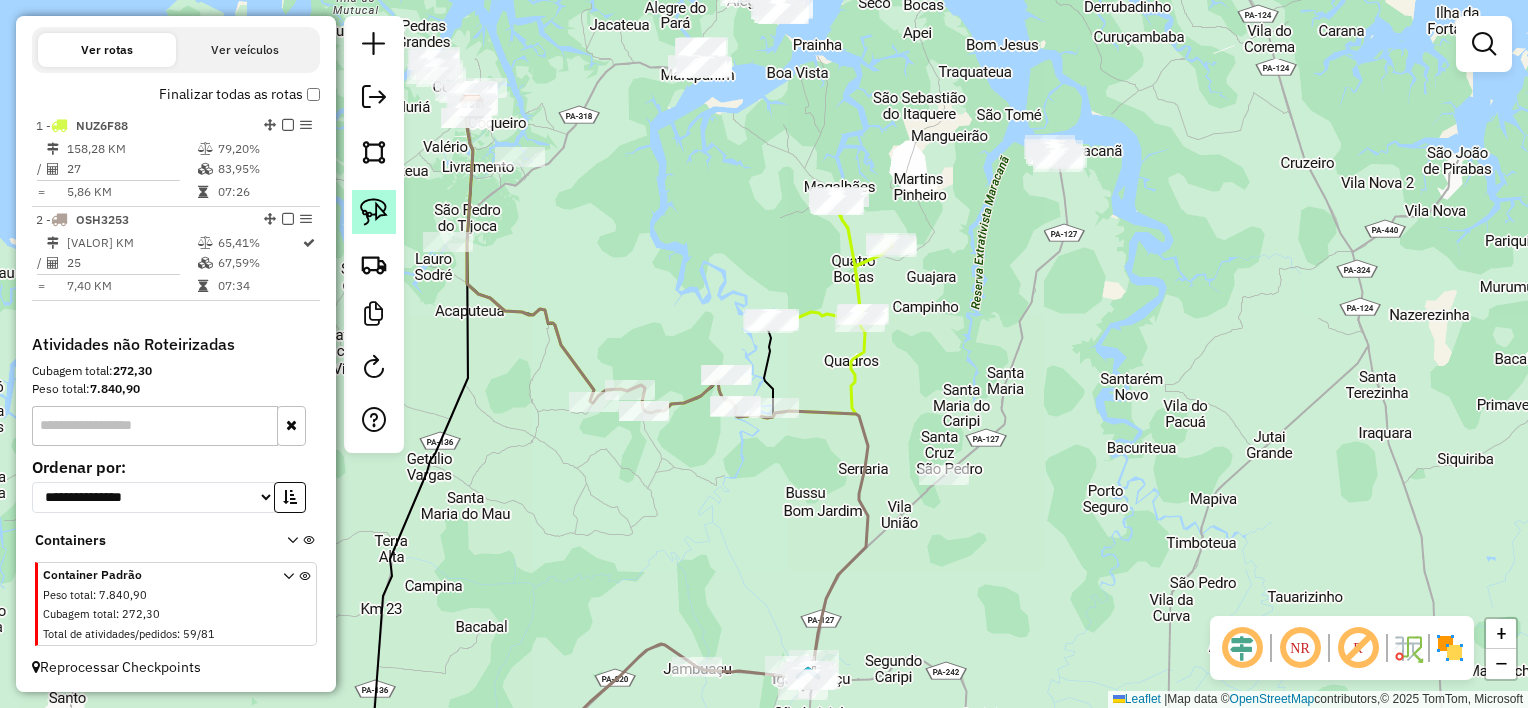 click 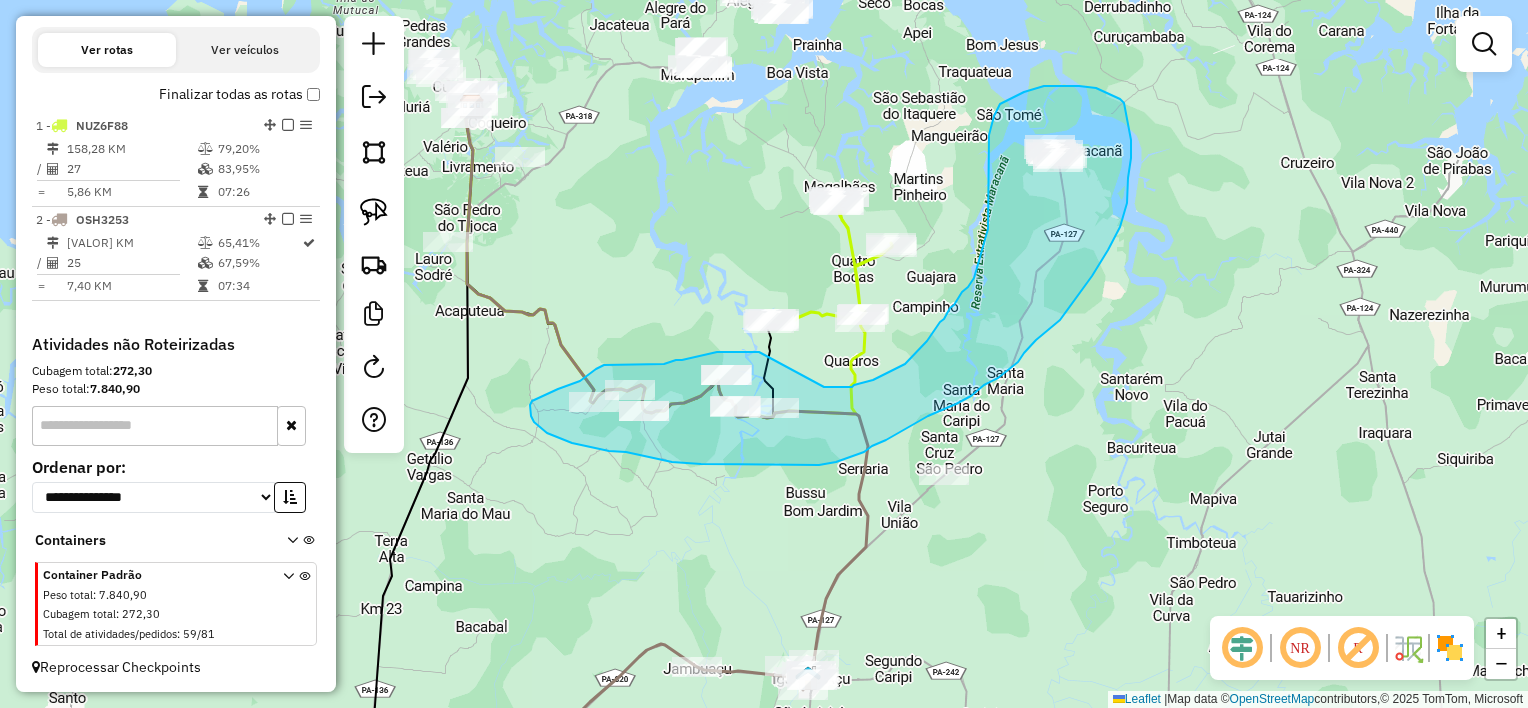 drag, startPoint x: 759, startPoint y: 352, endPoint x: 816, endPoint y: 385, distance: 65.863495 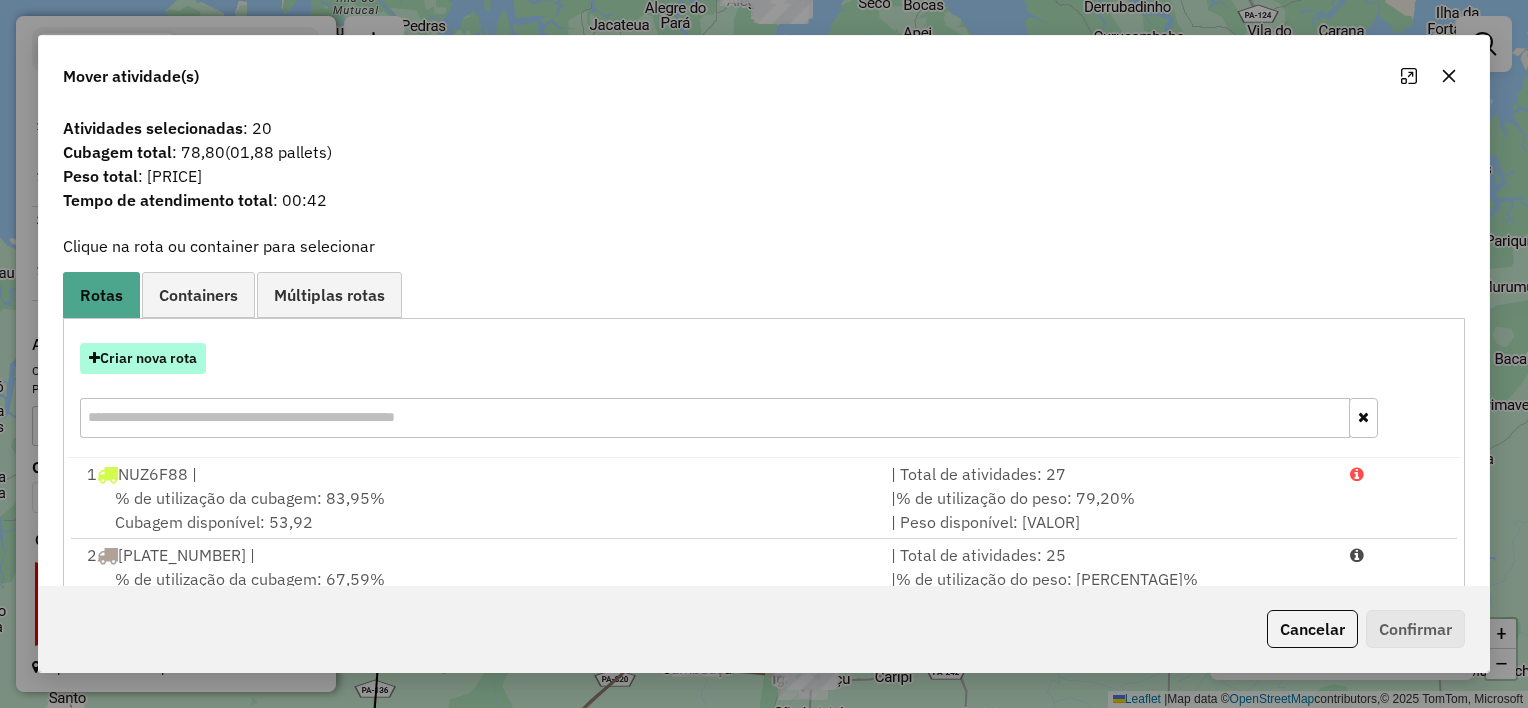 click on "Criar nova rota" at bounding box center (143, 358) 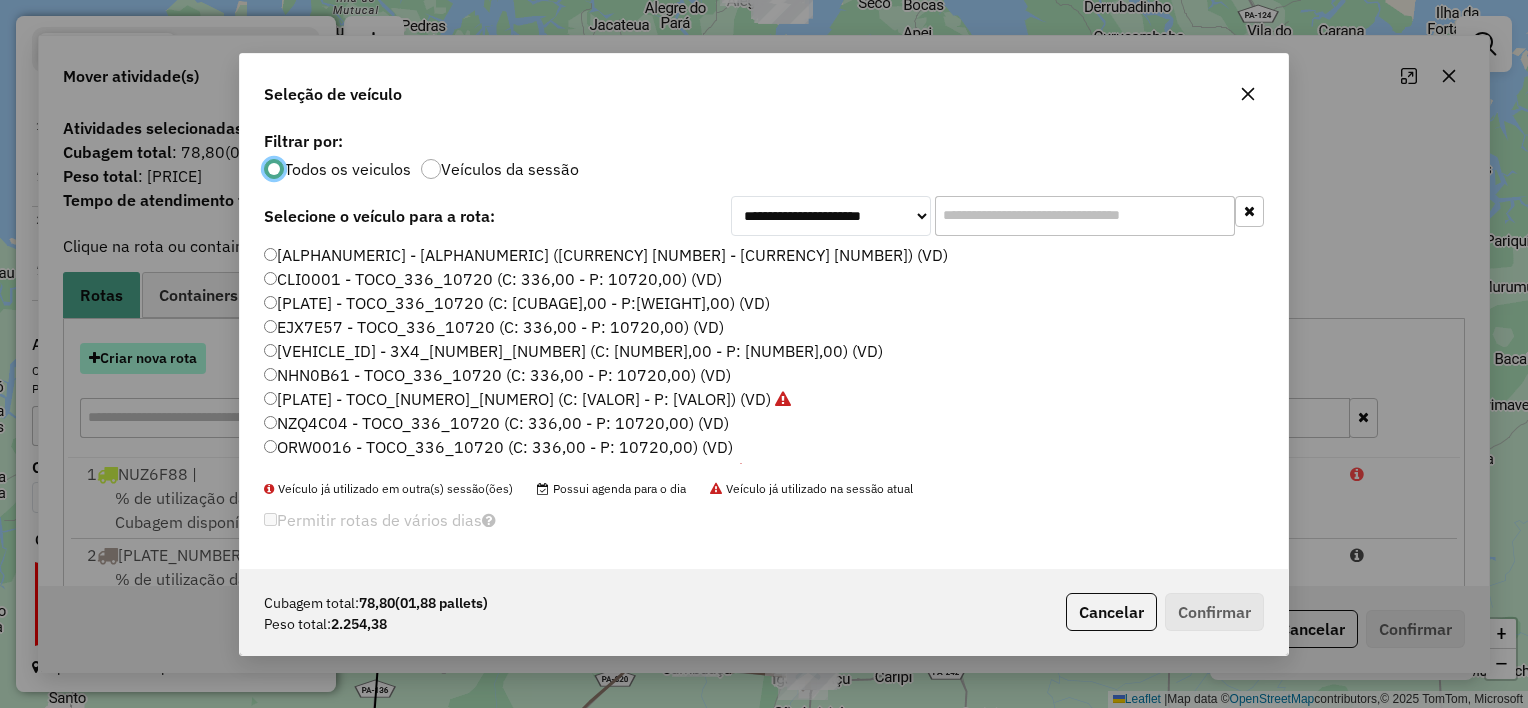 scroll, scrollTop: 10, scrollLeft: 6, axis: both 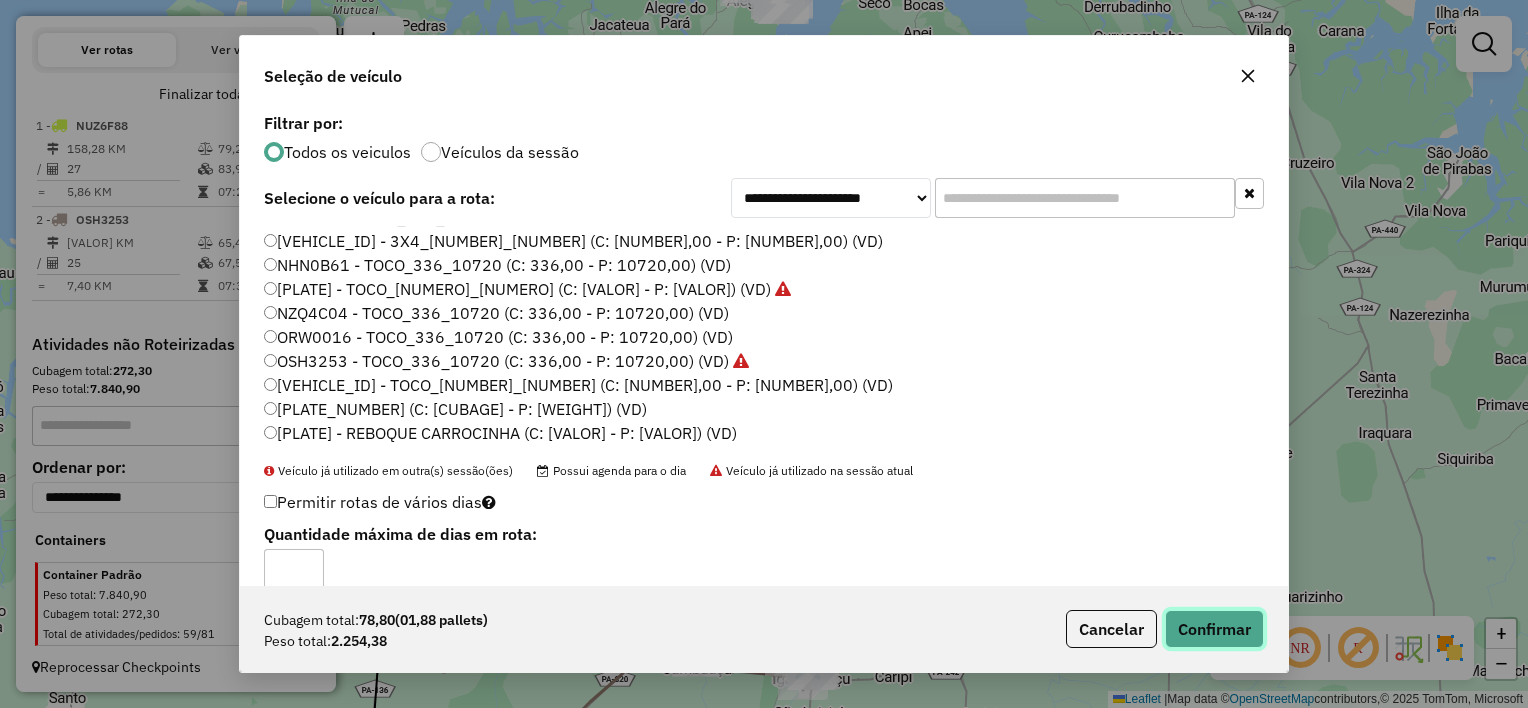 click on "Confirmar" 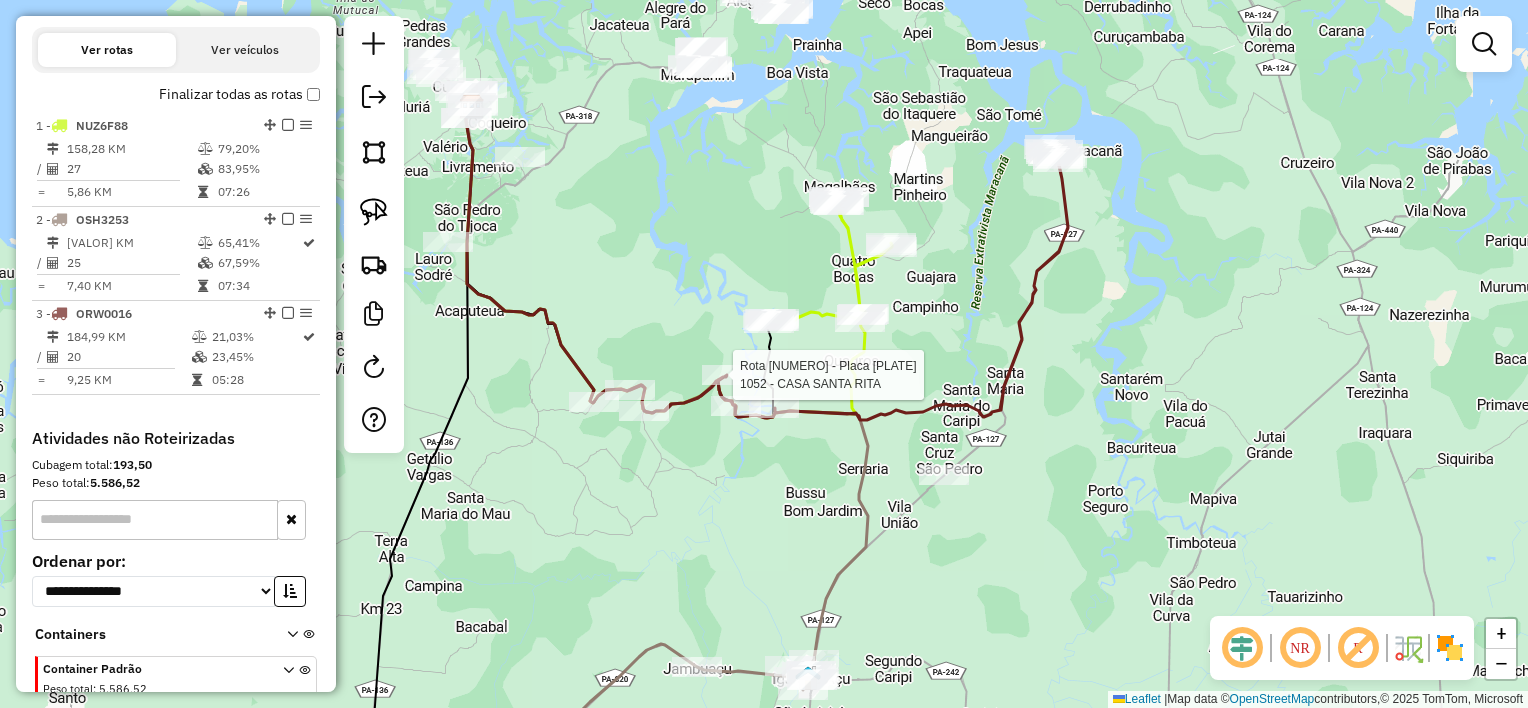scroll, scrollTop: 747, scrollLeft: 0, axis: vertical 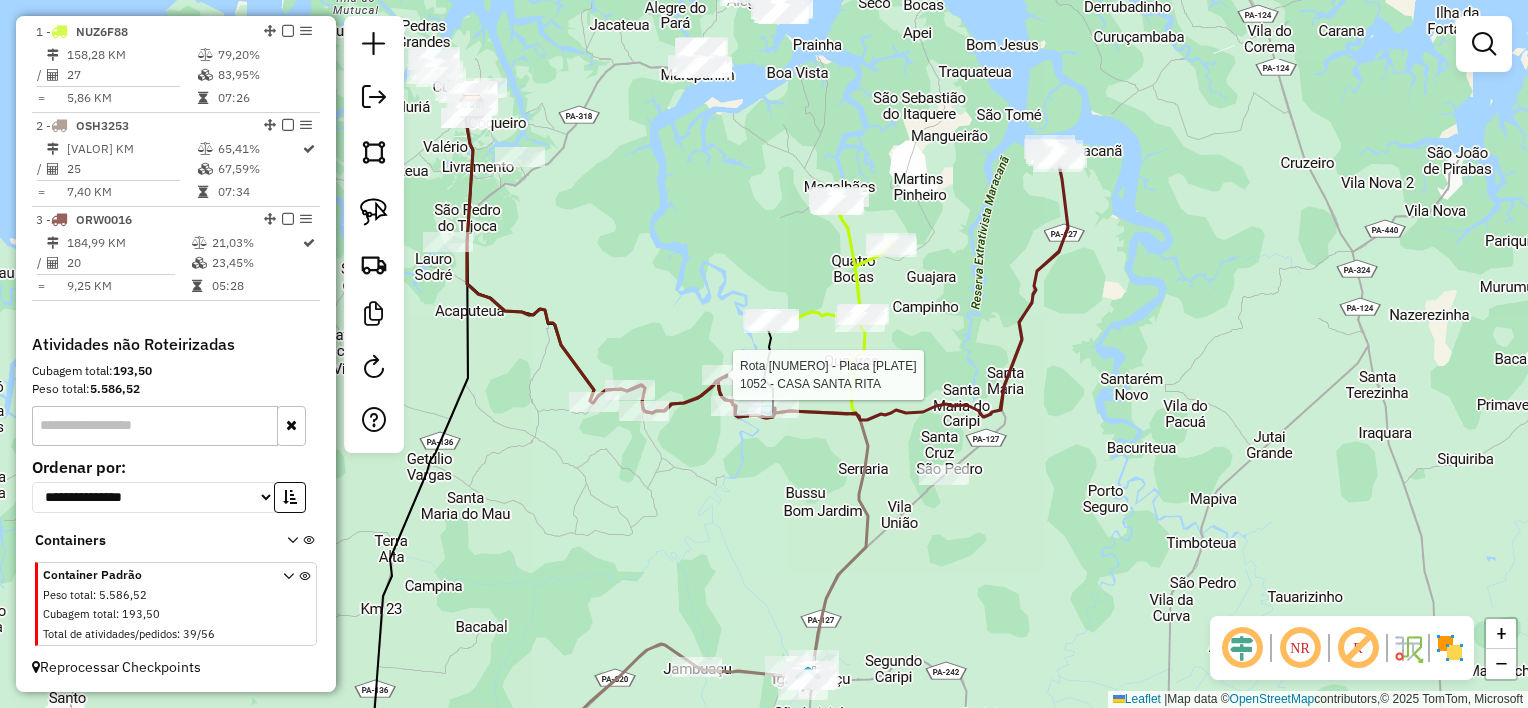 select on "**********" 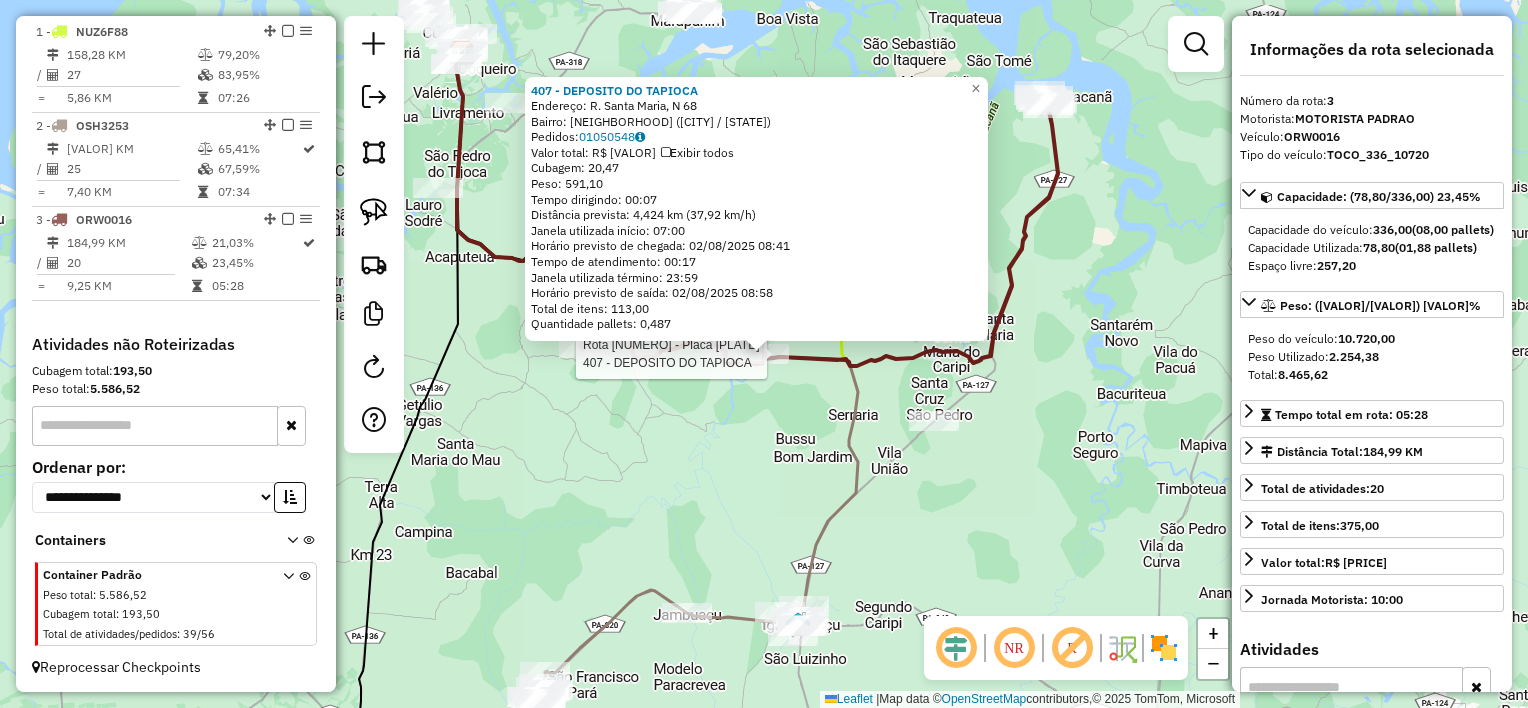 click on "Rota 3 - Placa [PLATE]  407 - DEPOSITO DO TAPIOCA 407 - DEPOSITO DO TAPIOCA  Endereço: R. Santa Maria, N 68   Bairro: Matapiquara ([CITY] / [STATE])   Pedidos:  01050548   Valor total: R$ 4.700,65   Exibir todos   Cubagem: 20,47  Peso: 591,10  Tempo dirigindo: 00:07   Distância prevista: 4,424 km (37,92 km/h)   Janela utilizada início: 07:00   Horário previsto de chegada: 02/08/2025 08:41   Tempo de atendimento: 00:17   Janela utilizada término: 23:59   Horário previsto de saída: 02/08/2025 08:58   Total de itens: 113,00   Quantidade pallets: 0,487  × Janela de atendimento Grade de atendimento Capacidade Transportadoras Veículos Cliente Pedidos  Rotas Selecione os dias de semana para filtrar as janelas de atendimento  Seg   Ter   Qua   Qui   Sex   Sáb   Dom  Informe o período da janela de atendimento: De: Até:  Filtrar exatamente a janela do cliente  Considerar janela de atendimento padrão  Selecione os dias de semana para filtrar as grades de atendimento  Seg   Ter   Qua   Qui   Sex   Sáb  De:" 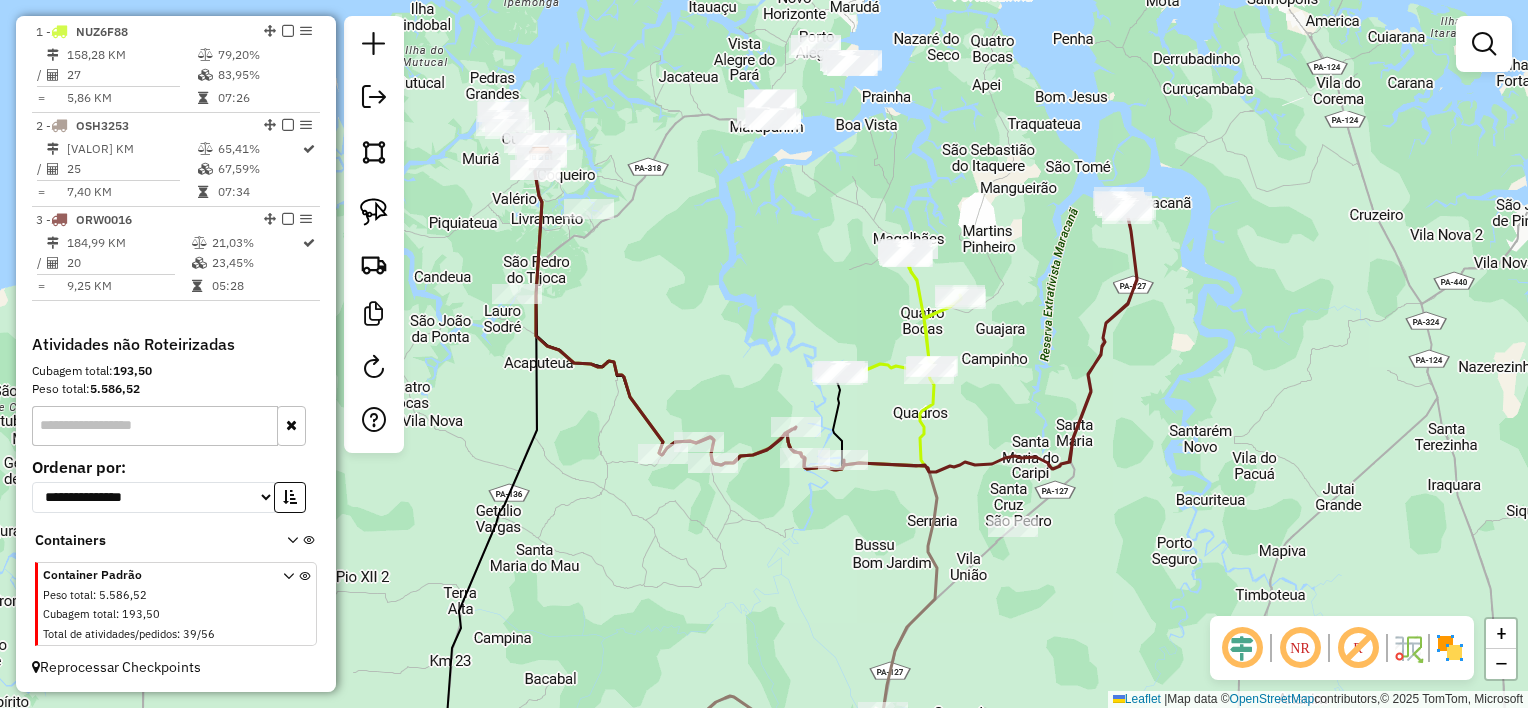 drag, startPoint x: 564, startPoint y: 168, endPoint x: 718, endPoint y: 378, distance: 260.41504 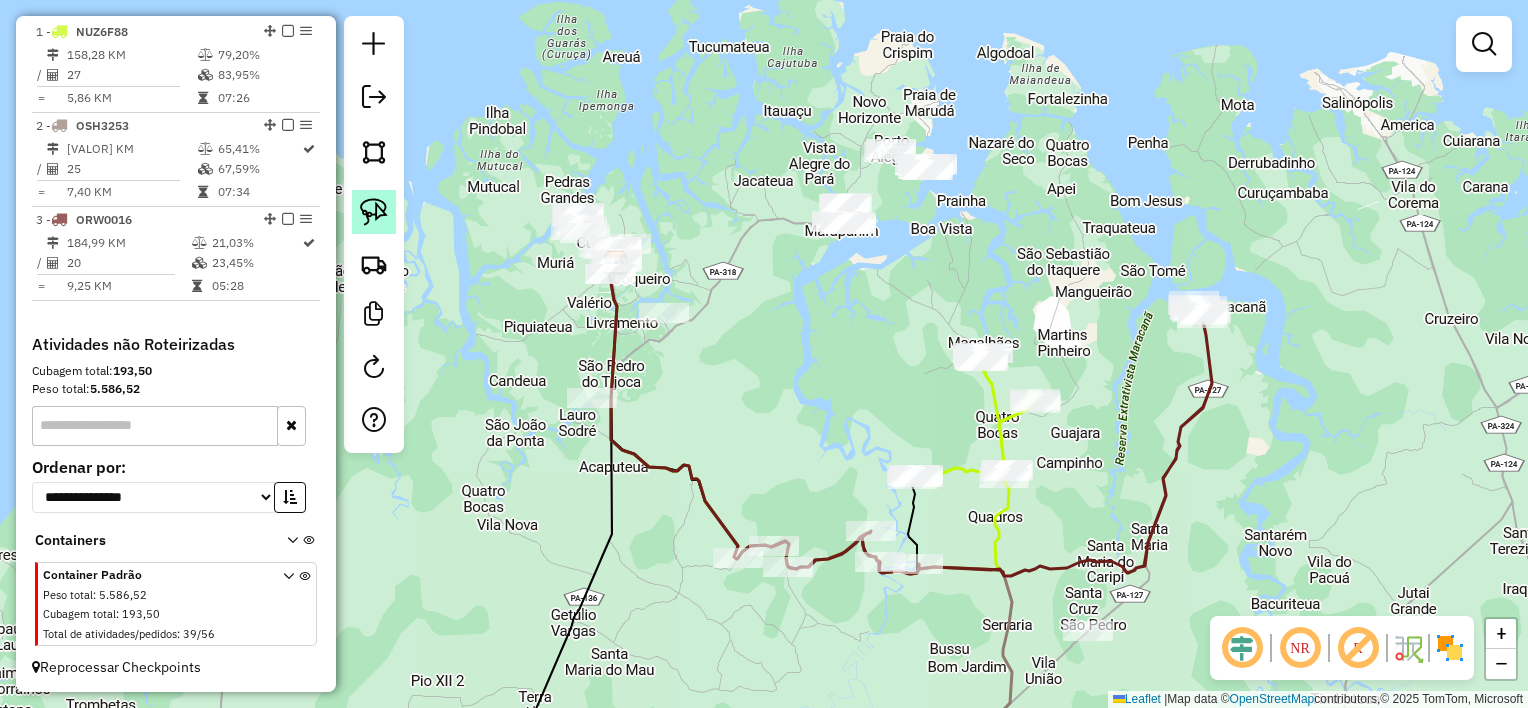 click 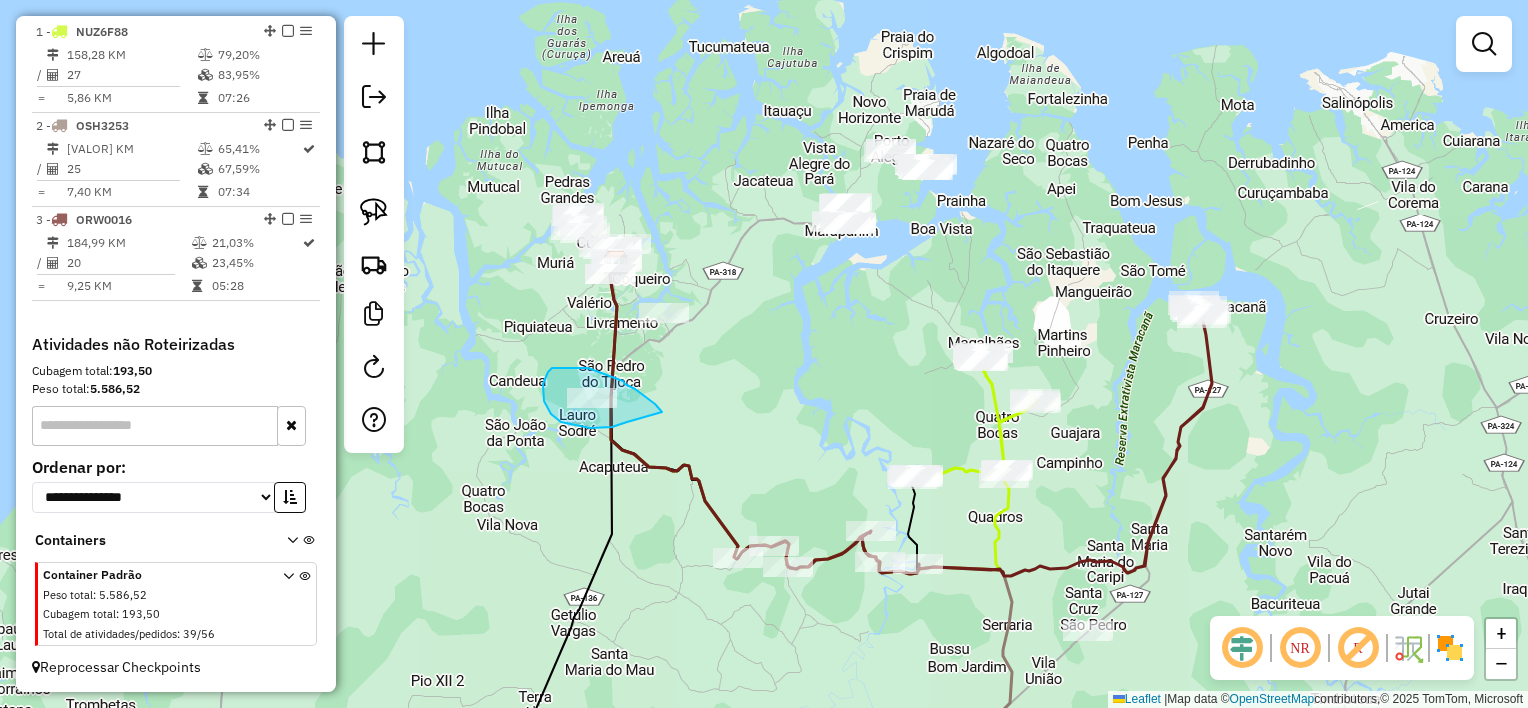 drag, startPoint x: 662, startPoint y: 412, endPoint x: 627, endPoint y: 422, distance: 36.40055 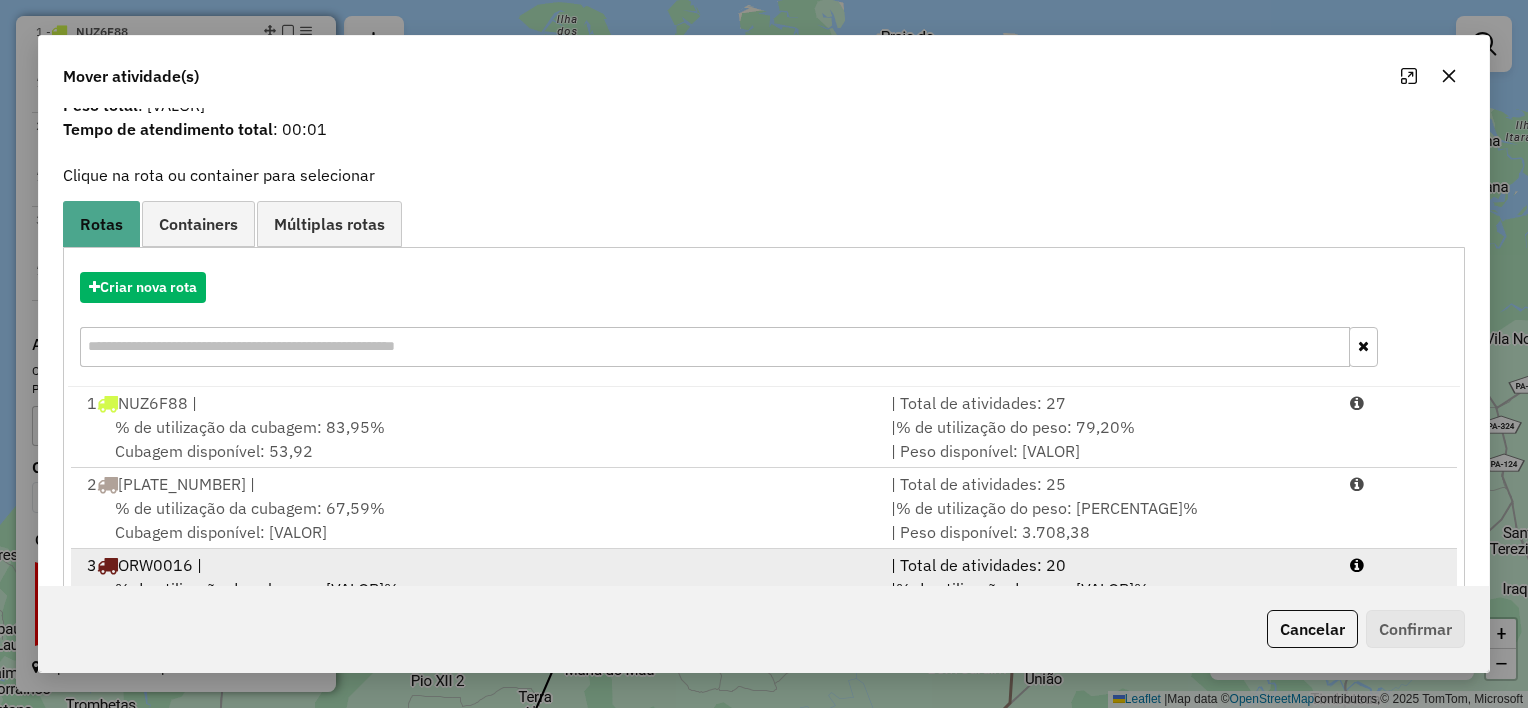 scroll, scrollTop: 148, scrollLeft: 0, axis: vertical 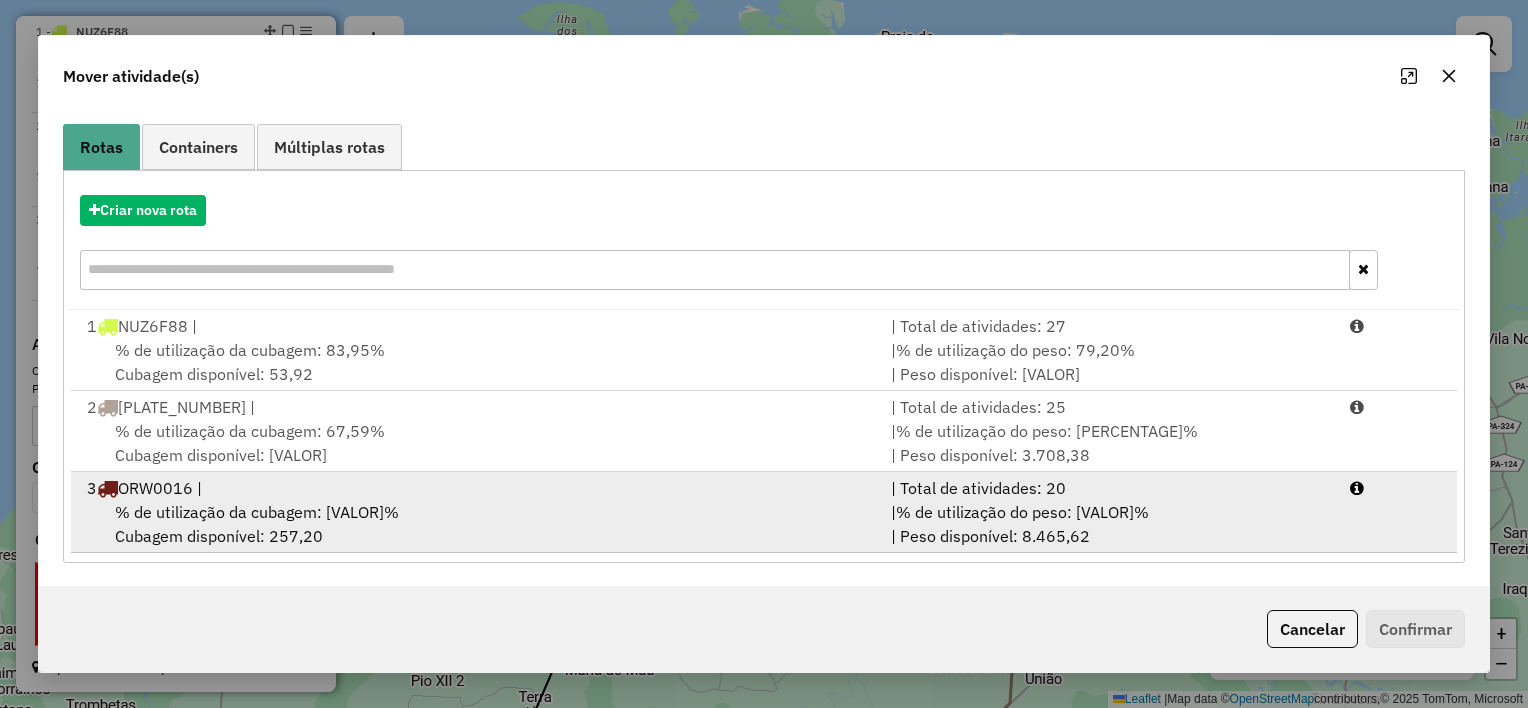 click on "% de utilização da cubagem: 23,45%  Cubagem disponível: 257,20" at bounding box center (477, 524) 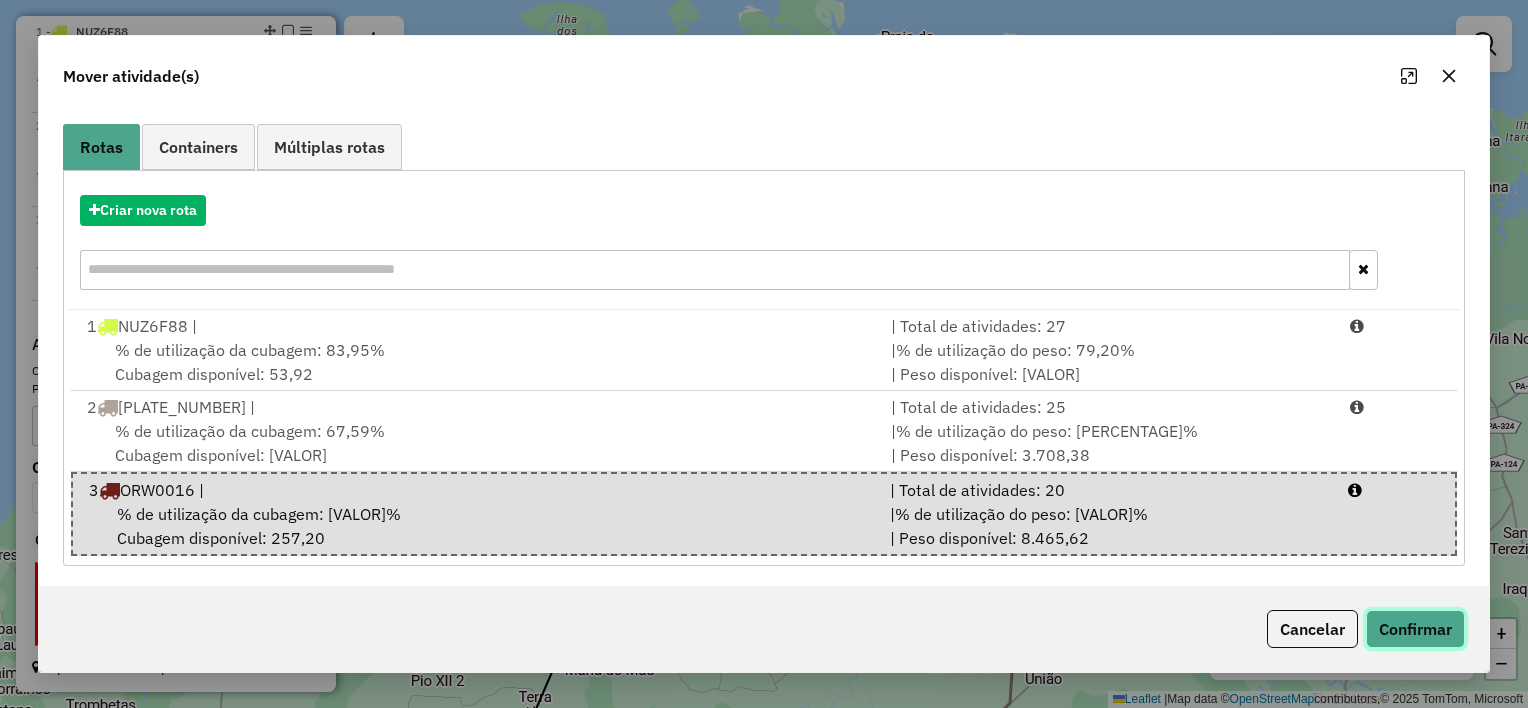 click on "Confirmar" 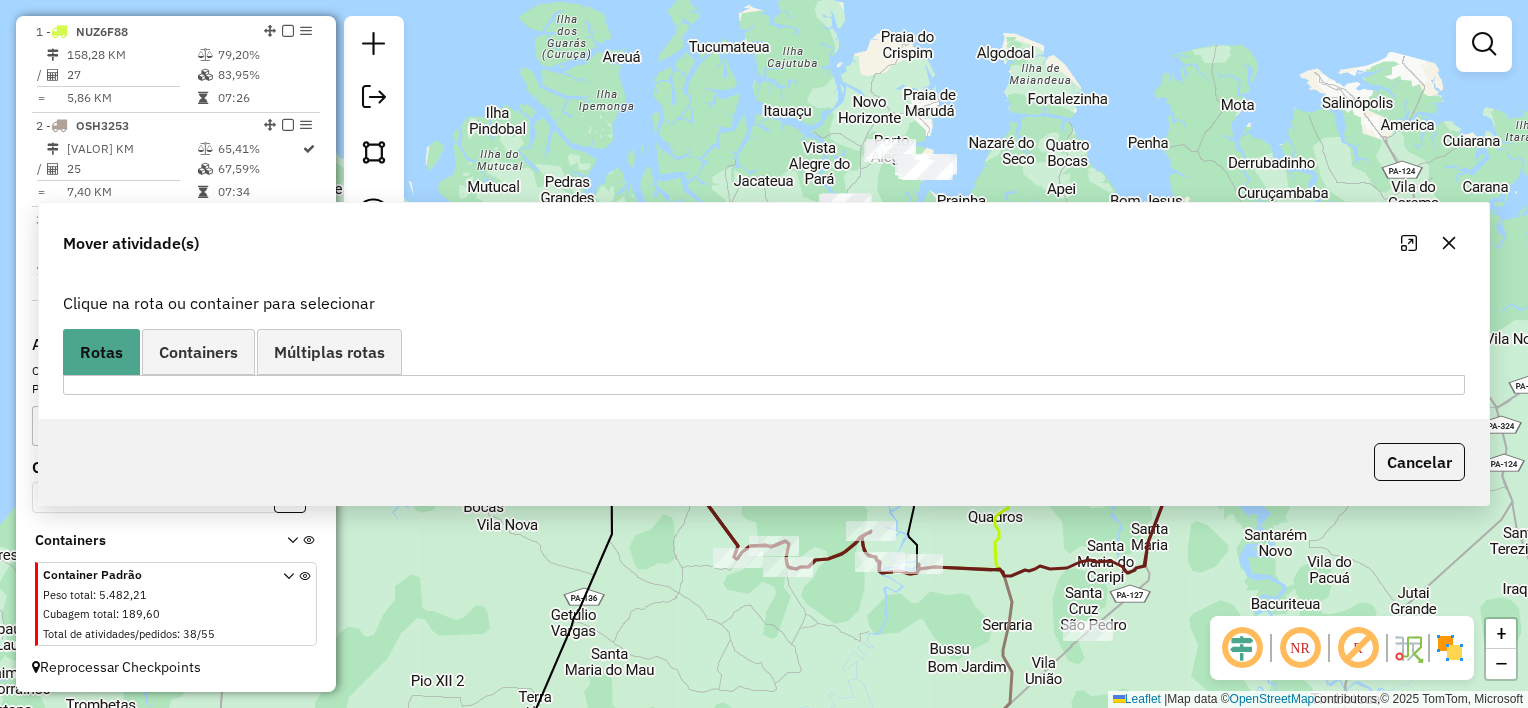 scroll, scrollTop: 0, scrollLeft: 0, axis: both 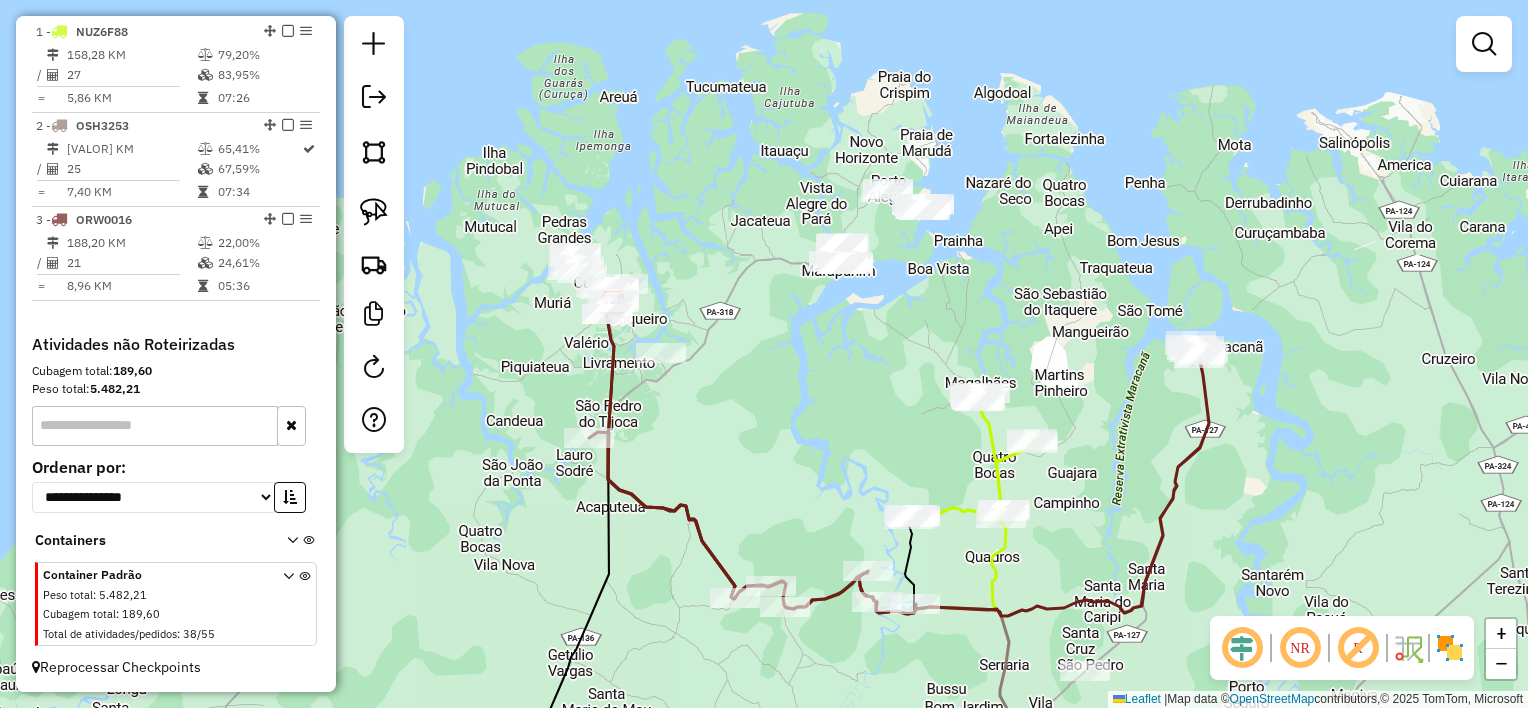 drag, startPoint x: 755, startPoint y: 348, endPoint x: 752, endPoint y: 388, distance: 40.112343 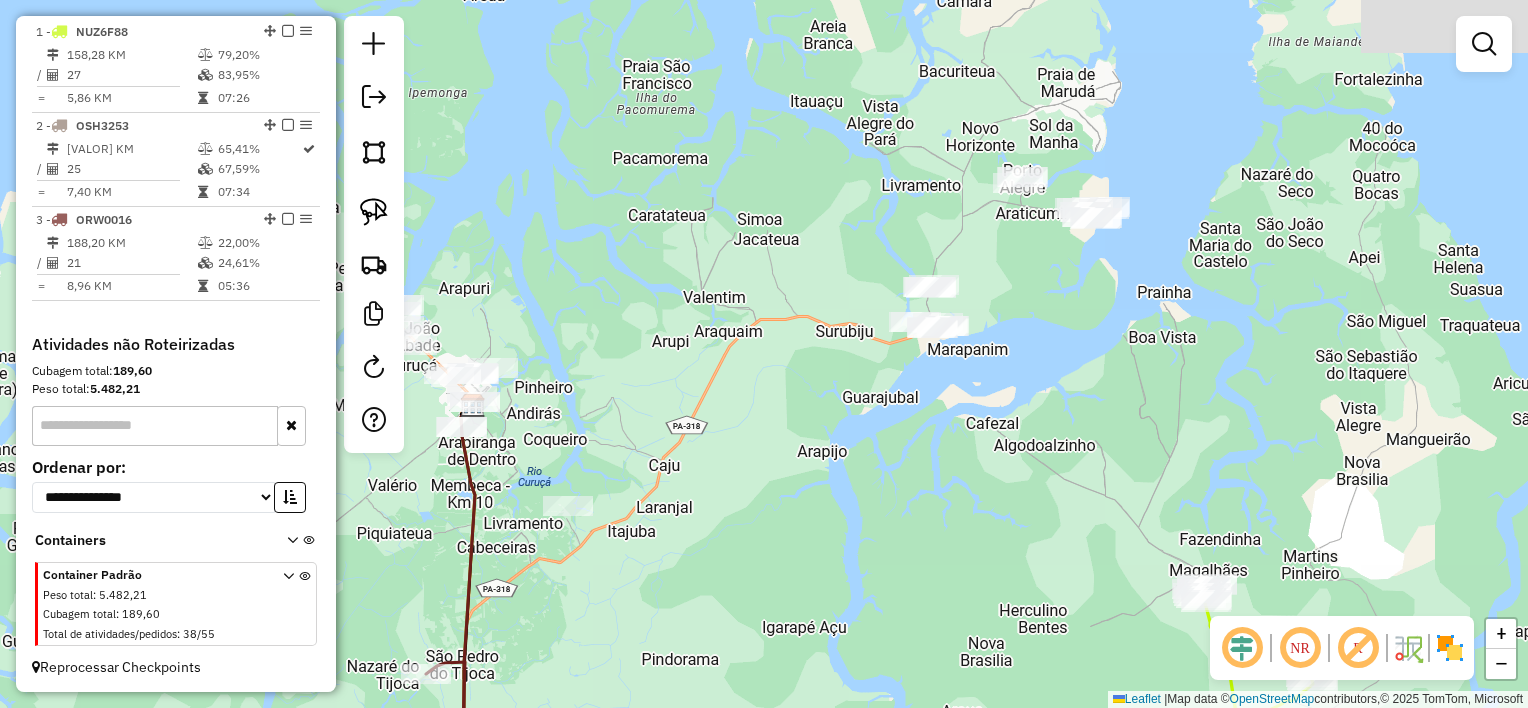 drag, startPoint x: 792, startPoint y: 262, endPoint x: 758, endPoint y: 322, distance: 68.96376 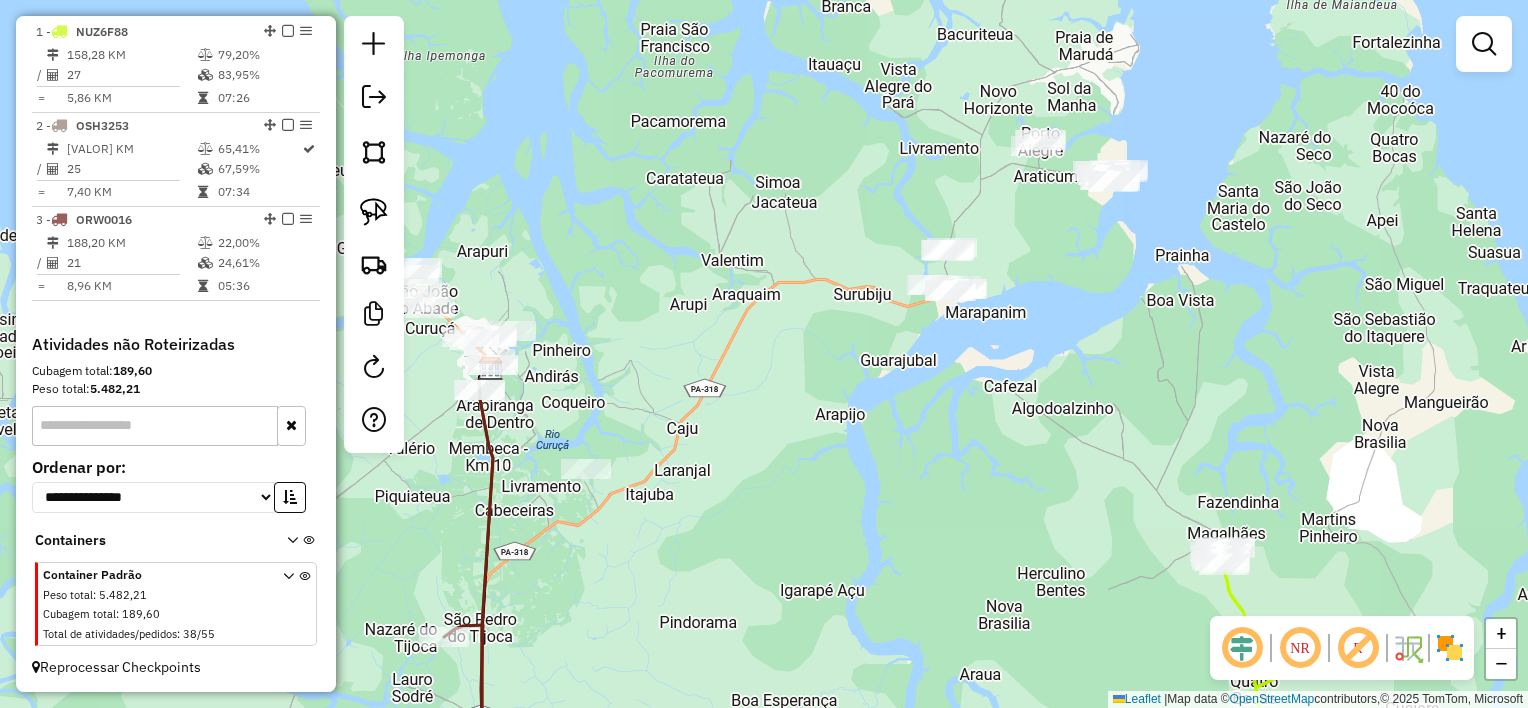 drag, startPoint x: 681, startPoint y: 347, endPoint x: 699, endPoint y: 310, distance: 41.14608 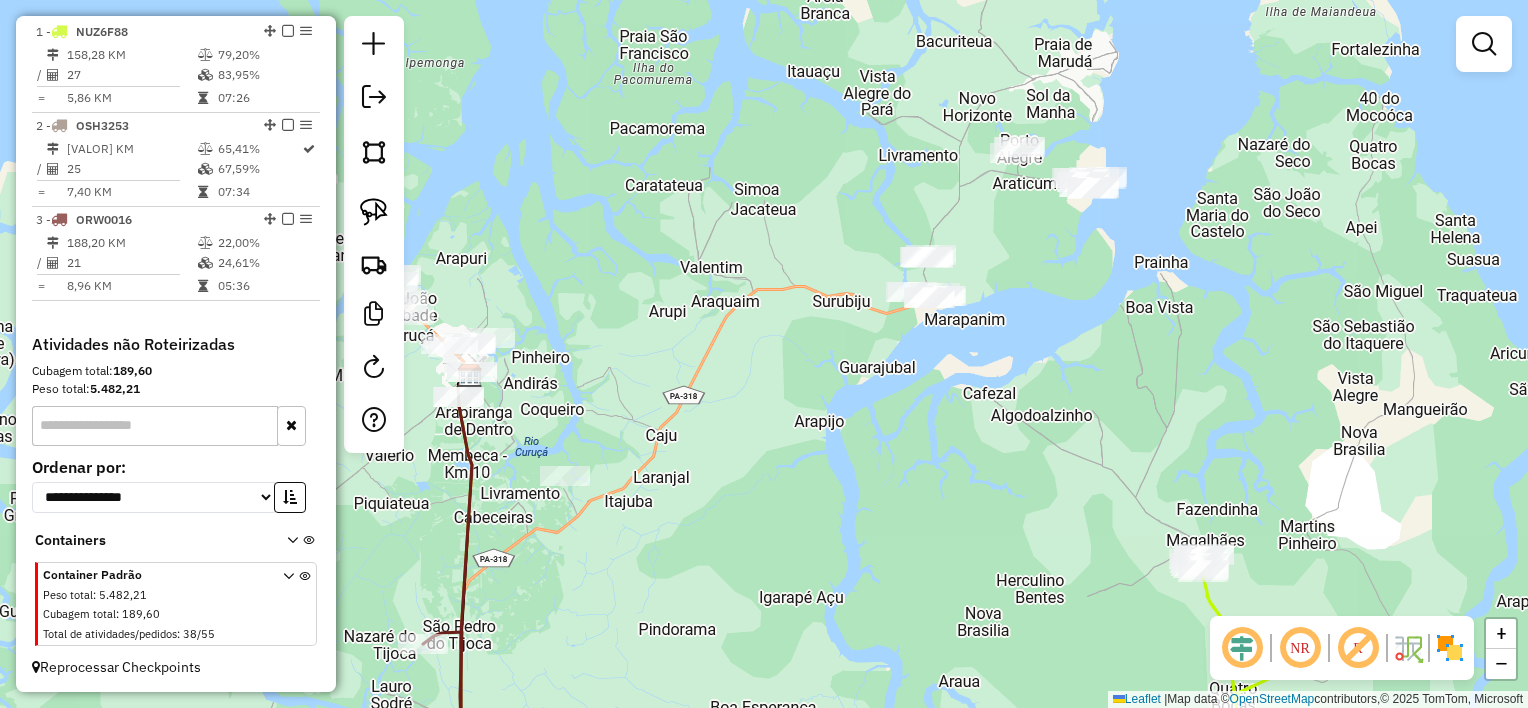 drag, startPoint x: 716, startPoint y: 265, endPoint x: 695, endPoint y: 272, distance: 22.135944 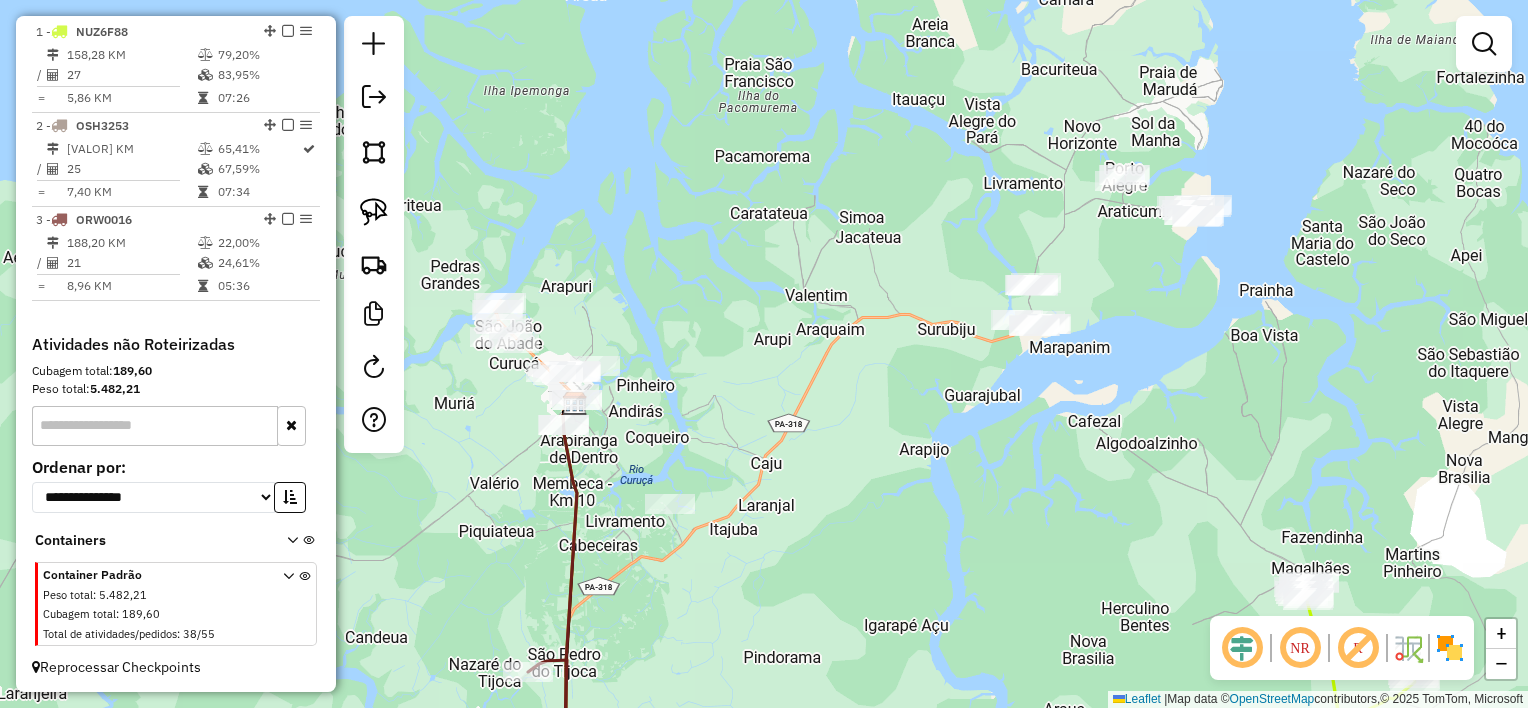 drag, startPoint x: 695, startPoint y: 272, endPoint x: 800, endPoint y: 300, distance: 108.66922 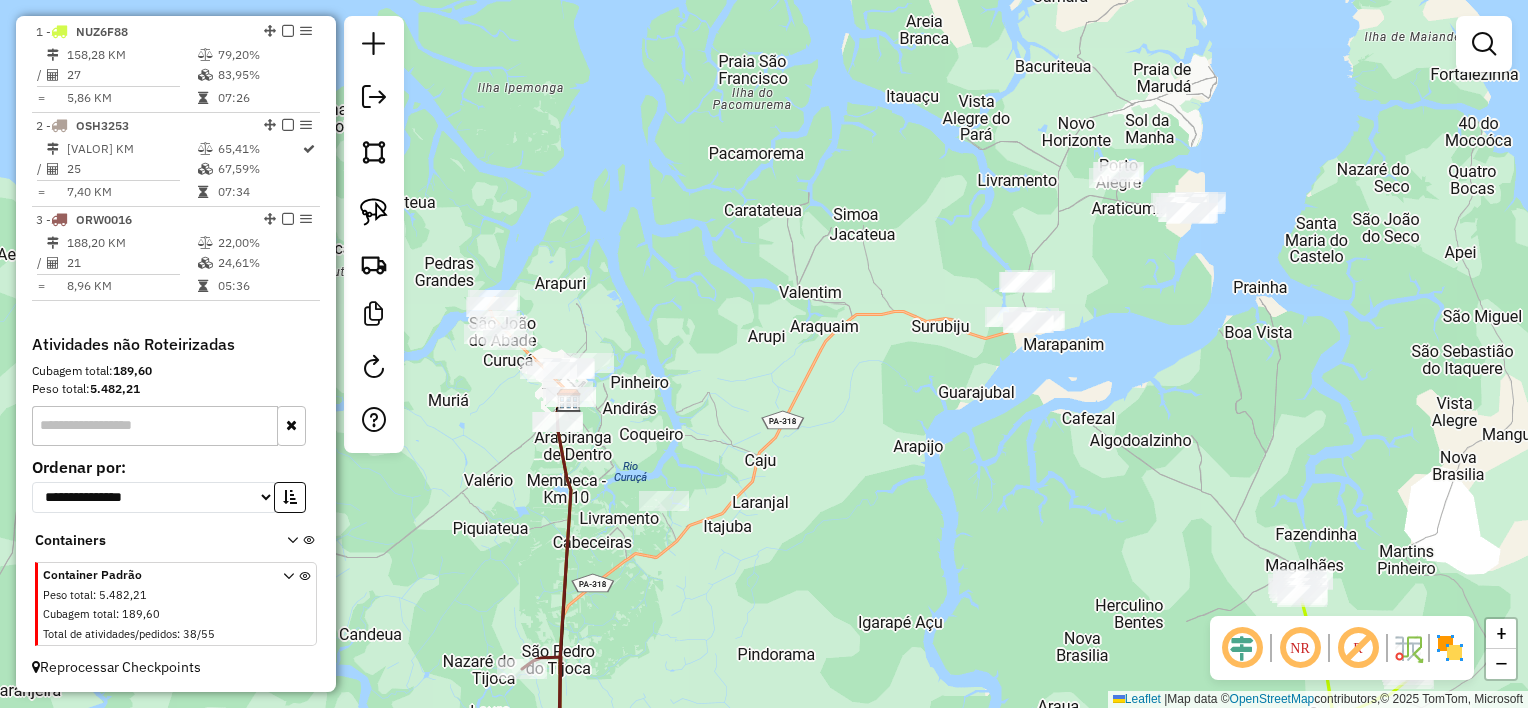 drag, startPoint x: 743, startPoint y: 301, endPoint x: 724, endPoint y: 298, distance: 19.235384 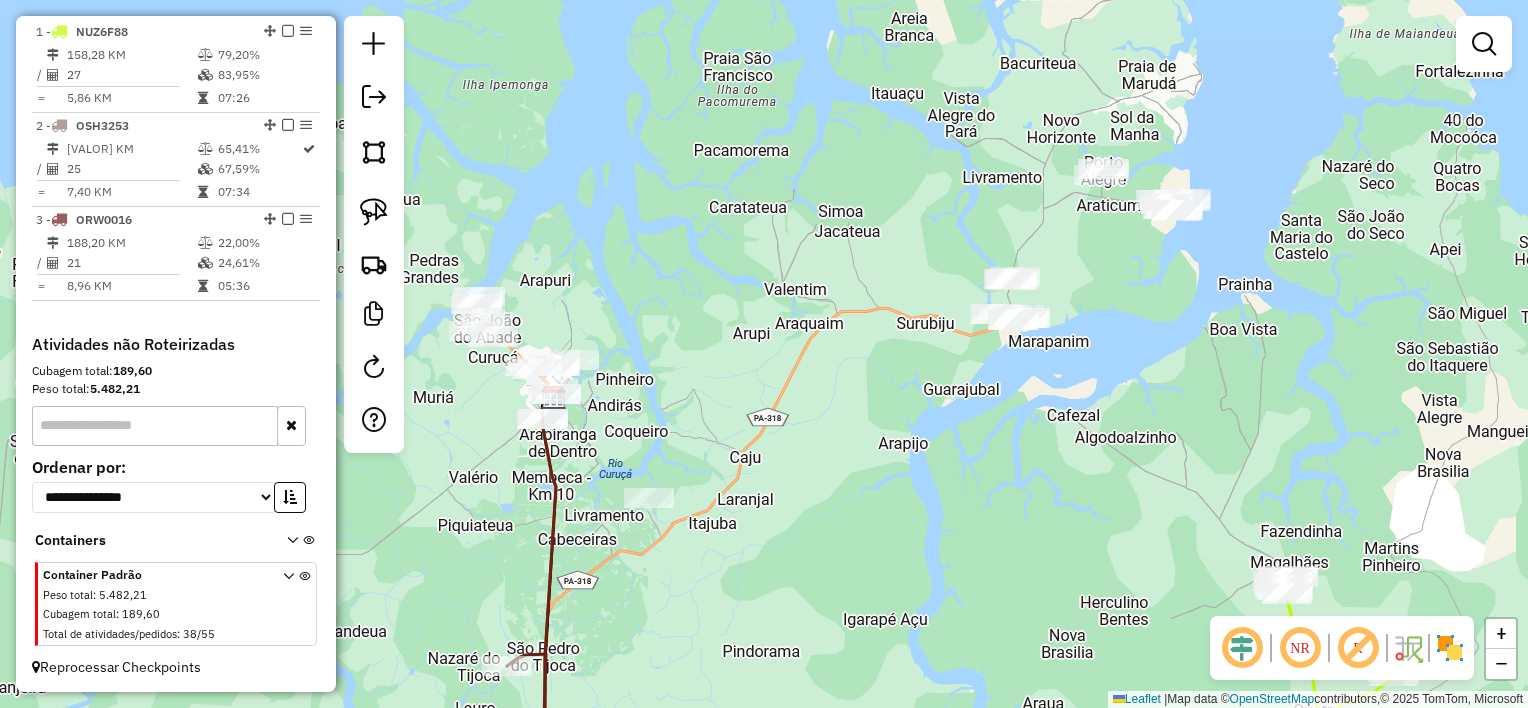 drag, startPoint x: 748, startPoint y: 248, endPoint x: 732, endPoint y: 253, distance: 16.763054 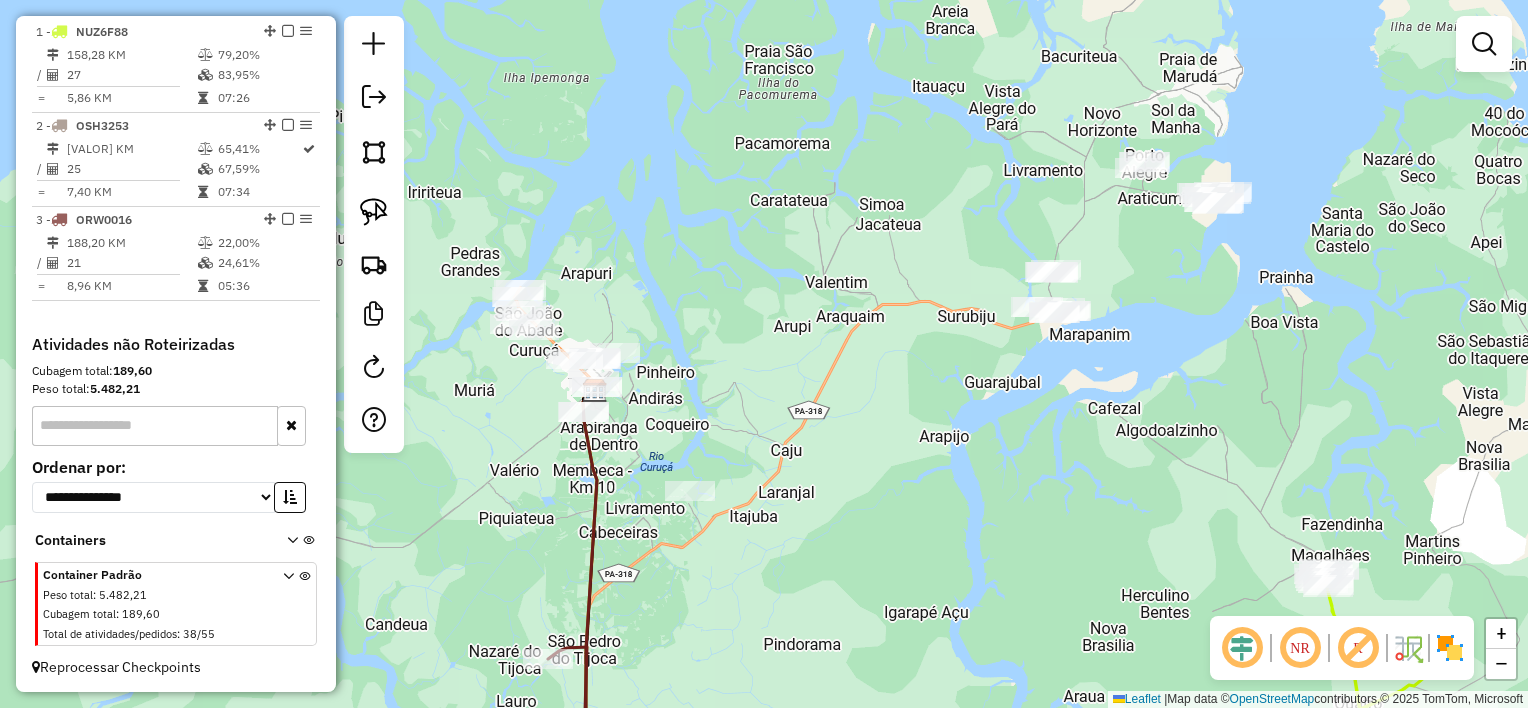drag, startPoint x: 715, startPoint y: 347, endPoint x: 814, endPoint y: 328, distance: 100.80675 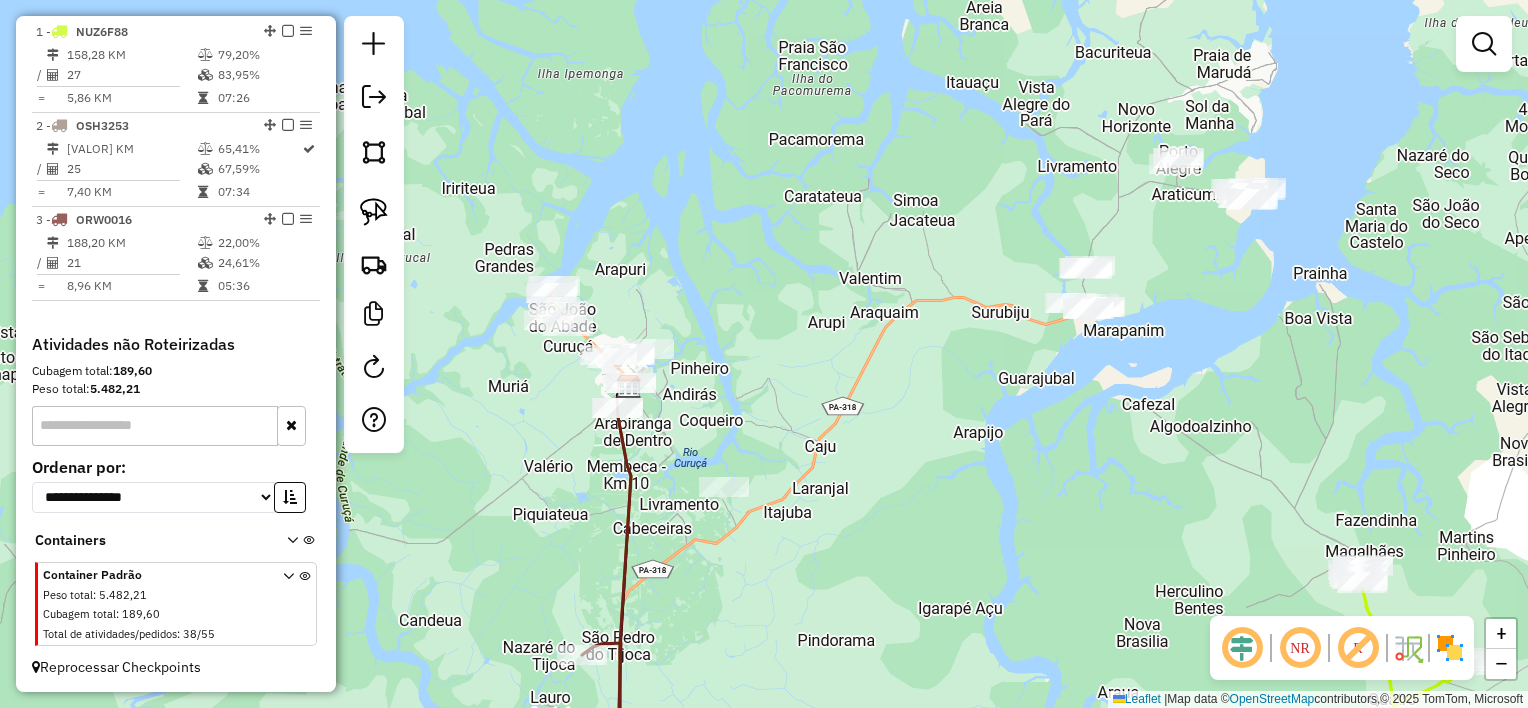 click on "Janela de atendimento Grade de atendimento Capacidade Transportadoras Veículos Cliente Pedidos  Rotas Selecione os dias de semana para filtrar as janelas de atendimento  Seg   Ter   Qua   Qui   Sex   Sáb   Dom  Informe o período da janela de atendimento: De: Até:  Filtrar exatamente a janela do cliente  Considerar janela de atendimento padrão  Selecione os dias de semana para filtrar as grades de atendimento  Seg   Ter   Qua   Qui   Sex   Sáb   Dom   Considerar clientes sem dia de atendimento cadastrado  Clientes fora do dia de atendimento selecionado Filtrar as atividades entre os valores definidos abaixo:  Peso mínimo:   Peso máximo:   Cubagem mínima:   Cubagem máxima:   De:   Até:  Filtrar as atividades entre o tempo de atendimento definido abaixo:  De:   Até:   Considerar capacidade total dos clientes não roteirizados Transportadora: Selecione um ou mais itens Tipo de veículo: Selecione um ou mais itens Veículo: Selecione um ou mais itens Motorista: Selecione um ou mais itens Nome: Rótulo:" 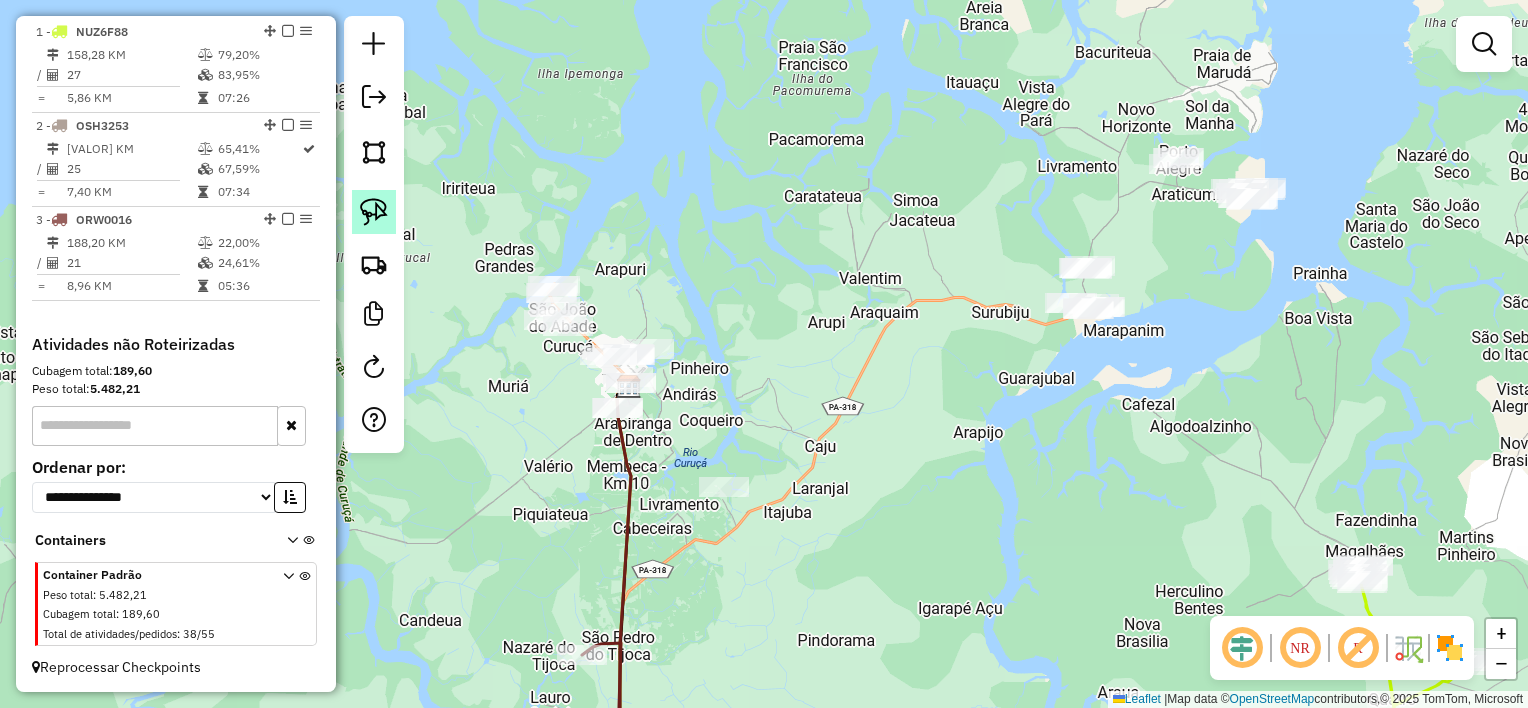 click 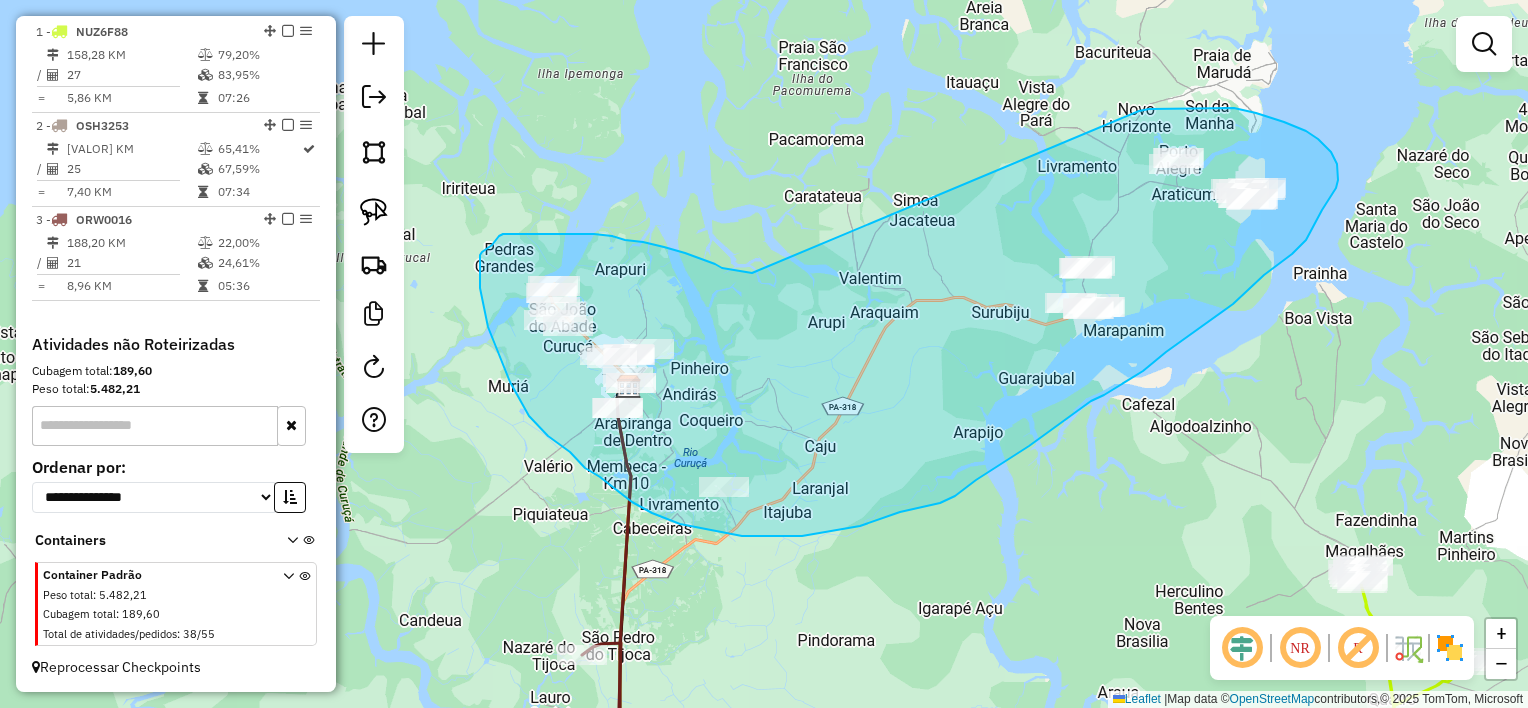 drag, startPoint x: 752, startPoint y: 273, endPoint x: 1128, endPoint y: 113, distance: 408.62698 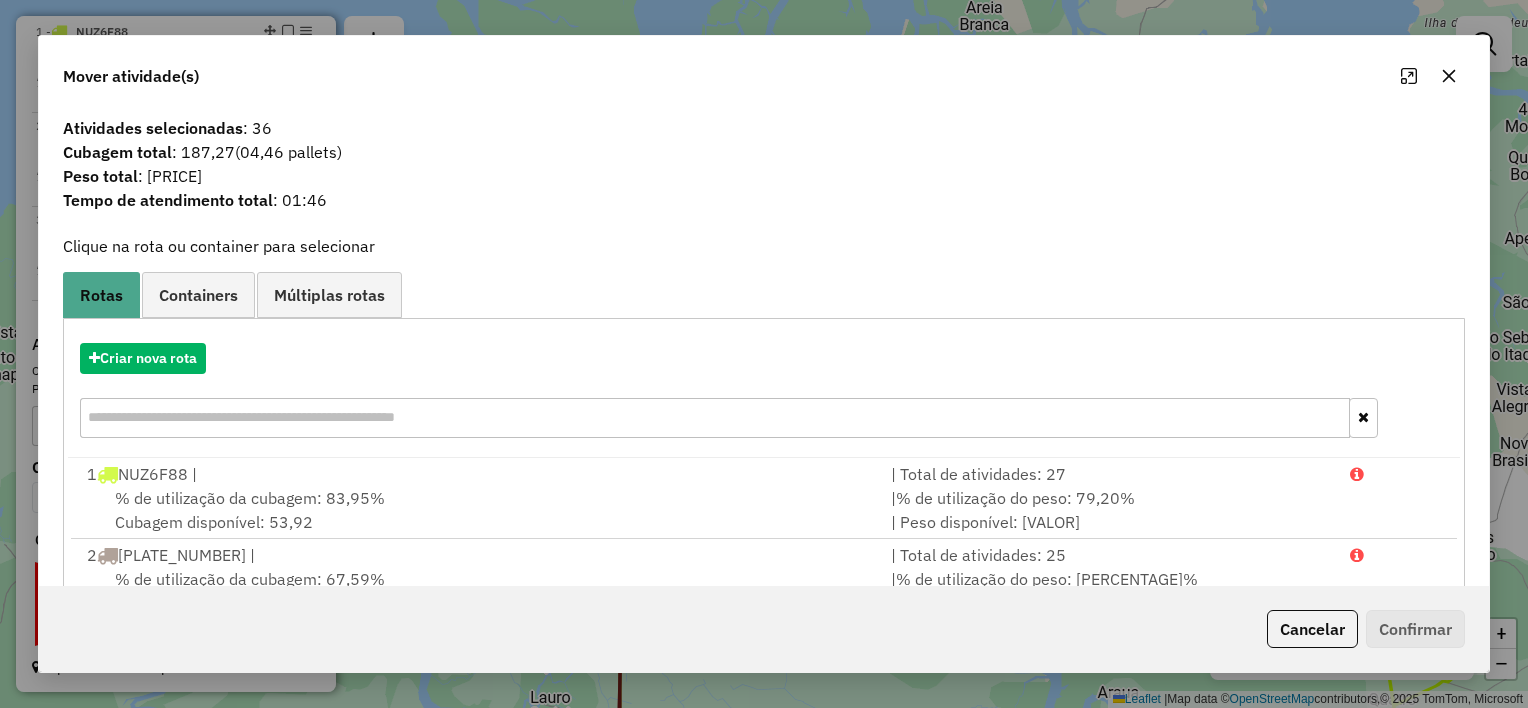 click 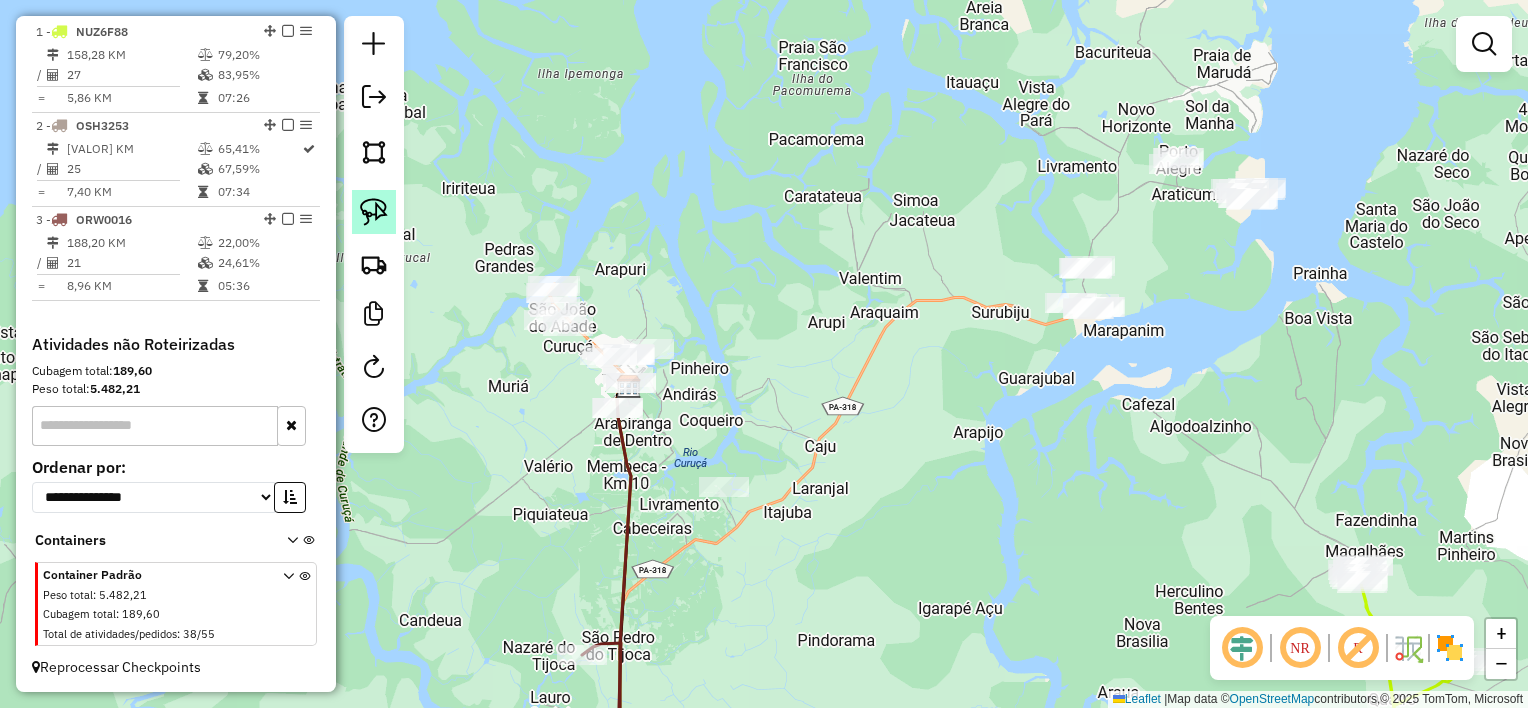 drag, startPoint x: 375, startPoint y: 207, endPoint x: 644, endPoint y: 202, distance: 269.04648 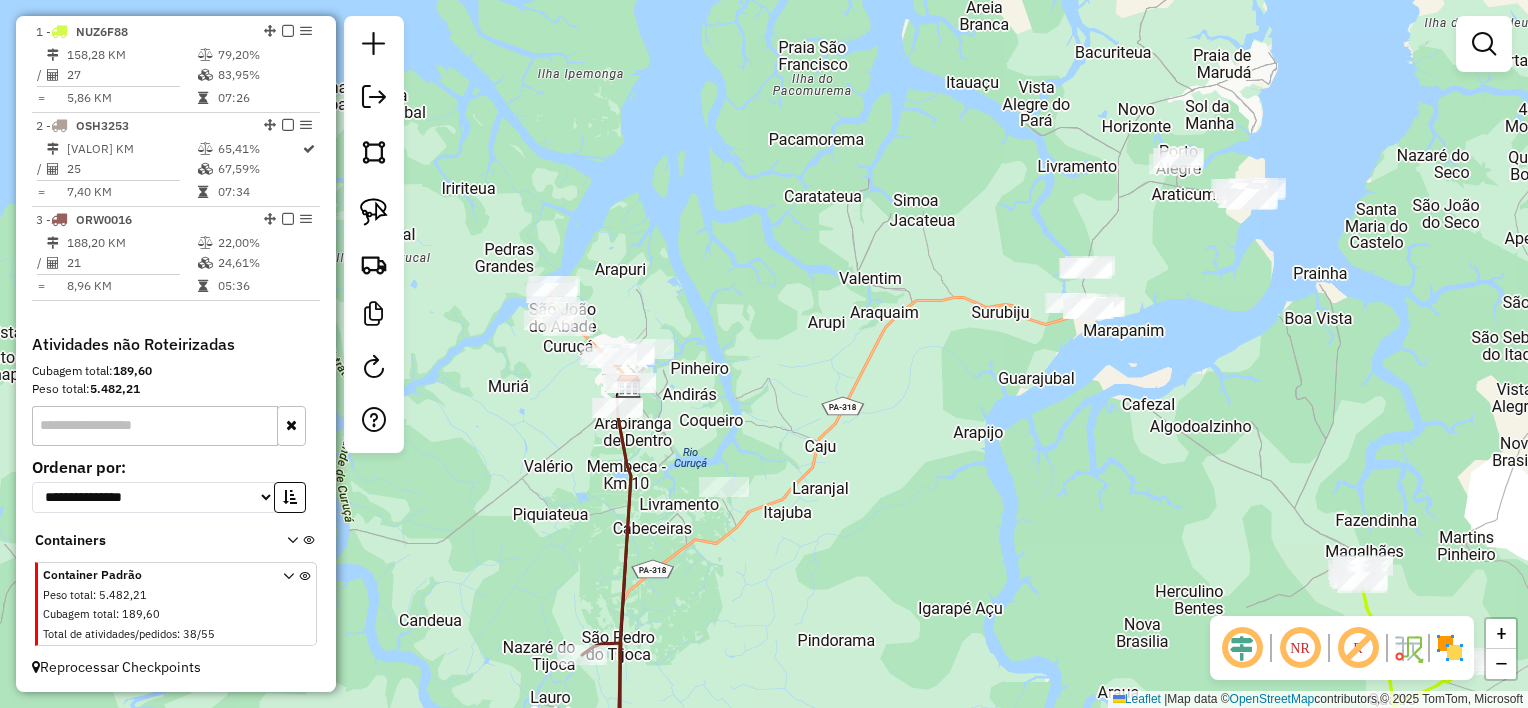 click 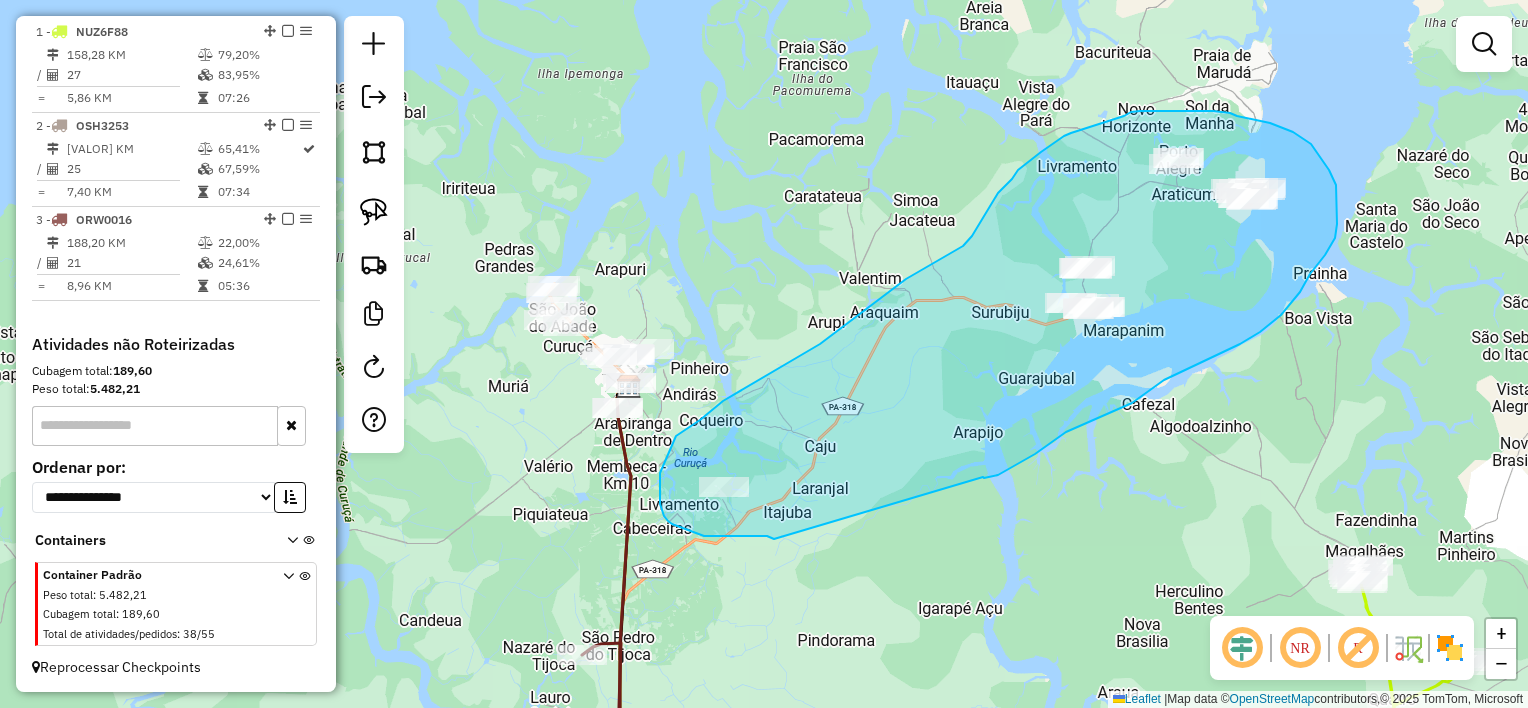 drag, startPoint x: 983, startPoint y: 477, endPoint x: 774, endPoint y: 539, distance: 218.00229 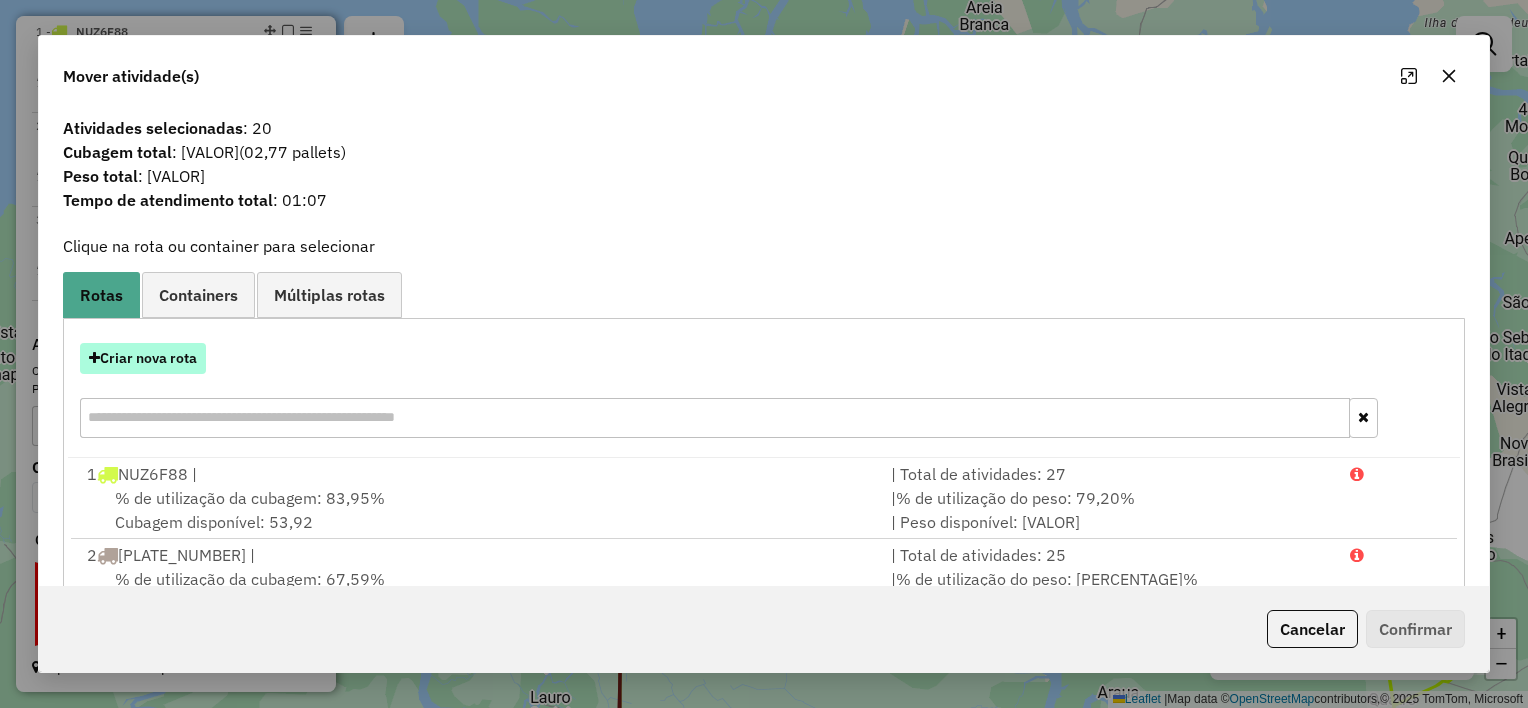 click on "Criar nova rota" at bounding box center [143, 358] 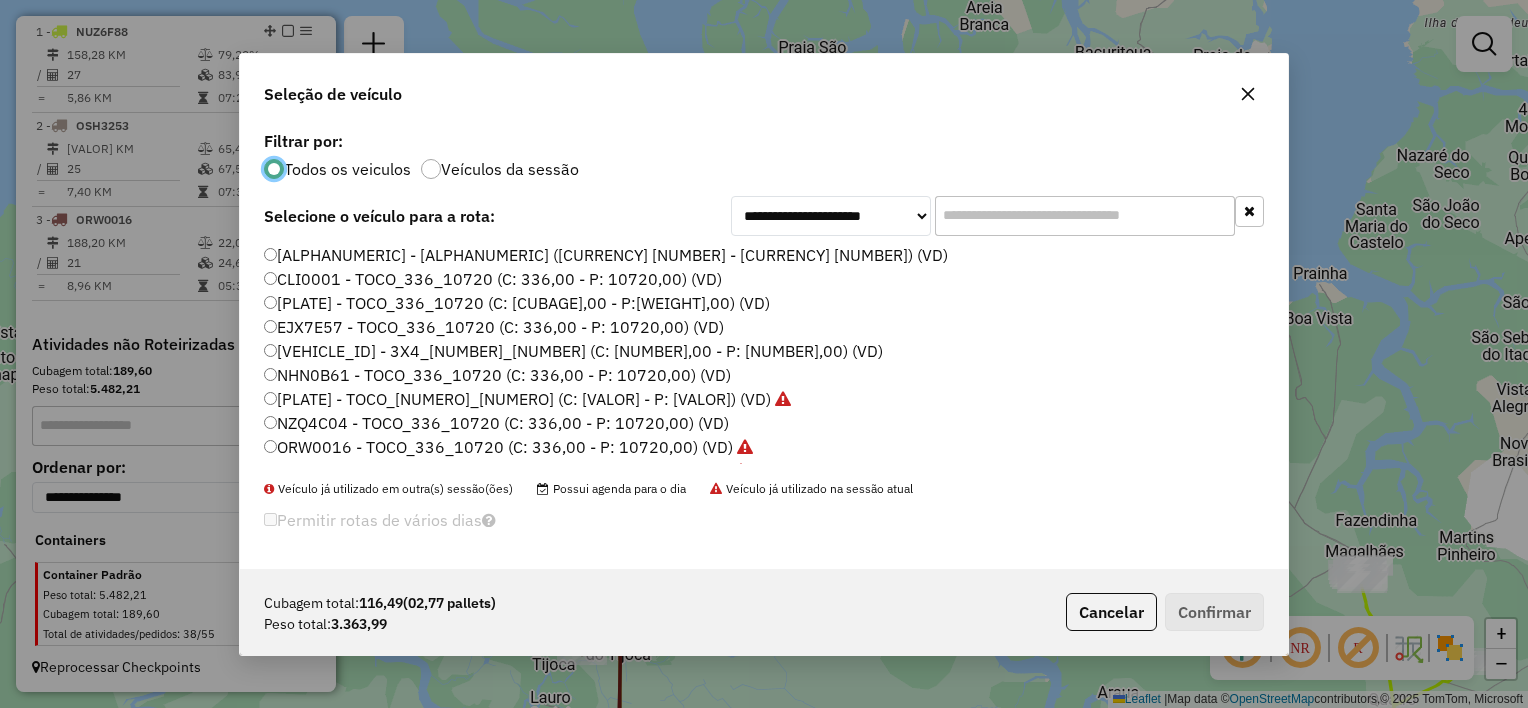 scroll, scrollTop: 10, scrollLeft: 6, axis: both 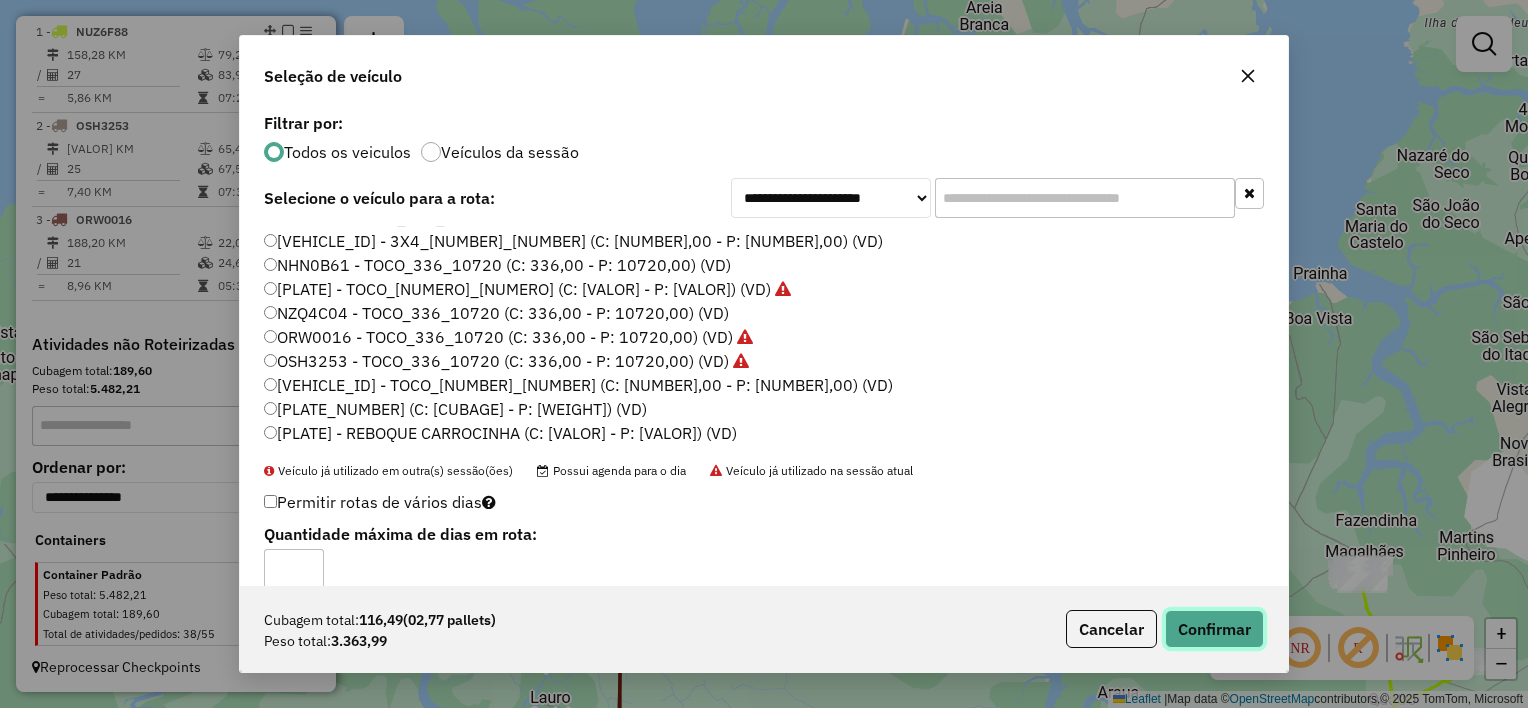click on "Confirmar" 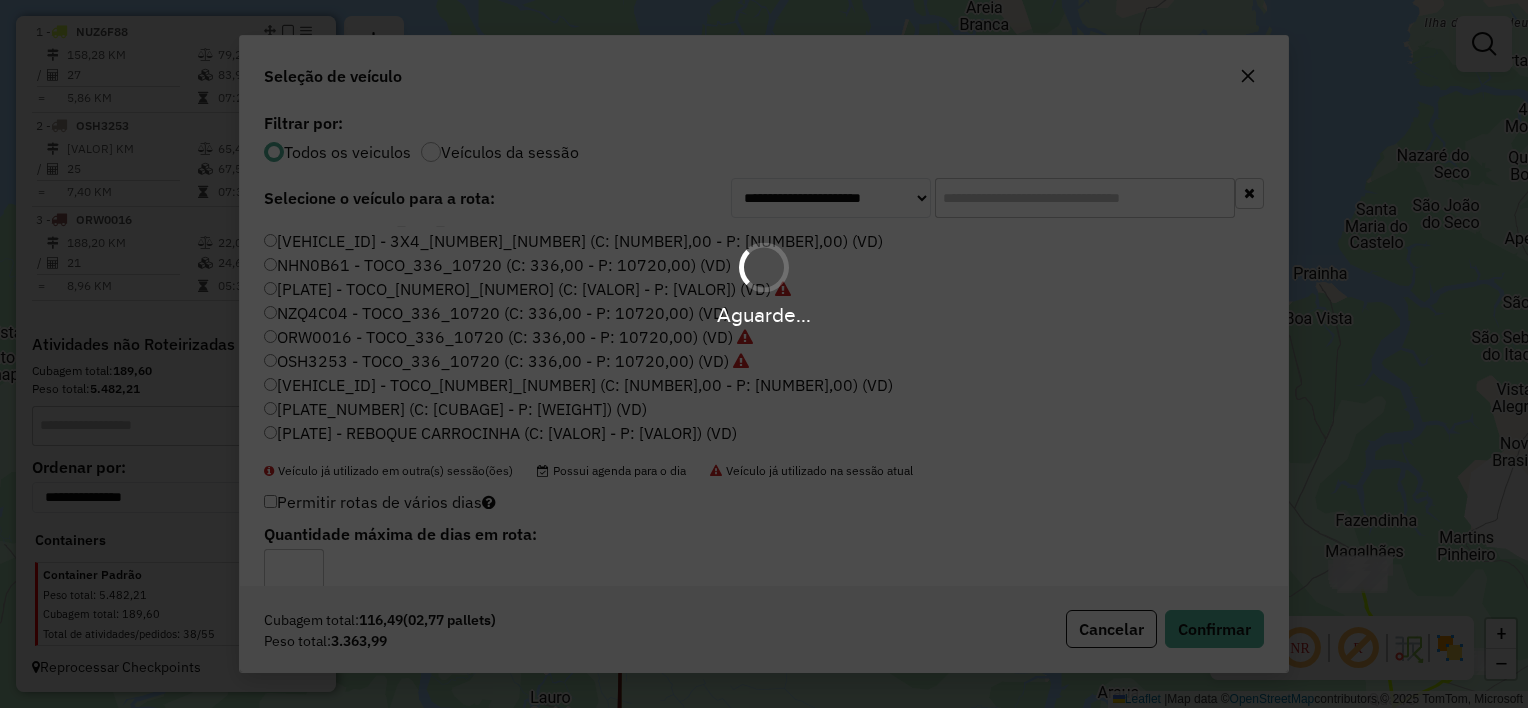 scroll, scrollTop: 772, scrollLeft: 0, axis: vertical 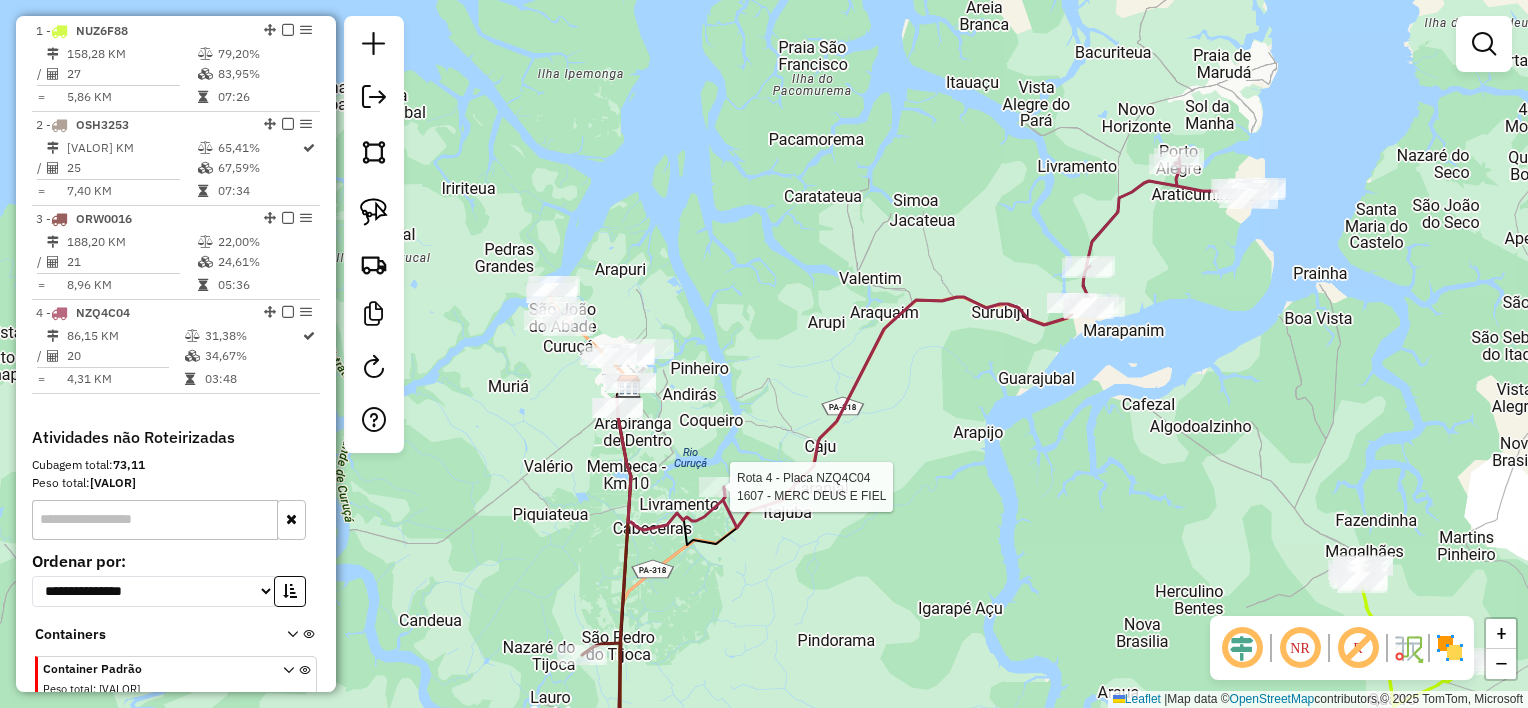 select on "**********" 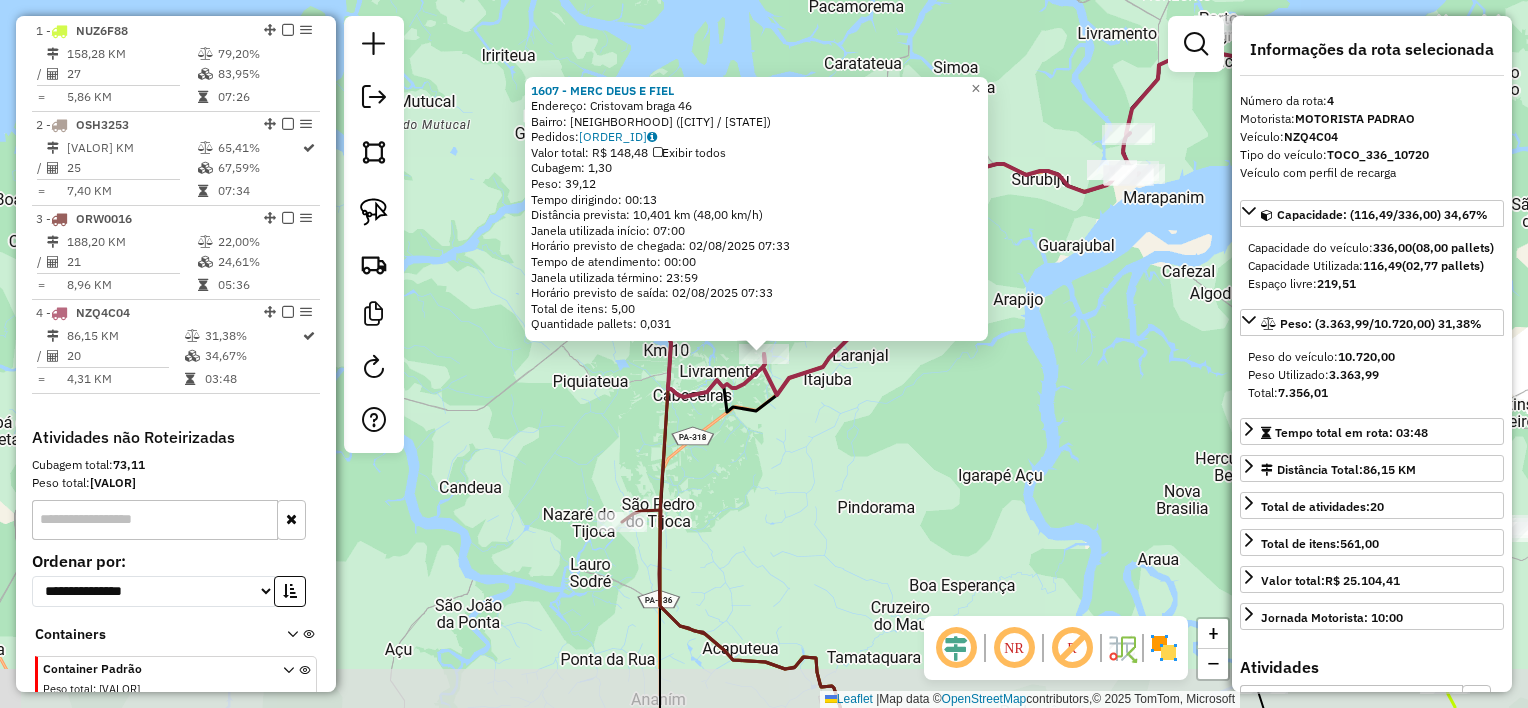 scroll, scrollTop: 866, scrollLeft: 0, axis: vertical 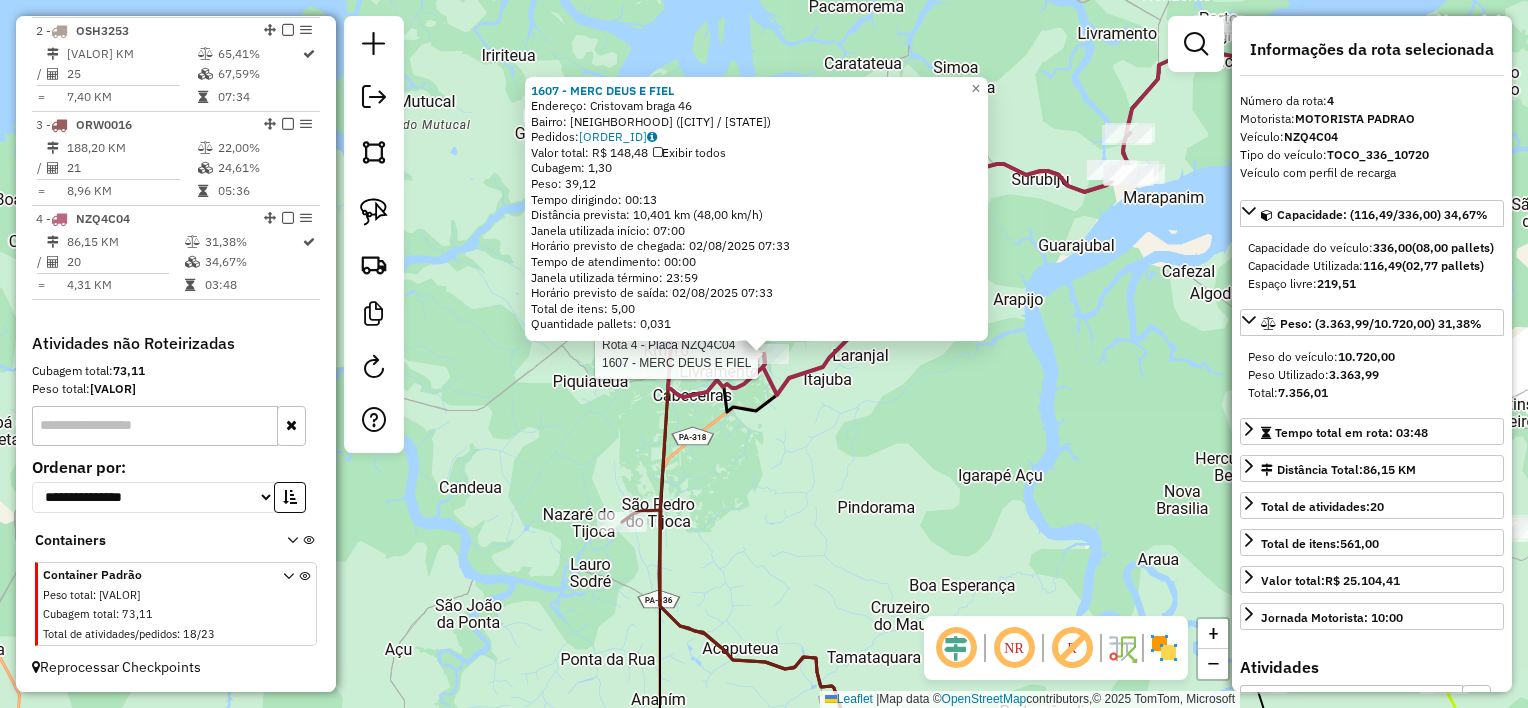 click on "Rota 4 - Placa NZQ4C04  1607 - MERC DEUS E FIEL 1607 - MERC DEUS E FIEL  Endereço:  Cristovam braga 46   Bairro: CENTRO ([CITY] / [STATE])   Pedidos:  01050257   Valor total: R$ 148,48   Exibir todos   Cubagem: 1,30  Peso: 39,12  Tempo dirigindo: 00:13   Distância prevista: 10,401 km (48,00 km/h)   Janela utilizada início: 07:00   Horário previsto de chegada: 02/08/2025 07:33   Tempo de atendimento: 00:00   Janela utilizada término: 23:59   Horário previsto de saída: 02/08/2025 07:33   Total de itens: 5,00   Quantidade pallets: 0,031  × Janela de atendimento Grade de atendimento Capacidade Transportadoras Veículos Cliente Pedidos  Rotas Selecione os dias de semana para filtrar as janelas de atendimento  Seg   Ter   Qua   Qui   Sex   Sáb   Dom  Informe o período da janela de atendimento: De: Até:  Filtrar exatamente a janela do cliente  Considerar janela de atendimento padrão  Selecione os dias de semana para filtrar as grades de atendimento  Seg   Ter   Qua   Qui   Sex   Sáb   Dom   Peso mínimo:  +" 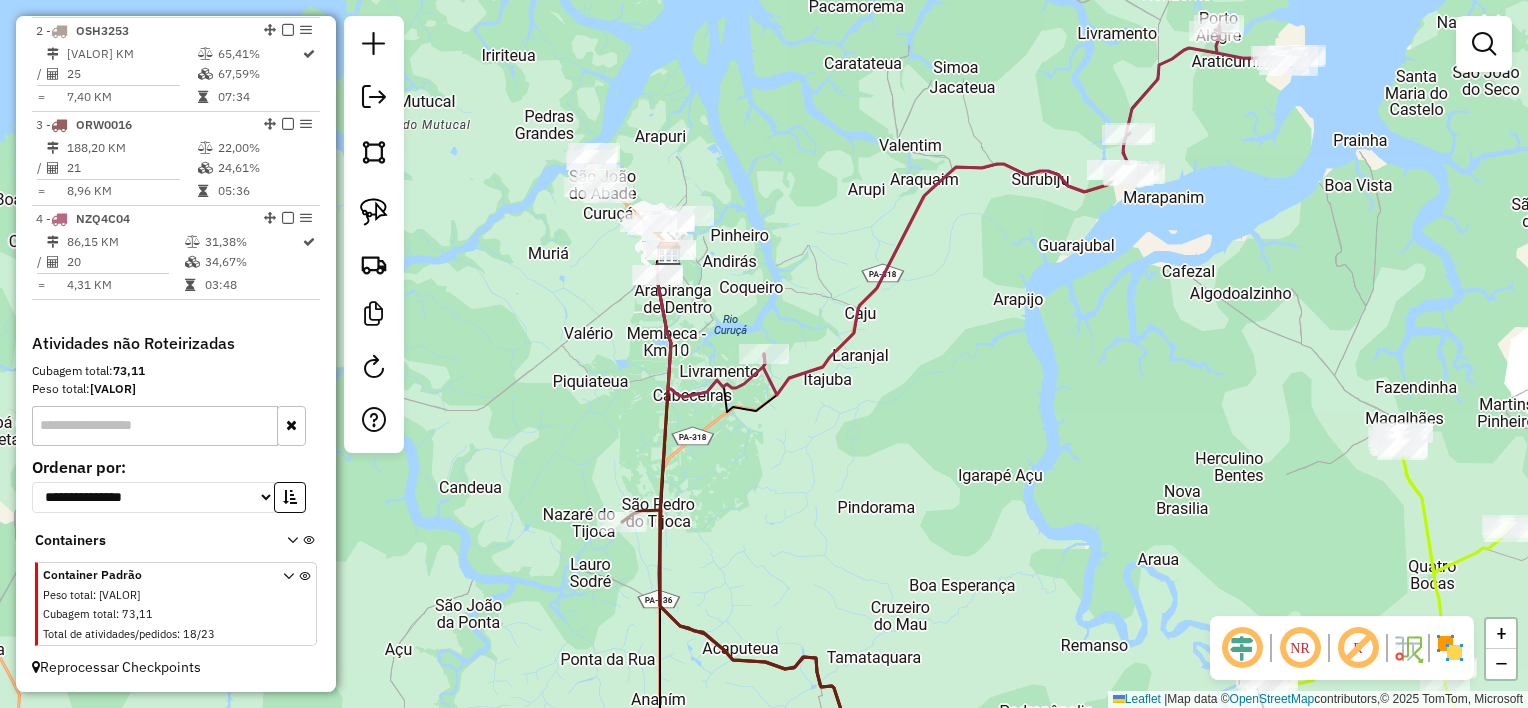 click on "Janela de atendimento Grade de atendimento Capacidade Transportadoras Veículos Cliente Pedidos  Rotas Selecione os dias de semana para filtrar as janelas de atendimento  Seg   Ter   Qua   Qui   Sex   Sáb   Dom  Informe o período da janela de atendimento: De: Até:  Filtrar exatamente a janela do cliente  Considerar janela de atendimento padrão  Selecione os dias de semana para filtrar as grades de atendimento  Seg   Ter   Qua   Qui   Sex   Sáb   Dom   Considerar clientes sem dia de atendimento cadastrado  Clientes fora do dia de atendimento selecionado Filtrar as atividades entre os valores definidos abaixo:  Peso mínimo:   Peso máximo:   Cubagem mínima:   Cubagem máxima:   De:   Até:  Filtrar as atividades entre o tempo de atendimento definido abaixo:  De:   Até:   Considerar capacidade total dos clientes não roteirizados Transportadora: Selecione um ou mais itens Tipo de veículo: Selecione um ou mais itens Veículo: Selecione um ou mais itens Motorista: Selecione um ou mais itens Nome: Rótulo:" 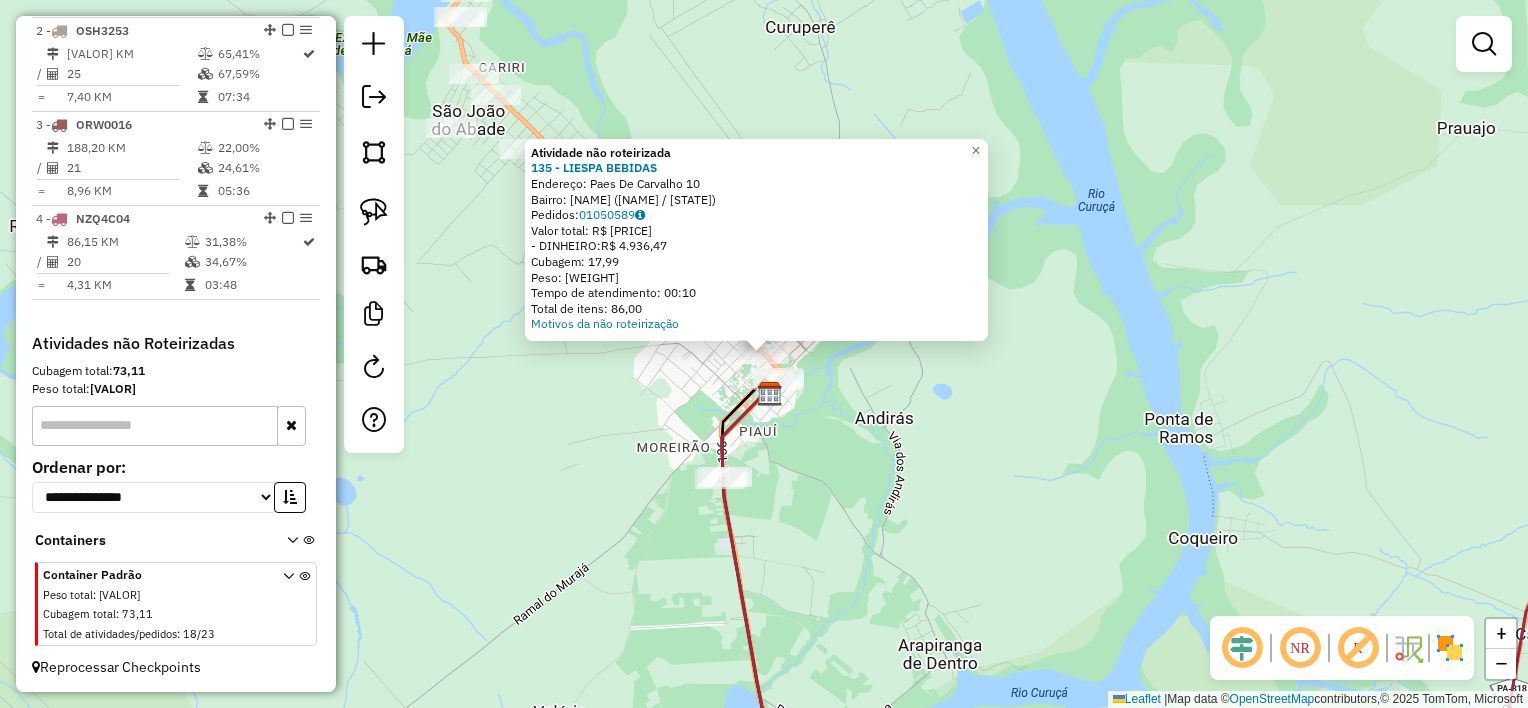 click on "Atividade não roteirizada 135 - LIESPA BEBIDAS  Endereço:  [NAME] [NUMBER]   Bairro: [NAME] ([NAME] / [STATE])   Pedidos:  [ORDER_ID]   Valor total: R$ [PRICE]   - DINHEIRO:  R$ [PRICE]   Cubagem: [CUBAGE]   Peso: [WEIGHT]   Tempo de atendimento: [TIME]   Total de itens: [ITEMS]  Motivos da não roteirização × Janela de atendimento Grade de atendimento Capacidade Transportadoras Veículos Cliente Pedidos  Rotas Selecione os dias de semana para filtrar as janelas de atendimento  Seg   Ter   Qua   Qui   Sex   Sáb   Dom  Informe o período da janela de atendimento: De: Até:  Filtrar exatamente a janela do cliente  Considerar janela de atendimento padrão  Selecione os dias de semana para filtrar as grades de atendimento  Seg   Ter   Qua   Qui   Sex   Sáb   Dom   Considerar clientes sem dia de atendimento cadastrado  Clientes fora do dia de atendimento selecionado Filtrar as atividades entre os valores definidos abaixo:  Peso mínimo:   Peso máximo:   Cubagem mínima:   Cubagem máxima:   De:   Até:   De:  Nome:" 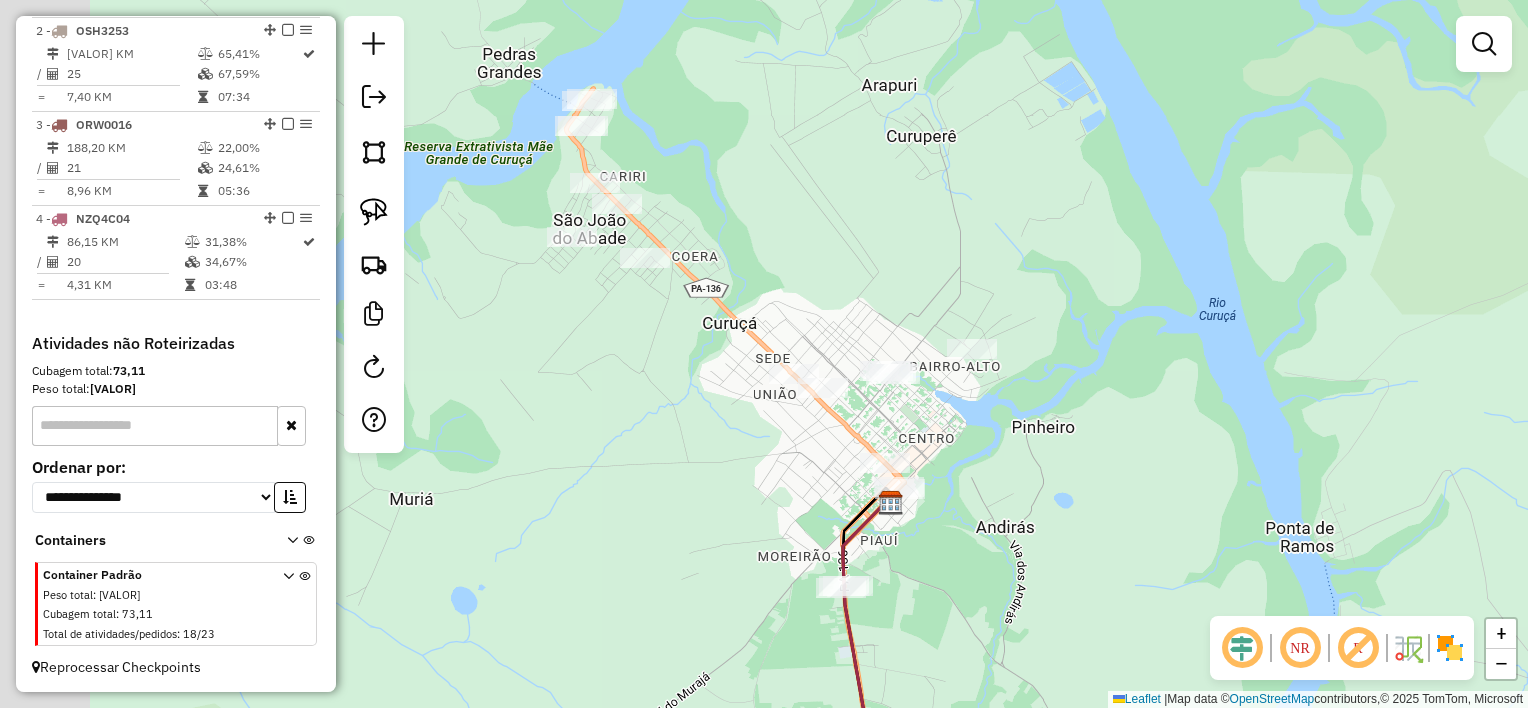 drag, startPoint x: 832, startPoint y: 338, endPoint x: 953, endPoint y: 465, distance: 175.4138 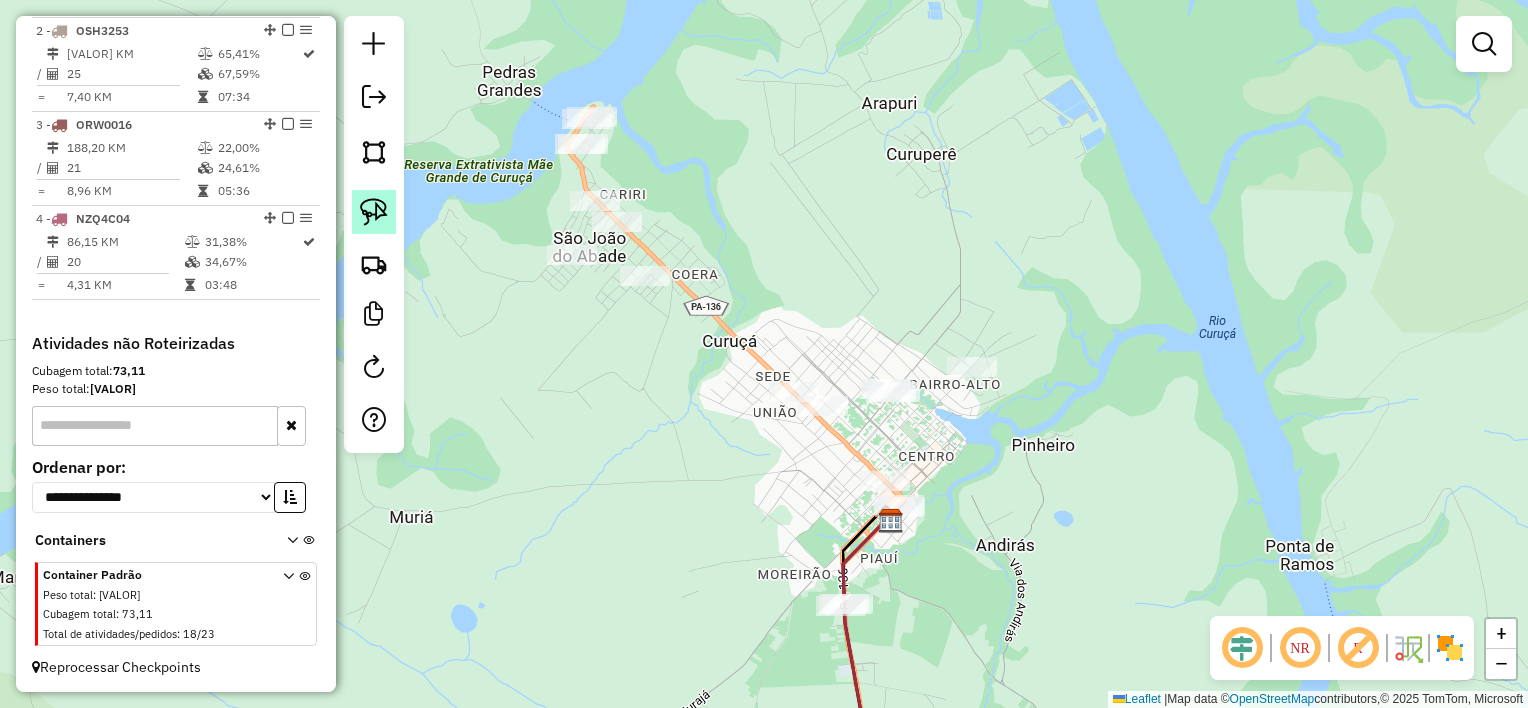 click 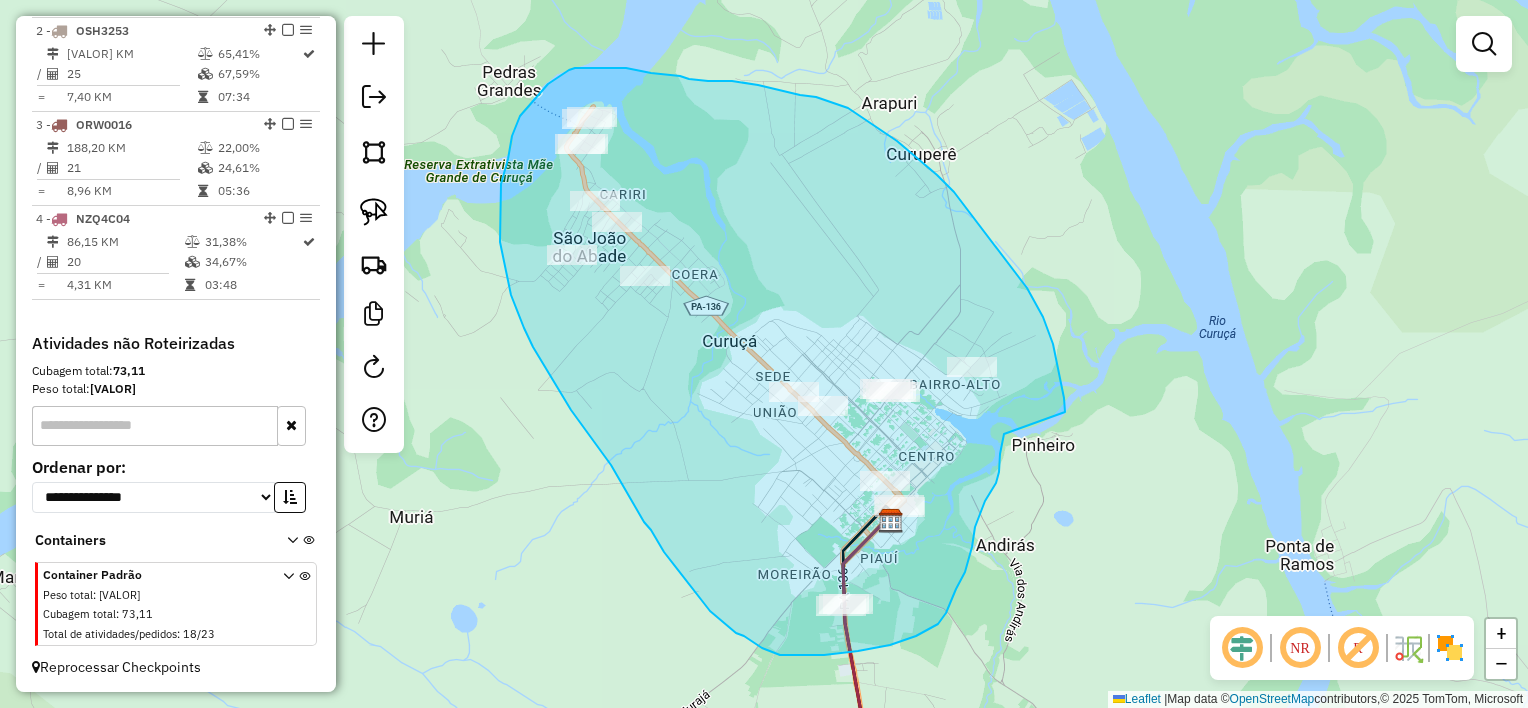 drag, startPoint x: 1062, startPoint y: 393, endPoint x: 1004, endPoint y: 434, distance: 71.02816 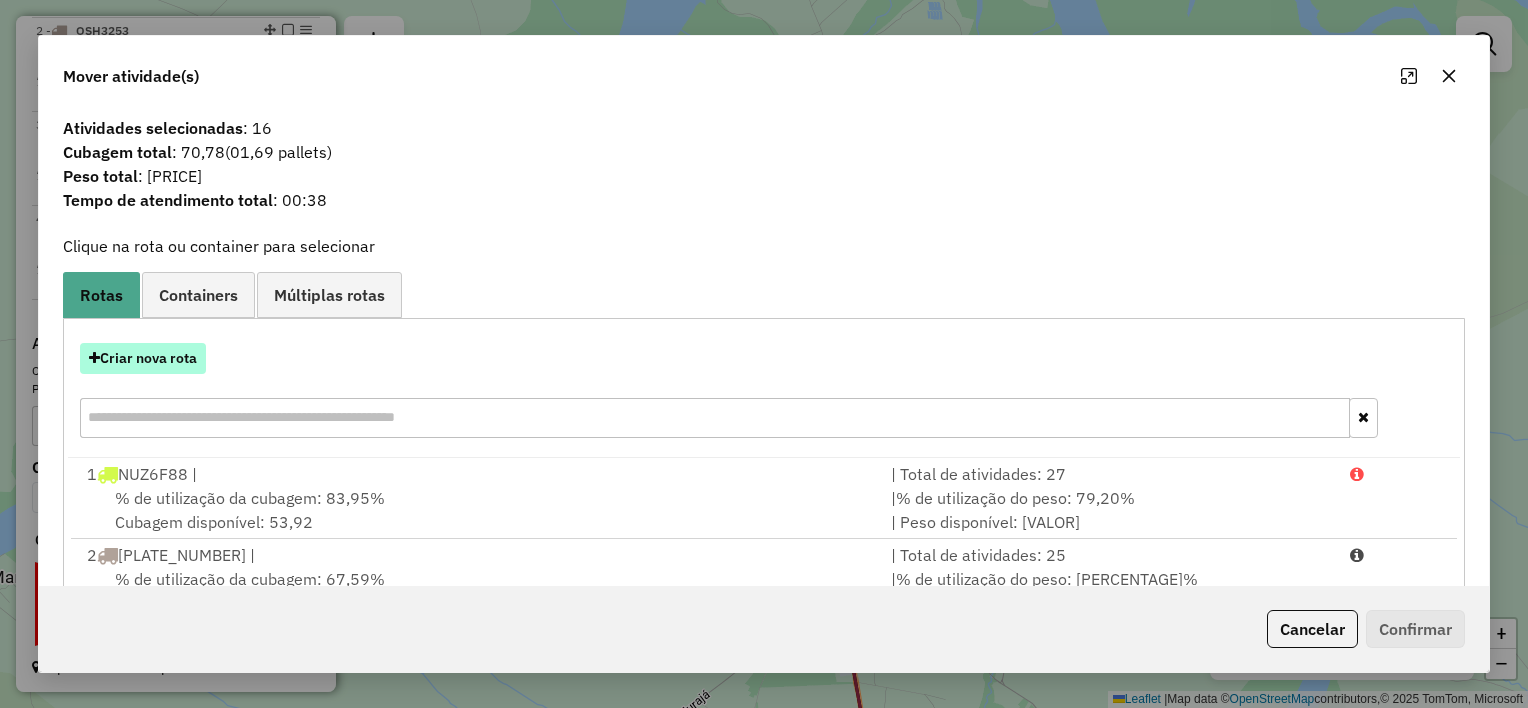 click on "Criar nova rota" at bounding box center [143, 358] 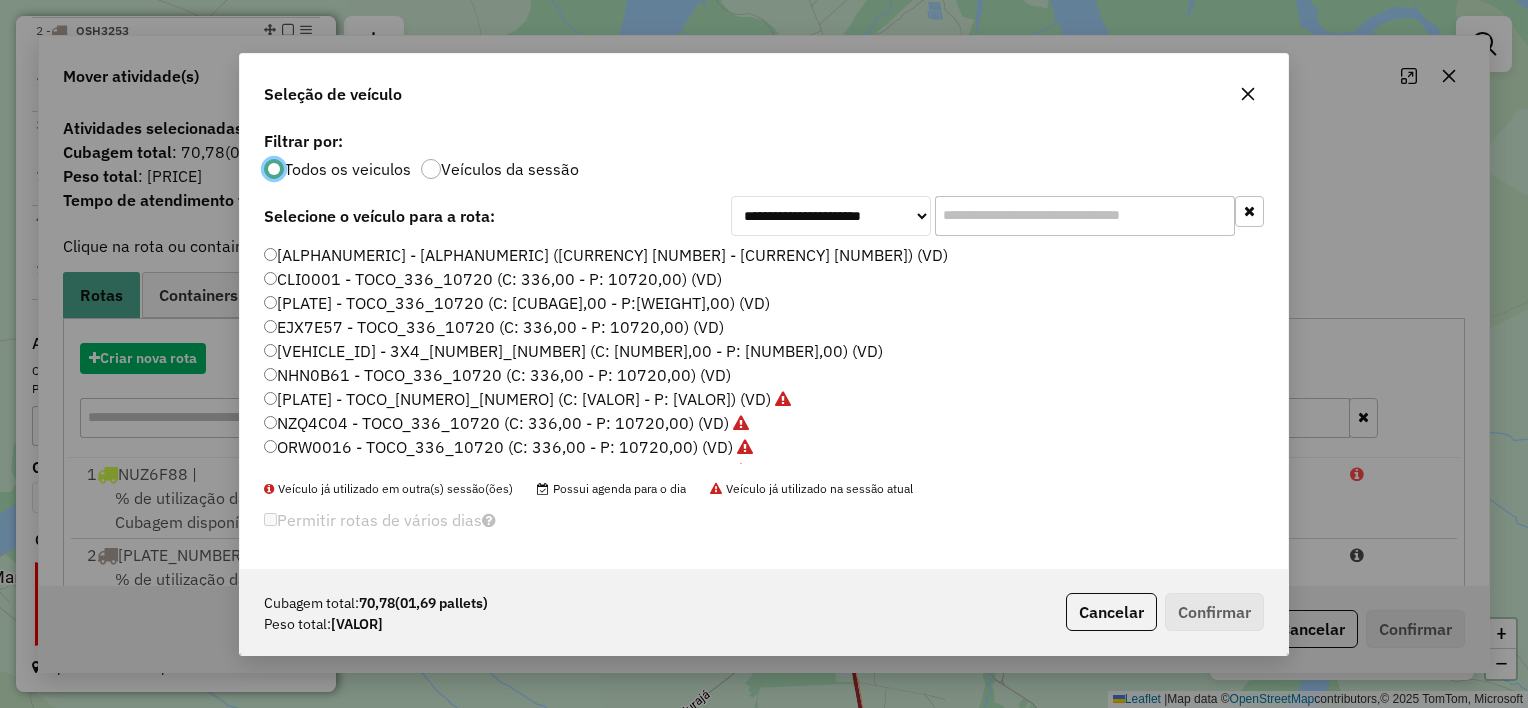 scroll, scrollTop: 10, scrollLeft: 6, axis: both 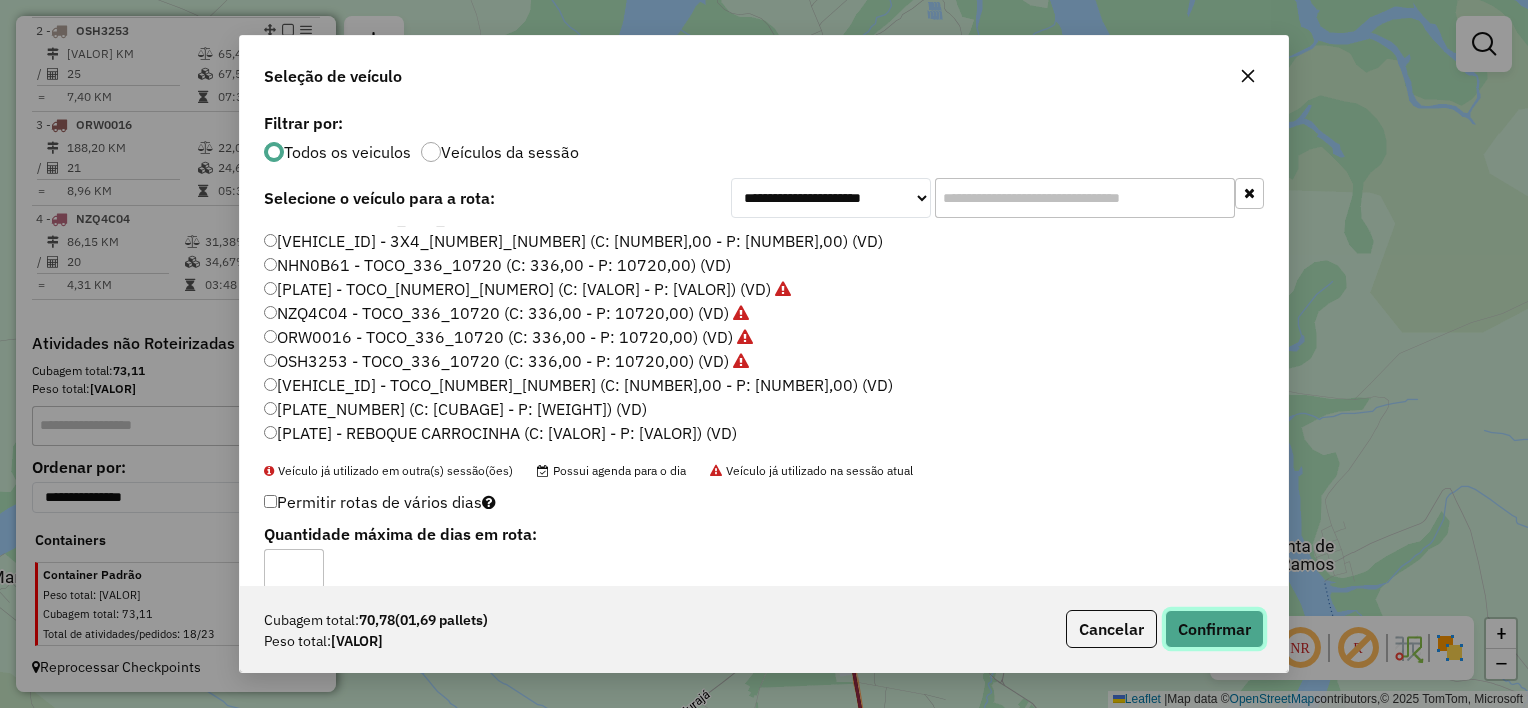 click on "Confirmar" 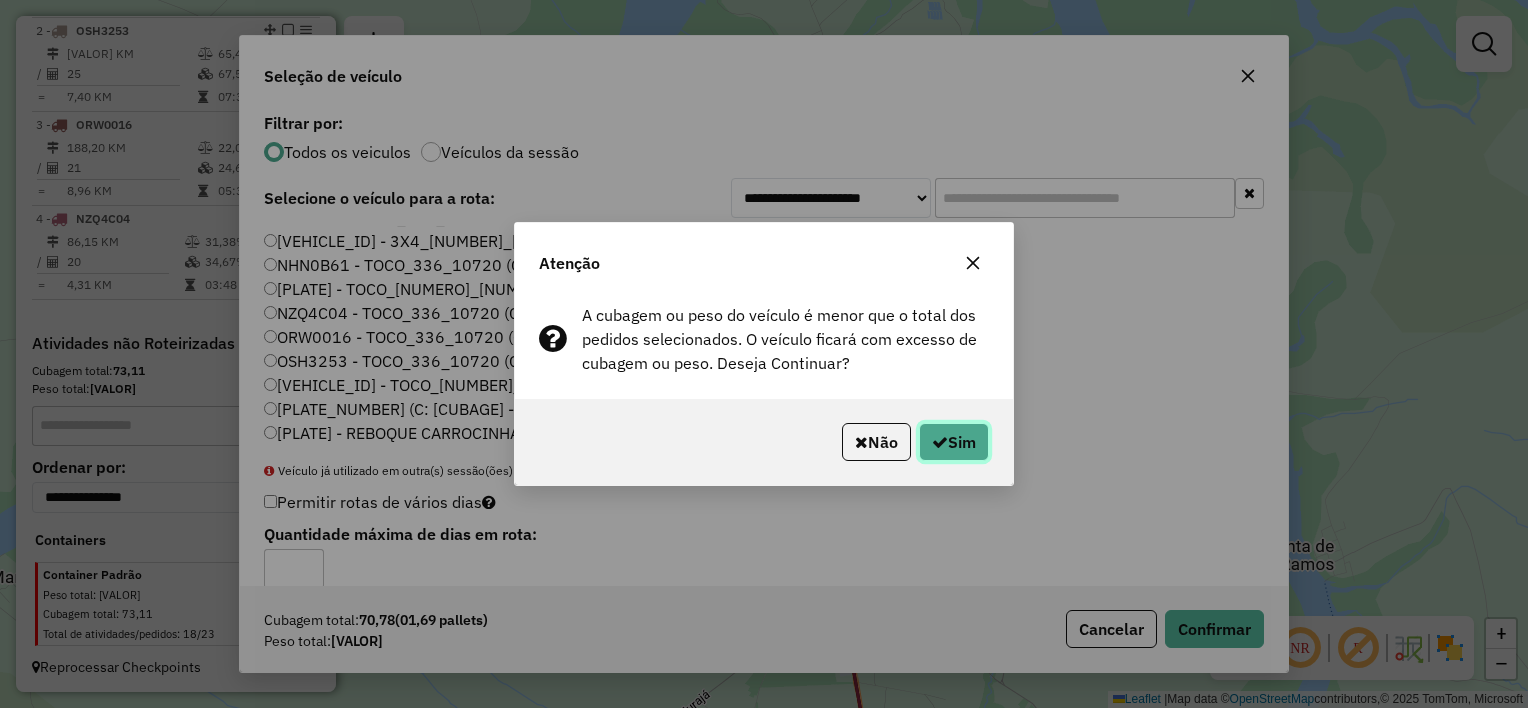 click 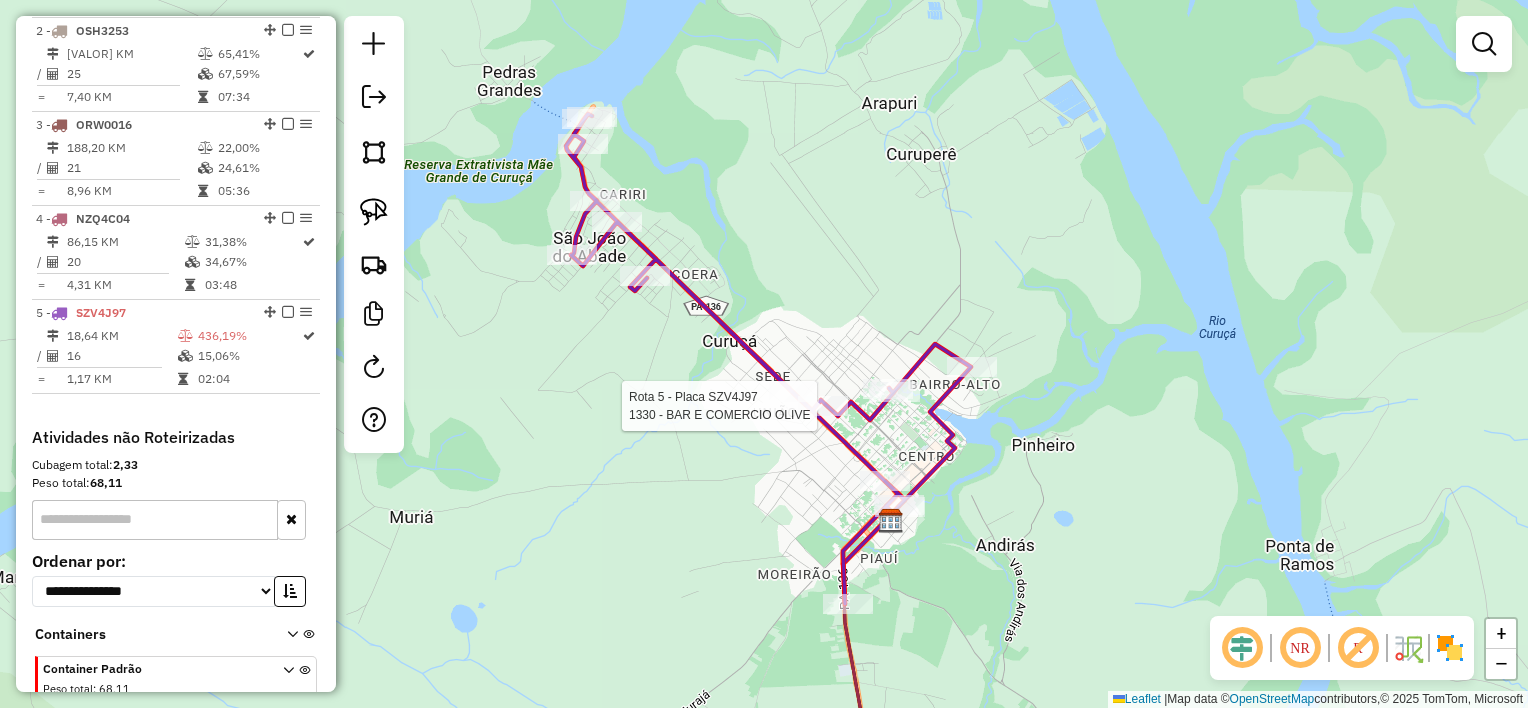 scroll, scrollTop: 960, scrollLeft: 0, axis: vertical 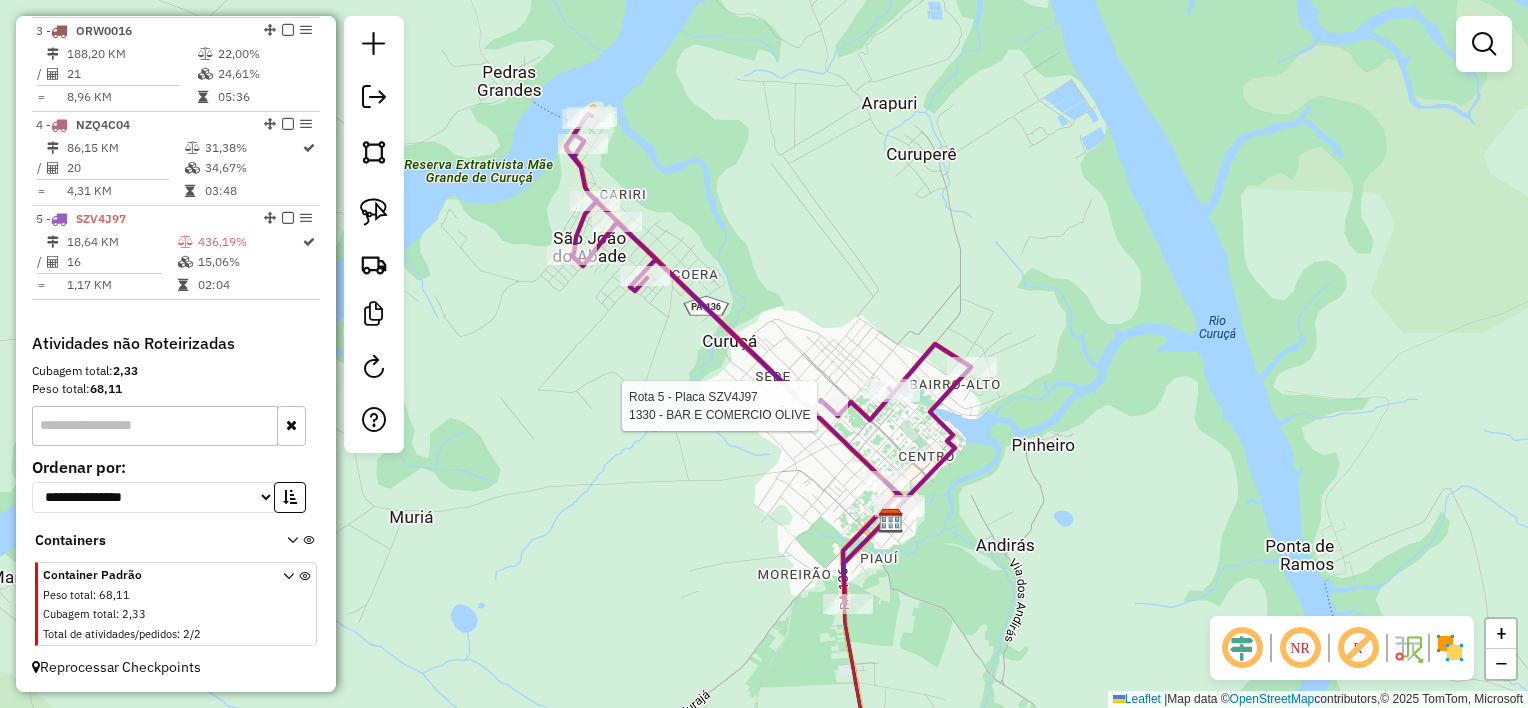 select on "**********" 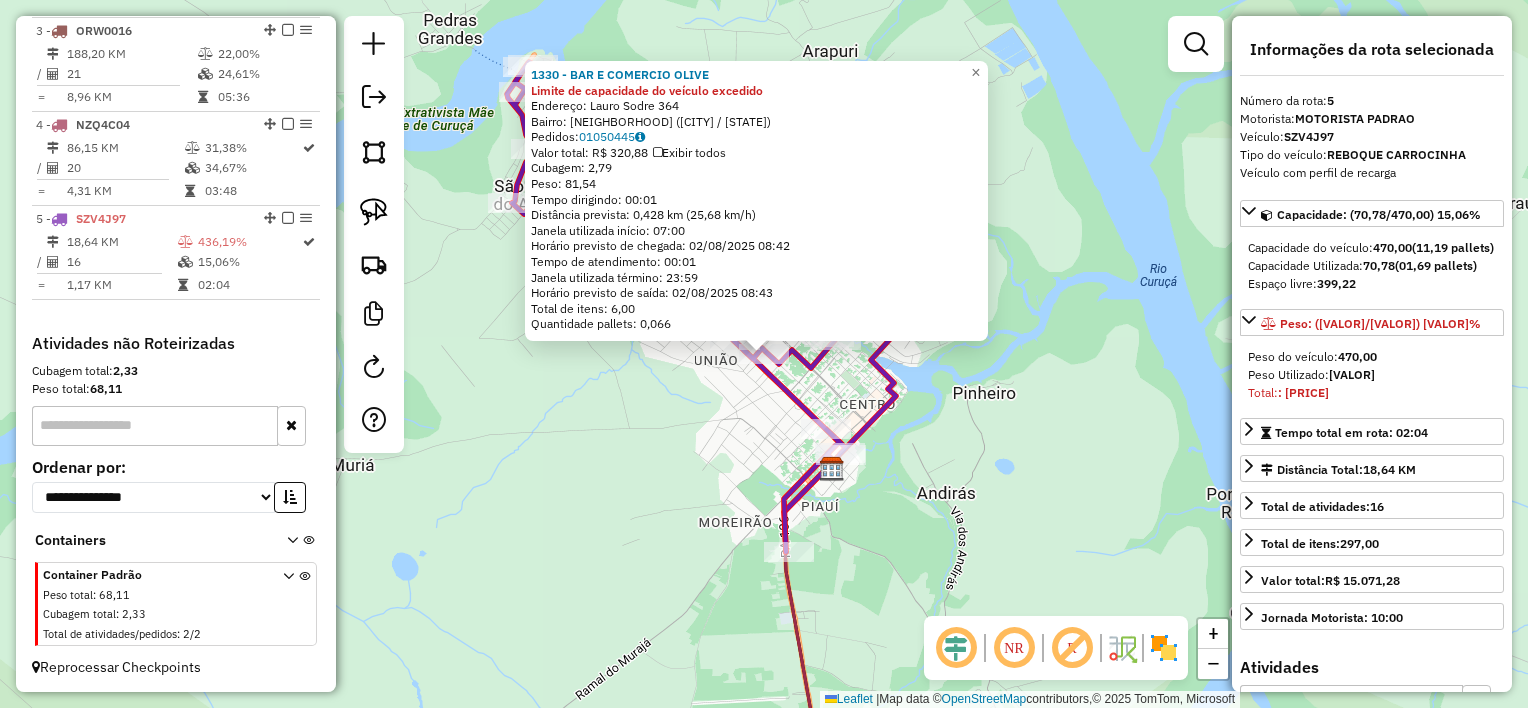 drag, startPoint x: 886, startPoint y: 532, endPoint x: 855, endPoint y: 547, distance: 34.43835 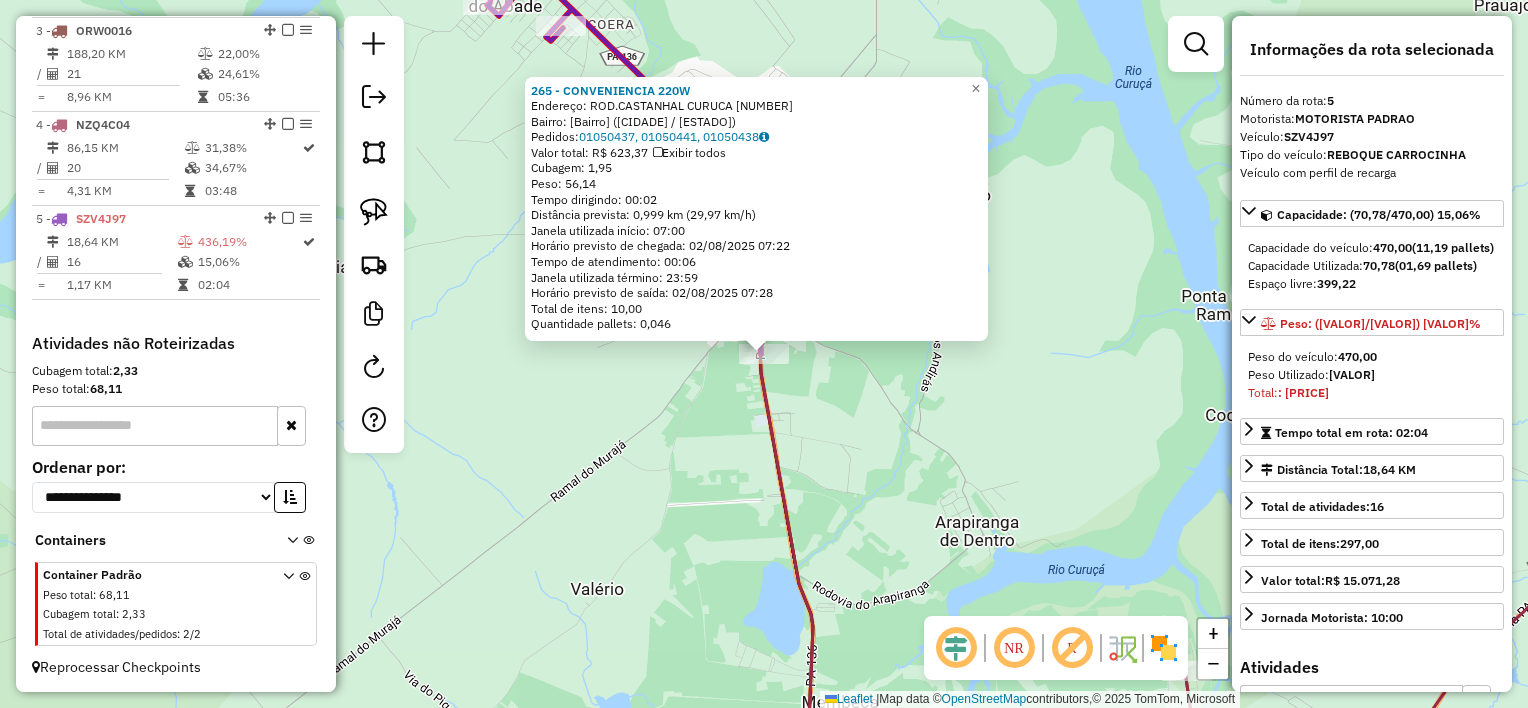 drag, startPoint x: 800, startPoint y: 383, endPoint x: 797, endPoint y: 373, distance: 10.440307 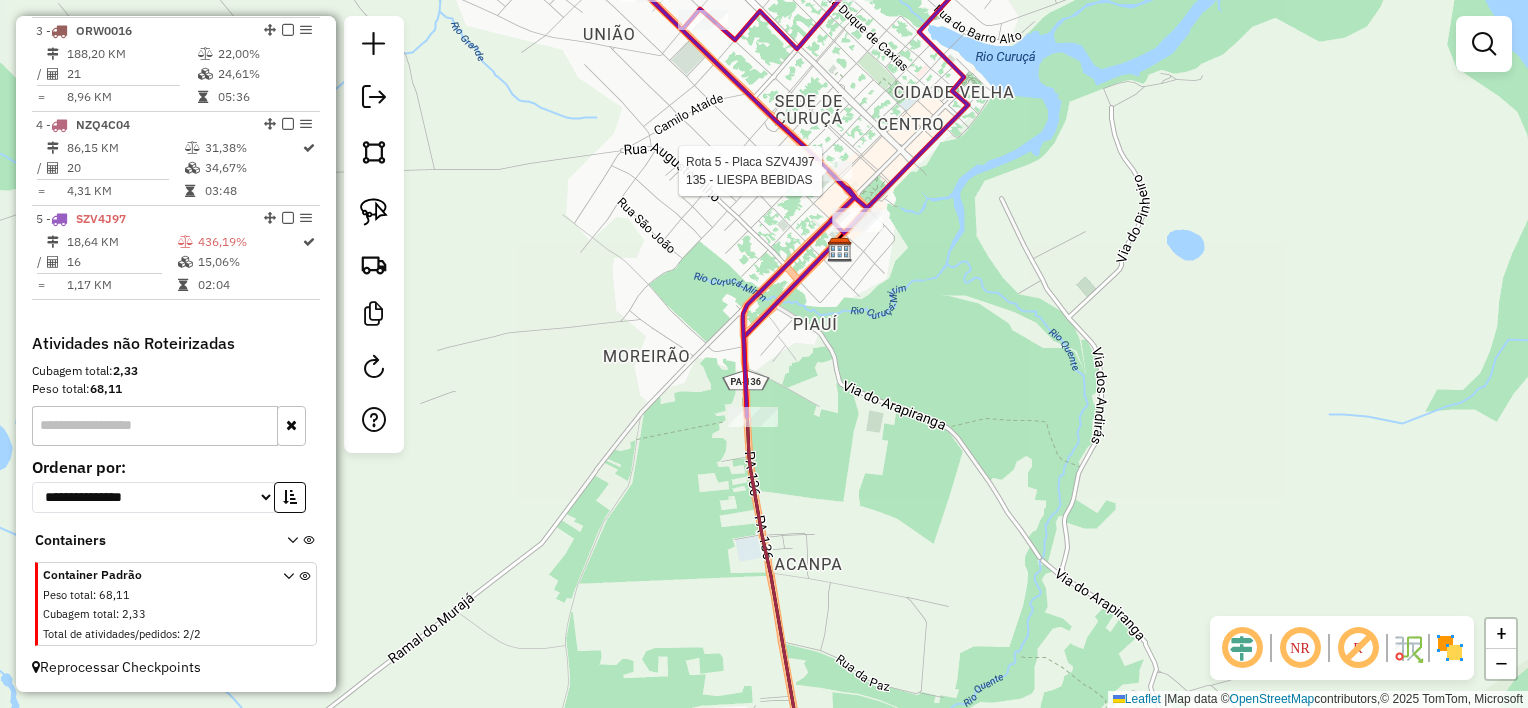 select on "**********" 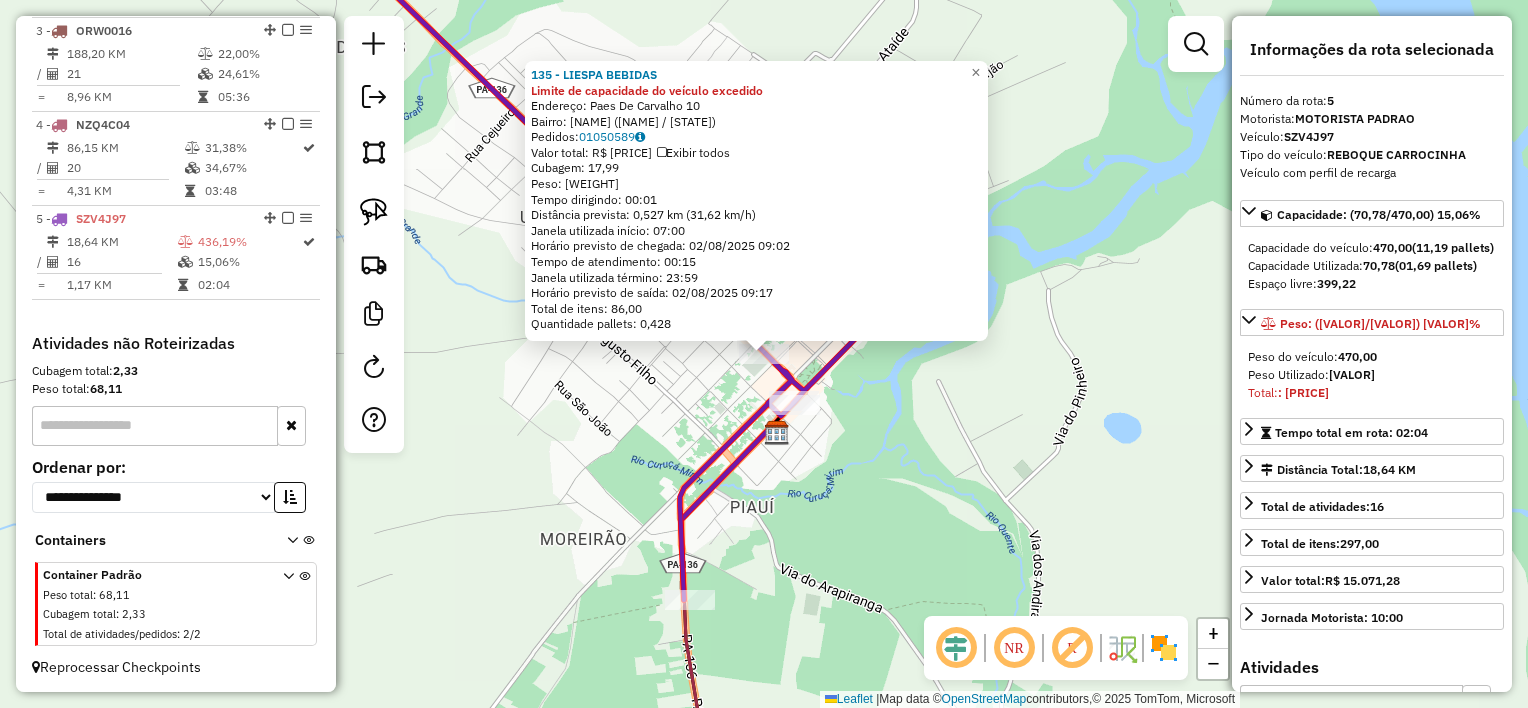 click on "135 - LIESPA BEBIDAS Limite de capacidade do veículo excedido Endereço: [STREET_NAME] [NUMBER] Bairro: [NEIGHBORHOOD] ([CITY] / [STATE]) Pedidos: [ORDER_ID] Valor total: [CURRENCY] [AMOUNT] Exibir todos Cubagem: [CUBAGE] Peso: [WEIGHT] Tempo dirigindo: [TIME] Distância prevista: [DISTANCE] km ([SPEED] km/h) Janela utilizada início: [TIME] Horário previsto de chegada: [DATE] [TIME] Tempo de atendimento: [TIME] Janela utilizada término: [TIME] Horário previsto de saída: [DATE] [TIME] Total de itens: [ITEMS] Quantidade pallets: [PALLETS] × Janela de atendimento Grade de atendimento Capacidade Transportadoras Veículos Cliente Pedidos Rotas Selecione os dias de semana para filtrar as janelas de atendimento Seg Ter Qua Qui Sex Sáb Dom Informe o período da janela de atendimento: De: [TIME] Até: [TIME] Filtrar exatamente a janela do cliente Considerar janela de atendimento padrão Selecione os dias de semana para filtrar as grades de atendimento Seg Ter Qua Qui Sex Sáb Dom Peso mínimo: De: [WEIGHT]" 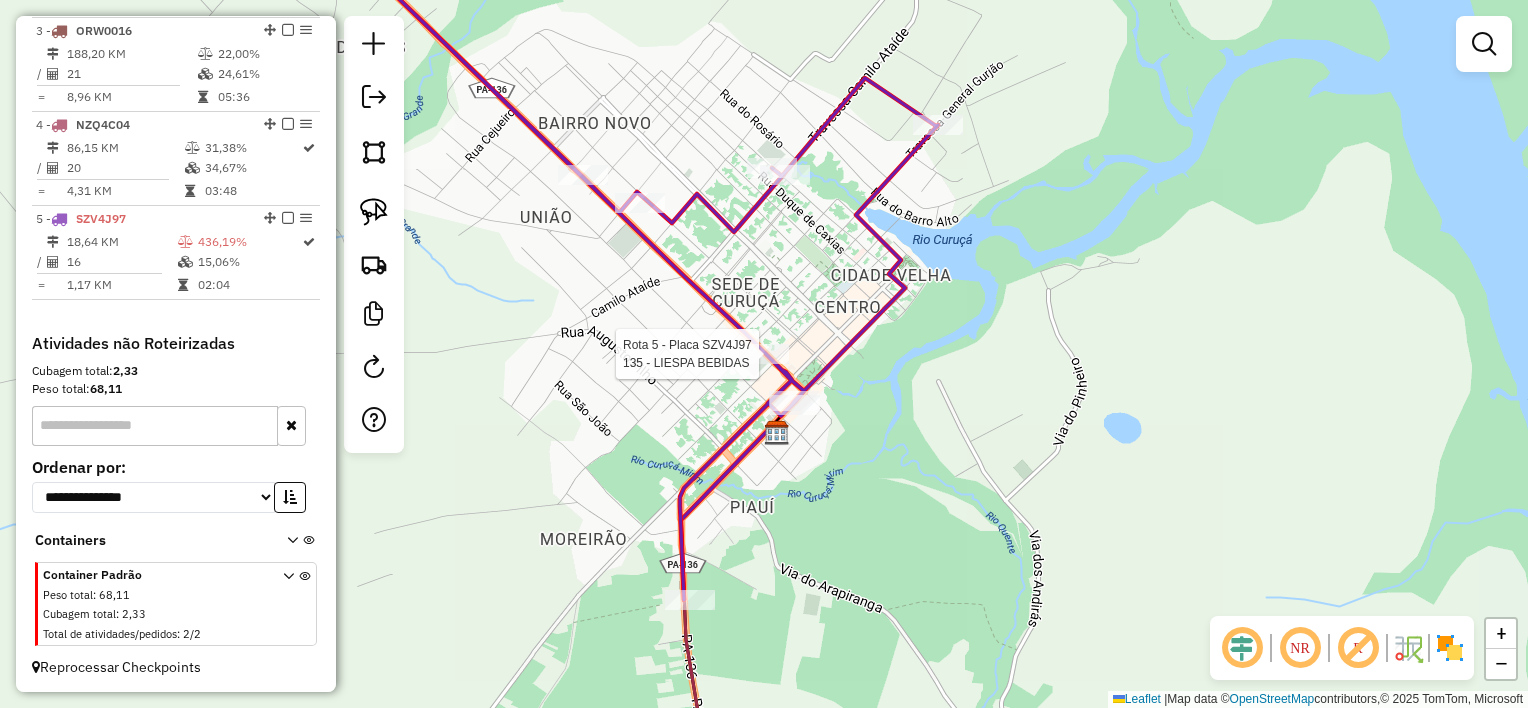 select on "**********" 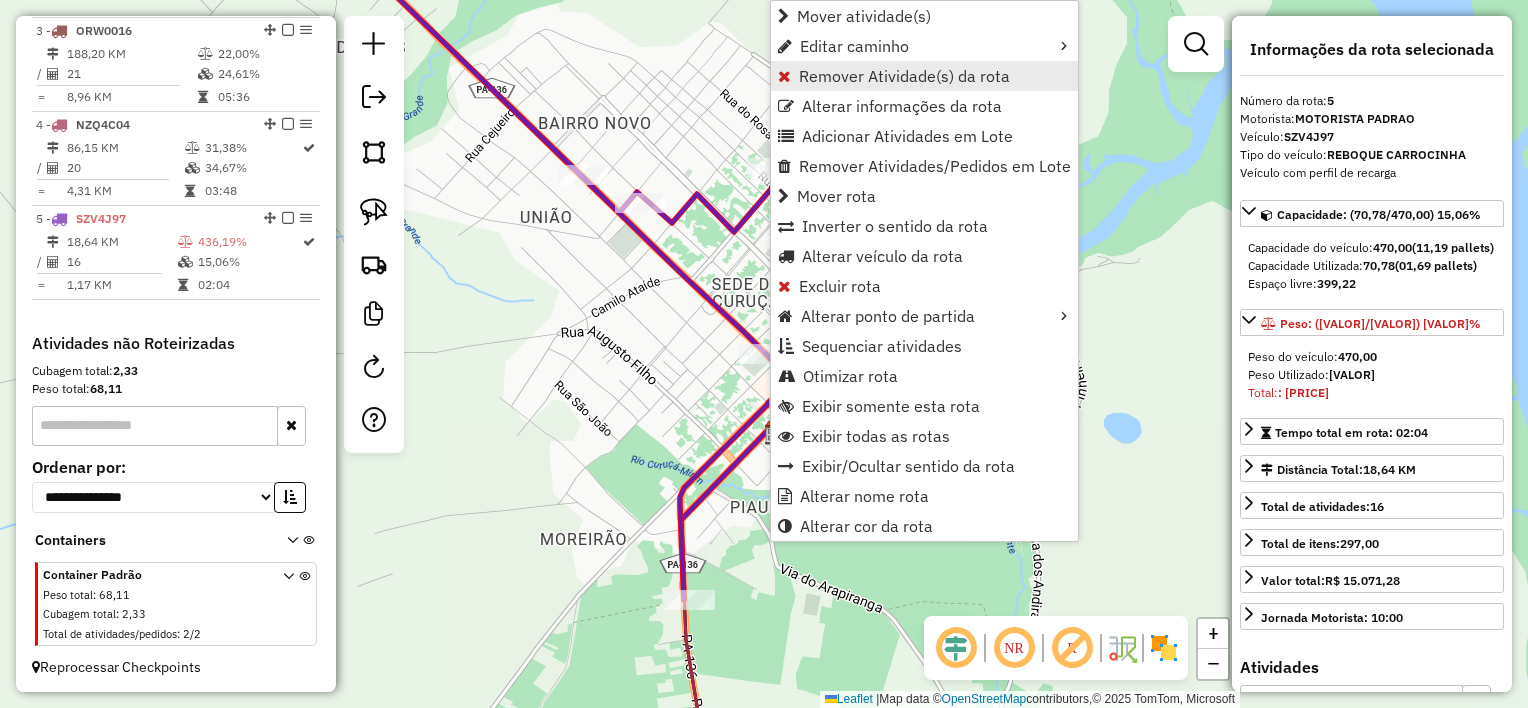 click on "Remover Atividade(s) da rota" at bounding box center [904, 76] 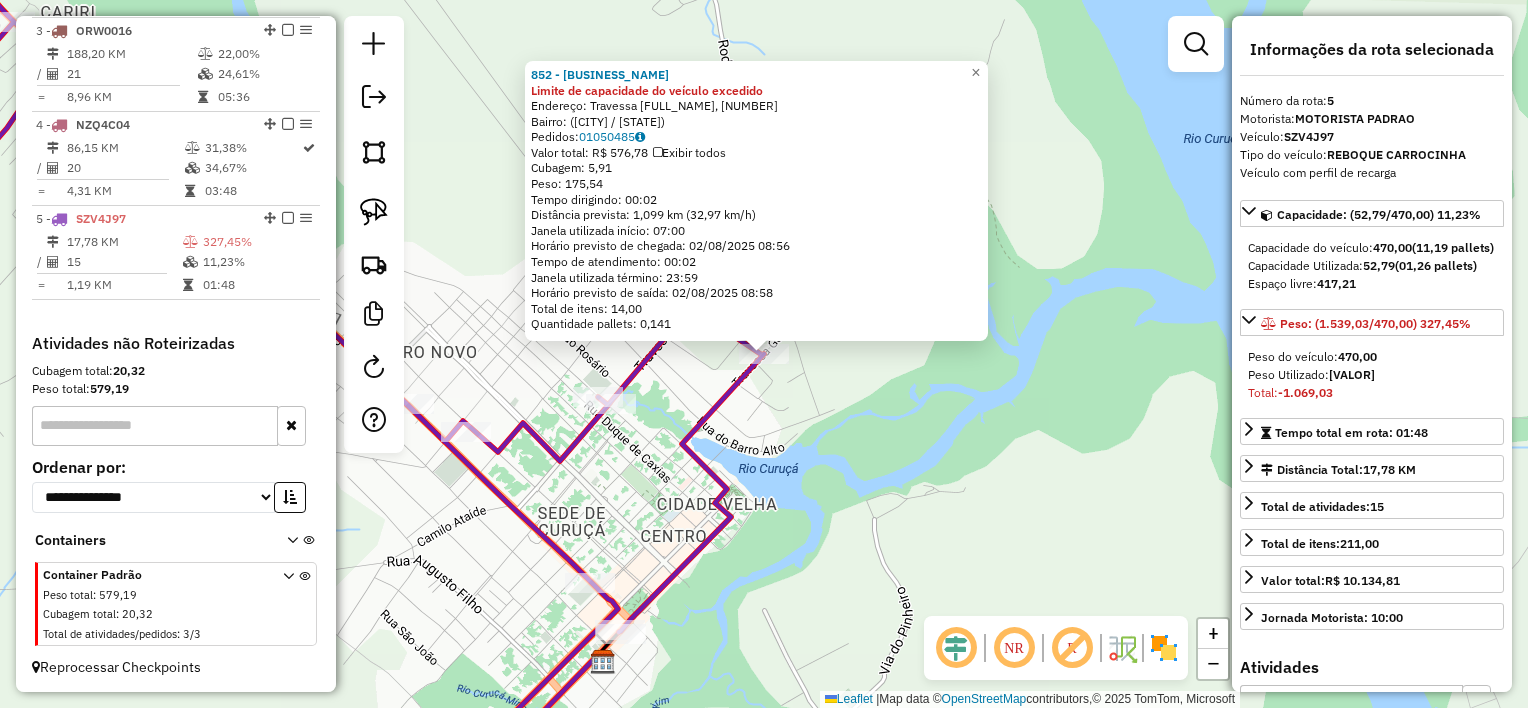 click on "[NUMERO] - [NAME] Limite de capacidade do veículo excedido Endereço: Travessa General Gurjão, [NUMERO] Bairro: ([CIDADE] / [ESTADO]) Pedidos: [NUMERO] Valor total: R$ [VALOR] Exibir todos Cubagem: [VALOR] Peso: [VALOR] Tempo dirigindo: [TEMPO] Distância prevista: [VALOR] km ([VALOR] km/h) Janela utilizada início: [HORA] Horário previsto de chegada: [DATA] [HORA] Tempo de atendimento: [TEMPO] Janela utilizada término: [HORA] Horário previsto de saída: [DATA] [HORA] Total de itens: [NUMERO] Quantidade pallets: [VALOR] × Janela de atendimento Grade de atendimento Capacidade Transportadoras Veículos Cliente Pedidos Rotas Selecione os dias de semana para filtrar as janelas de atendimento Seg Ter Qua Qui Sex Sáb Dom Informe o período da janela de atendimento: De: Até: Filtrar exatamente a janela do cliente Considerar janela de atendimento padrão Selecione os dias de semana para filtrar as grades de atendimento Seg Ter Qua Qui Sex Sáb Dom Peso mínimo:" 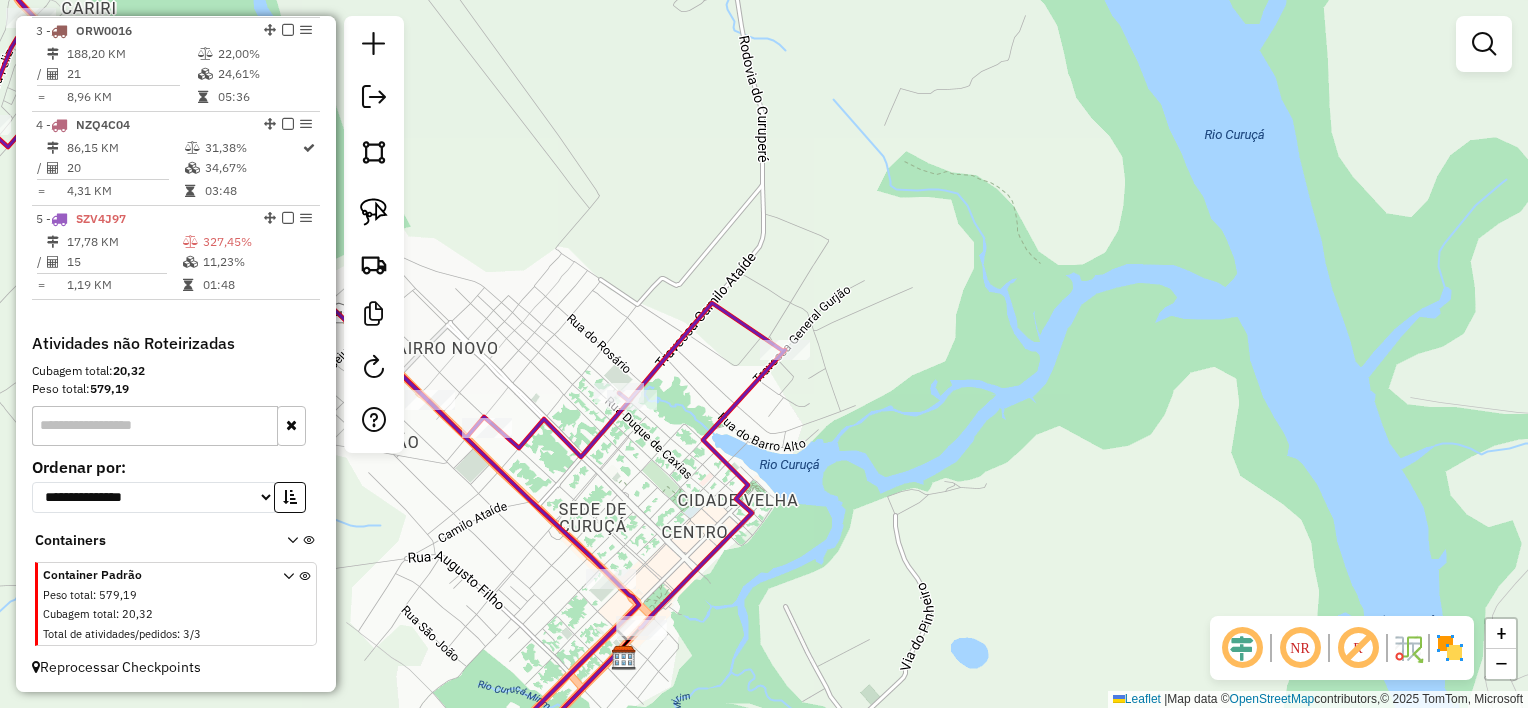 drag, startPoint x: 692, startPoint y: 409, endPoint x: 773, endPoint y: 396, distance: 82.036575 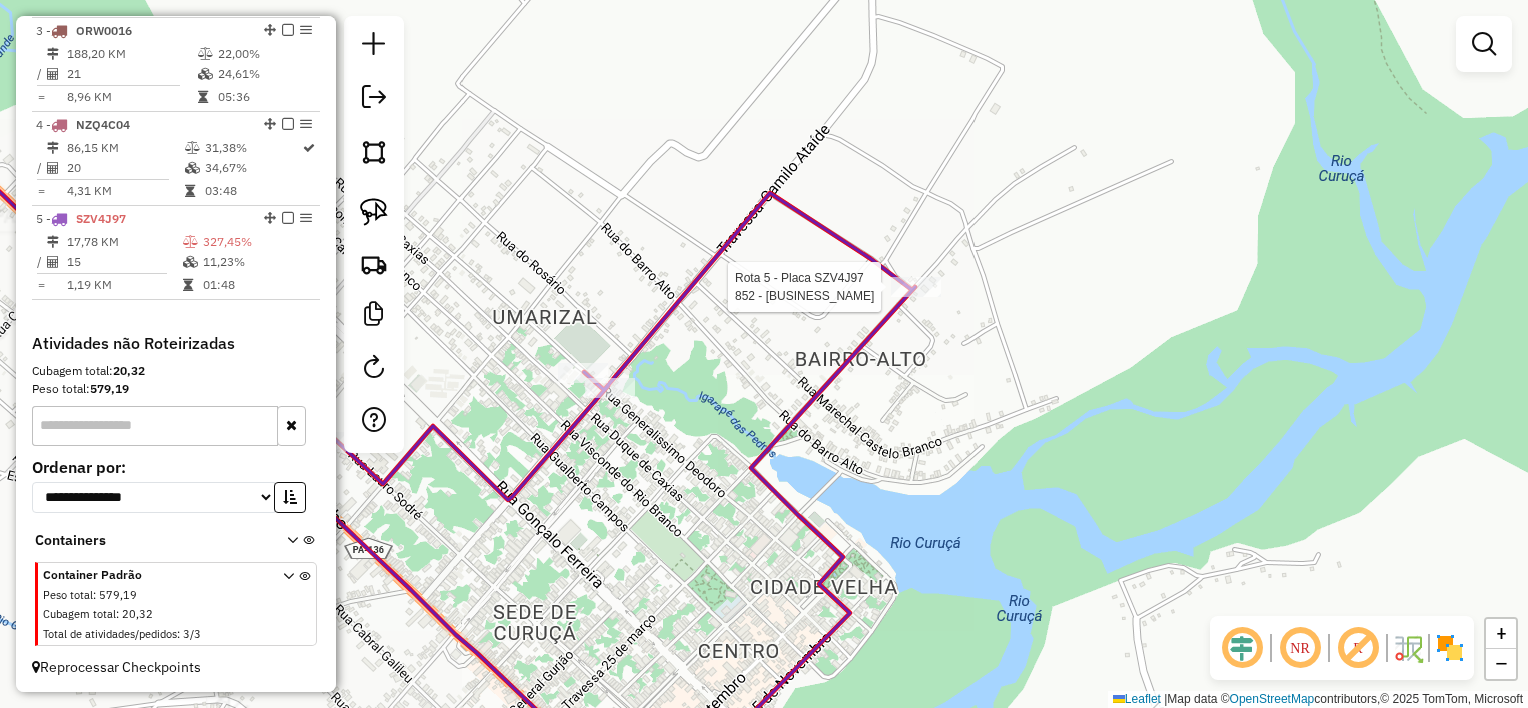 select on "**********" 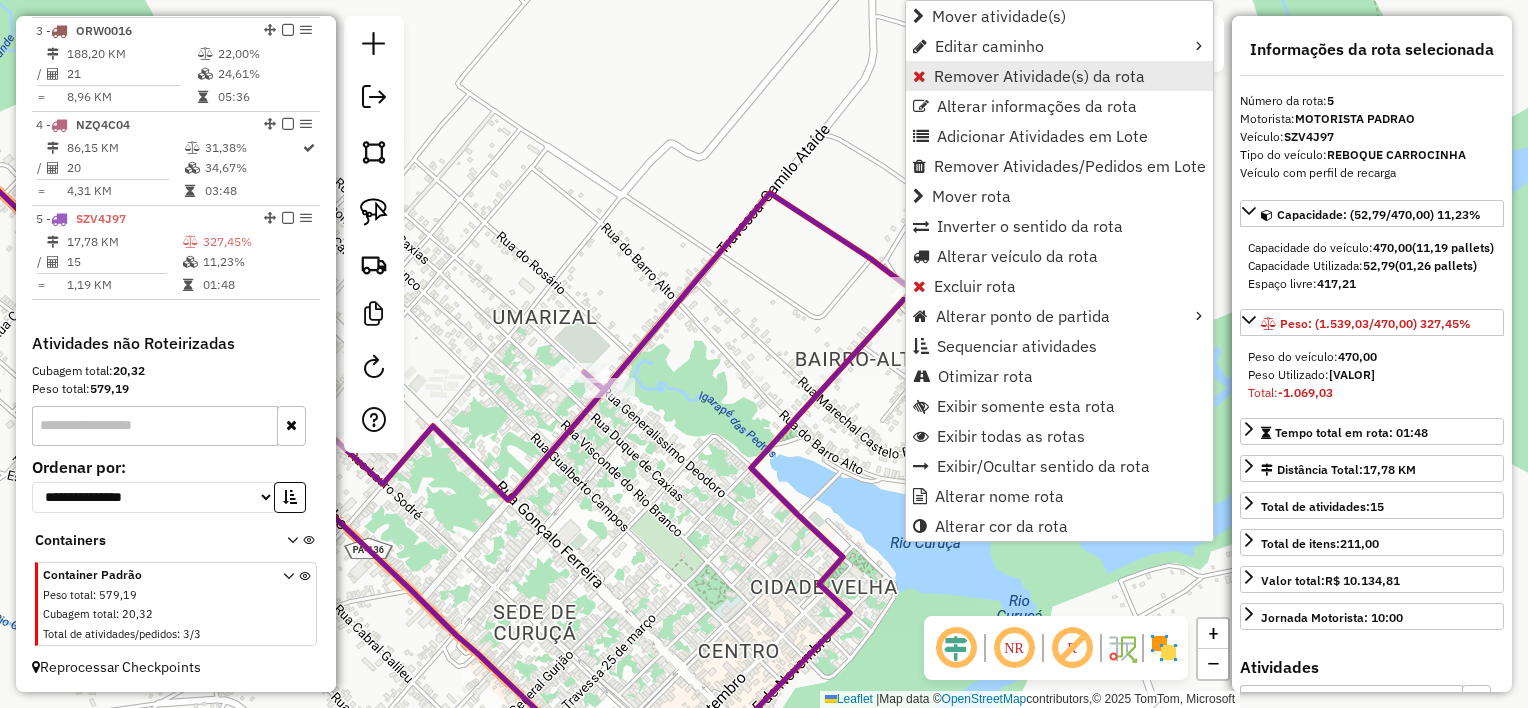 click on "Remover Atividade(s) da rota" at bounding box center [1039, 76] 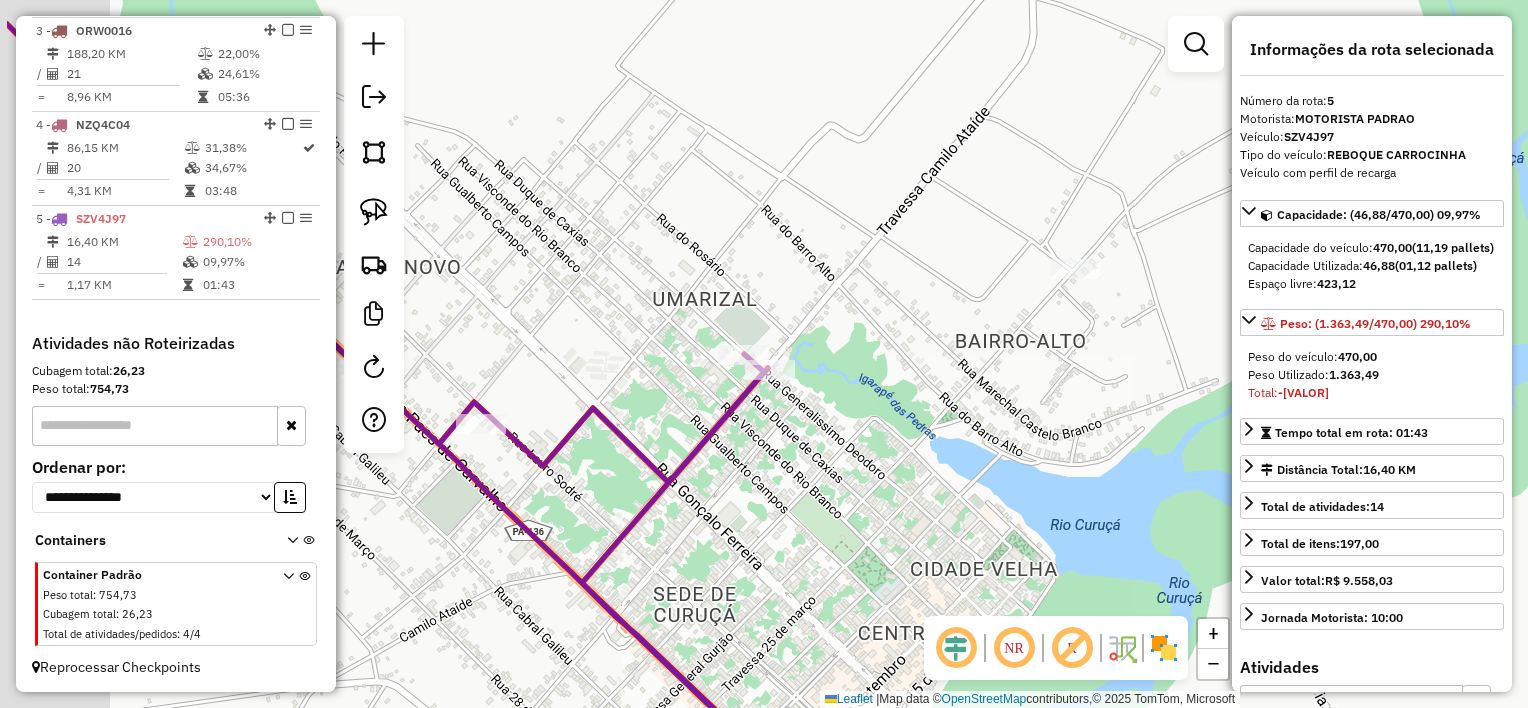 drag, startPoint x: 867, startPoint y: 468, endPoint x: 915, endPoint y: 451, distance: 50.92151 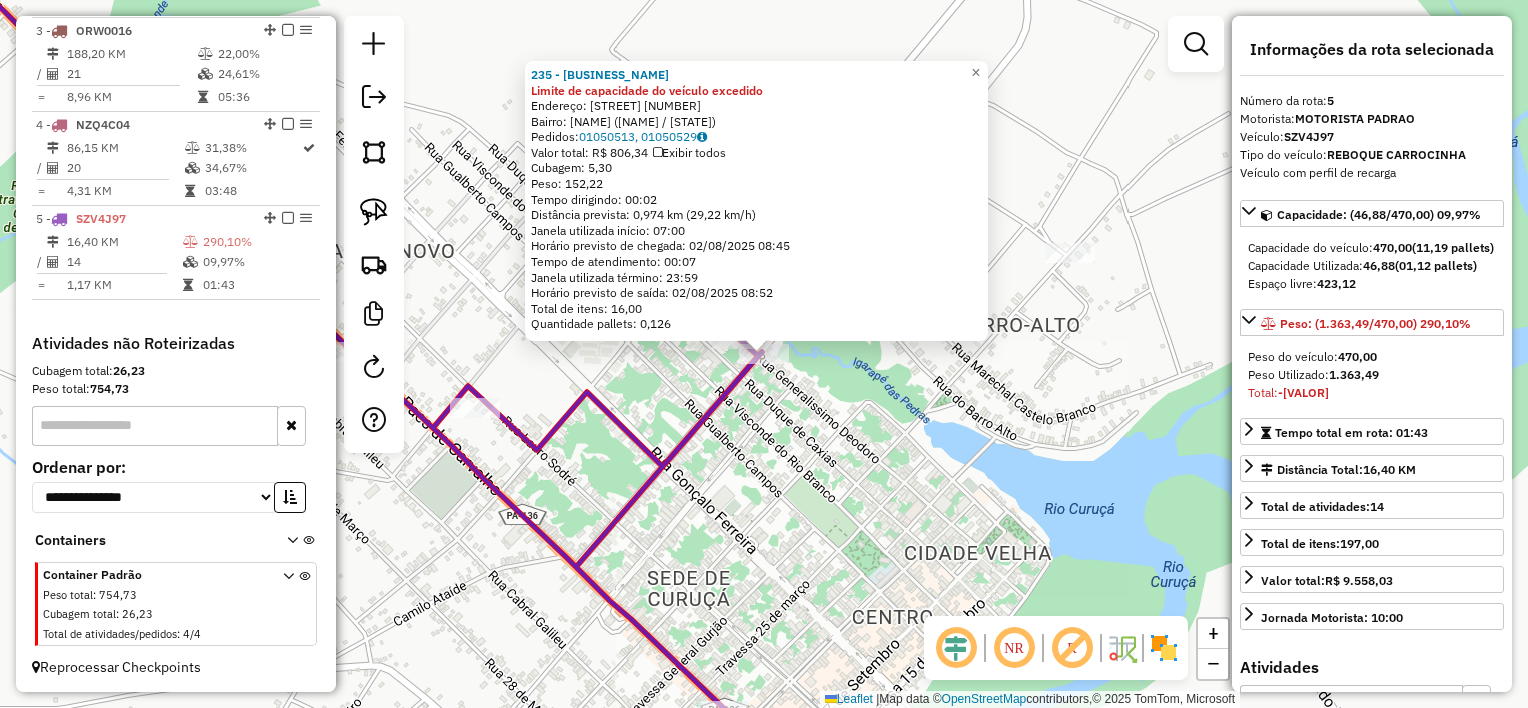 click on "[NUMBER] - ESQUINA EVENTOS Limite de capacidade do veículo excedido  Endereço:  GENERALISSIMO [STREET_NAME] [NUMBER]   Bairro: Centro ([CITY] / [STATE])   Pedidos:  [ORDER_ID], [ORDER_ID]   Valor total: R$ [PRICE]   Exibir todos   Cubagem: [CUBAGE]  Peso: [WEIGHT]  Tempo dirigindo: [TIME]   Distância prevista: [DISTANCE] km ([SPEED])   Janela utilizada início: [TIME]   Horário previsto de chegada: [DATE] [TIME]   Tempo de atendimento: [TIME]   Janela utilizada término: [TIME]   Horário previsto de saída: [DATE] [TIME]   Total de itens: [ITEMS]   Quantidade pallets: [PALLETS]  × Janela de atendimento Grade de atendimento Capacidade Transportadoras Veículos Cliente Pedidos  Rotas Selecione os dias de semana para filtrar as janelas de atendimento  Seg   Ter   Qua   Qui   Sex   Sáb   Dom  Informe o período da janela de atendimento: De: Até:  Filtrar exatamente a janela do cliente  Considerar janela de atendimento padrão  Selecione os dias de semana para filtrar as grades de atendimento  Seg   Ter   Qua   Qui   Sex   Sáb   Dom   De:  De:" 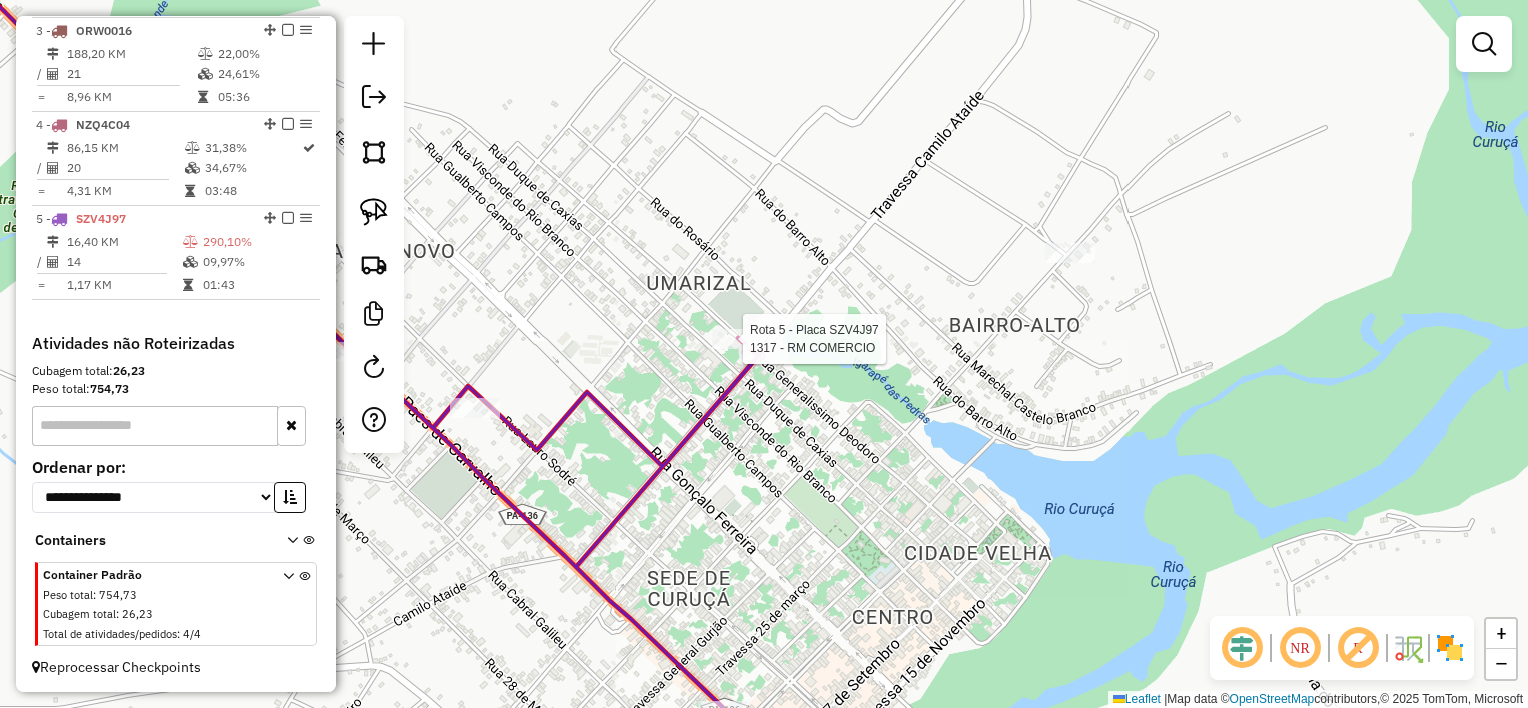 select on "**********" 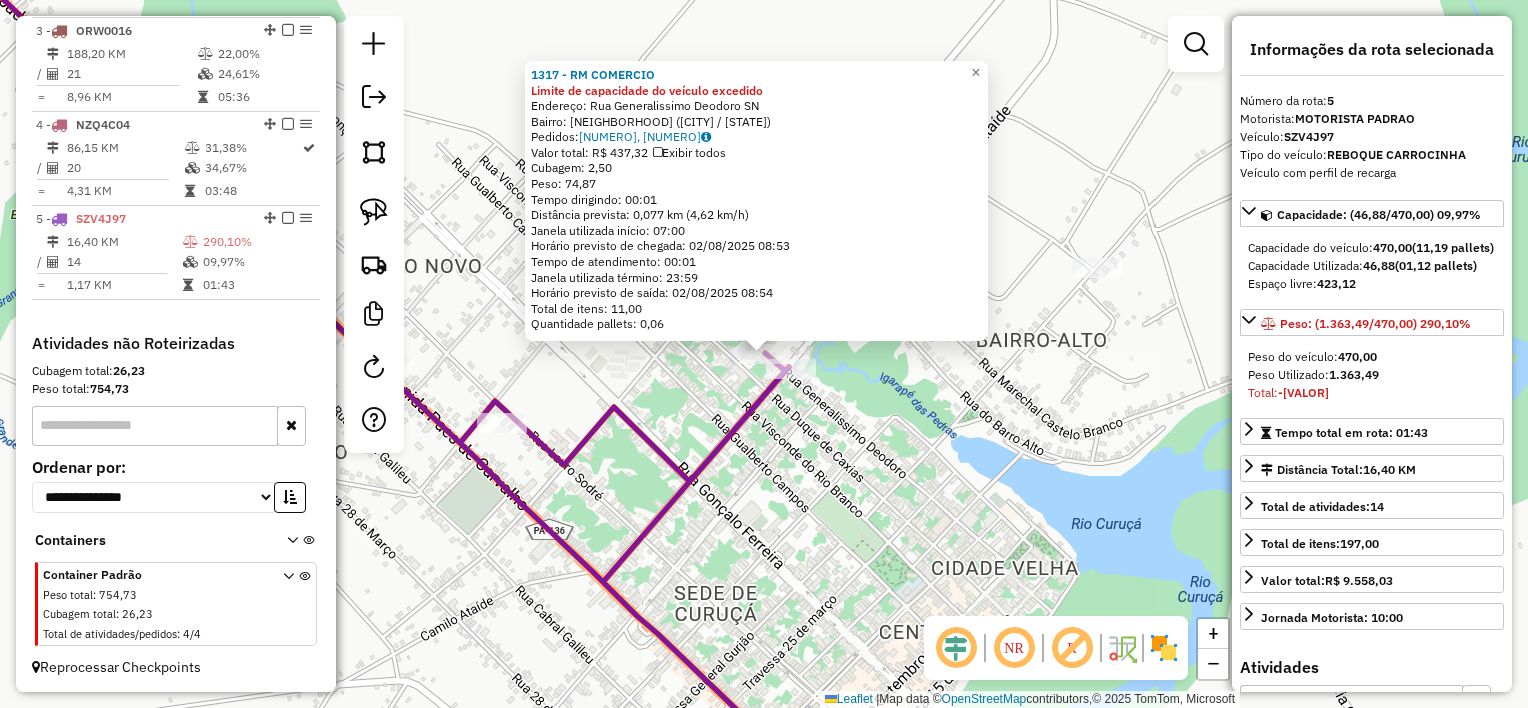 click on "[NUMERO] - [NAME] Limite de capacidade do veículo excedido Endereço: Rua Generalissimo Deodoro SN Bairro: [BAIRRO] ([CIDADE] / [ESTADO]) Pedidos: [NUMERO], [NUMERO] Valor total: R$ [VALOR] Exibir todos Cubagem: [VALOR] Peso: [VALOR] Tempo dirigindo: [TEMPO] Distância prevista: [VALOR] km ([VALOR] km/h) Janela utilizada início: [HORA] Horário previsto de chegada: [DATA] [HORA] Tempo de atendimento: [TEMPO] Janela utilizada término: [HORA] Horário previsto de saída: [DATA] [HORA] Total de itens: [NUMERO] Quantidade pallets: [VALOR] × Janela de atendimento Grade de atendimento Capacidade Transportadoras Veículos Cliente Pedidos Rotas Selecione os dias de semana para filtrar as janelas de atendimento Seg Ter Qua Qui Sex Sáb Dom Informe o período da janela de atendimento: De: Até: Filtrar exatamente a janela do cliente Considerar janela de atendimento padrão Selecione os dias de semana para filtrar as grades de atendimento Seg Ter Qua Qui Sex Sáb Dom De: De:" 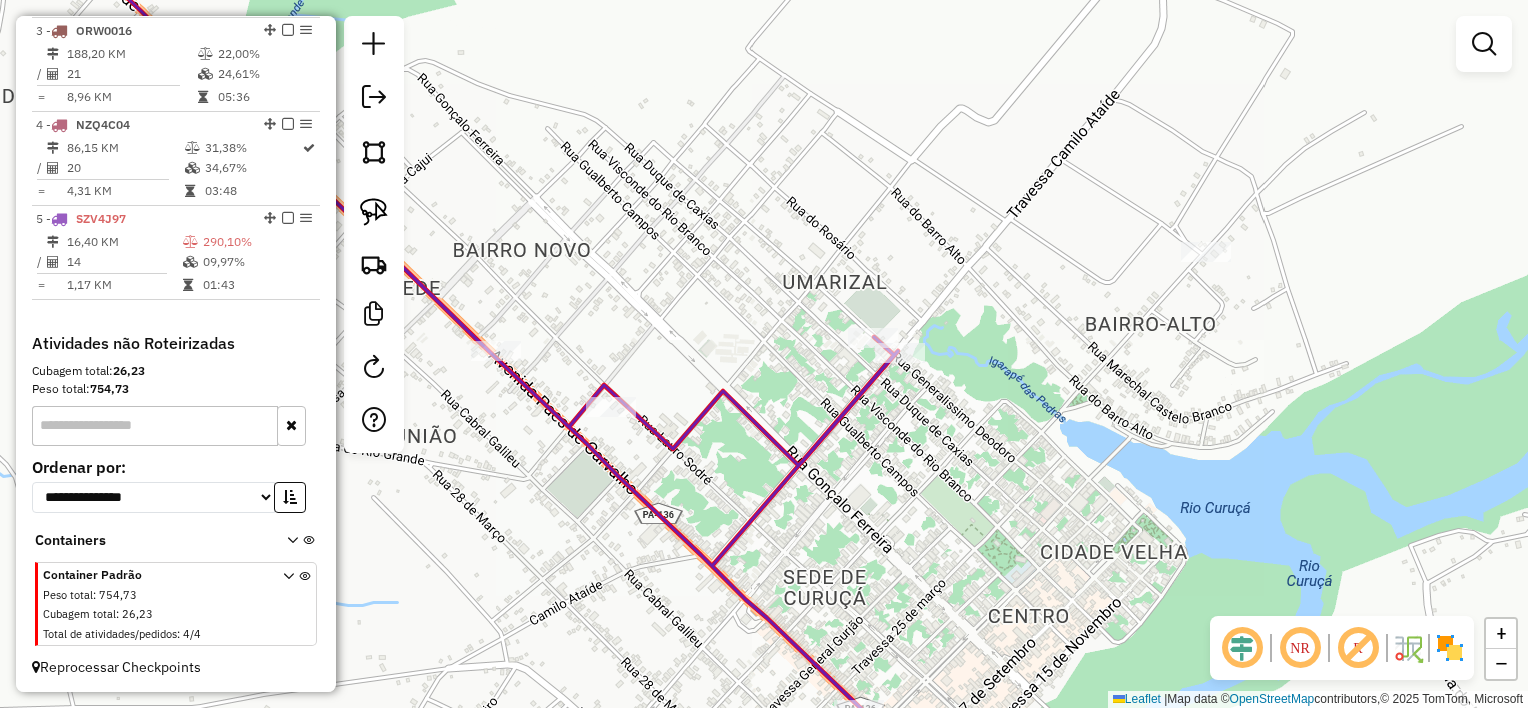 drag, startPoint x: 790, startPoint y: 435, endPoint x: 1140, endPoint y: 368, distance: 356.35516 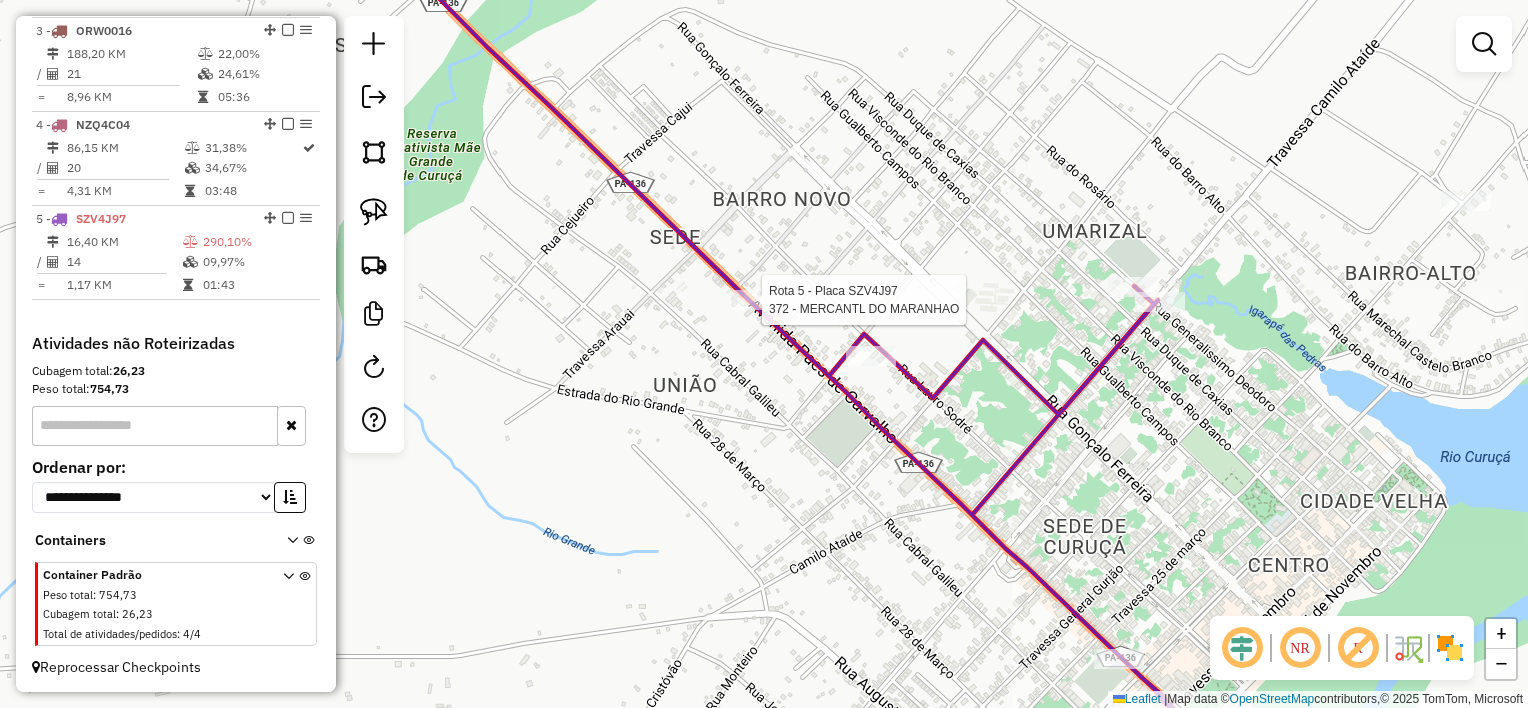 select on "**********" 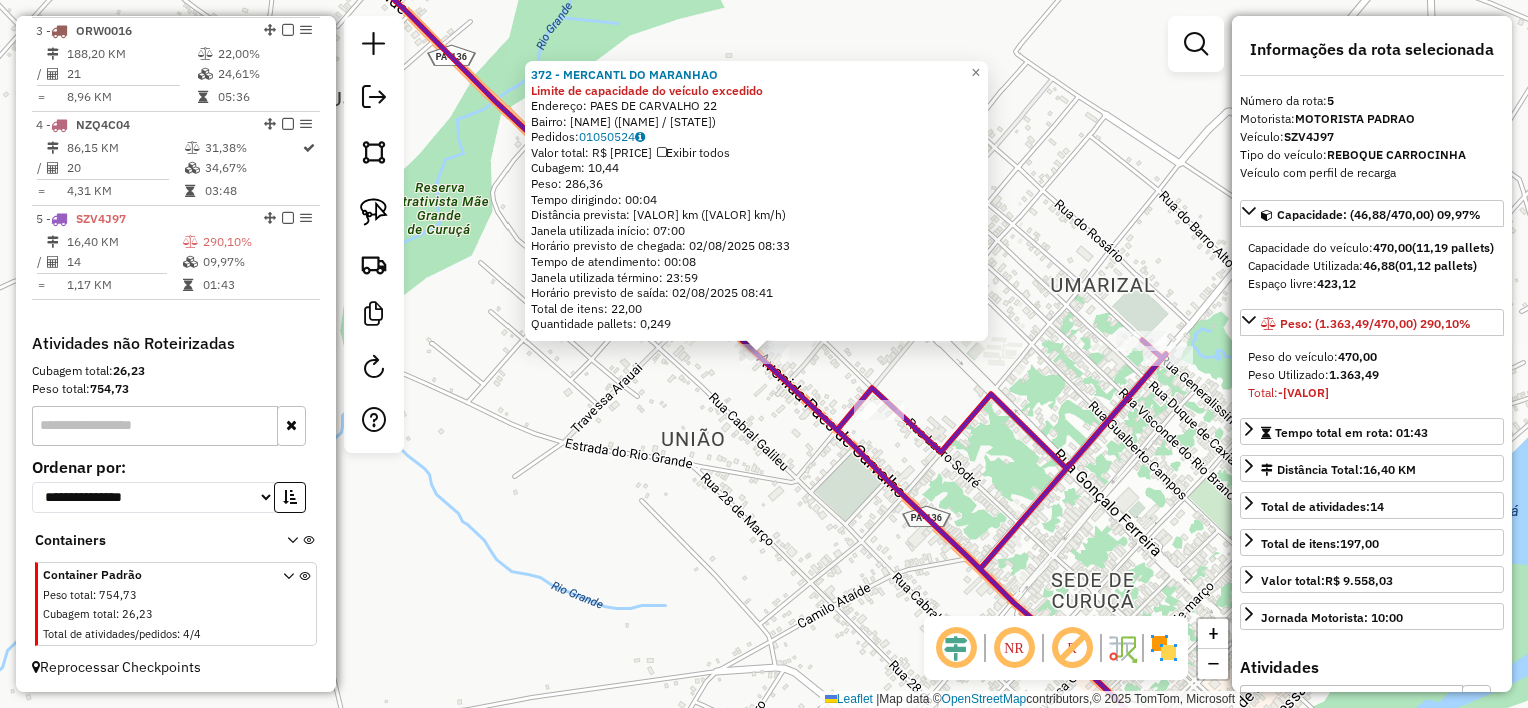 click on "Rota [NUMERO] - Placa [PLATE] [NUMERO] - [NAME] [NUMERO] - [NAME] Limite de capacidade do veículo excedido Endereço: [NOME] [NUMERO] Bairro: [BAIRRO] ([CIDADE] / [ESTADO]) Pedidos: [NUMERO] Valor total: R$ [VALOR] Exibir todos Cubagem: [VALOR] Peso: [VALOR] Tempo dirigindo: [TEMPO] Distância prevista: [VALOR] km ([VALOR] km/h) Janela utilizada início: [HORA] Horário previsto de chegada: [DATA] [HORA] Tempo de atendimento: [TEMPO] Janela utilizada término: [HORA] Horário previsto de saída: [DATA] [HORA] Total de itens: [NUMERO] Quantidade pallets: [VALOR] × Janela de atendimento Grade de atendimento Capacidade Transportadoras Veículos Cliente Pedidos Rotas Selecione os dias de semana para filtrar as janelas de atendimento Seg Ter Qua Qui Sex Sáb Dom Informe o período da janela de atendimento: De: Até: Filtrar exatamente a janela do cliente Considerar janela de atendimento padrão Selecione os dias de semana para filtrar as grades de atendimento Seg Ter Qua Qui Sex Sáb Dom De:" 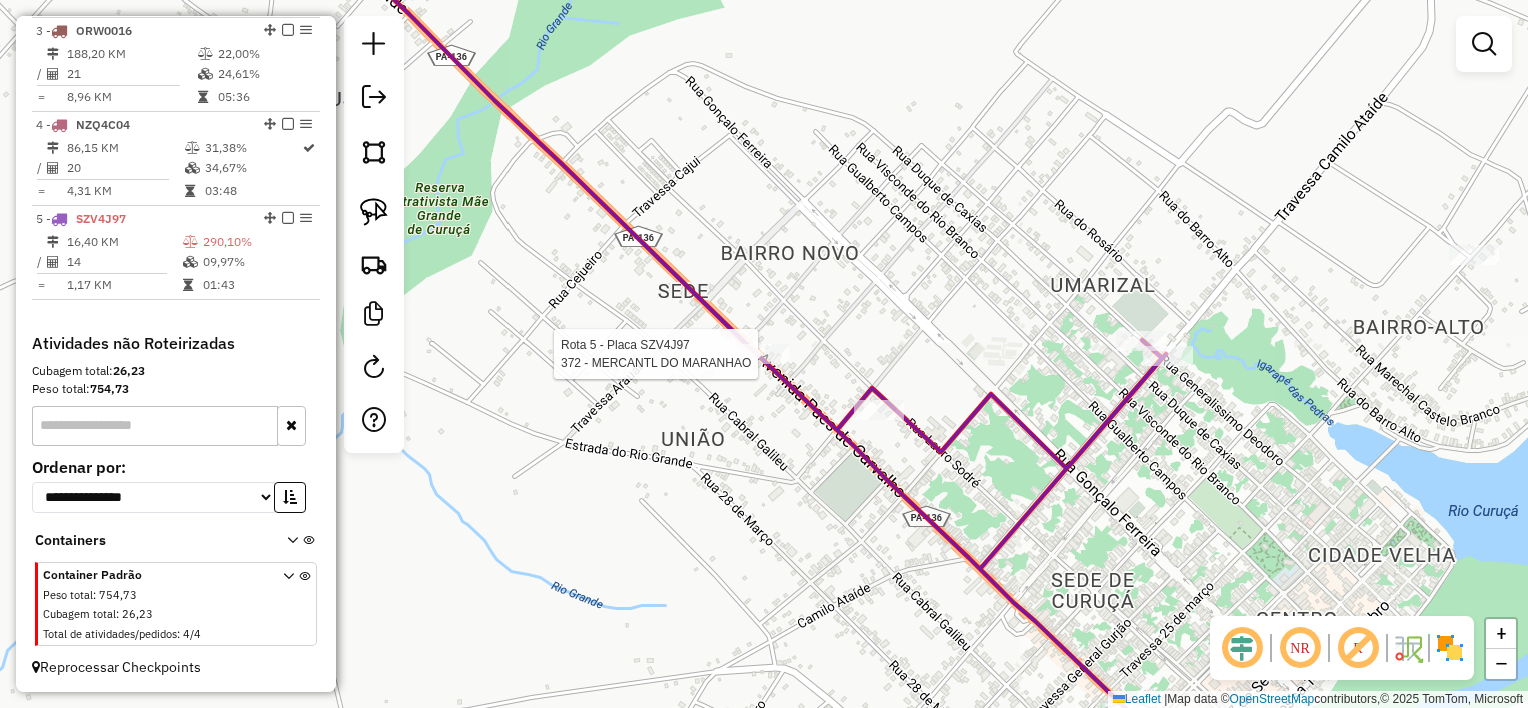select on "**********" 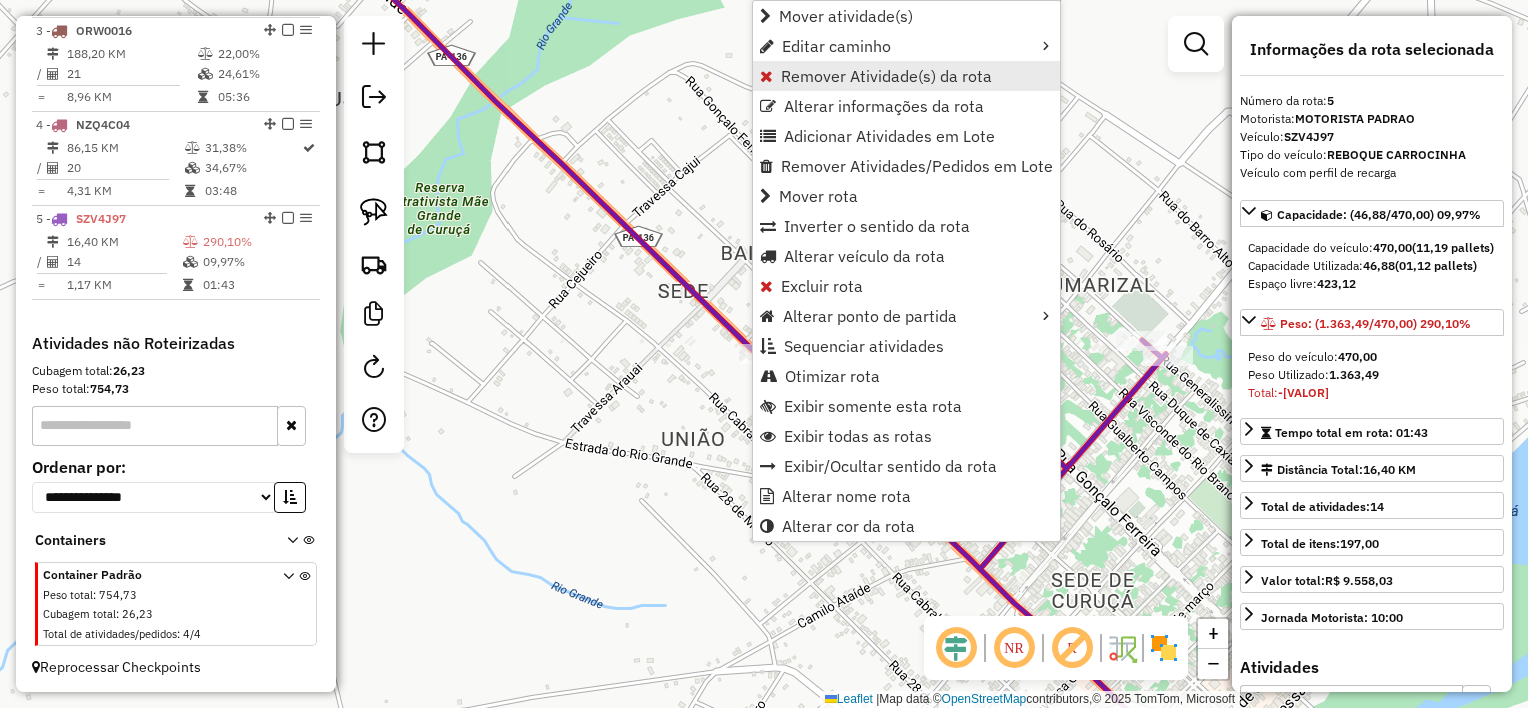 click on "Remover Atividade(s) da rota" at bounding box center (906, 76) 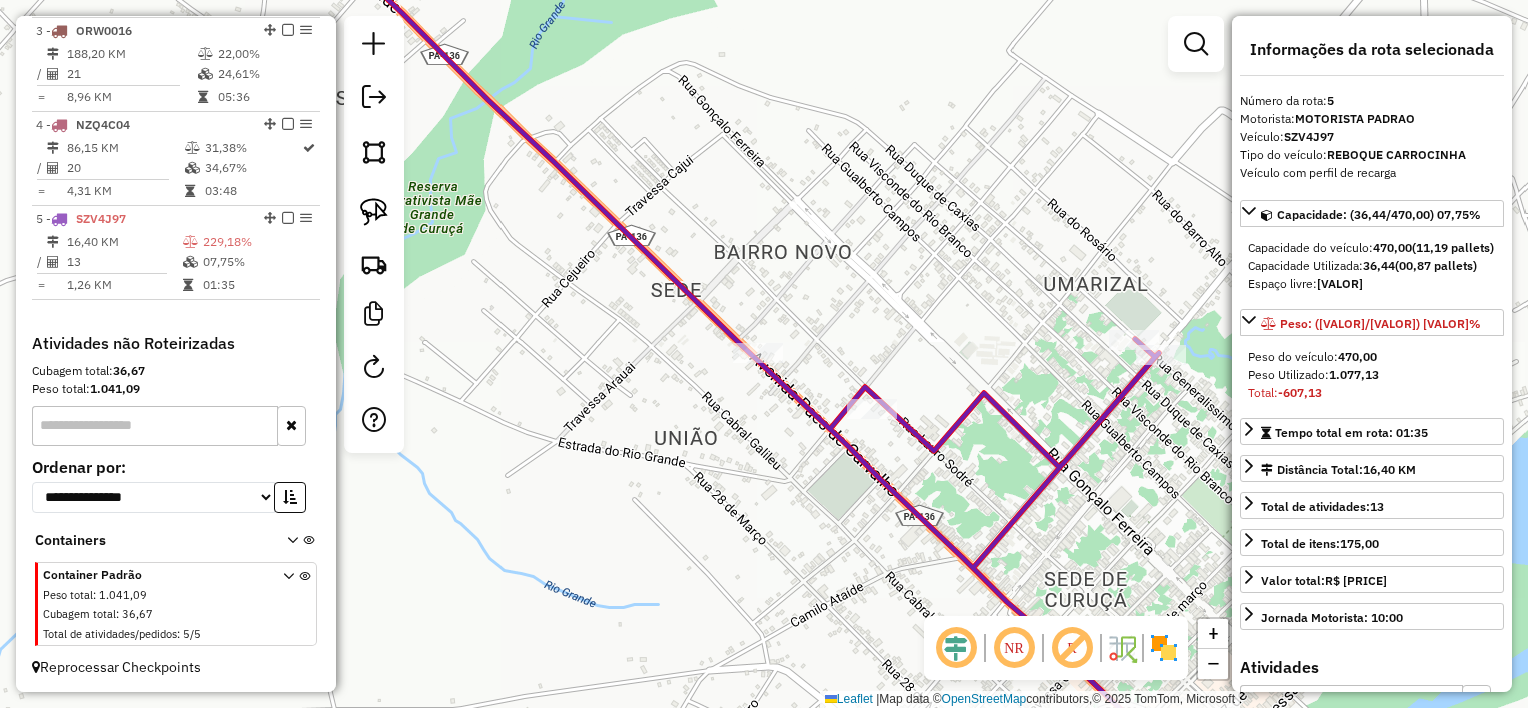 drag, startPoint x: 792, startPoint y: 505, endPoint x: 636, endPoint y: 285, distance: 269.69614 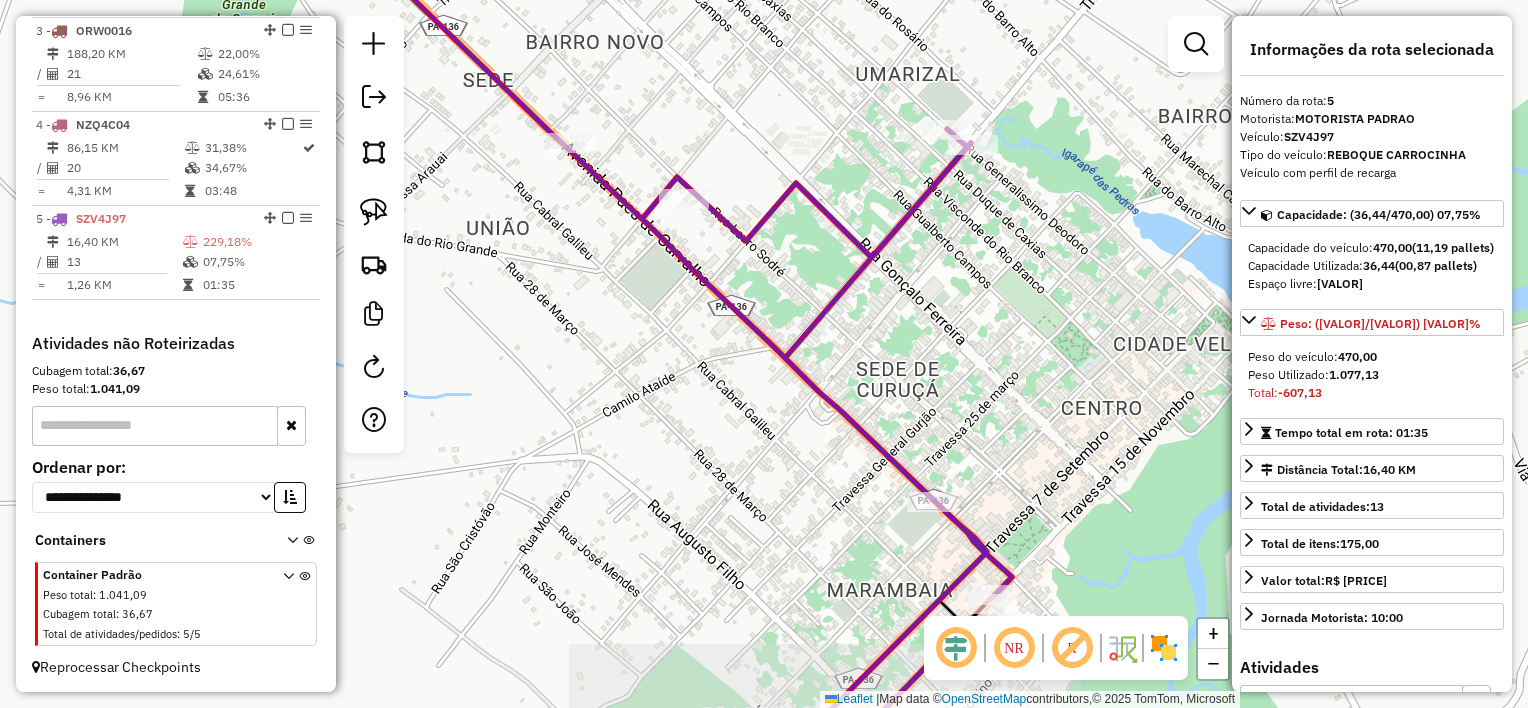 drag, startPoint x: 846, startPoint y: 396, endPoint x: 782, endPoint y: 356, distance: 75.47185 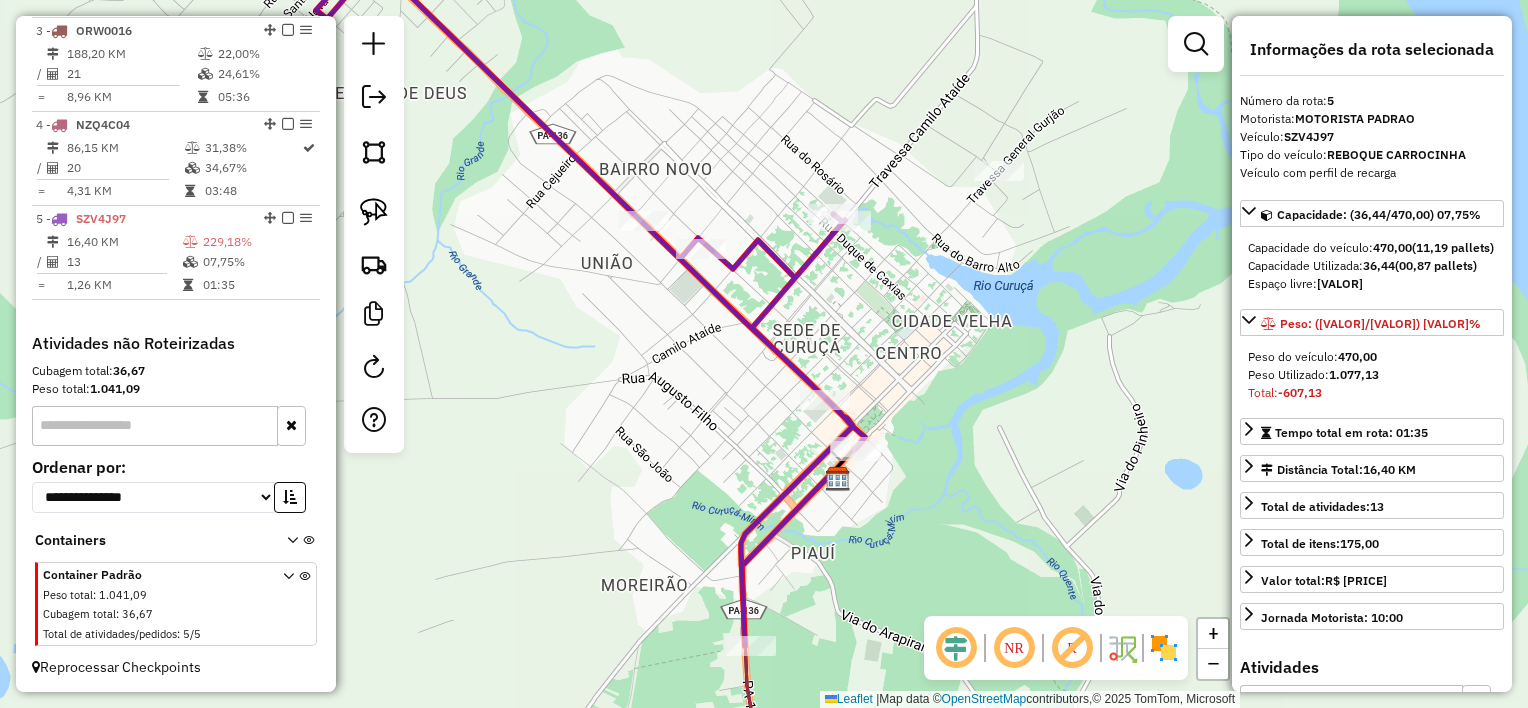 drag, startPoint x: 996, startPoint y: 374, endPoint x: 1008, endPoint y: 387, distance: 17.691807 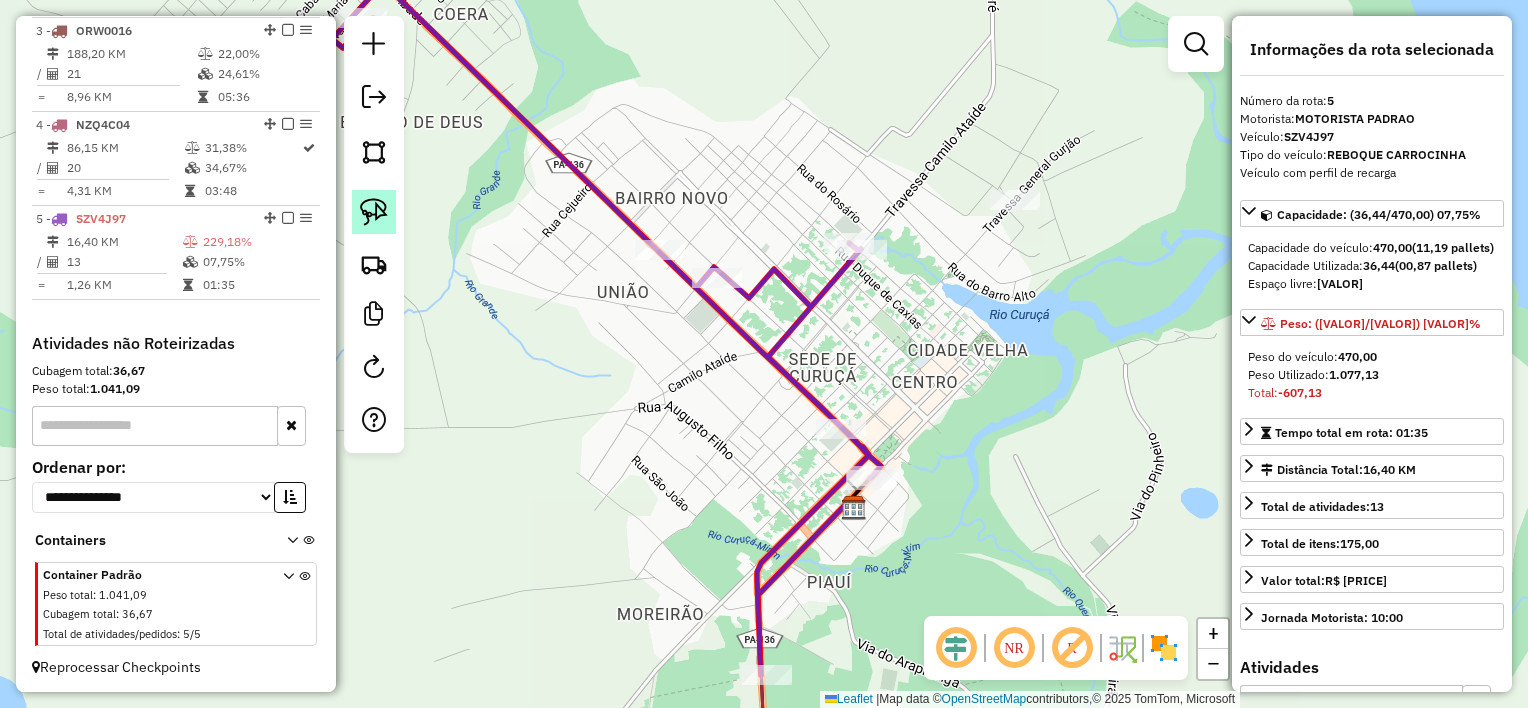 drag, startPoint x: 375, startPoint y: 216, endPoint x: 400, endPoint y: 215, distance: 25.019993 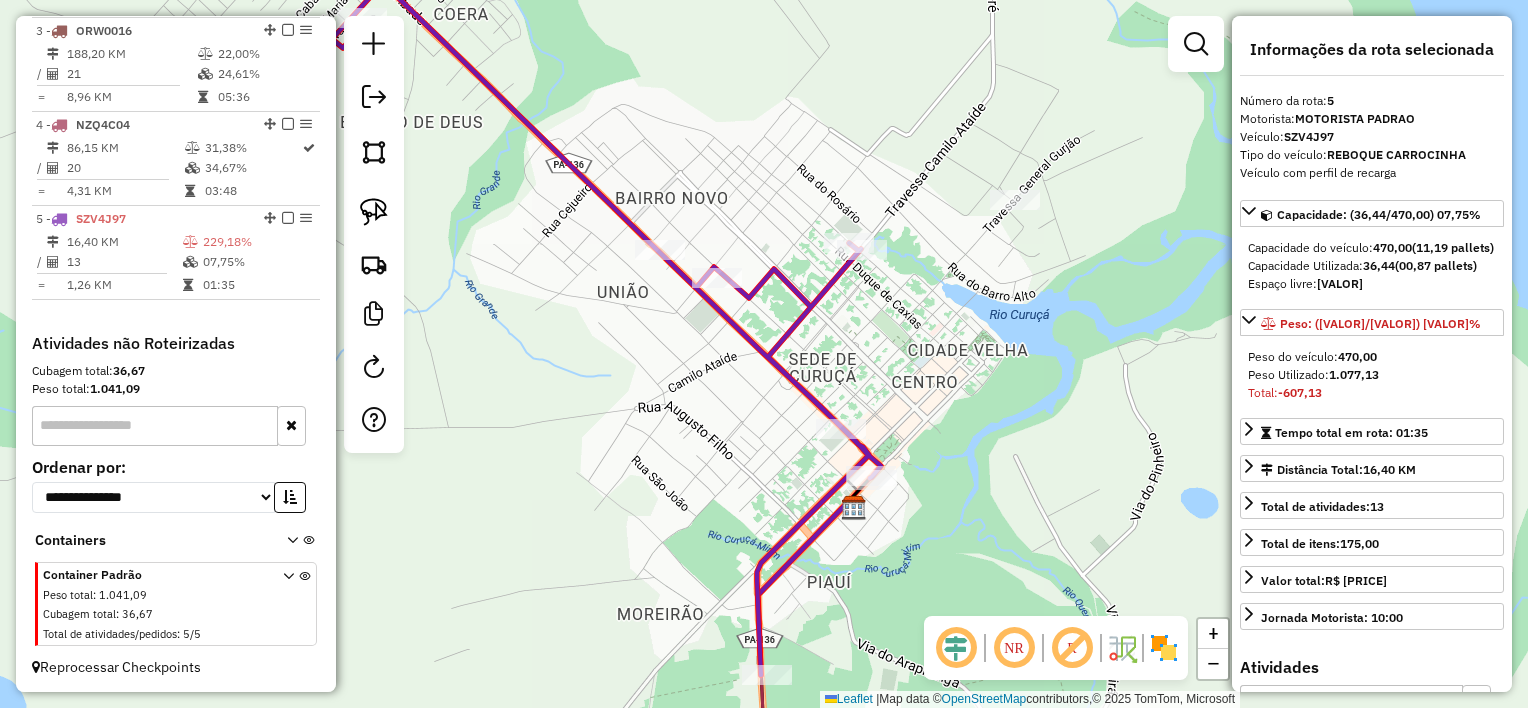 click 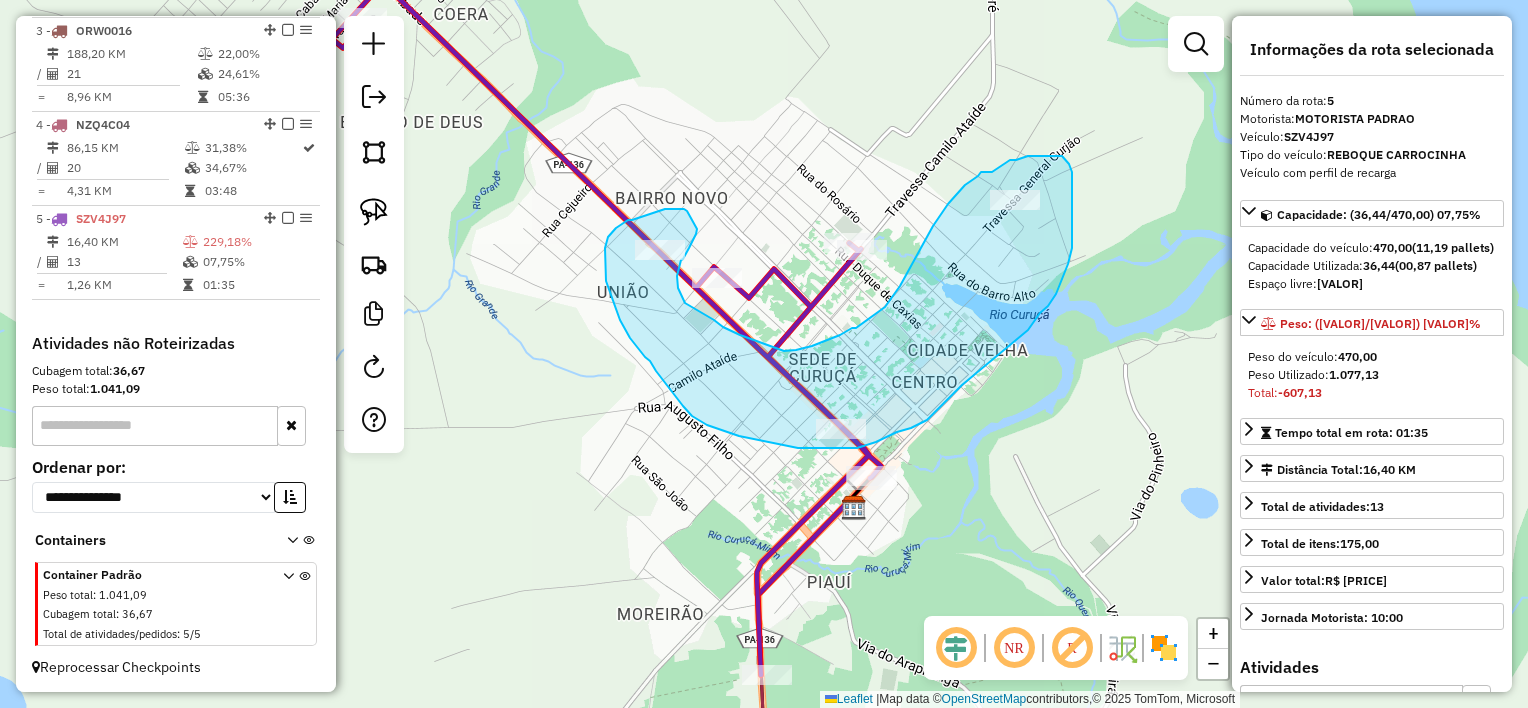drag, startPoint x: 680, startPoint y: 209, endPoint x: 697, endPoint y: 229, distance: 26.24881 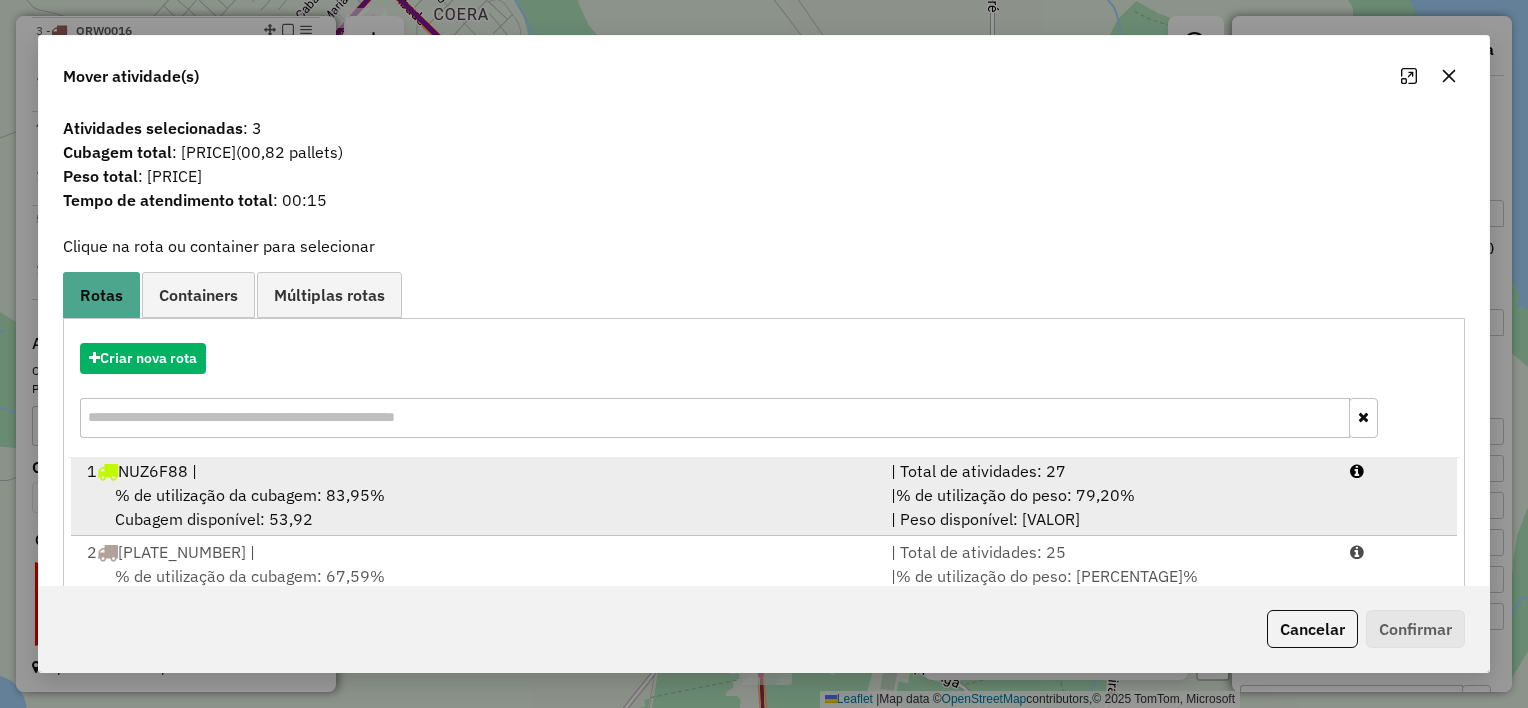 scroll, scrollTop: 4, scrollLeft: 0, axis: vertical 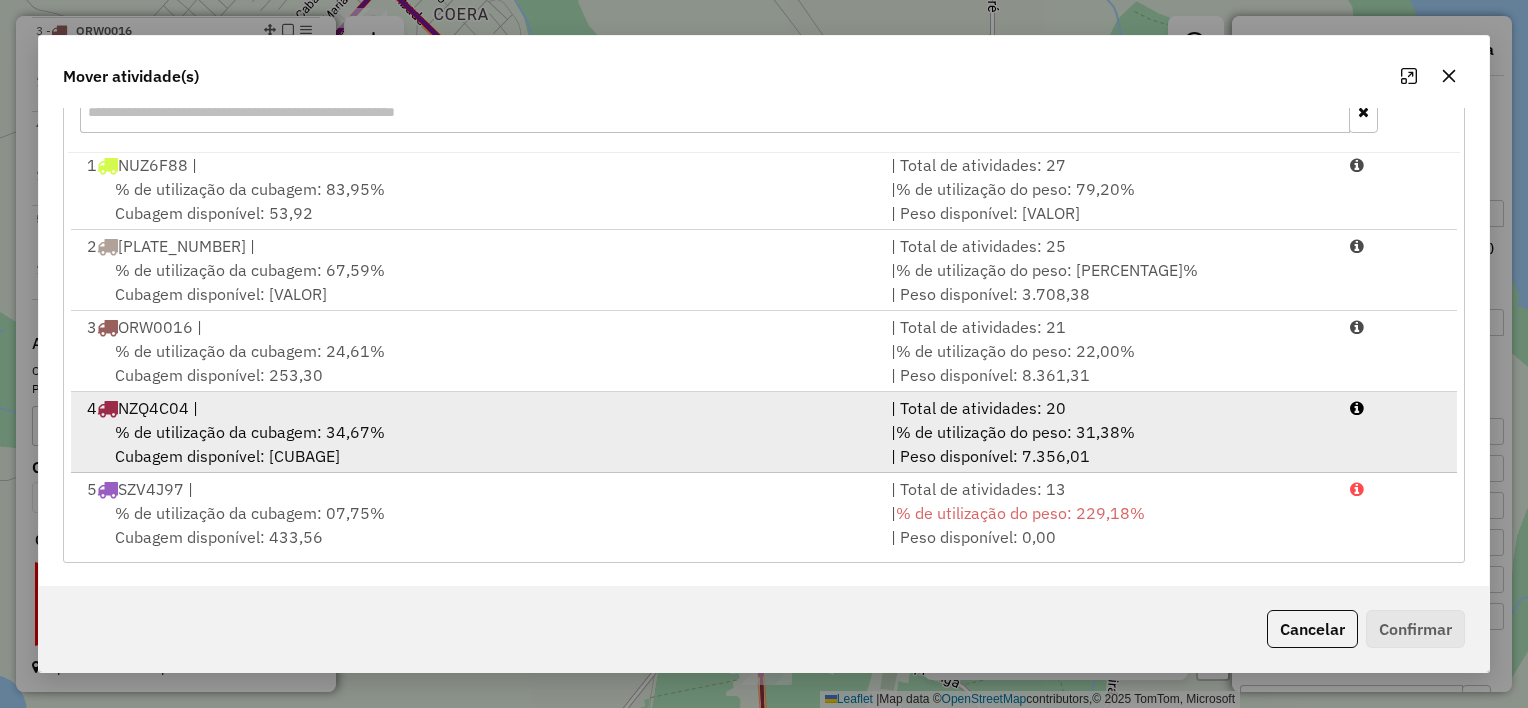 click on "% de utilização da cubagem: 34,67%  Cubagem disponível: 219,51" at bounding box center (477, 444) 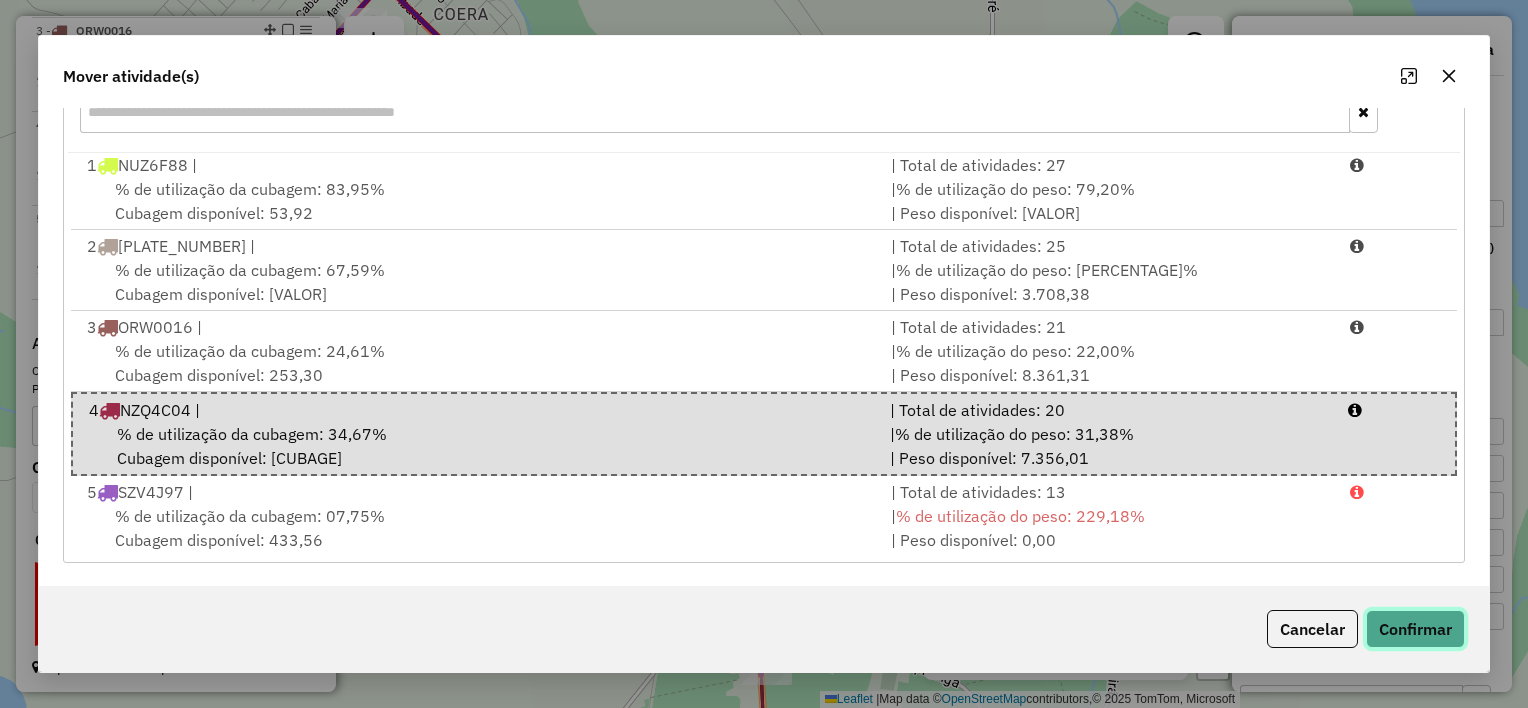 click on "Confirmar" 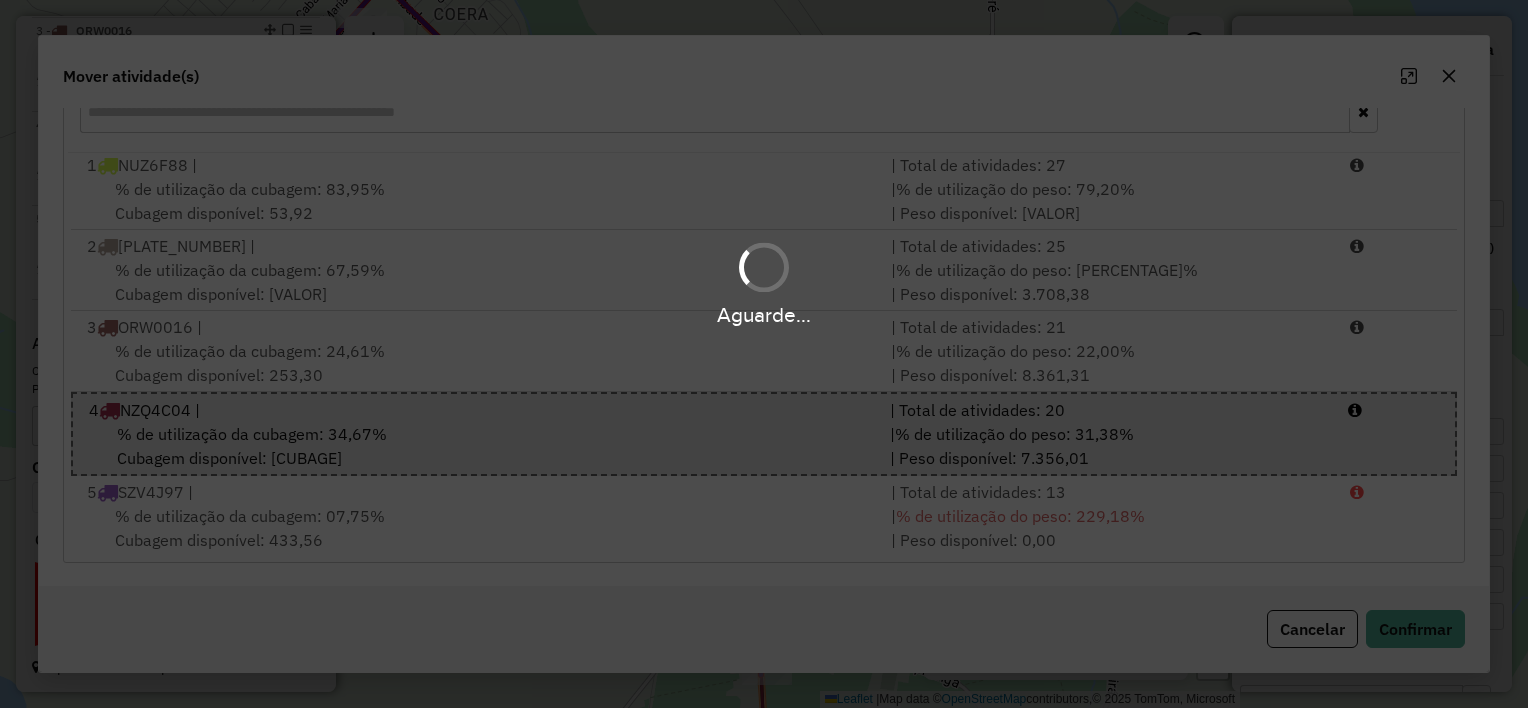 scroll, scrollTop: 0, scrollLeft: 0, axis: both 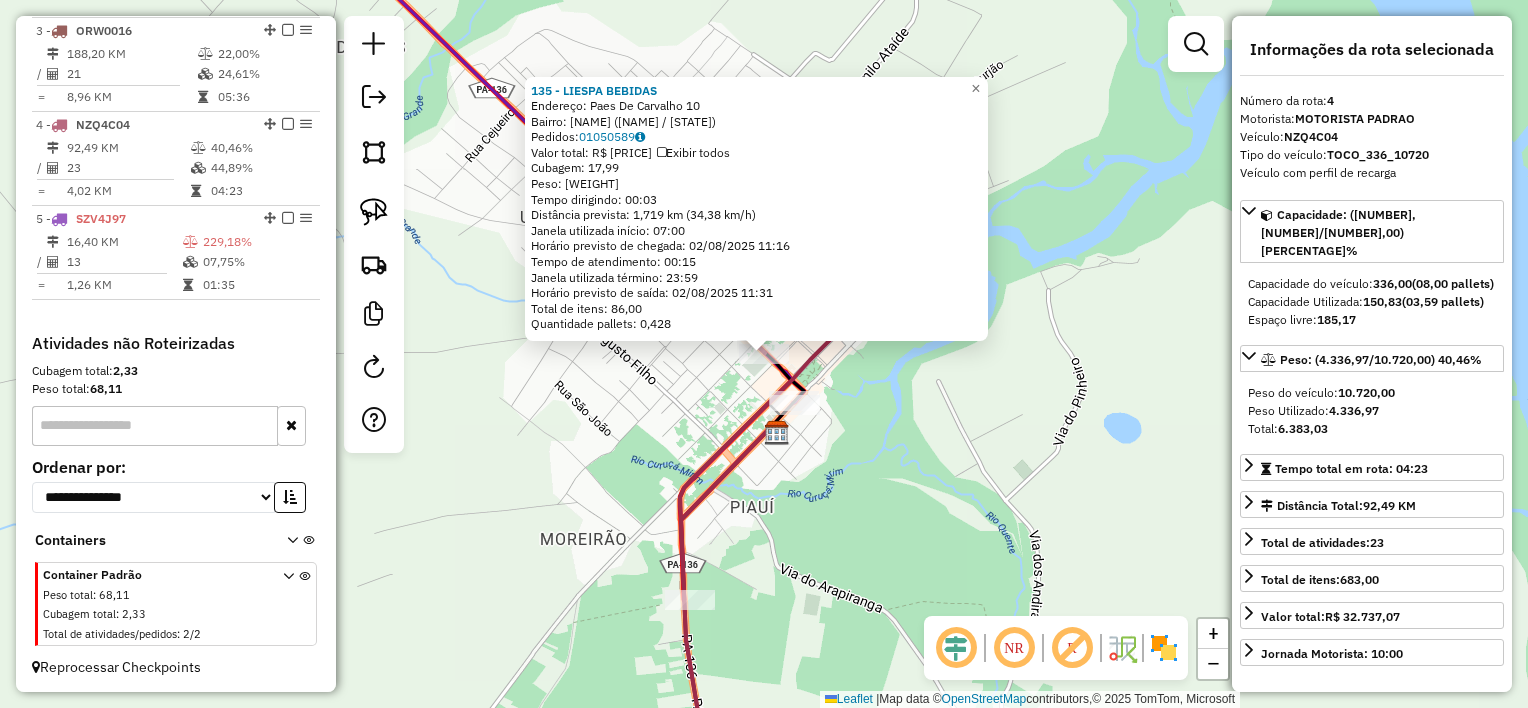 click on "135 - LIESPA BEBIDAS  Endereço:  Paes De Carvalho 10   Bairro: Centro ([CITY] / [STATE])   Pedidos:  01050589   Valor total: R$ 4.936,47   Exibir todos   Cubagem: 17,99  Peso: 511,08  Tempo dirigindo: 00:03   Distância prevista: 1,719 km (34,38 km/h)   Janela utilizada início: 07:00   Horário previsto de chegada: 02/08/2025 11:16   Tempo de atendimento: 00:15   Janela utilizada término: 23:59   Horário previsto de saída: 02/08/2025 11:31   Total de itens: 86,00   Quantidade pallets: 0,428  × Janela de atendimento Grade de atendimento Capacidade Transportadoras Veículos Cliente Pedidos  Rotas Selecione os dias de semana para filtrar as janelas de atendimento  Seg   Ter   Qua   Qui   Sex   Sáb   Dom  Informe o período da janela de atendimento: De: Até:  Filtrar exatamente a janela do cliente  Considerar janela de atendimento padrão   Seg   Ter   Qua   Qui   Sex   Sáb   Dom   Considerar clientes sem dia de atendimento cadastrado  De:  De:" 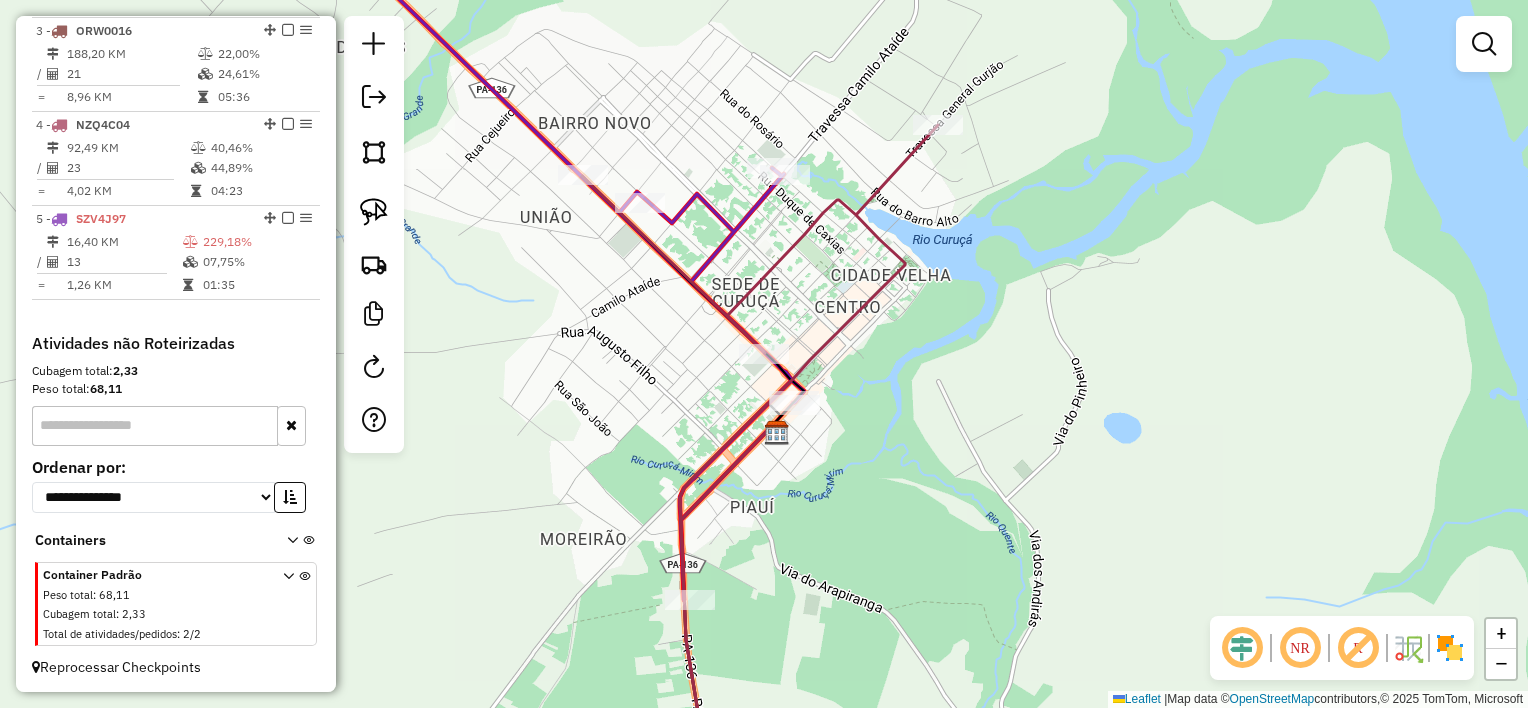 drag, startPoint x: 841, startPoint y: 424, endPoint x: 801, endPoint y: 375, distance: 63.25346 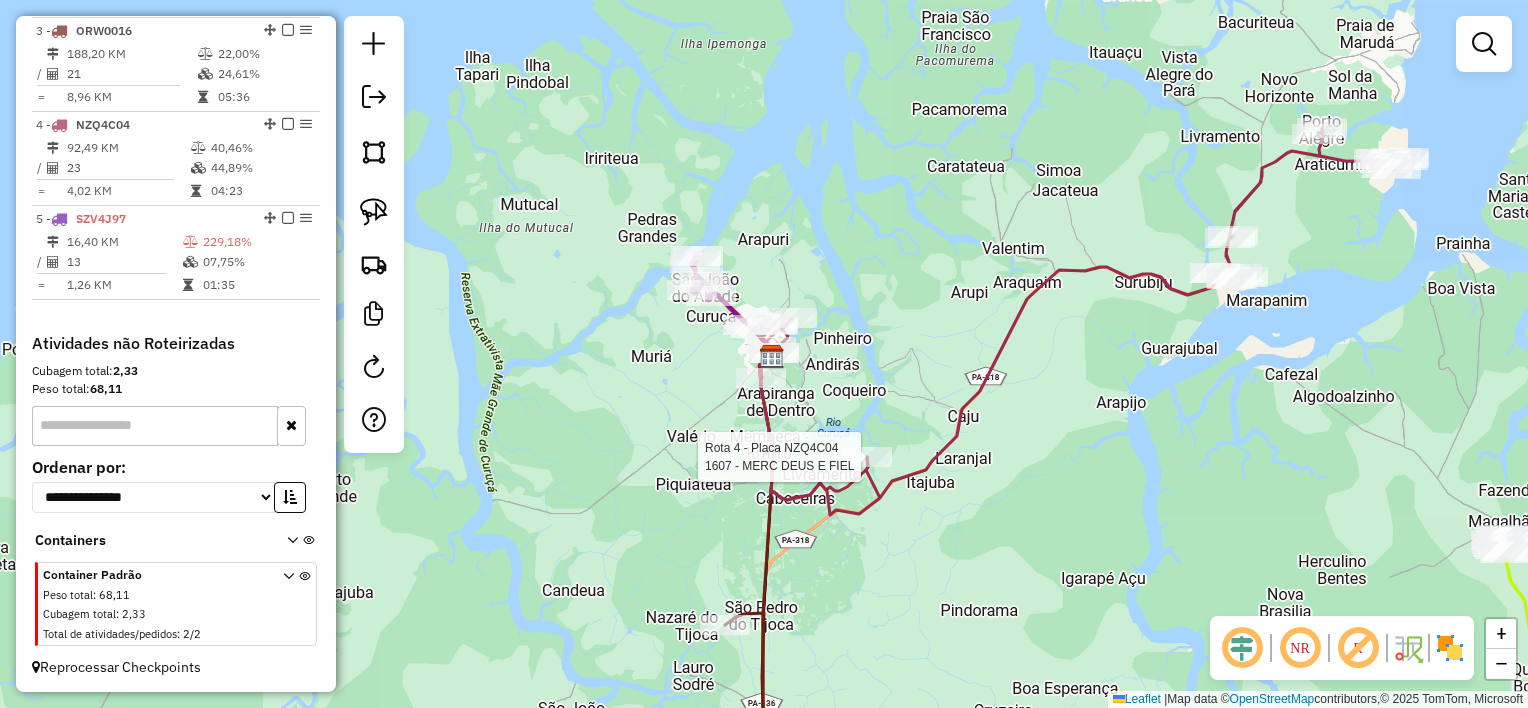 select on "**********" 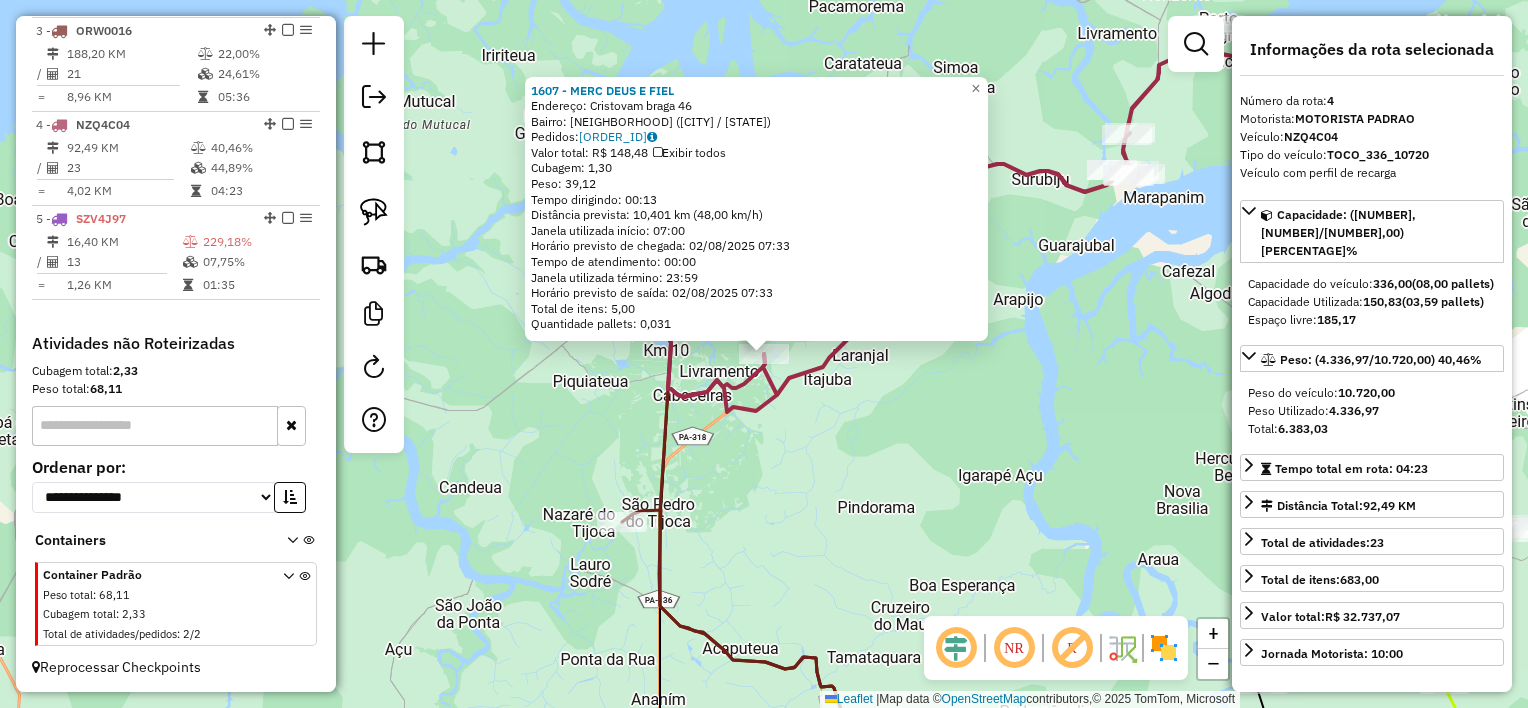 click on "1607 - [NAME]  Endereço:  [STREET] [NUMBER]   Bairro: [NAME] ([NAME] / [STATE])   Pedidos:  [ORDER_ID]   Valor total: R$ [PRICE]   Exibir todos   Cubagem: [CUBAGE]  Peso: [WEIGHT]  Tempo dirigindo: [TIME]   Distância prevista: [DISTANCE] km ([SPEED] km/h)   Janela utilizada início: [TIME]   Horário previsto de chegada: [DATE] [TIME]   Tempo de atendimento: [TIME]   Janela utilizada término: [TIME]   Horário previsto de saída: [DATE] [TIME]   Total de itens: [ITEMS]   Quantidade pallets: [PALLETS]  × Janela de atendimento Grade de atendimento Capacidade Transportadoras Veículos Cliente Pedidos  Rotas Selecione os dias de semana para filtrar as janelas de atendimento  Seg   Ter   Qua   Qui   Sex   Sáb   Dom   Considerar clientes sem dia de atendimento cadastrado  De:   De:" 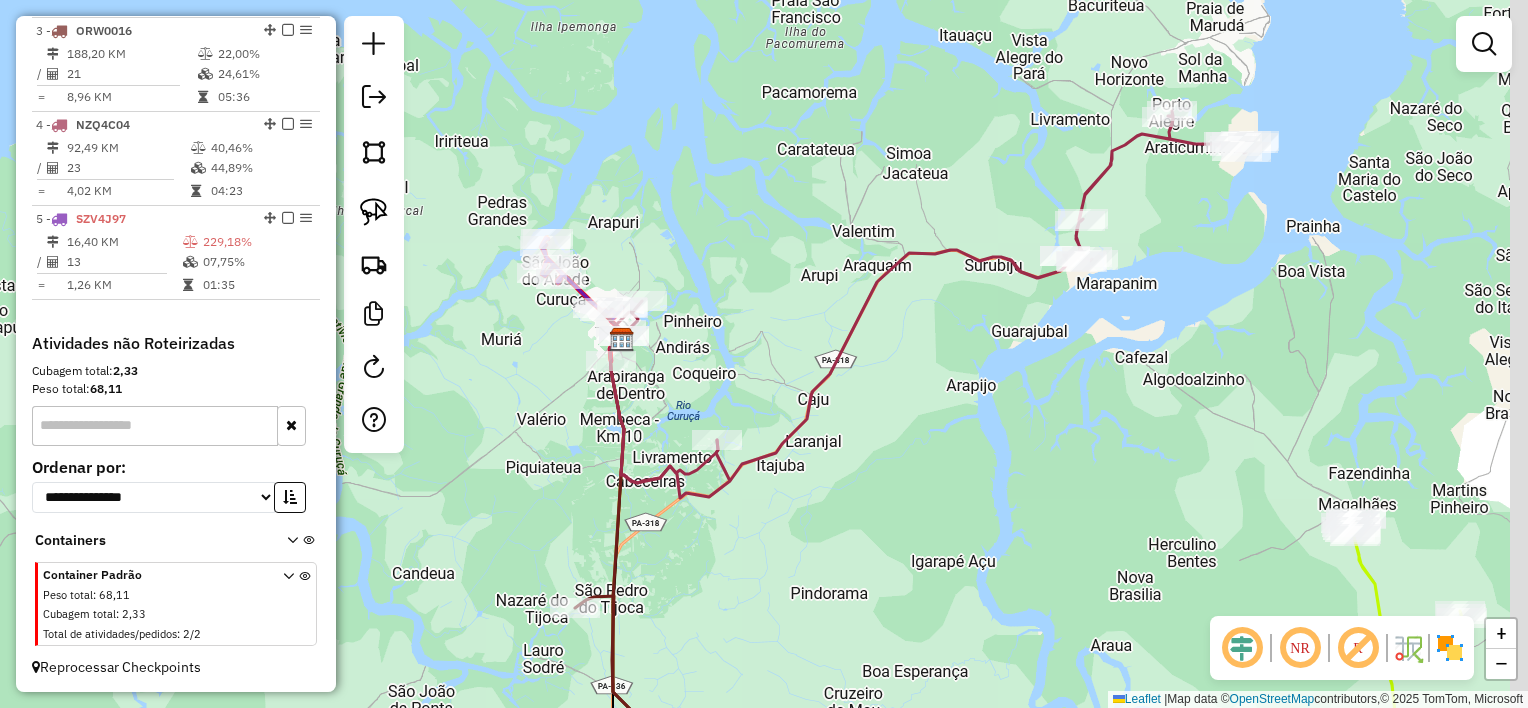 drag, startPoint x: 960, startPoint y: 351, endPoint x: 912, endPoint y: 441, distance: 102 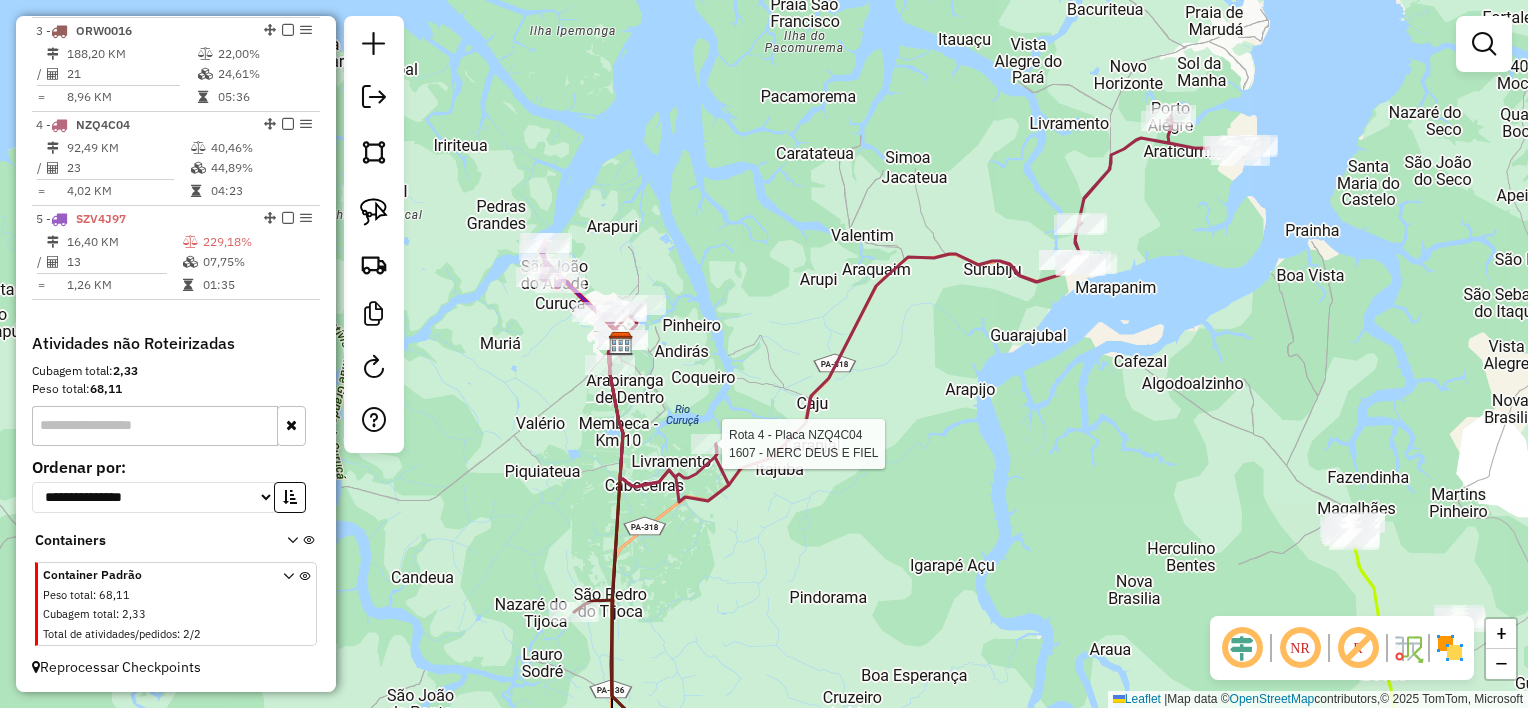select on "**********" 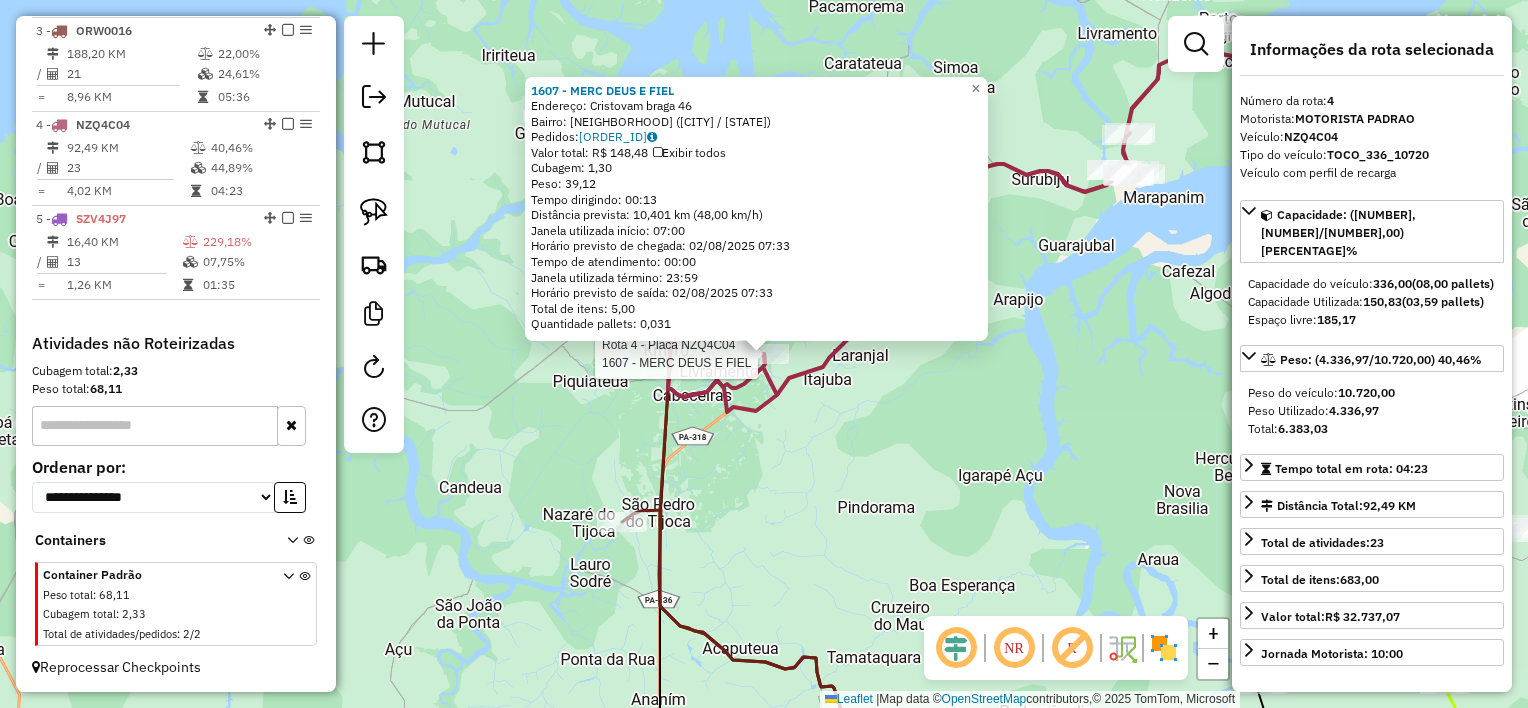 drag, startPoint x: 754, startPoint y: 428, endPoint x: 756, endPoint y: 412, distance: 16.124516 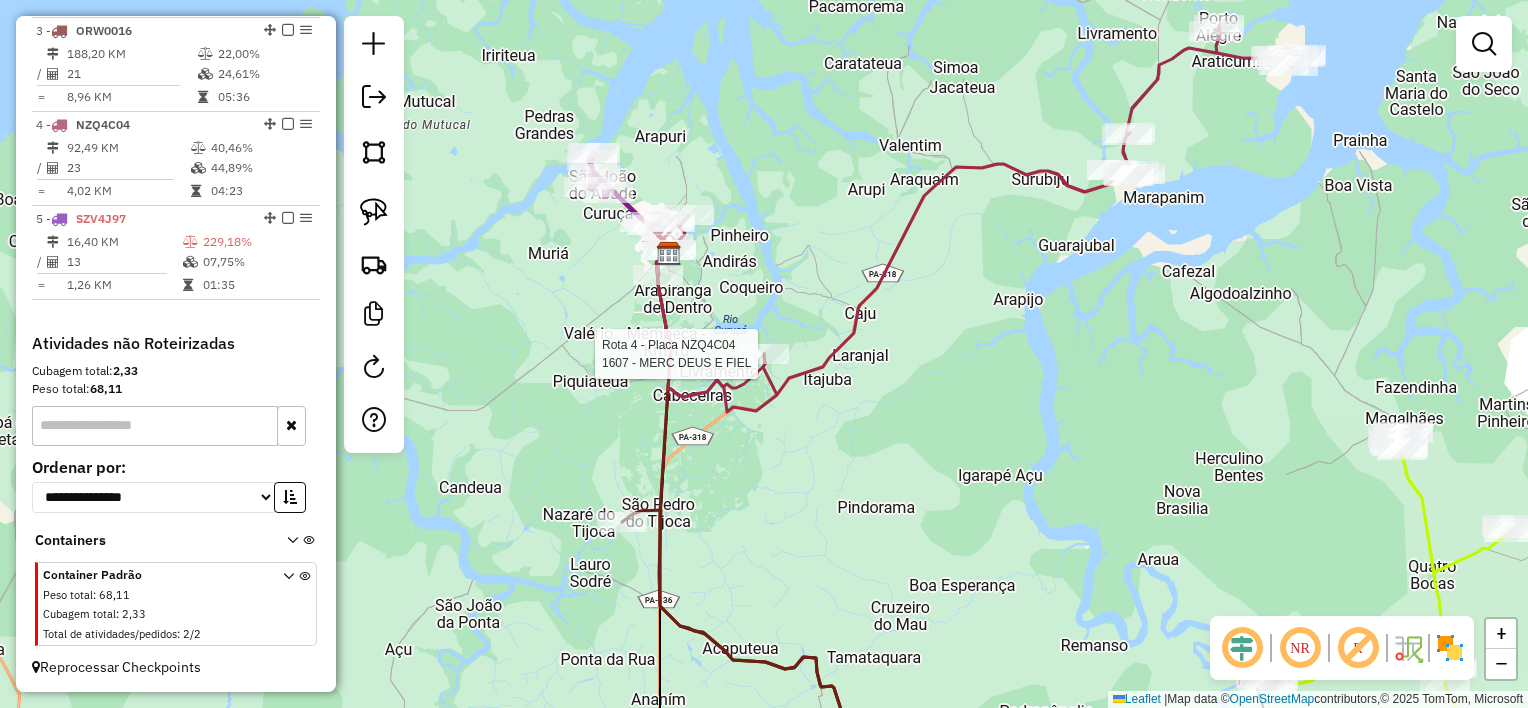 select on "**********" 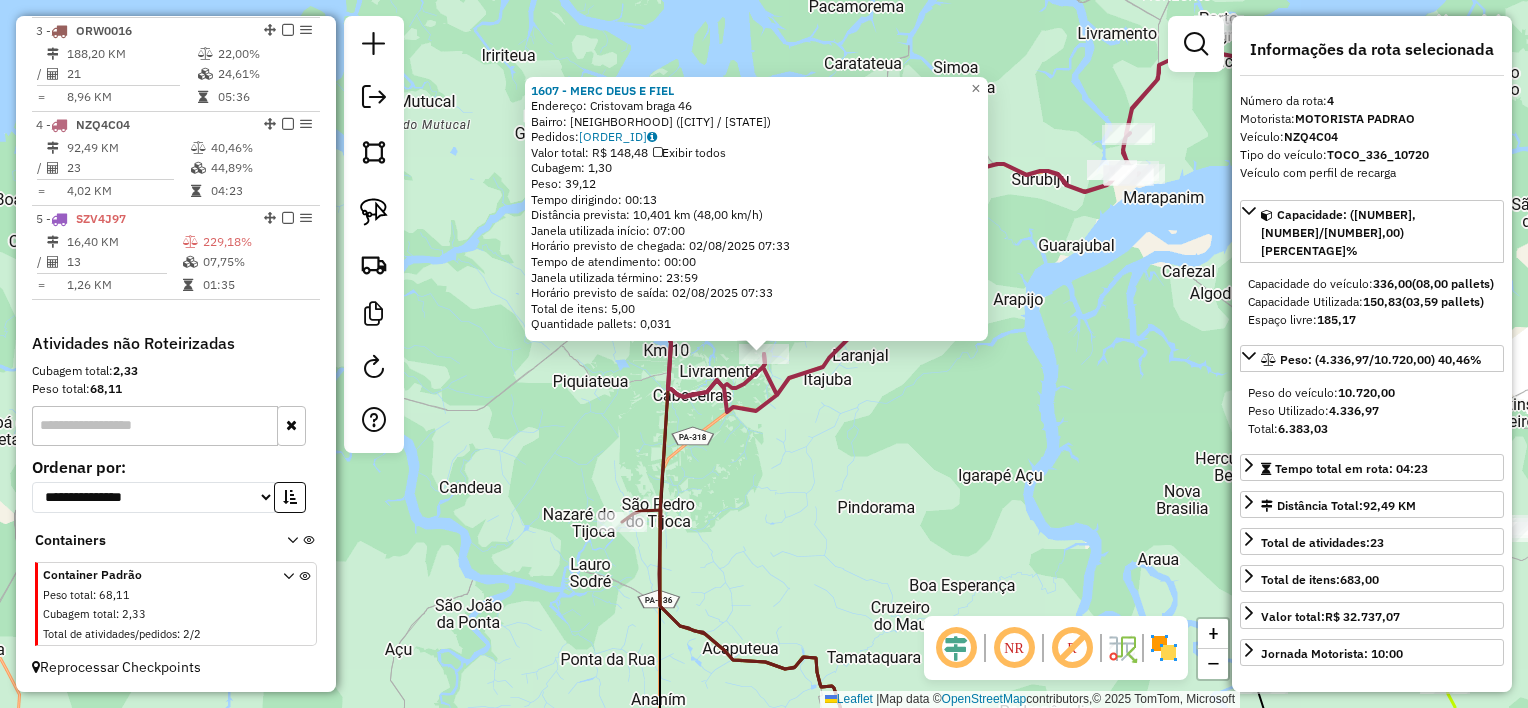click 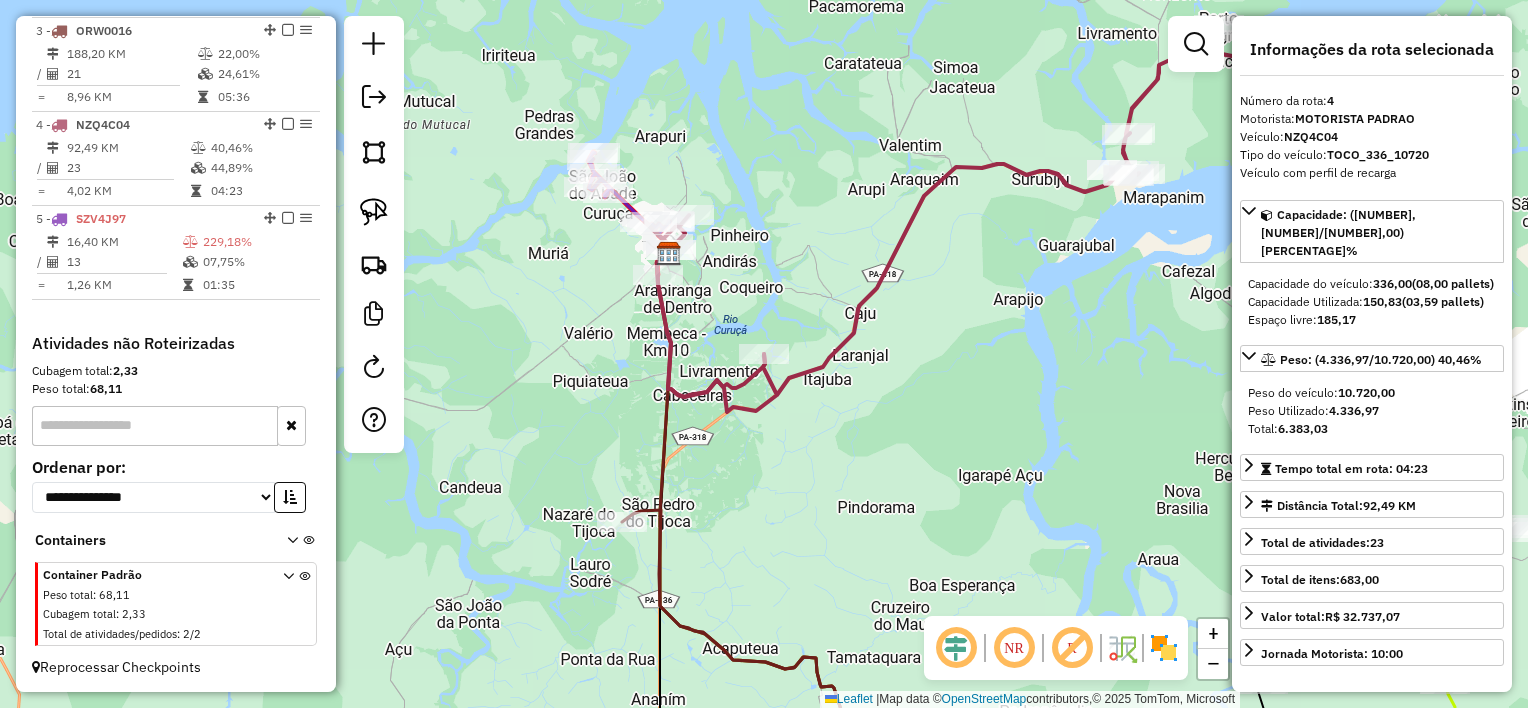 drag, startPoint x: 703, startPoint y: 304, endPoint x: 756, endPoint y: 357, distance: 74.953316 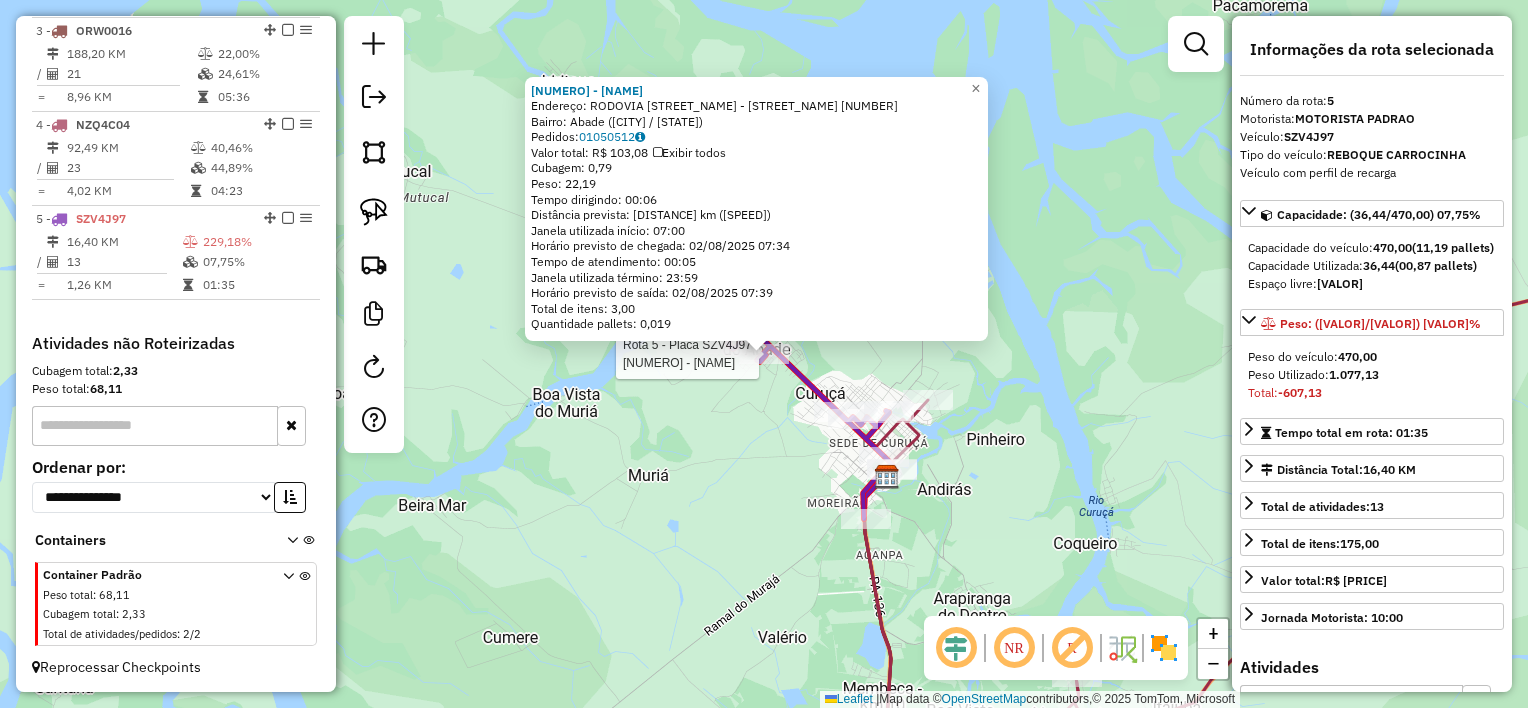 click on "Rota 5 - Placa [PLATE]  124 - Mercadinho Silva Rota 5 - Placa [PLATE]  1393 - MERC WELLIGTHON 124 - Mercadinho Silva  Endereço:  [STREET] [NUMBER]   Bairro: [NAME] ([NAME] / [STATE])   Pedidos:  [ORDER_ID]   Valor total: R$ [PRICE]   Exibir todos   Cubagem: [CUBAGE]  Peso: [WEIGHT]  Tempo dirigindo: [TIME]   Distância prevista: [DISTANCE] km ([SPEED] km/h)   Janela utilizada início: [TIME]   Horário previsto de chegada: [DATE] [TIME]   Tempo de atendimento: [TIME]   Janela utilizada término: [TIME]   Horário previsto de saída: [DATE] [TIME]   Total de itens: [ITEMS]   Quantidade pallets: [PALLETS]  × Janela de atendimento Grade de atendimento Capacidade Transportadoras Veículos Cliente Pedidos  Rotas Selecione os dias de semana para filtrar as janelas de atendimento  Seg   Ter   Qua   Qui   Sex   Sáb   Dom   Peso mínimo:" 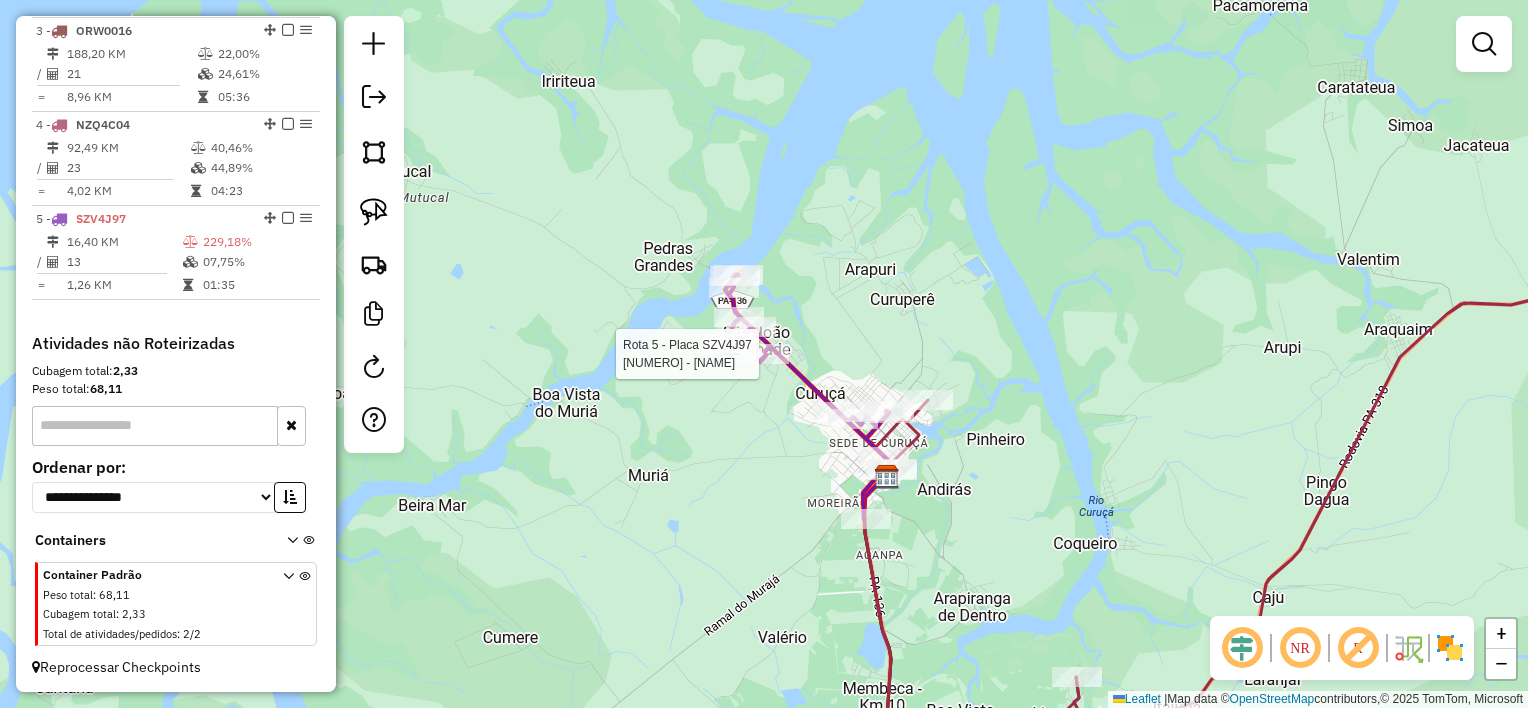 select on "**********" 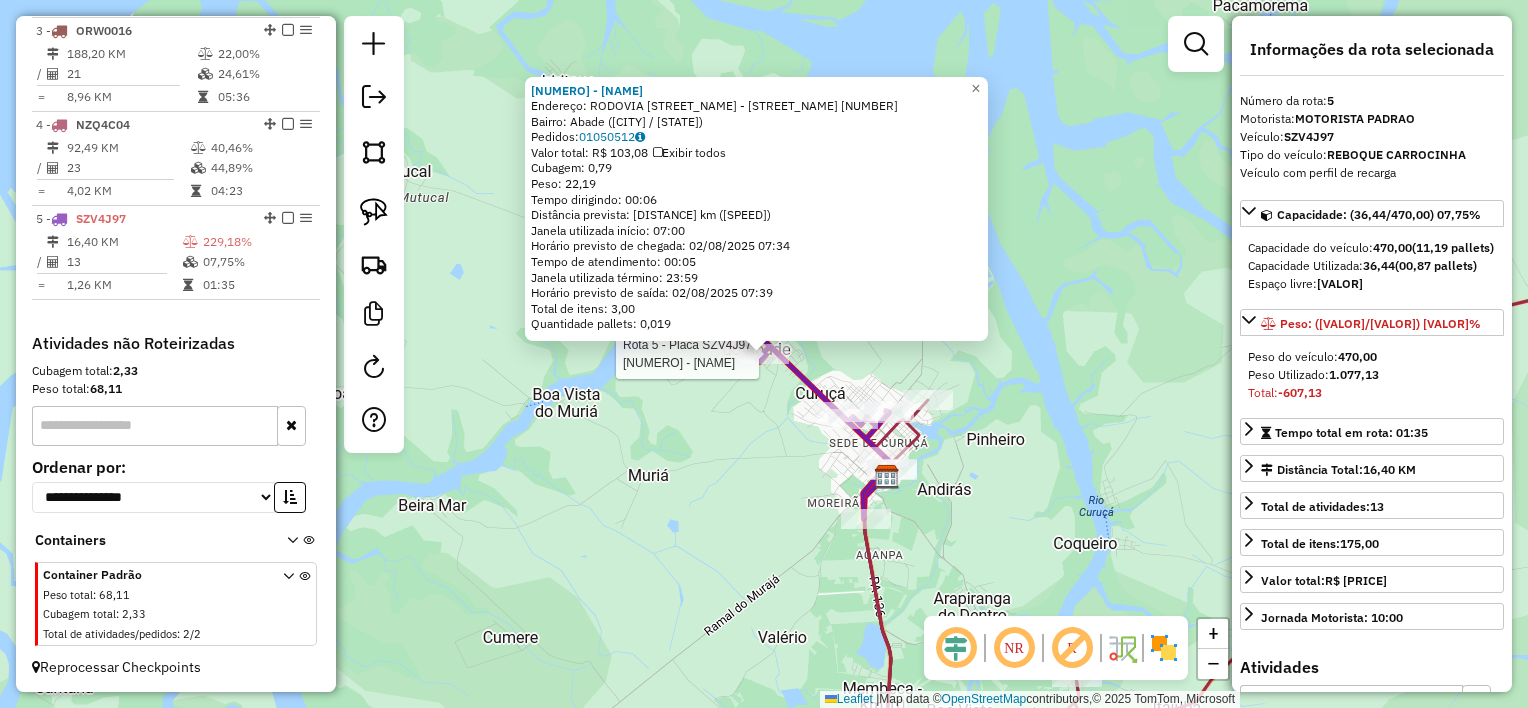 drag, startPoint x: 696, startPoint y: 480, endPoint x: 697, endPoint y: 525, distance: 45.01111 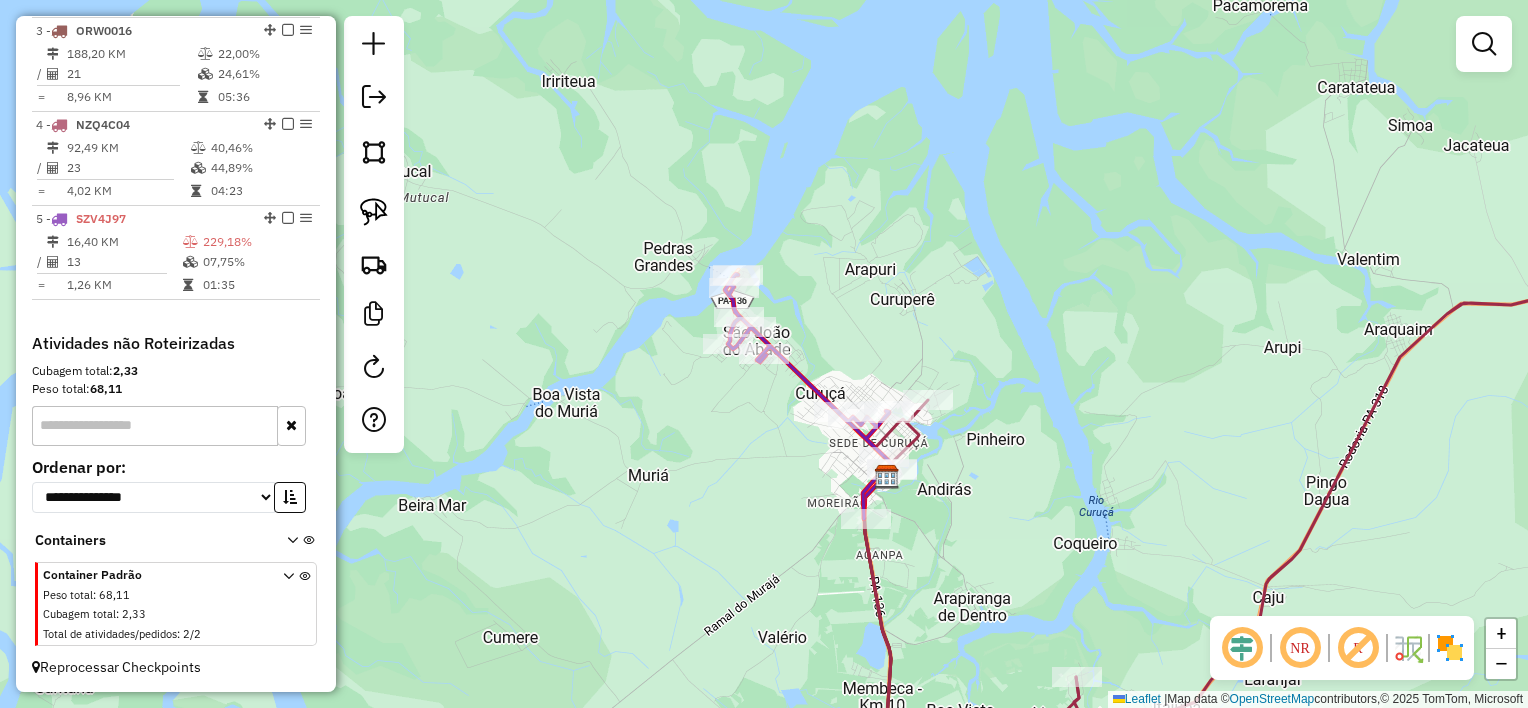 click on "Rota 5 - Placa [PLATE]  124 - Mercadinho Silva 124 - Mercadinho Silva  Endereço:  [STREET] [NUMBER]   Bairro: [NAME] ([NAME] / [STATE])   Pedidos:  [ORDER_ID]   Valor total: R$ [PRICE]   Exibir todos   Cubagem: [CUBAGE]  Peso: [WEIGHT]  Tempo dirigindo: [TIME]   Distância prevista: [DISTANCE] km ([SPEED] km/h)   Janela utilizada início: [TIME]   Horário previsto de chegada: [DATE] [TIME]   Tempo de atendimento: [TIME]   Janela utilizada término: [TIME]   Horário previsto de saída: [DATE] [TIME]   Total de itens: [ITEMS]   Quantidade pallets: [PALLETS]  × Janela de atendimento Grade de atendimento Capacidade Transportadoras Veículos Cliente Pedidos  Rotas Selecione os dias de semana para filtrar as janelas de atendimento  Seg   Ter   Qua   Qui   Sex   Sáb   Dom   Peso mínimo:" 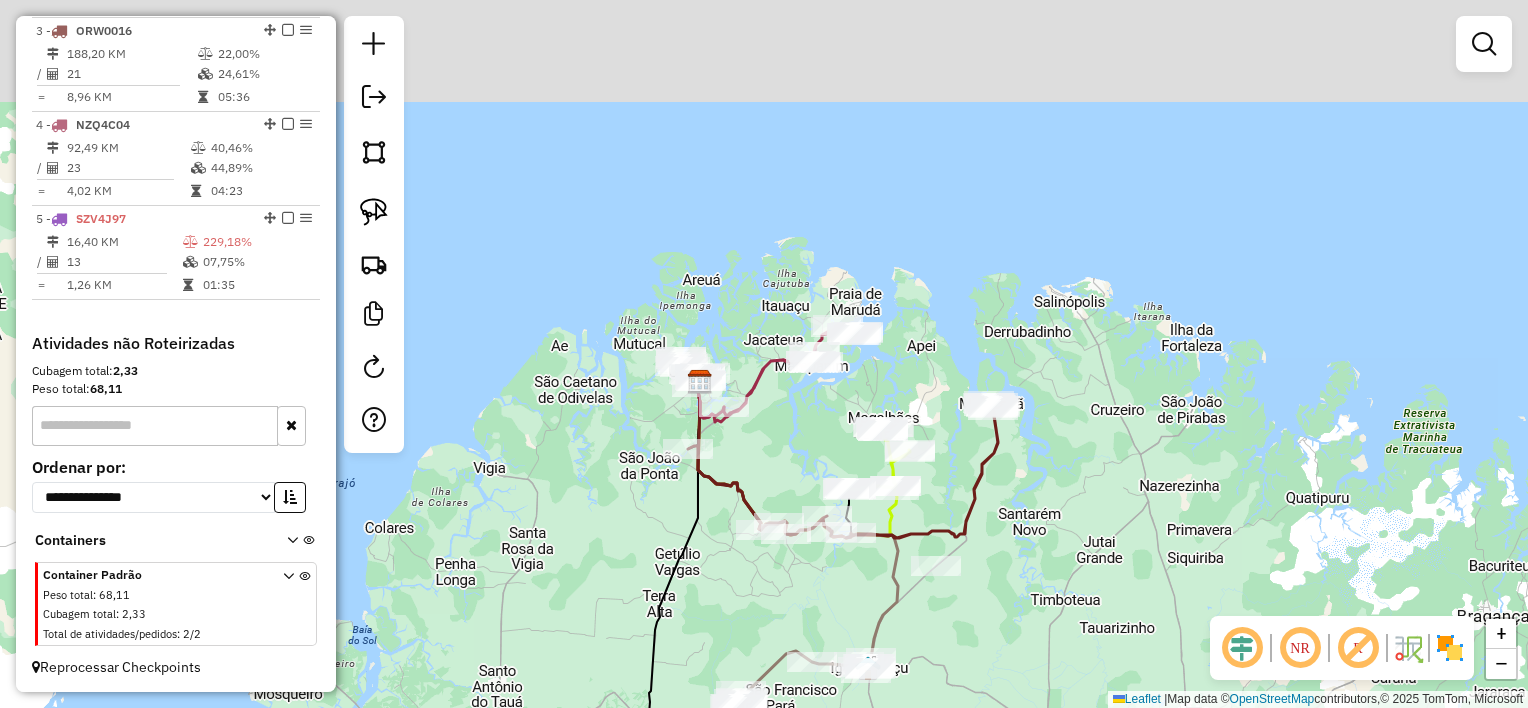 drag, startPoint x: 935, startPoint y: 254, endPoint x: 979, endPoint y: 566, distance: 315.08728 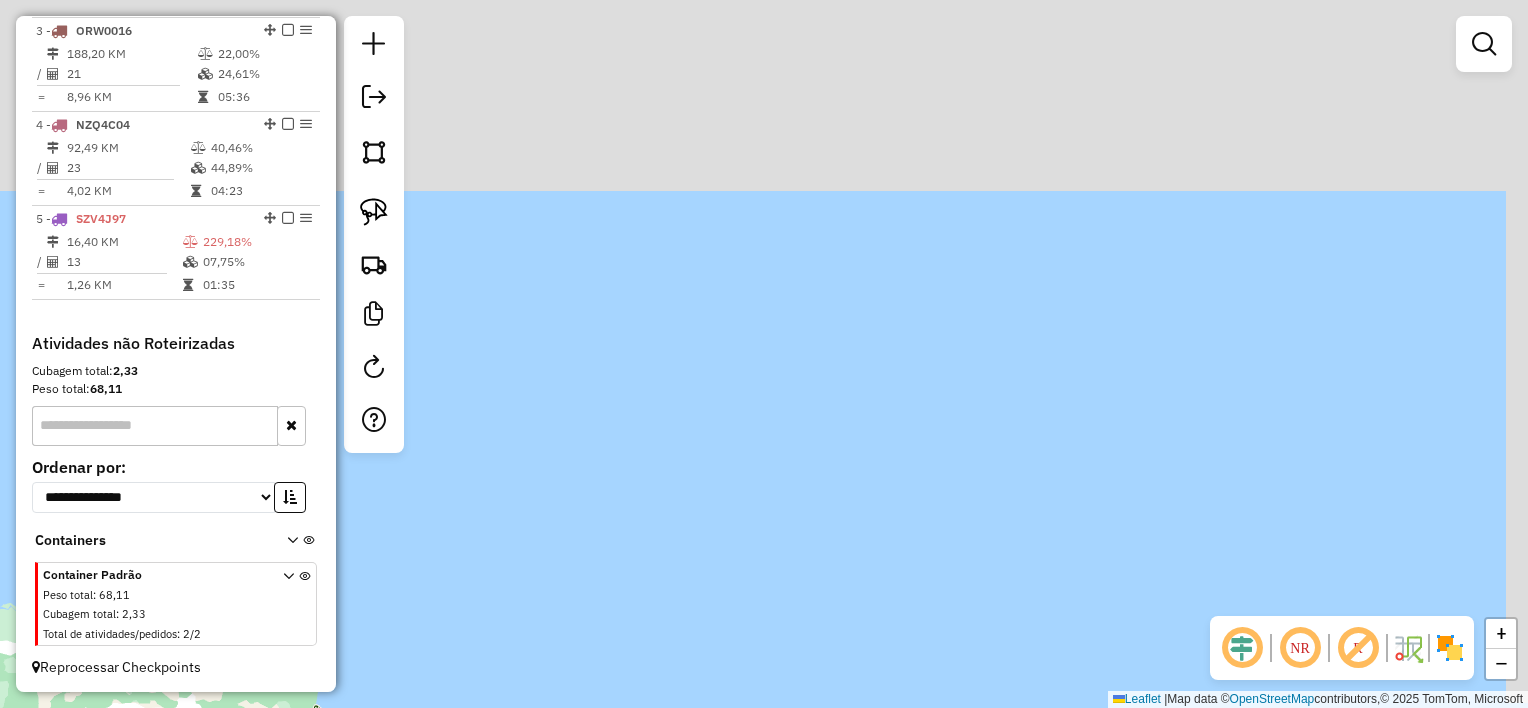 drag, startPoint x: 959, startPoint y: 281, endPoint x: 921, endPoint y: 593, distance: 314.30557 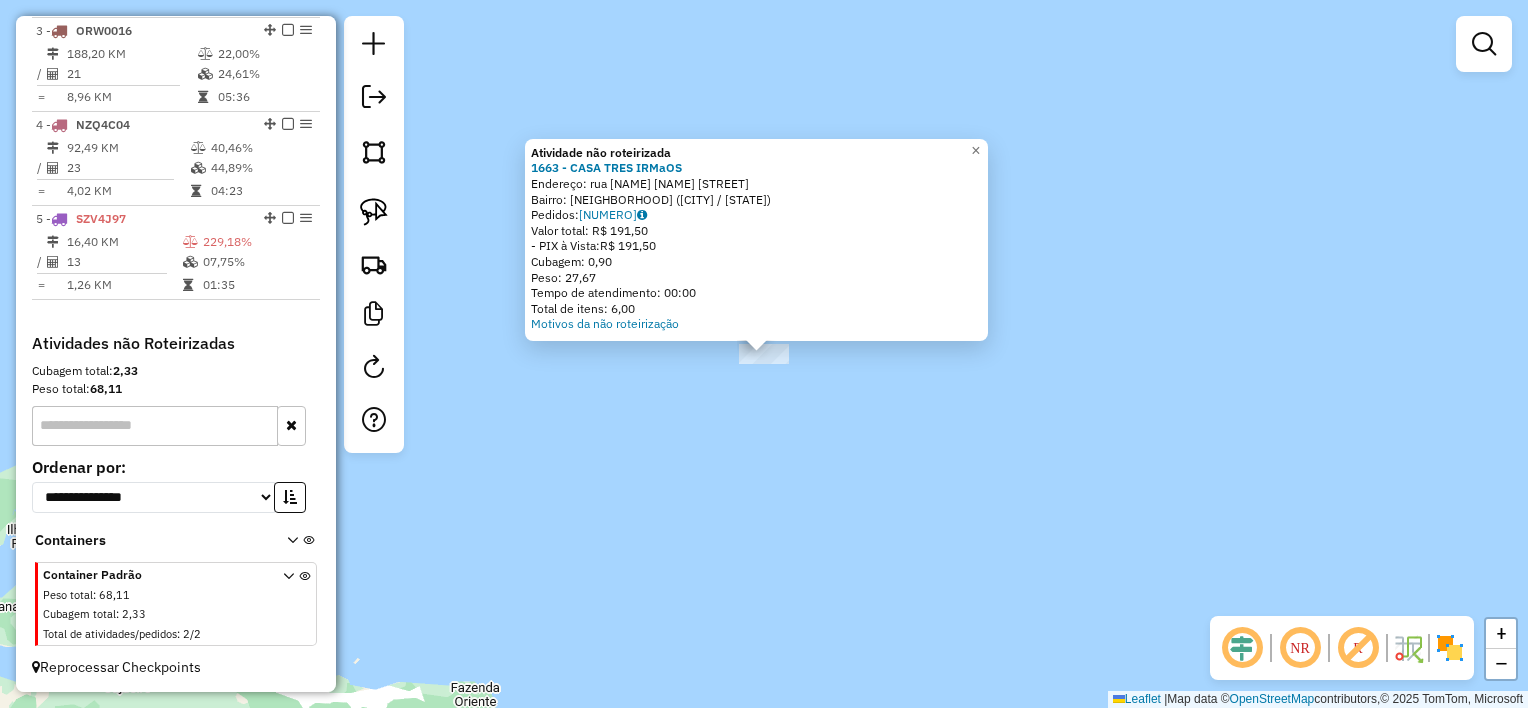 drag, startPoint x: 745, startPoint y: 433, endPoint x: 572, endPoint y: 342, distance: 195.47379 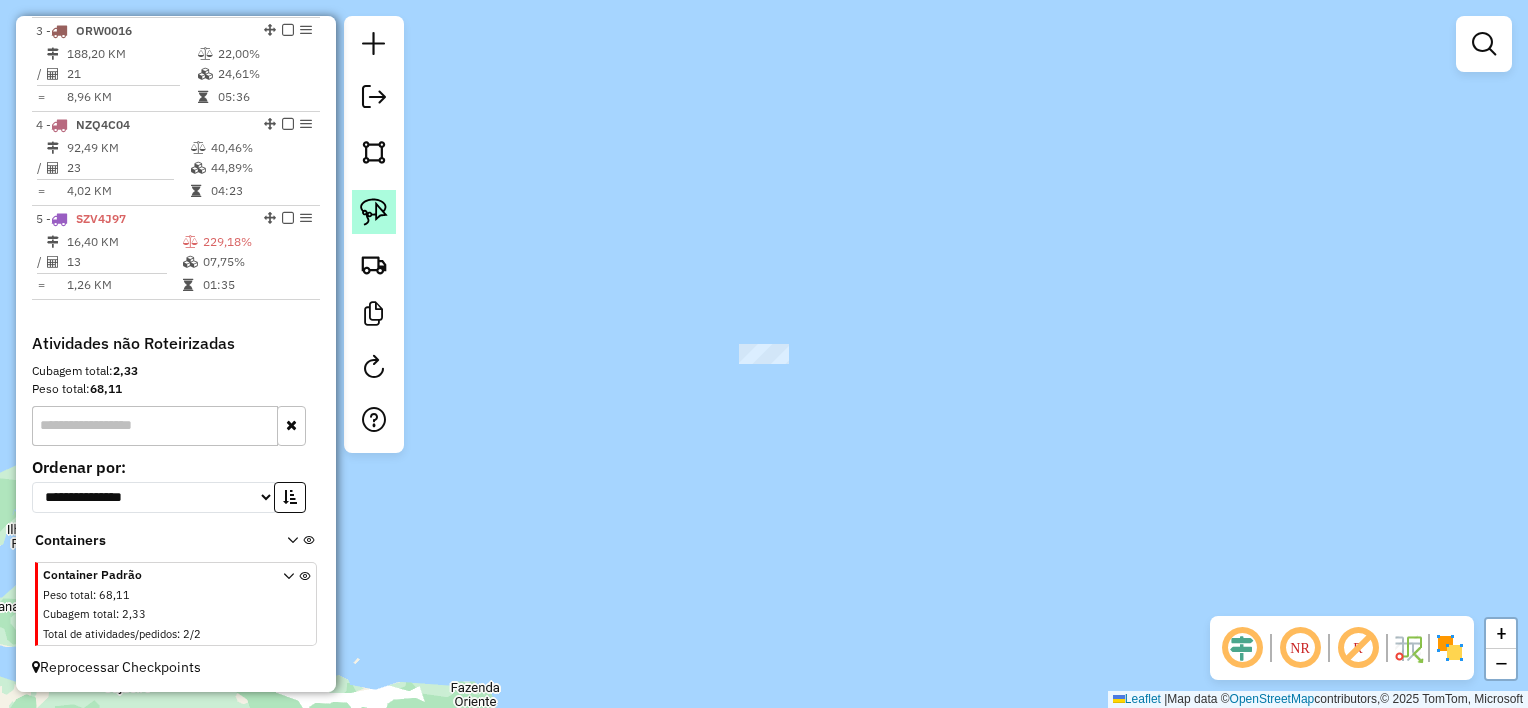 click 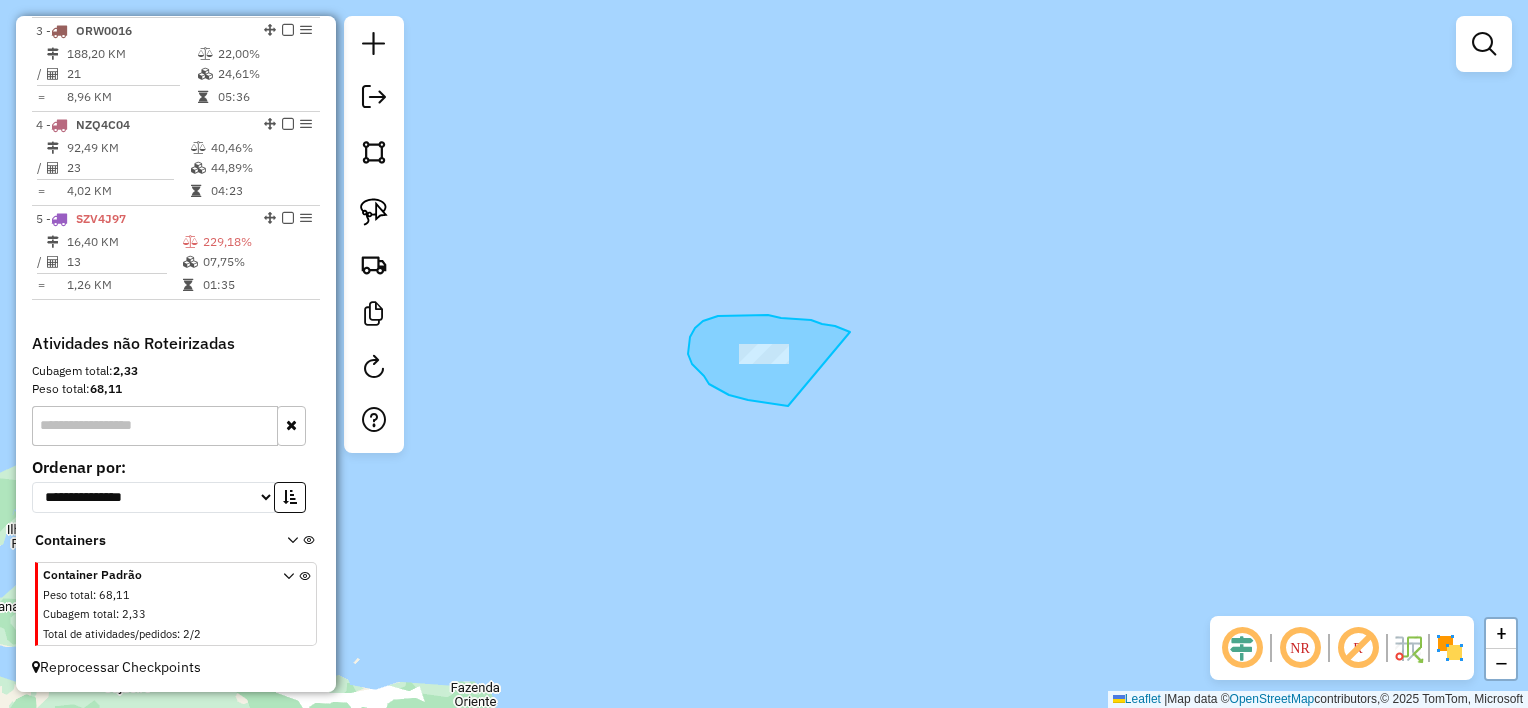 drag, startPoint x: 844, startPoint y: 330, endPoint x: 839, endPoint y: 387, distance: 57.21888 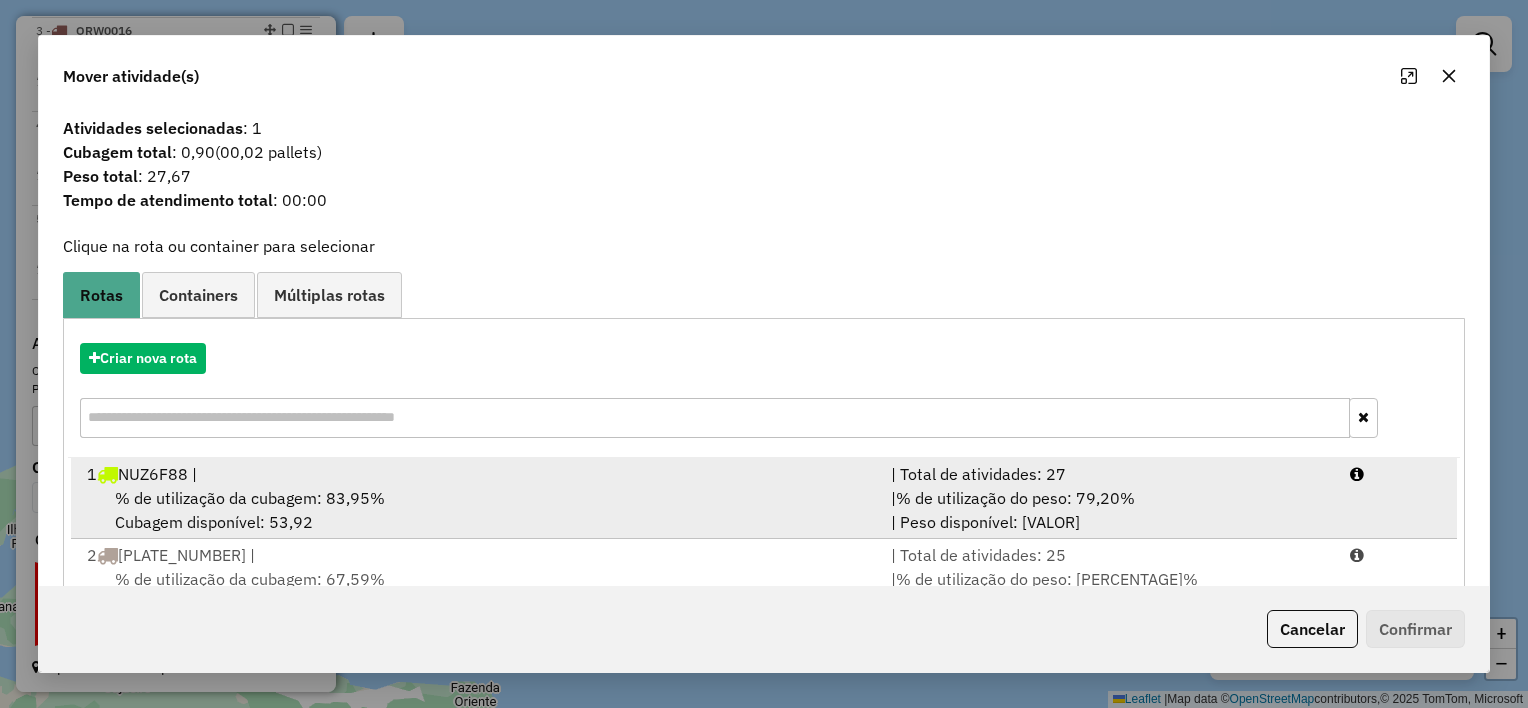 scroll, scrollTop: 4, scrollLeft: 0, axis: vertical 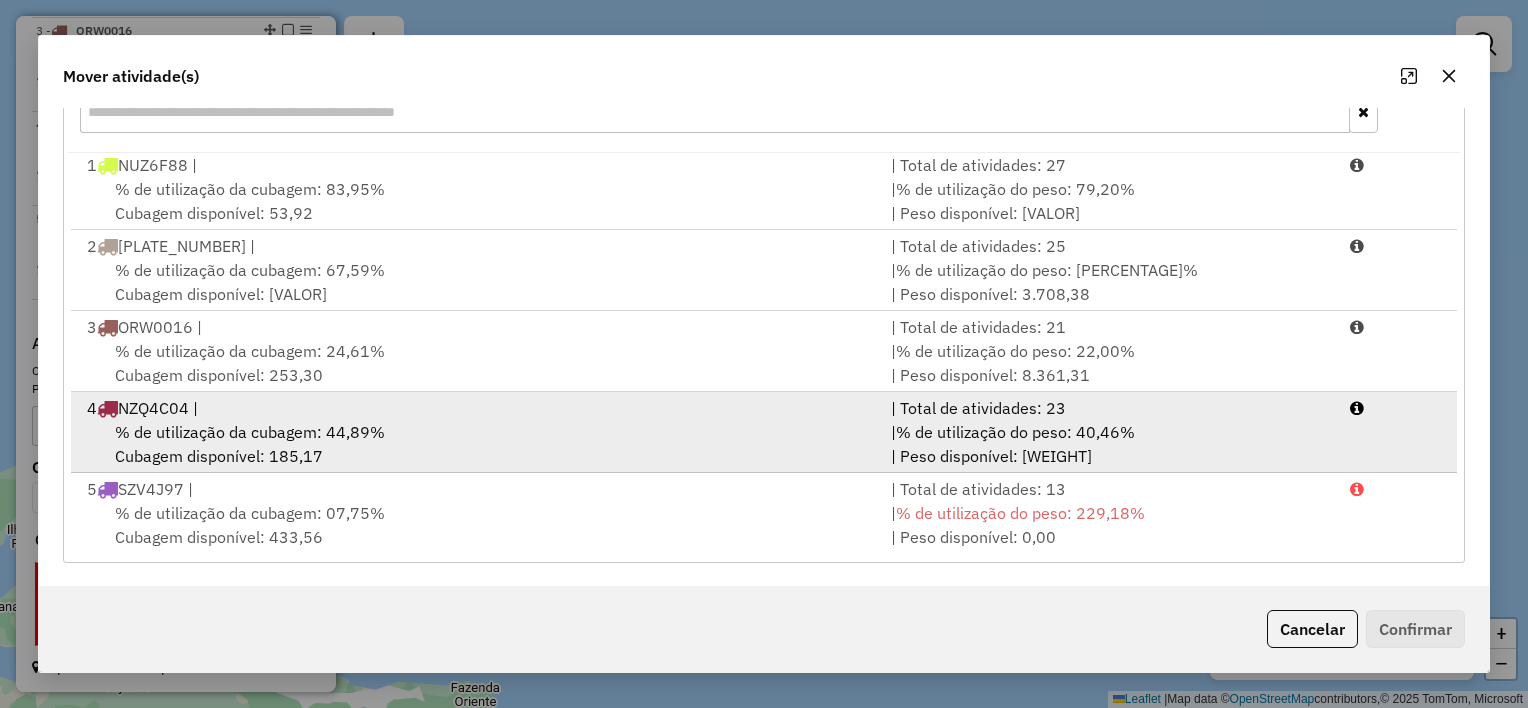 click on "% de utilização da cubagem: 44,89%  Cubagem disponível: 185,17" at bounding box center (477, 444) 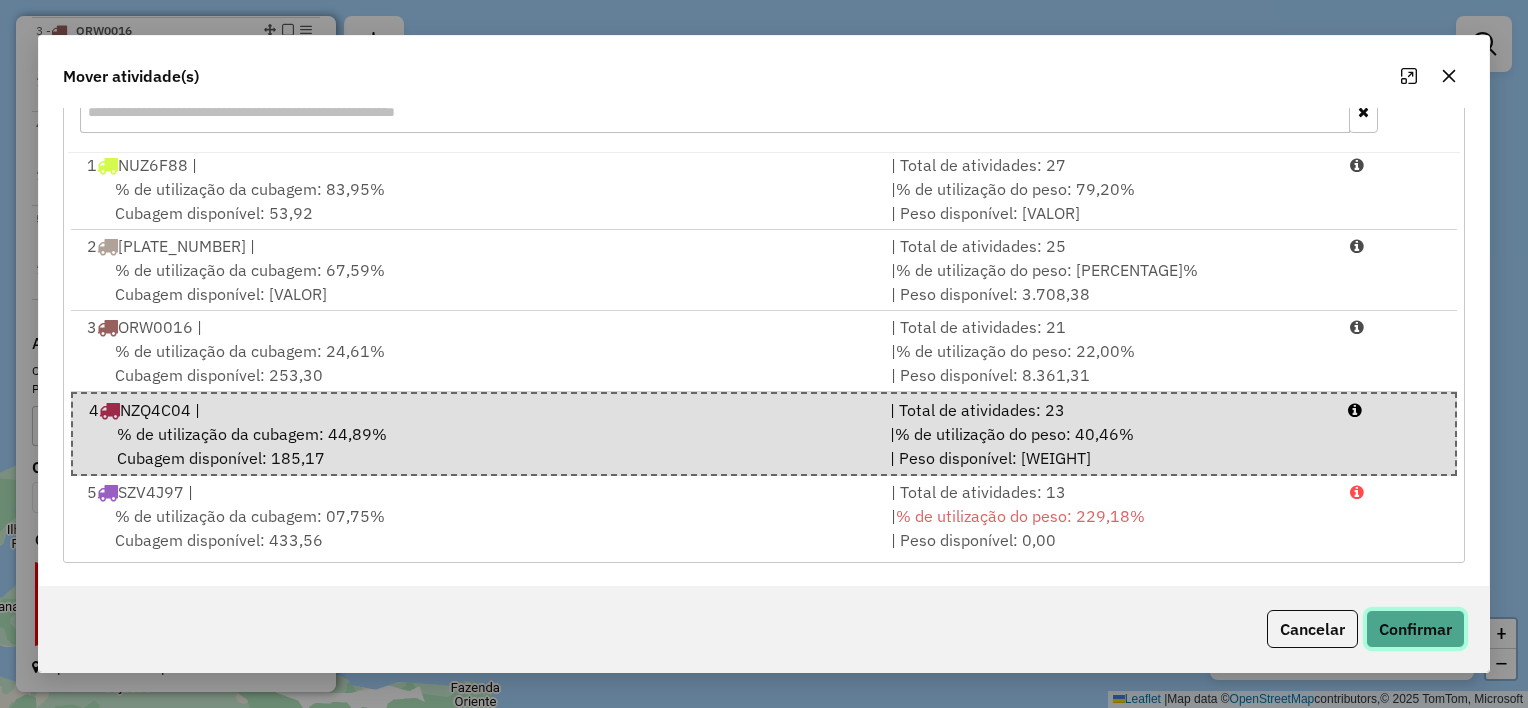 click on "Confirmar" 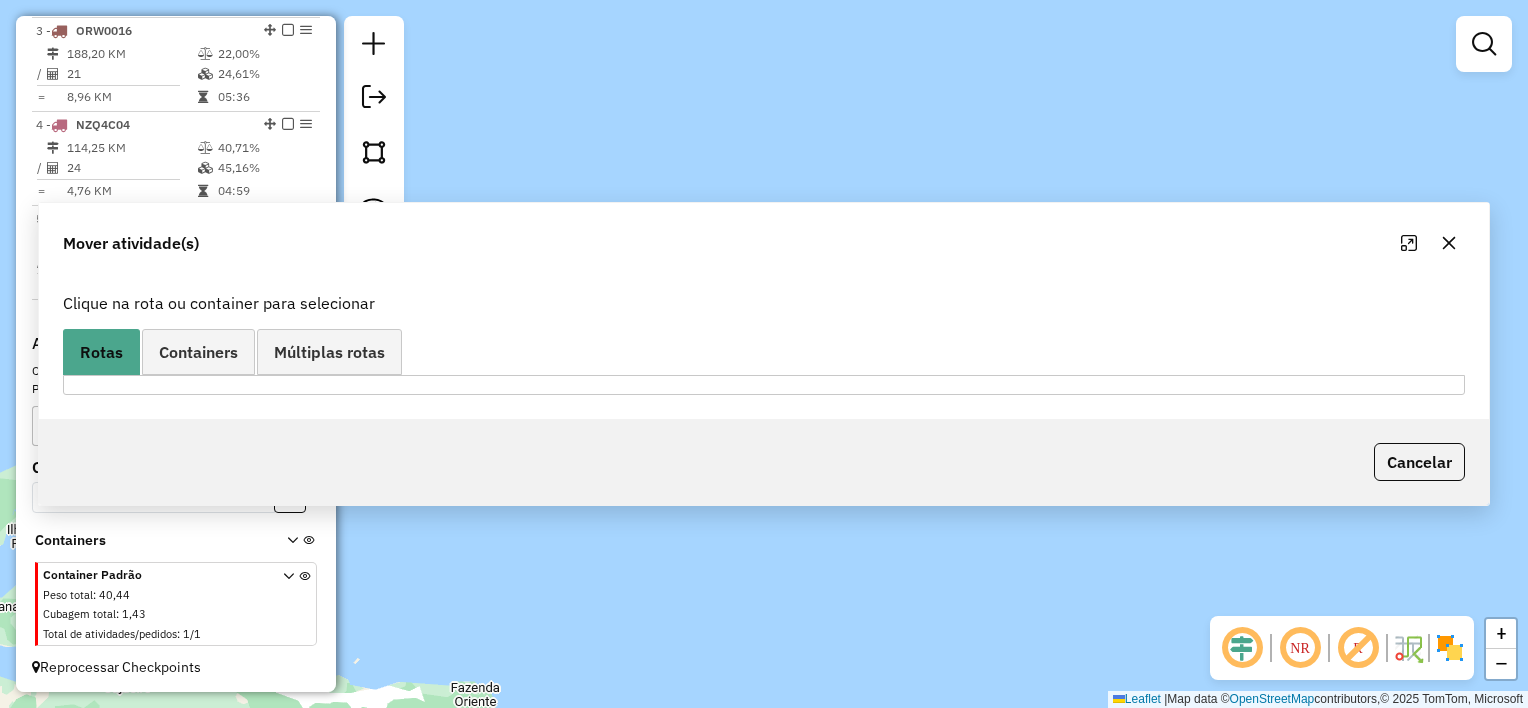 scroll, scrollTop: 0, scrollLeft: 0, axis: both 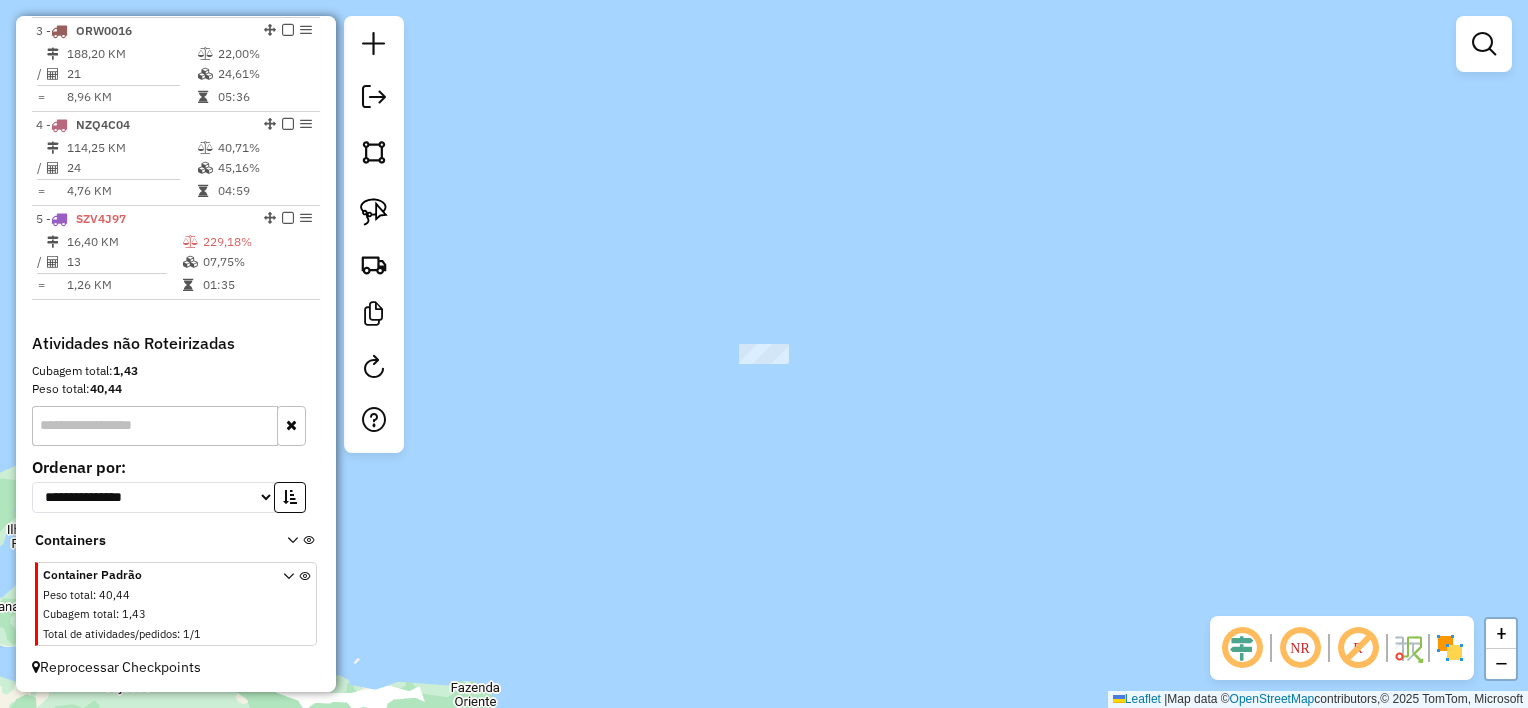 click on "Rota 4 - Placa [PLATE_NUMBER] 1663 - [BUSINESS_NAME] Janela de atendimento Grade de atendimento Capacidade Transportadoras Veículos Cliente Pedidos Rotas Selecione os dias de semana para filtrar as janelas de atendimento Seg Ter Qua Qui Sex Sáb Dom Informe o período da janela de atendimento: De: [TIME] Até: [TIME] Filtrar exatamente a janela do cliente Considerar janela de atendimento padrão Selecione os dias de semana para filtrar as grades de atendimento Seg Ter Qua Qui Sex Sáb Dom Considerar clientes sem dia de atendimento cadastrado Clientes fora do dia de atendimento selecionado Filtrar as atividades entre os valores definidos abaixo: Peso mínimo: Peso máximo: Cubagem mínima: Cubagem máxima: De: [WEIGHT] Até: [WEIGHT] Filtrar as atividades entre o tempo de atendimento definido abaixo: De: [TIME] Até: [TIME] Considerar capacidade total dos clientes não roteirizados Transportadora: Selecione um ou mais itens Tipo de veículo: Selecione um ou mais itens Veículo: Selecione um ou mais itens De: [TIME]" 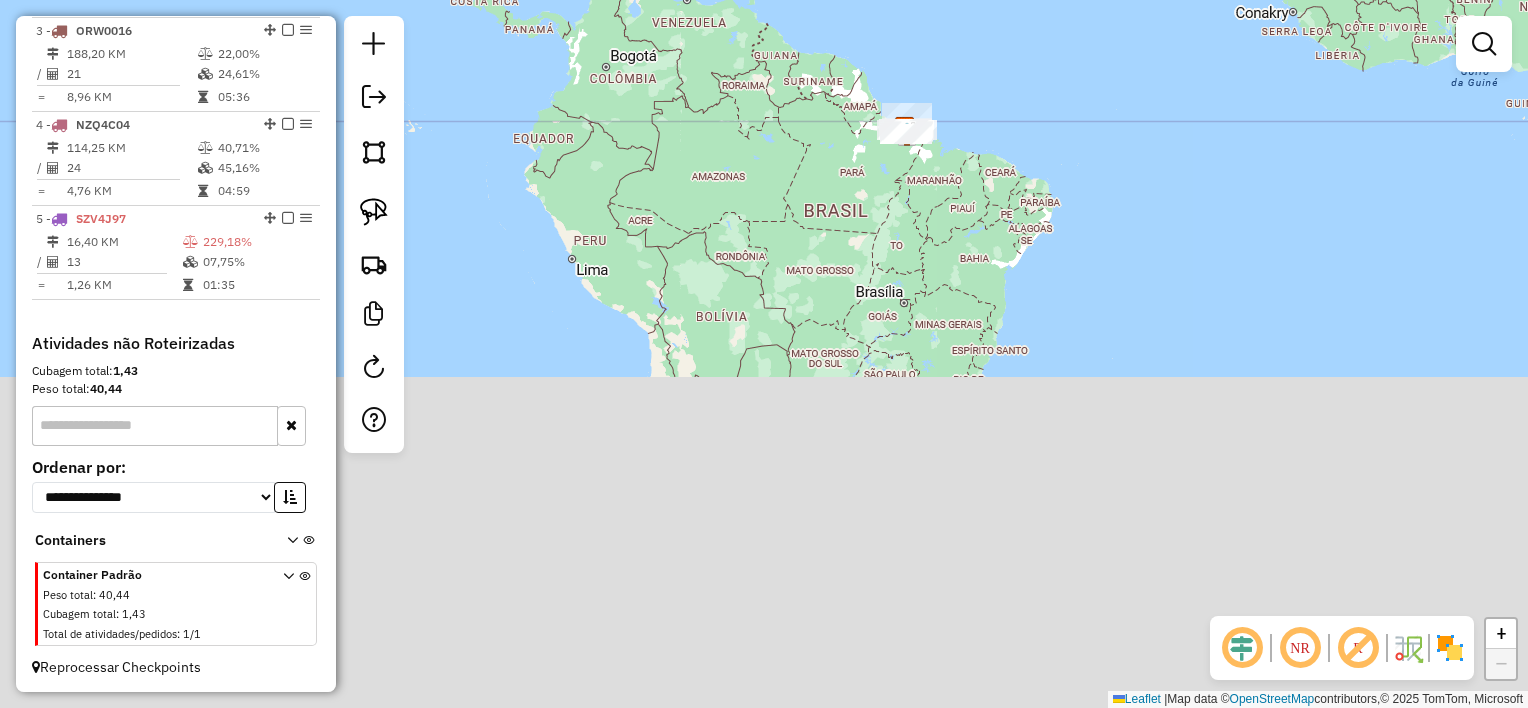 drag, startPoint x: 876, startPoint y: 565, endPoint x: 929, endPoint y: 197, distance: 371.797 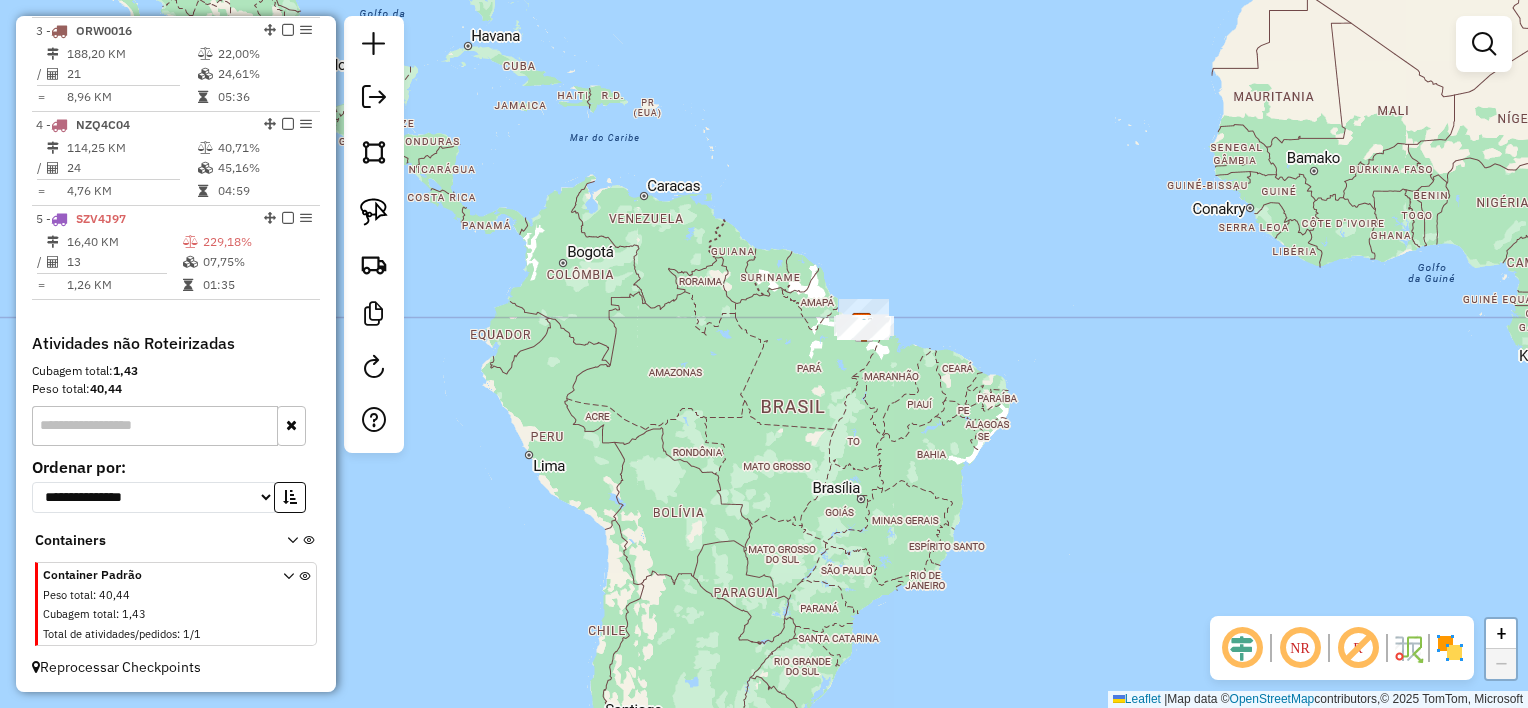 drag, startPoint x: 883, startPoint y: 452, endPoint x: 873, endPoint y: 361, distance: 91.5478 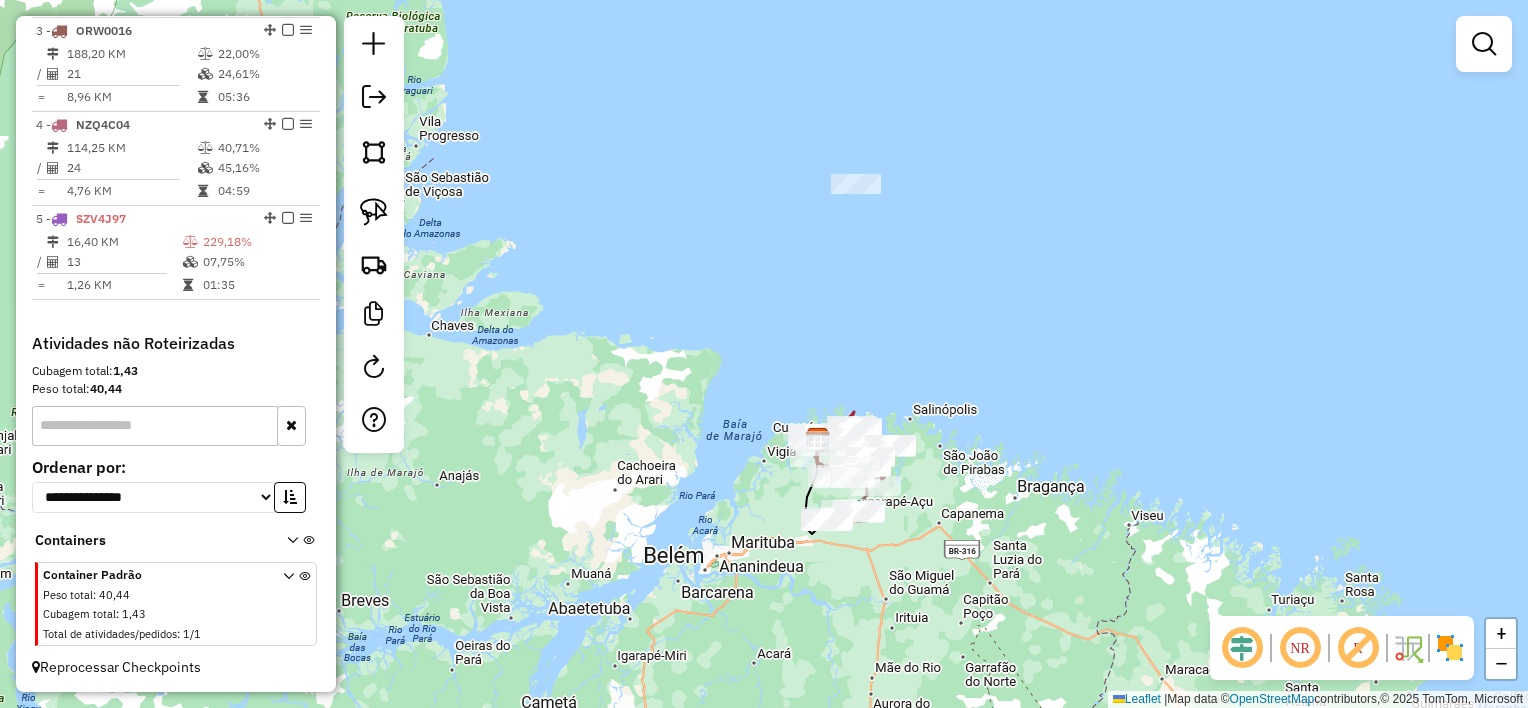 drag, startPoint x: 804, startPoint y: 356, endPoint x: 792, endPoint y: 315, distance: 42.72002 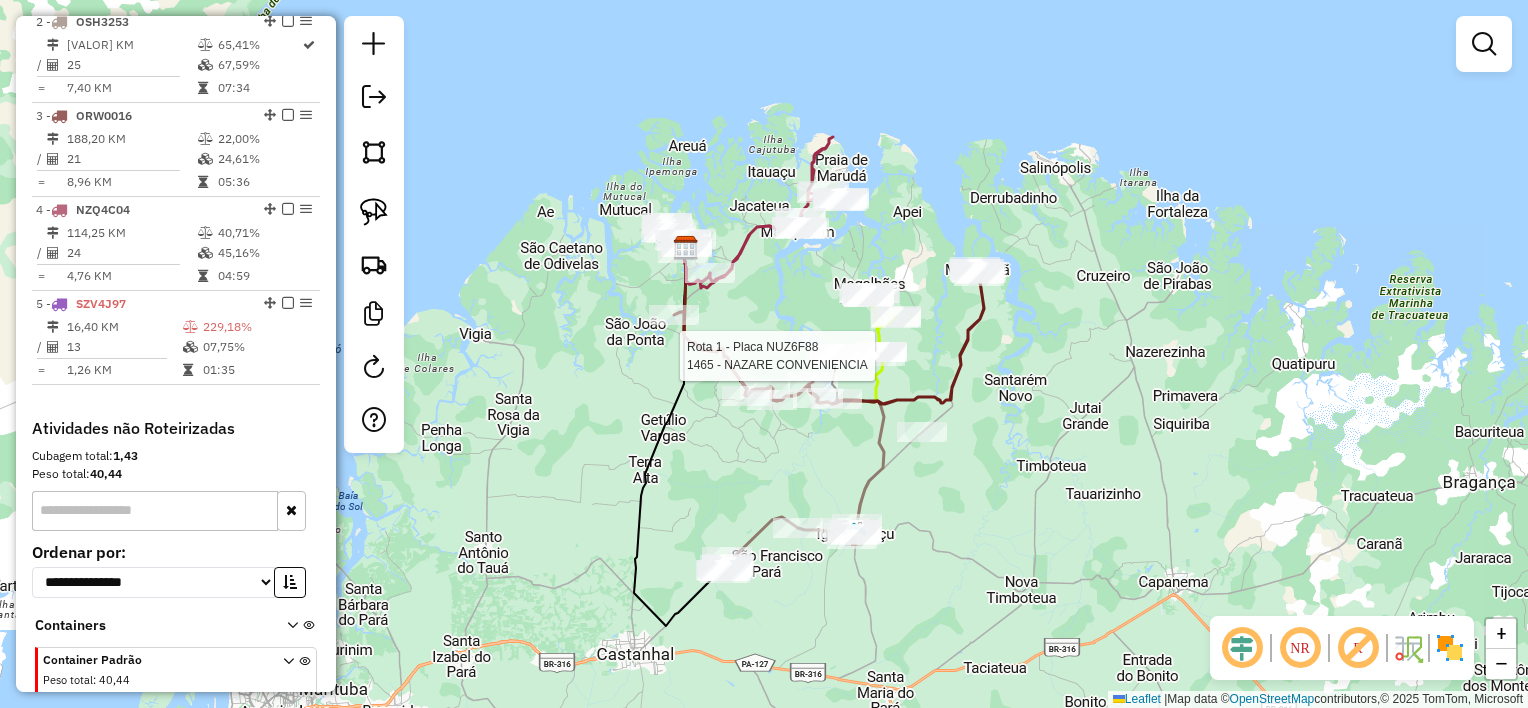 select on "**********" 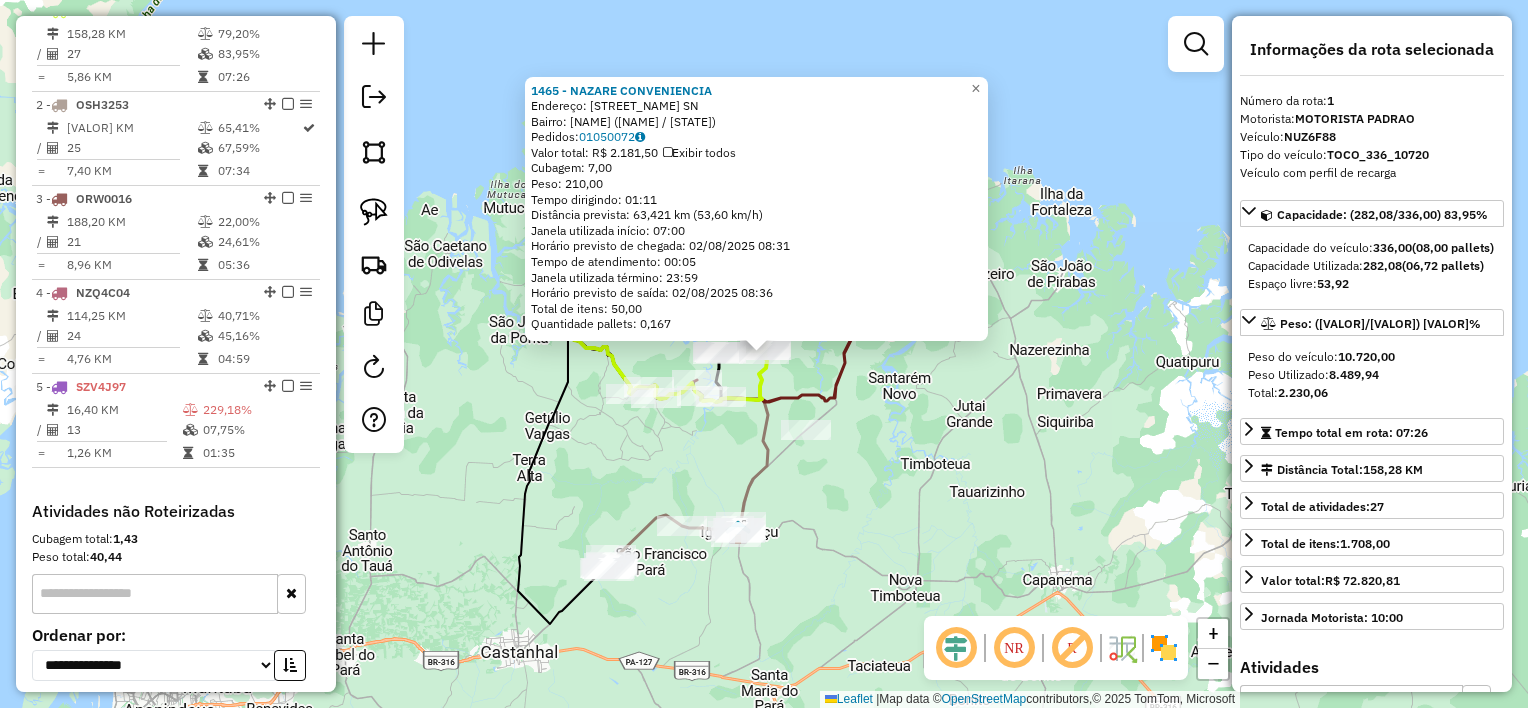 scroll, scrollTop: 774, scrollLeft: 0, axis: vertical 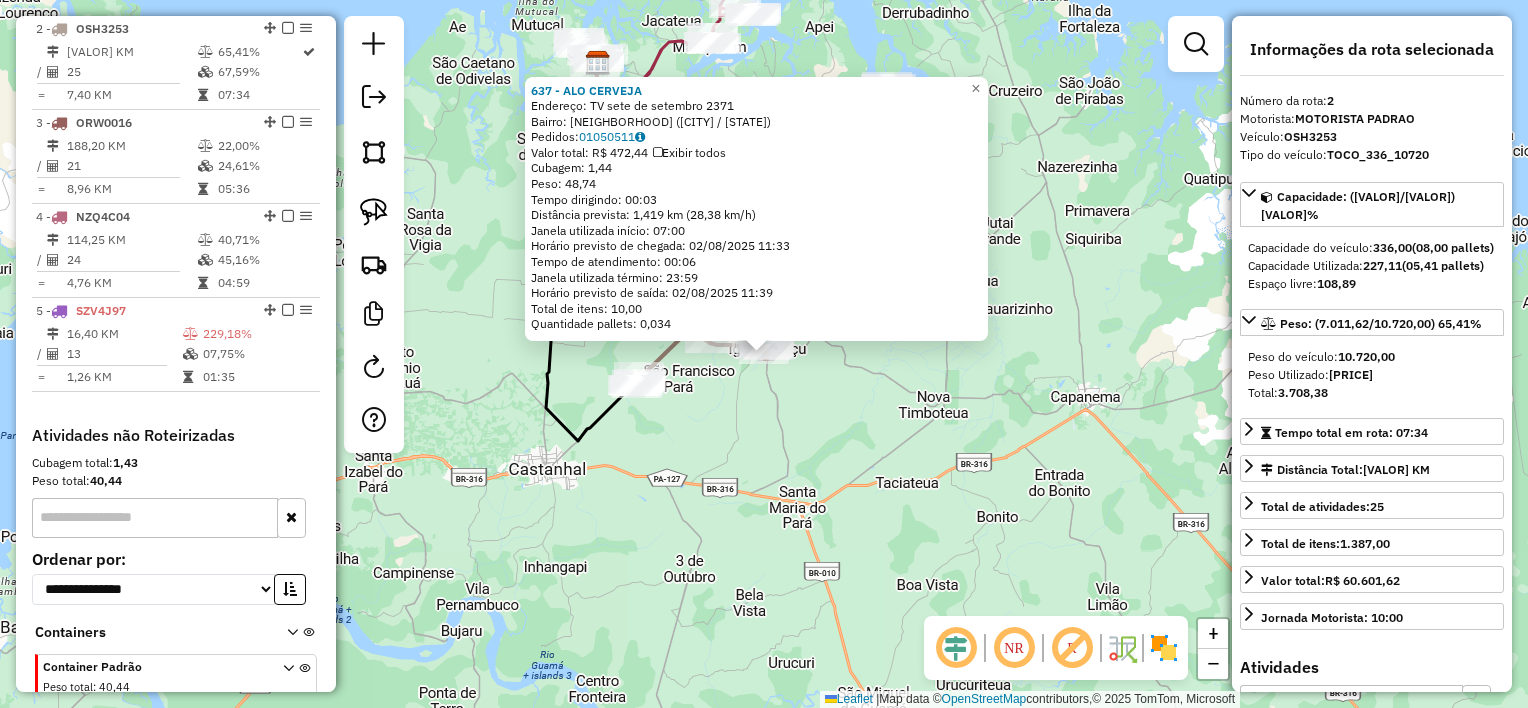 click on "637 - ALO CERVEJA  Endereço:  TV sete de setembro 2371   Bairro: Colina ([CITY] / [STATE])   Pedidos:  01050511   Valor total: R$ 472,44   Exibir todos   Cubagem: 1,44  Peso: 48,74  Tempo dirigindo: 00:03   Distância prevista: 1,419 km (28,38 km/h)   Janela utilizada início: 07:00   Horário previsto de chegada: 02/08/2025 11:33   Tempo de atendimento: 00:06   Janela utilizada término: 23:59   Horário previsto de saída: 02/08/2025 11:39   Total de itens: 10,00   Quantidade pallets: 0,034  × Janela de atendimento Grade de atendimento Capacidade Transportadoras Veículos Cliente Pedidos  Rotas Selecione os dias de semana para filtrar as janelas de atendimento  Seg   Ter   Qua   Qui   Sex   Sáb   Dom  Informe o período da janela de atendimento: De: Até:  Filtrar exatamente a janela do cliente  Considerar janela de atendimento padrão  Selecione os dias de semana para filtrar as grades de atendimento  Seg   Ter   Qua   Qui   Sex   Sáb   Dom   Considerar clientes sem dia de atendimento cadastrado  De:" 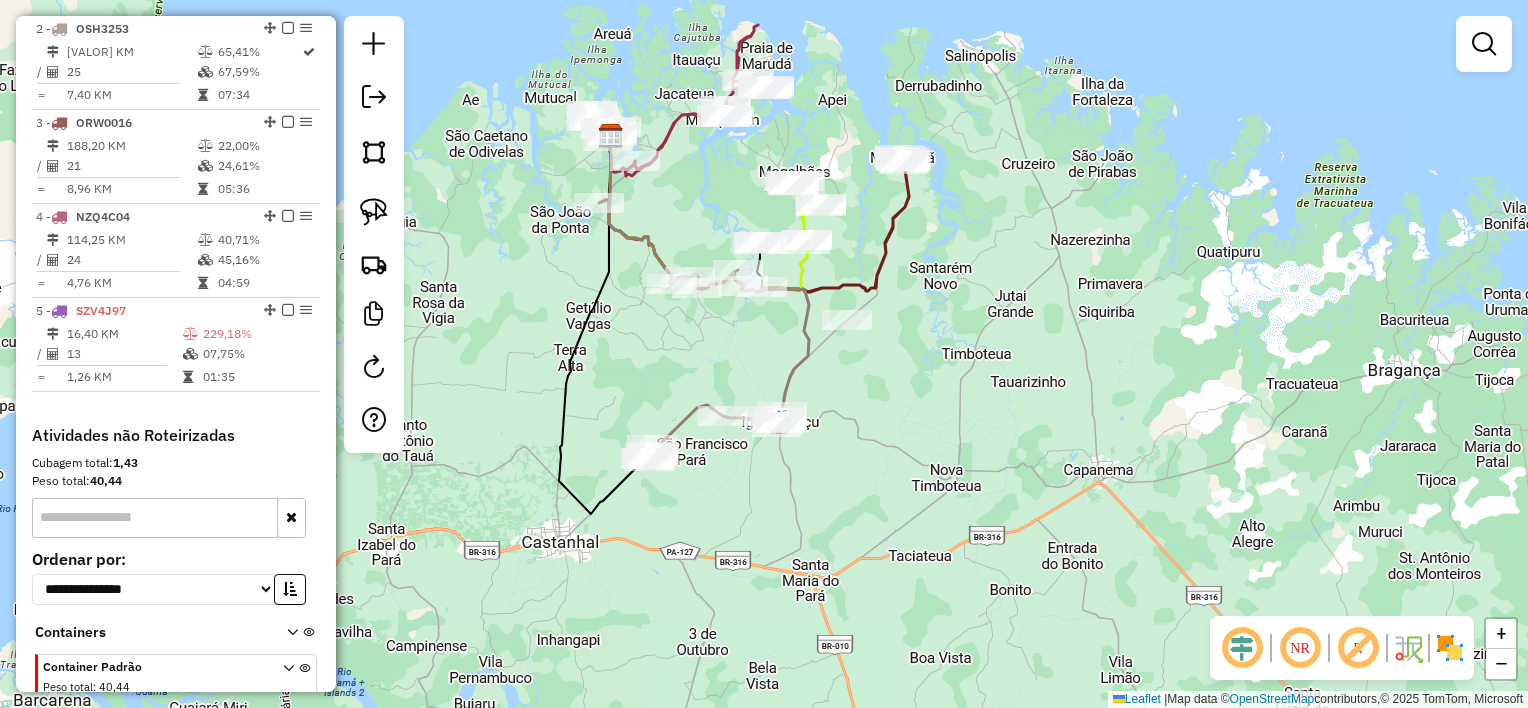 drag, startPoint x: 815, startPoint y: 318, endPoint x: 828, endPoint y: 411, distance: 93.904205 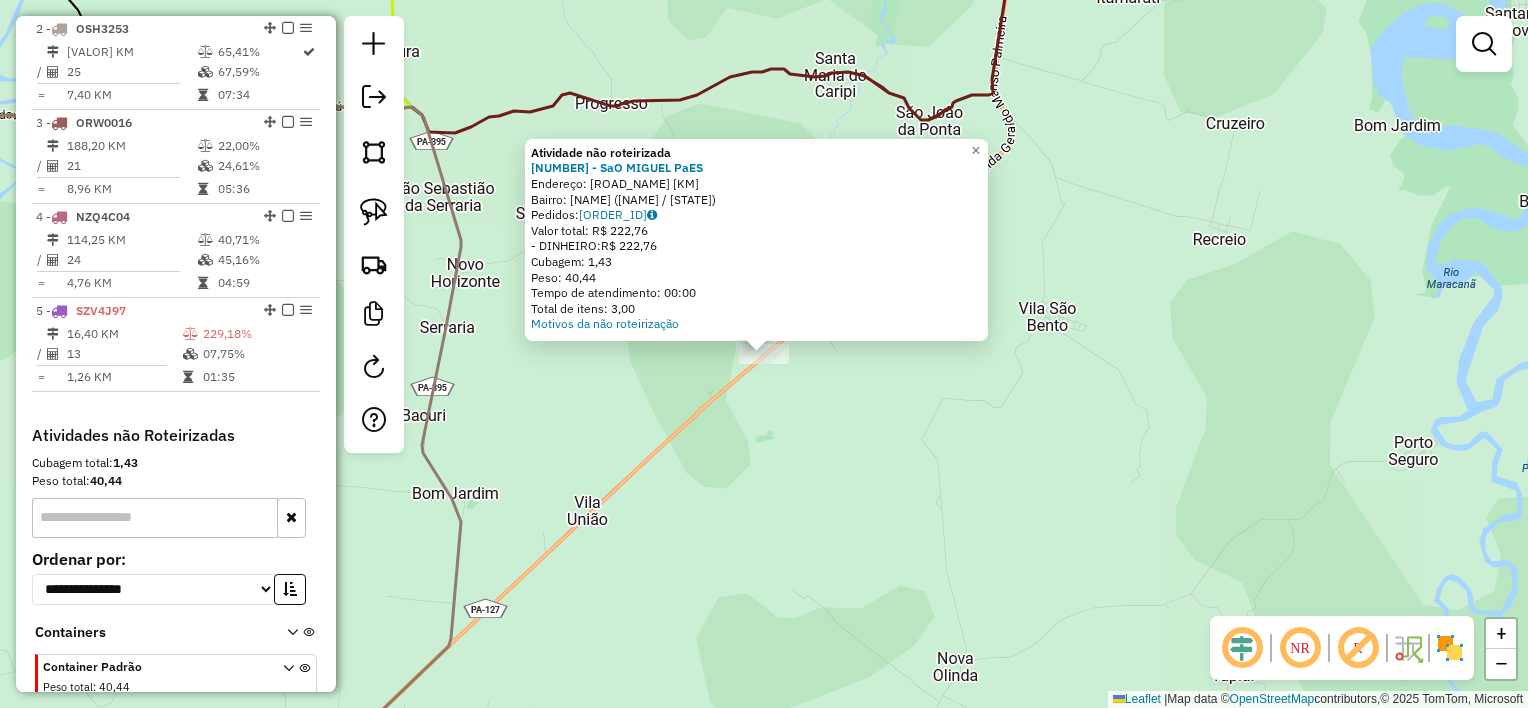 click on "Atividade não roteirizada [NUMBER] - SaO MIGUEL PaES  Endereço:  PA-[NUMBER] Km [NUMBER]   Bairro: CENTRO ([CITY] / [STATE])   Pedidos:  [ORDER_ID]   Valor total: R$ [PRICE]   - DINHEIRO:  R$ [PRICE]   Cubagem: [CUBAGE]   Peso: [WEIGHT]   Tempo de atendimento: [TIME]   Total de itens: [ITEMS]  Motivos da não roteirização × Janela de atendimento Grade de atendimento Capacidade Transportadoras Veículos Cliente Pedidos  Rotas Selecione os dias de semana para filtrar as janelas de atendimento  Seg   Ter   Qua   Qui   Sex   Sáb   Dom  Informe o período da janela de atendimento: De: Até:  Filtrar exatamente a janela do cliente  Considerar janela de atendimento padrão  Selecione os dias de semana para filtrar as grades de atendimento  Seg   Ter   Qua   Qui   Sex   Sáb   Dom   Considerar clientes sem dia de atendimento cadastrado  Clientes fora do dia de atendimento selecionado Filtrar as atividades entre os valores definidos abaixo:  Peso mínimo:   Peso máximo:   Cubagem mínima:   Cubagem máxima:   De:   Até:   De:   Até:  Nome: +" 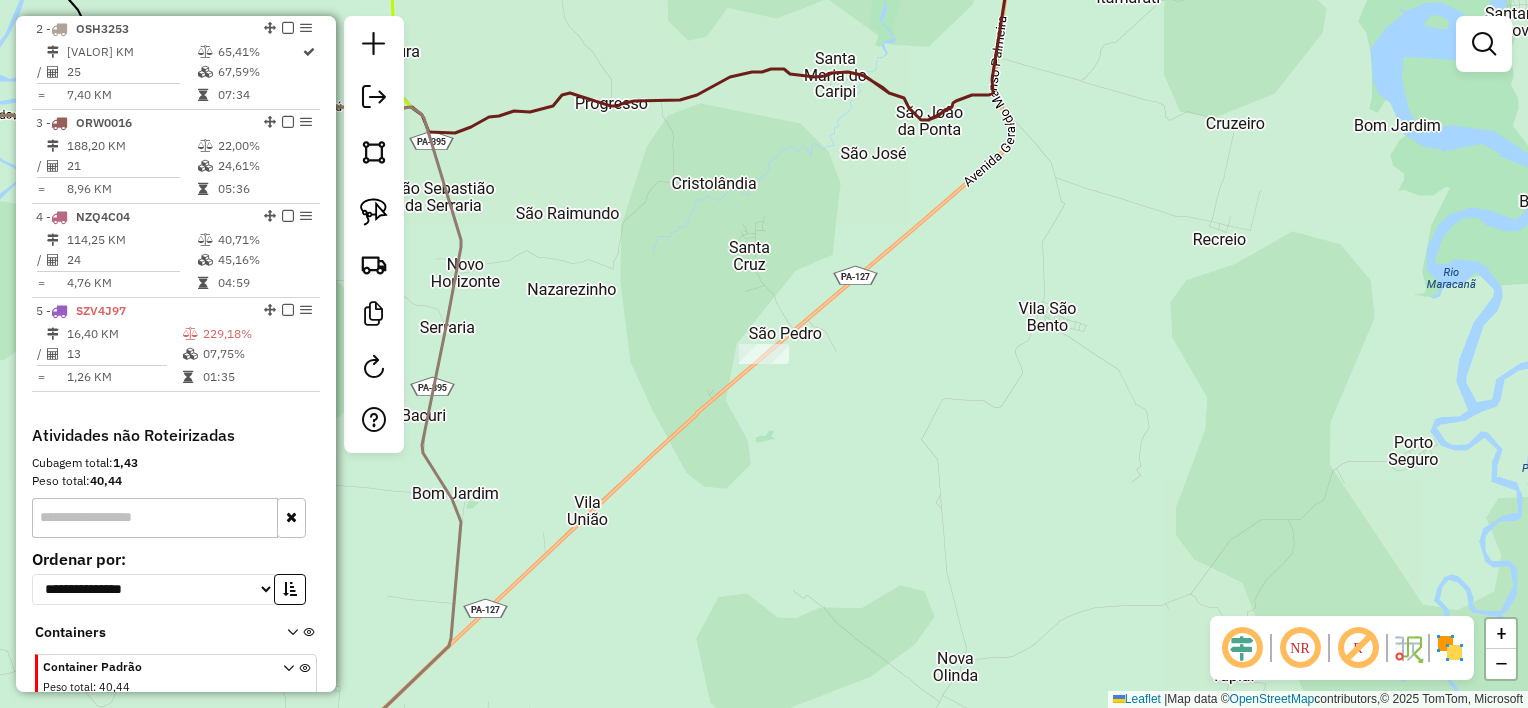 drag, startPoint x: 700, startPoint y: 336, endPoint x: 701, endPoint y: 440, distance: 104.00481 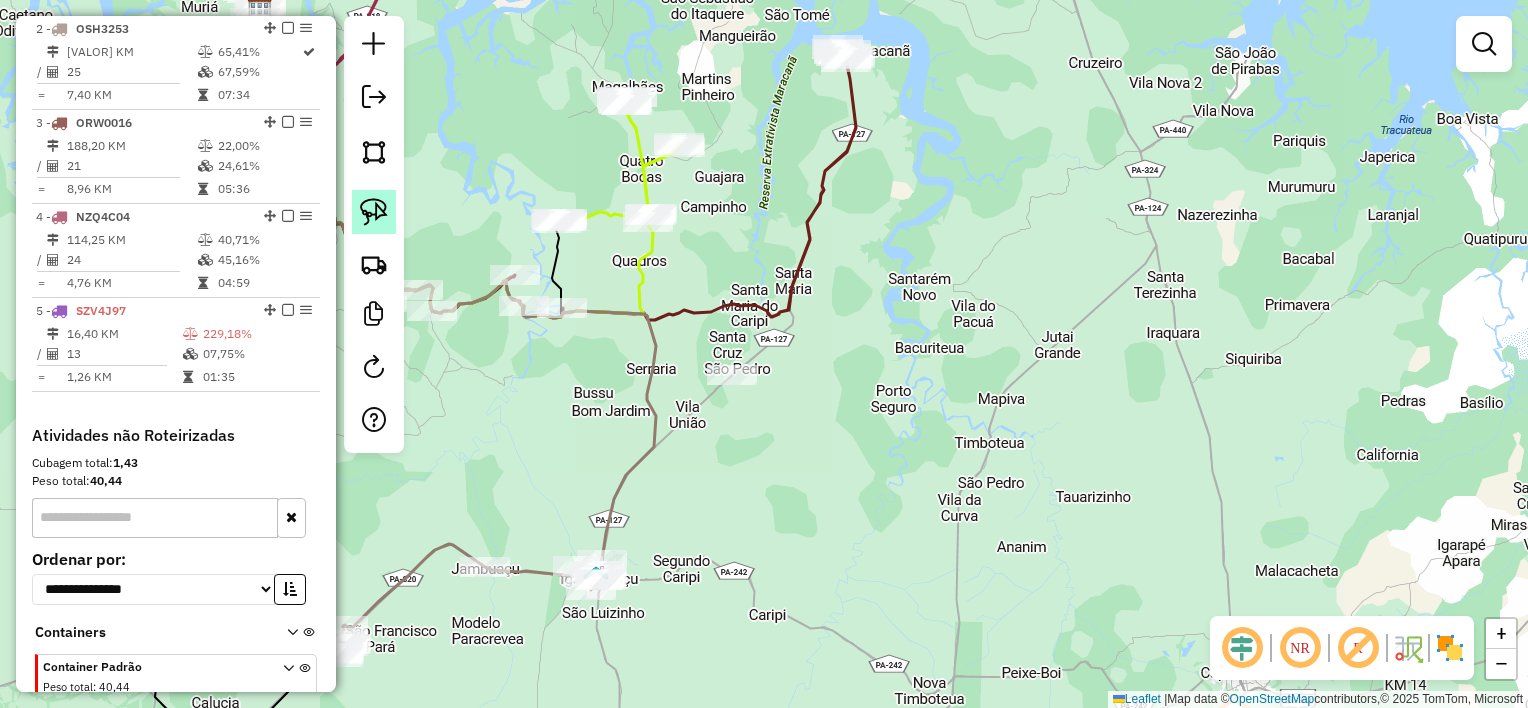 click 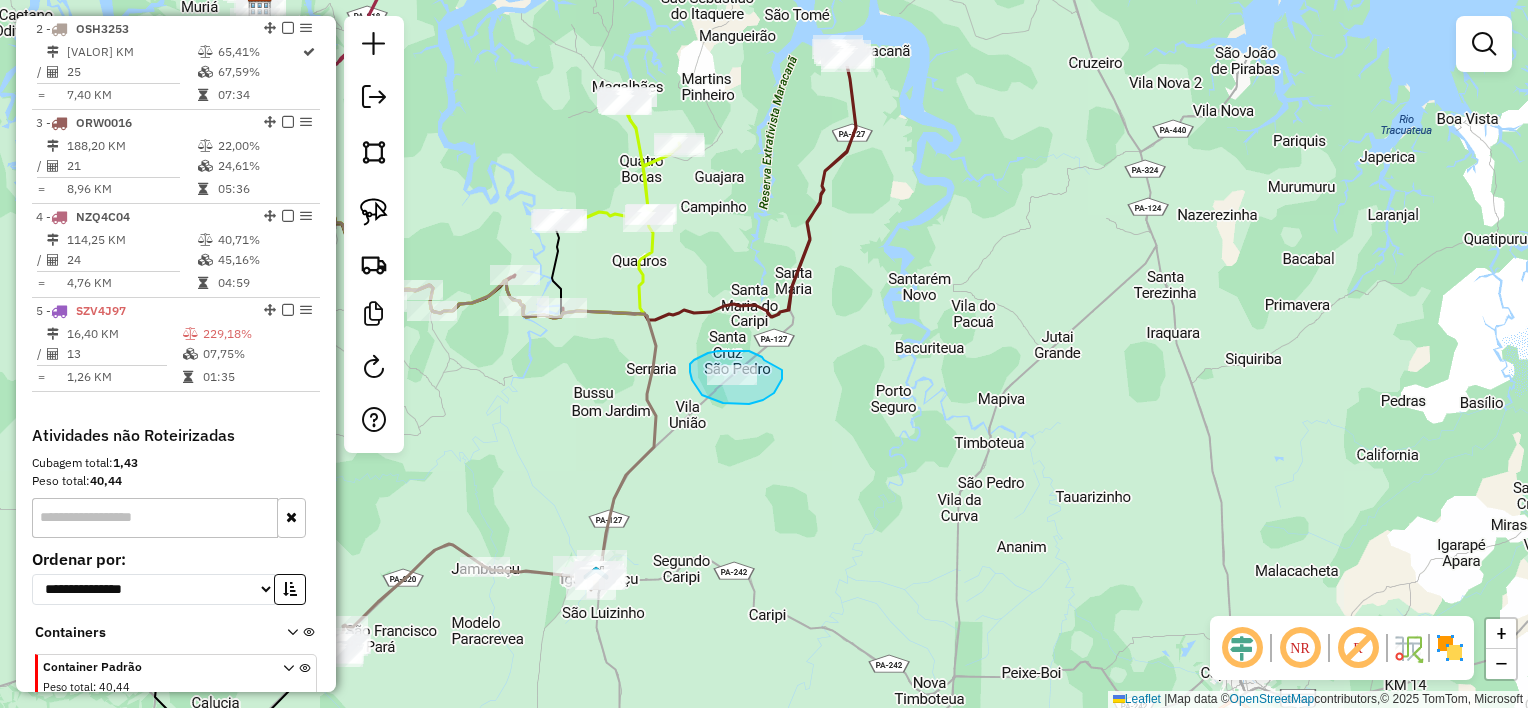 drag, startPoint x: 764, startPoint y: 360, endPoint x: 782, endPoint y: 370, distance: 20.59126 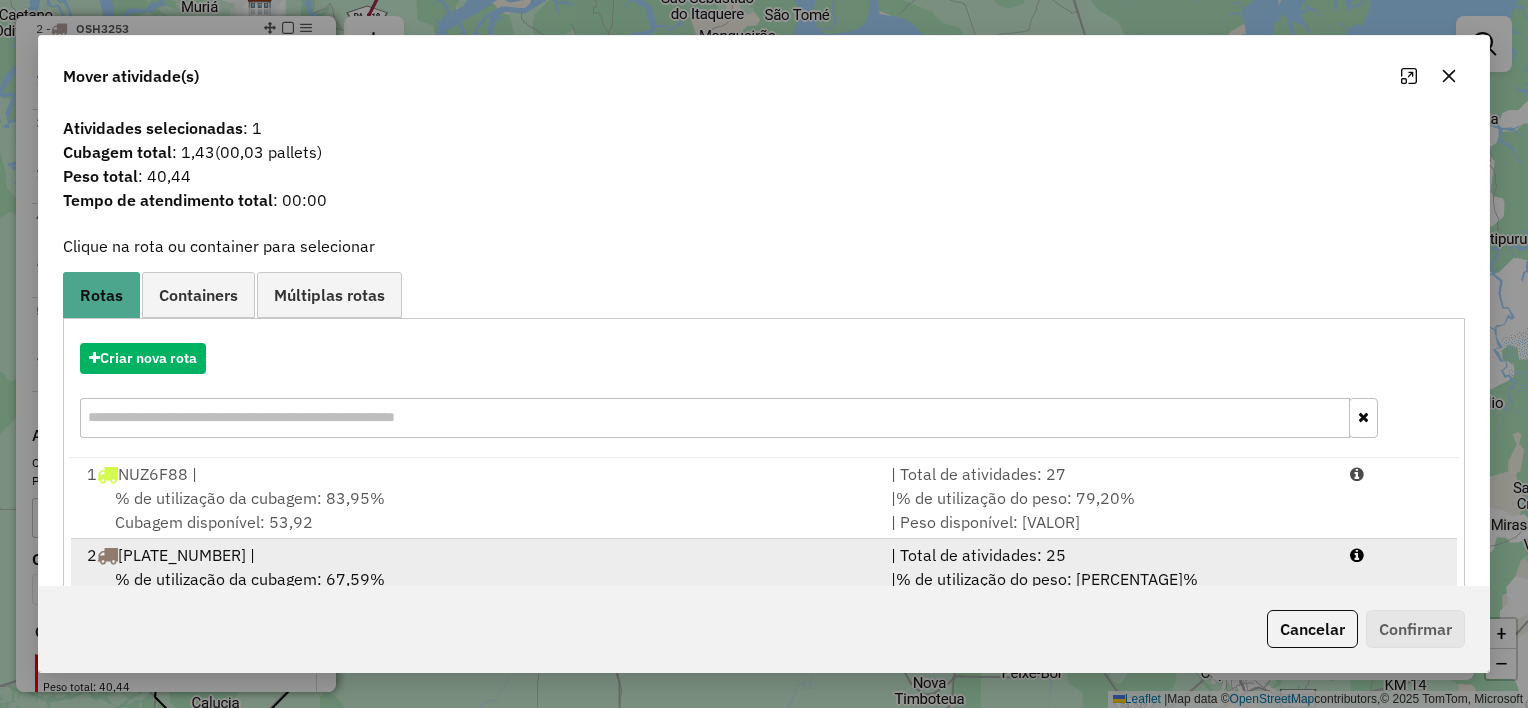 scroll, scrollTop: 4, scrollLeft: 0, axis: vertical 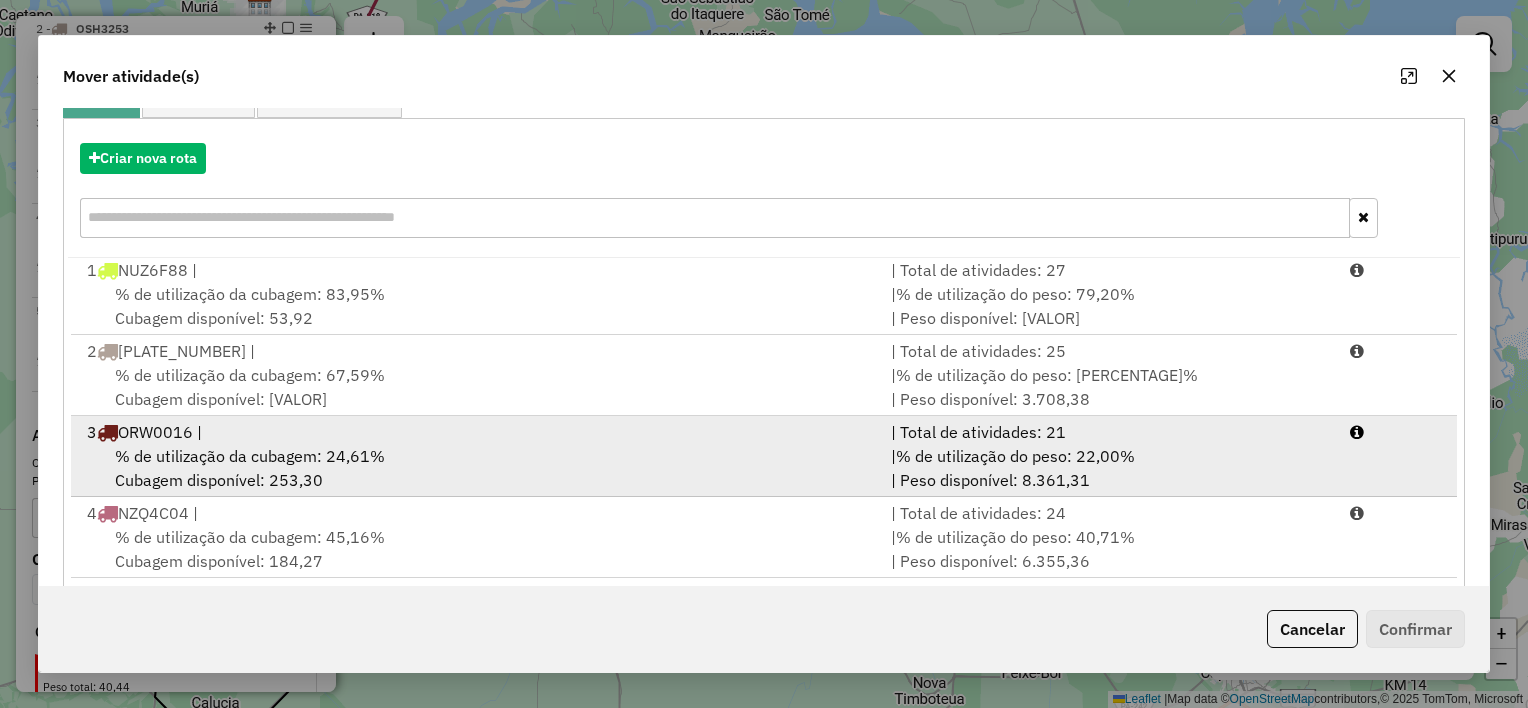 click on "% de utilização da cubagem: 24,61%  Cubagem disponível: 253,30" at bounding box center (477, 468) 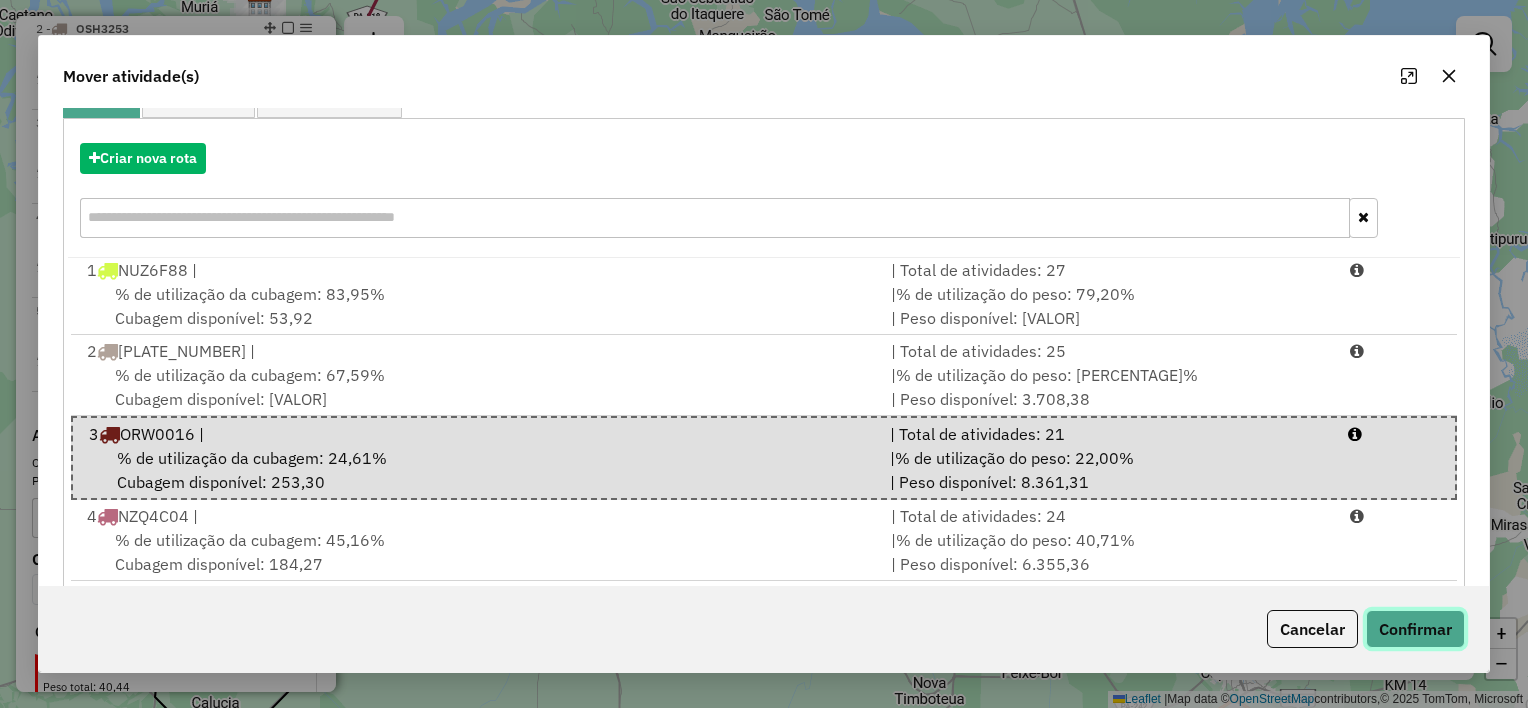 click on "Confirmar" 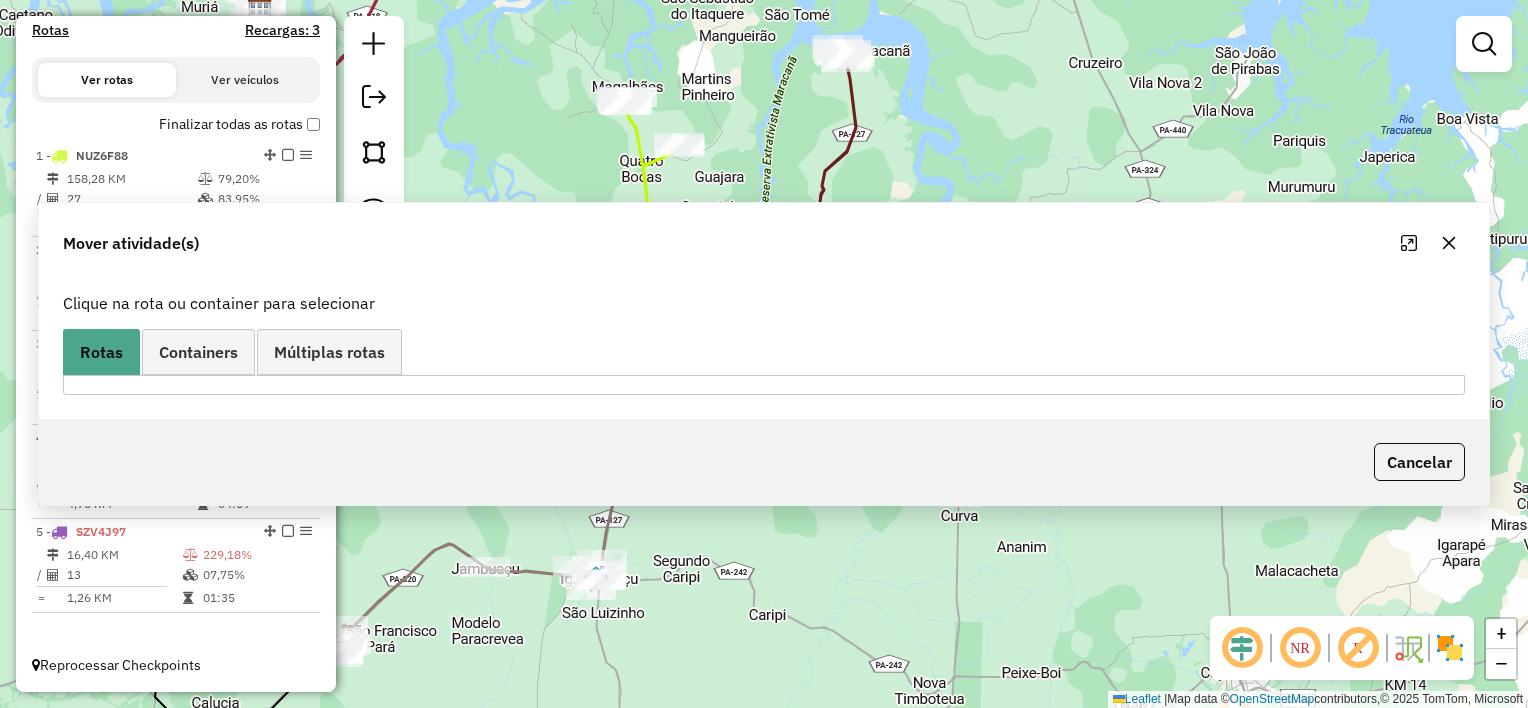 scroll, scrollTop: 646, scrollLeft: 0, axis: vertical 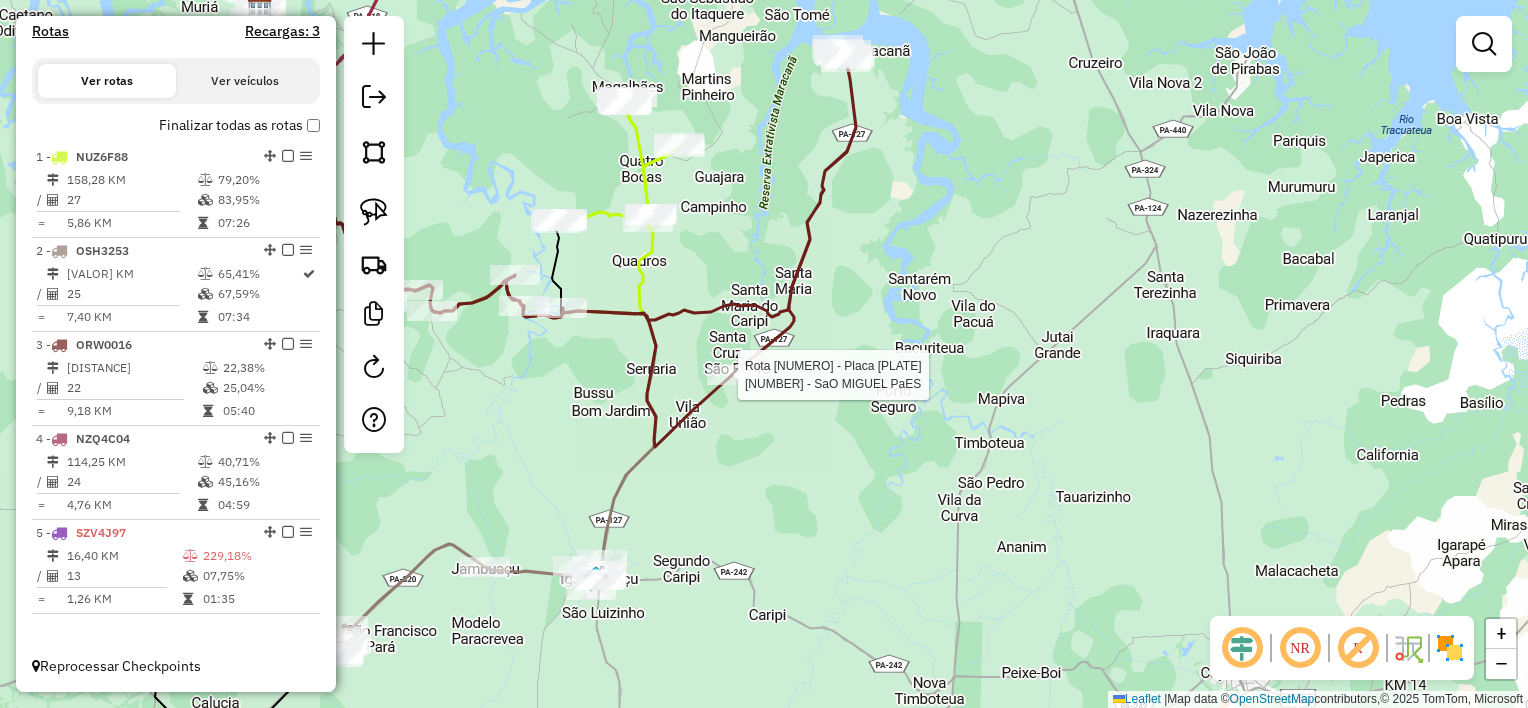 select on "**********" 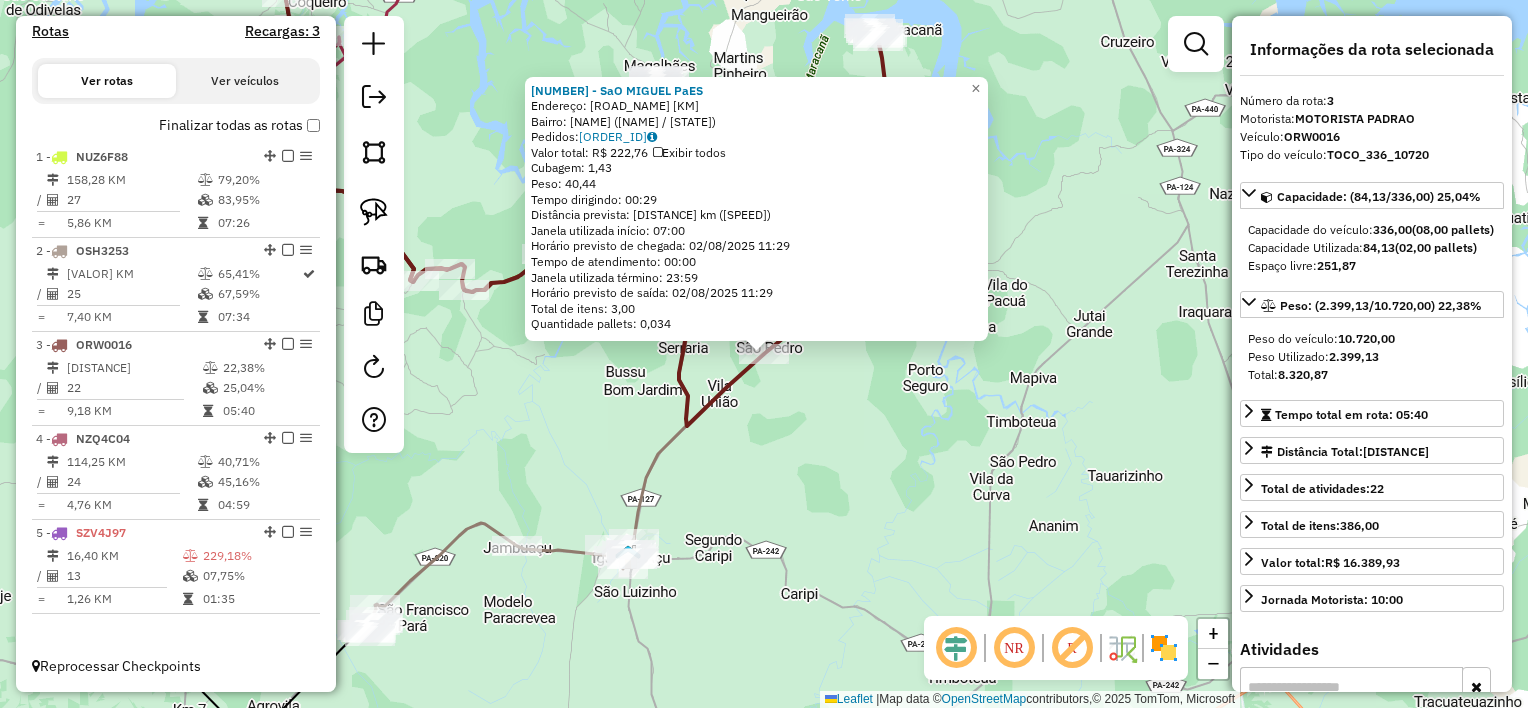 click on "Endereço:  [STREET] [NUMBER]   Bairro: [NAME] ([NAME] / [STATE])   Pedidos:  [ORDER_ID]   Valor total: R$ [PRICE]   Exibir todos   Cubagem: [CUBAGE]  Peso: [WEIGHT]  Tempo dirigindo: [TIME]   Distância prevista: [DISTANCE] km ([SPEED] km/h)   Janela utilizada início: [TIME]   Horário previsto de chegada: [DATE] [TIME]   Tempo de atendimento: [TIME]   Janela utilizada término: [TIME]   Horário previsto de saída: [DATE] [TIME]   Total de itens: [ITEMS]   Quantidade pallets: [PALLETS]  × Janela de atendimento Grade de atendimento Capacidade Transportadoras Veículos Cliente Pedidos  Rotas Selecione os dias de semana para filtrar as janelas de atendimento  Seg   Ter   Qua   Qui   Sex   Sáb   Dom   Considerar janela de atendimento padrão  Selecione os dias de semana para filtrar as grades de atendimento  Seg   Ter   Qua   Qui   Sex   Sáb   Dom   Considerar clientes sem dia de atendimento cadastrado  Peso mínimo:   Peso máximo:   Cubagem mínima:   Cubagem máxima:   De:   Até:  Filtrar as atividades entre o tempo de atendimento definido abaixo:  De:   Até:   Considerar capacidade total dos clientes não roteirizados Transportadora: Selecione um ou mais itens Tipo de veículo: Selecione um ou mais itens Veículo: Selecione um ou mais itens Nome:" 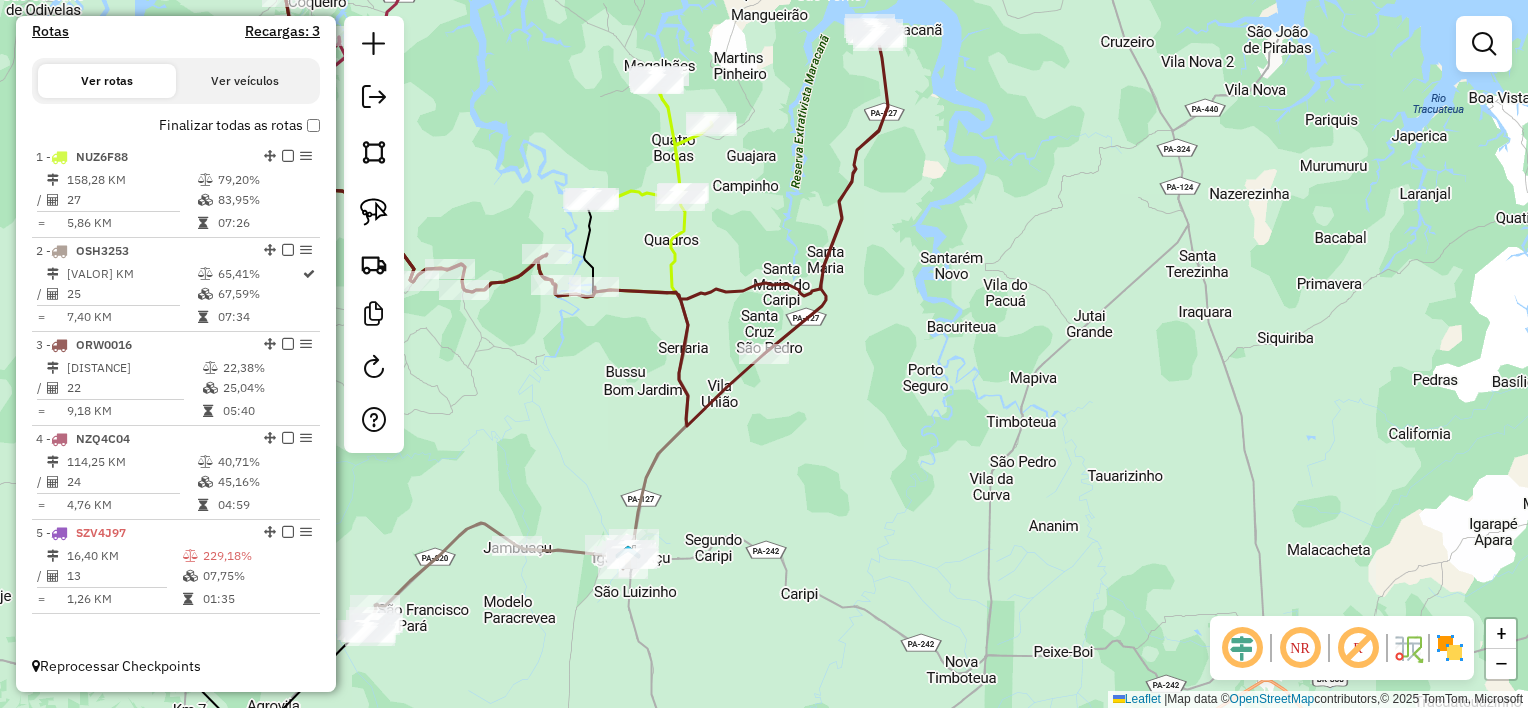click on "Janela de atendimento Grade de atendimento Capacidade Transportadoras Veículos Cliente Pedidos  Rotas Selecione os dias de semana para filtrar as janelas de atendimento  Seg   Ter   Qua   Qui   Sex   Sáb   Dom  Informe o período da janela de atendimento: De: Até:  Filtrar exatamente a janela do cliente  Considerar janela de atendimento padrão  Selecione os dias de semana para filtrar as grades de atendimento  Seg   Ter   Qua   Qui   Sex   Sáb   Dom   Considerar clientes sem dia de atendimento cadastrado  Clientes fora do dia de atendimento selecionado Filtrar as atividades entre os valores definidos abaixo:  Peso mínimo:   Peso máximo:   Cubagem mínima:   Cubagem máxima:   De:   Até:  Filtrar as atividades entre o tempo de atendimento definido abaixo:  De:   Até:   Considerar capacidade total dos clientes não roteirizados Transportadora: Selecione um ou mais itens Tipo de veículo: Selecione um ou mais itens Veículo: Selecione um ou mais itens Motorista: Selecione um ou mais itens Nome: Rótulo:" 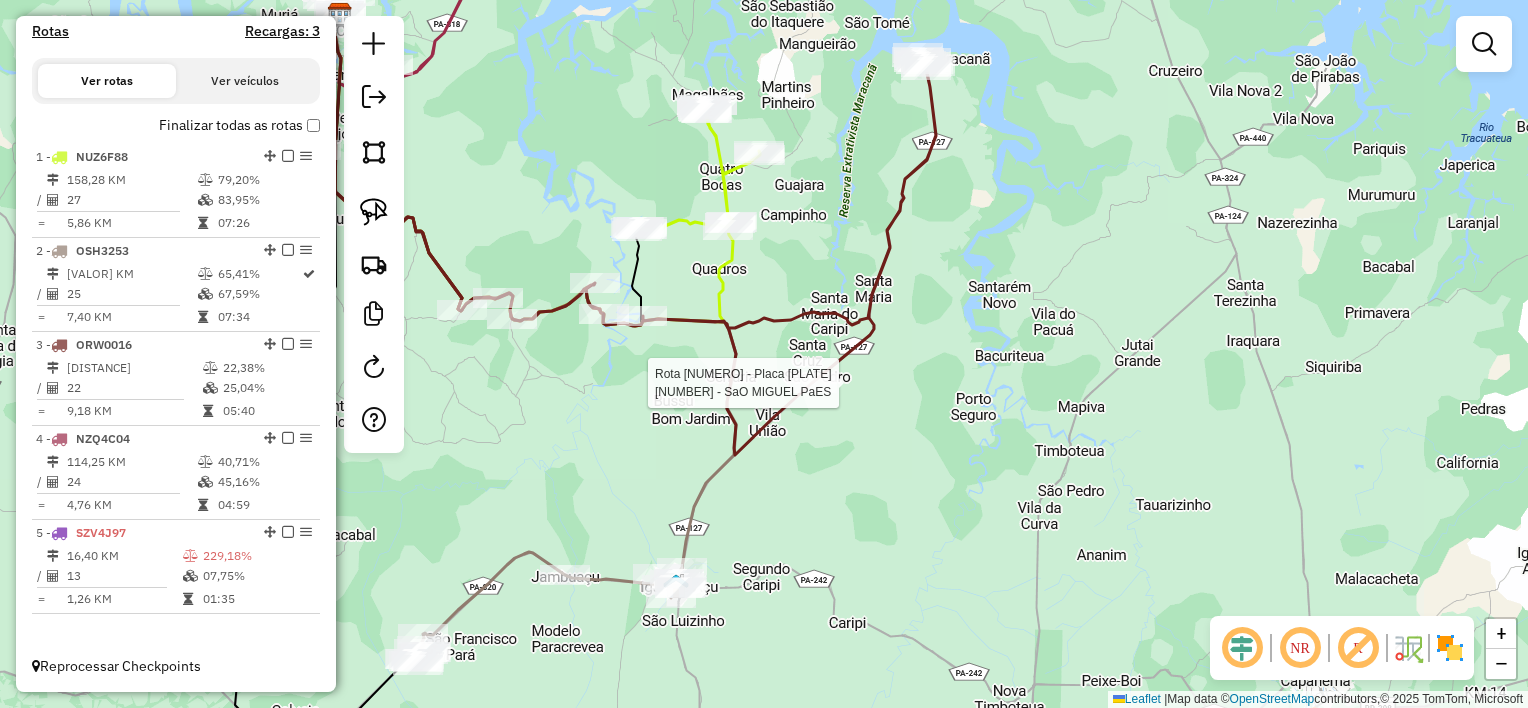 select on "**********" 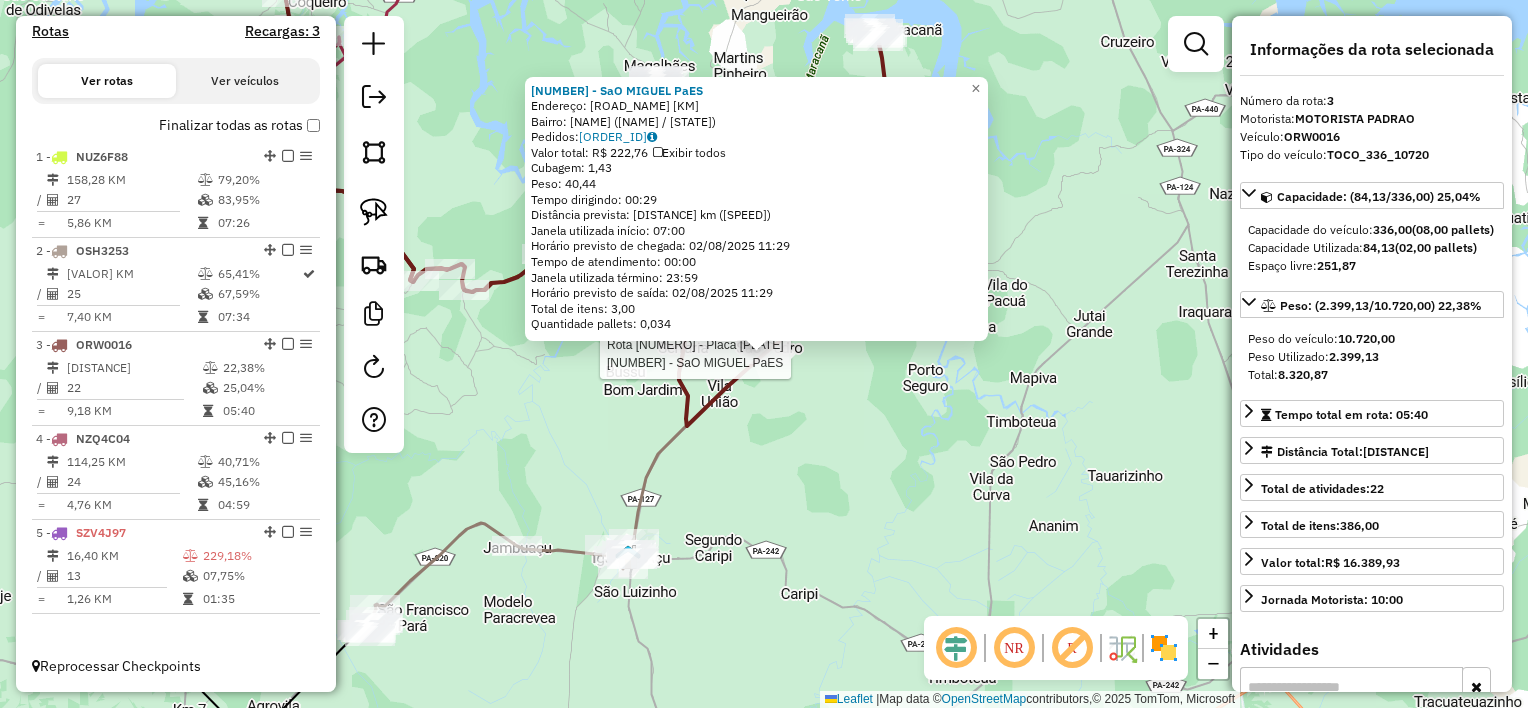 click on "Rota [NUMBER] - Placa [PLATE_NUMBER]  [NUMBER] - SaO MIGUEL PaES [NUMBER] - SaO MIGUEL PaES  Endereço:  PA-[NUMBER] Km [NUMBER]   Bairro: CENTRO ([CITY] / [STATE])   Pedidos:  [ORDER_ID]   Valor total: R$ [PRICE]   Exibir todos   Cubagem: [CUBAGE]  Peso: [WEIGHT]  Tempo dirigindo: [TIME]   Distância prevista: [DISTANCE] km ([SPEED])   Janela utilizada início: [TIME]   Horário previsto de chegada: [DATE] [TIME]   Tempo de atendimento: [TIME]   Janela utilizada término: [TIME]   Horário previsto de saída: [DATE] [TIME]   Total de itens: [ITEMS]   Quantidade pallets: [PALLETS]  × Janela de atendimento Grade de atendimento Capacidade Transportadoras Veículos Cliente Pedidos  Rotas Selecione os dias de semana para filtrar as janelas de atendimento  Seg   Ter   Qua   Qui   Sex   Sáb   Dom  Informe o período da janela de atendimento: De: Até:  Filtrar exatamente a janela do cliente  Considerar janela de atendimento padrão  Selecione os dias de semana para filtrar as grades de atendimento  Seg   Ter   Qua   Qui   Sex   Sáb   Dom   Peso mínimo:   De:  +" 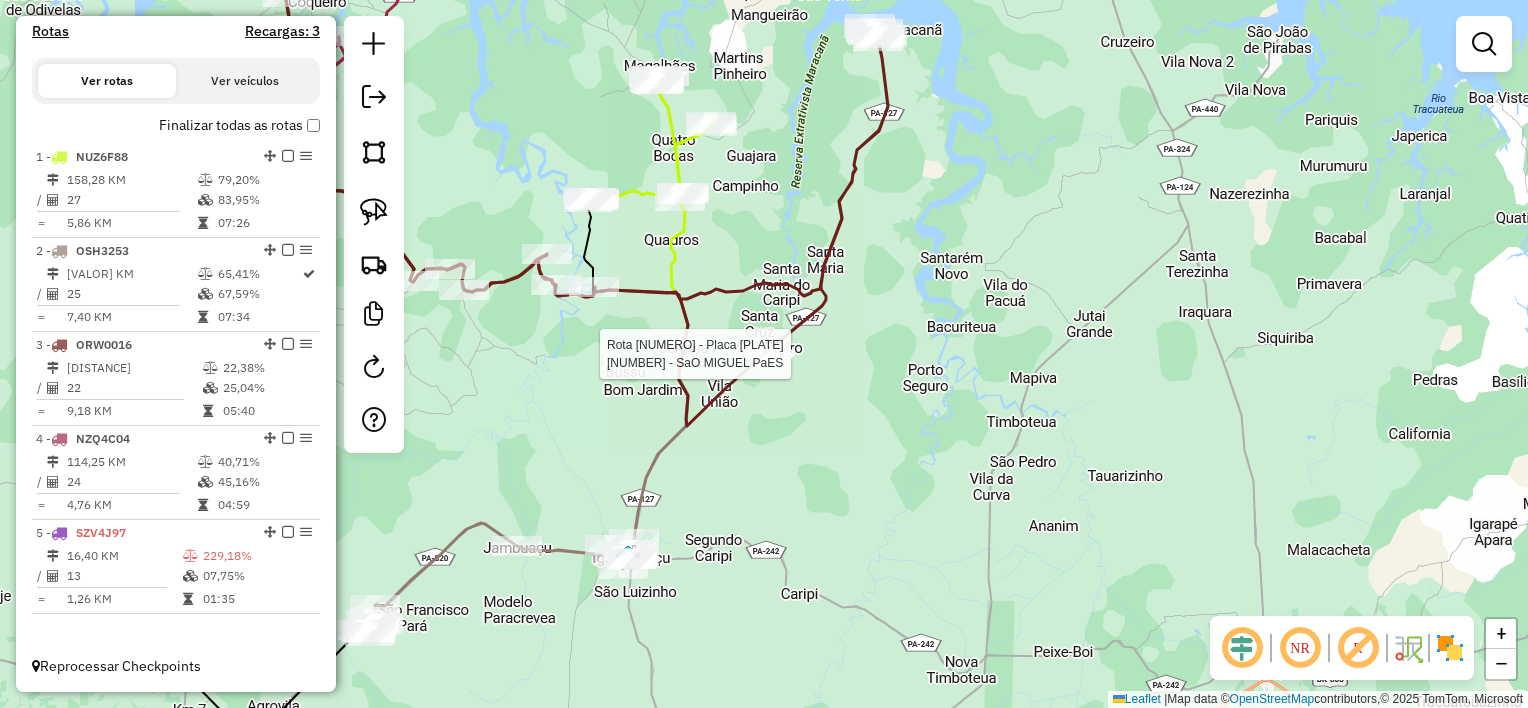 select on "**********" 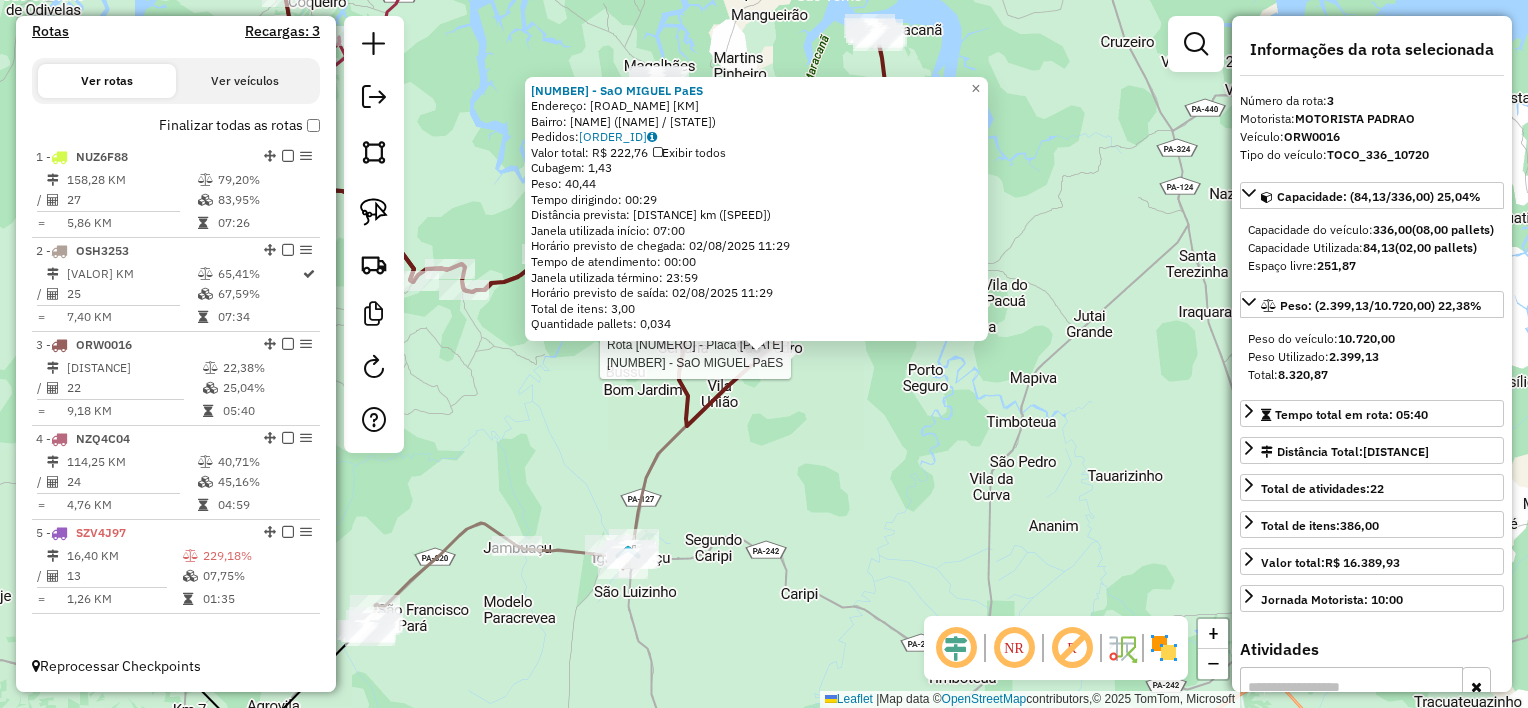 click on "Rota [NUMBER] - Placa [PLATE_NUMBER]  [NUMBER] - SaO MIGUEL PaES [NUMBER] - SaO MIGUEL PaES  Endereço:  PA-[NUMBER] Km [NUMBER]   Bairro: CENTRO ([CITY] / [STATE])   Pedidos:  [ORDER_ID]   Valor total: R$ [PRICE]   Exibir todos   Cubagem: [CUBAGE]  Peso: [WEIGHT]  Tempo dirigindo: [TIME]   Distância prevista: [DISTANCE] km ([SPEED])   Janela utilizada início: [TIME]   Horário previsto de chegada: [DATE] [TIME]   Tempo de atendimento: [TIME]   Janela utilizada término: [TIME]   Horário previsto de saída: [DATE] [TIME]   Total de itens: [ITEMS]   Quantidade pallets: [PALLETS]  × Janela de atendimento Grade de atendimento Capacidade Transportadoras Veículos Cliente Pedidos  Rotas Selecione os dias de semana para filtrar as janelas de atendimento  Seg   Ter   Qua   Qui   Sex   Sáb   Dom  Informe o período da janela de atendimento: De: Até:  Filtrar exatamente a janela do cliente  Considerar janela de atendimento padrão  Selecione os dias de semana para filtrar as grades de atendimento  Seg   Ter   Qua   Qui   Sex   Sáb   Dom   Peso mínimo:   De:  +" 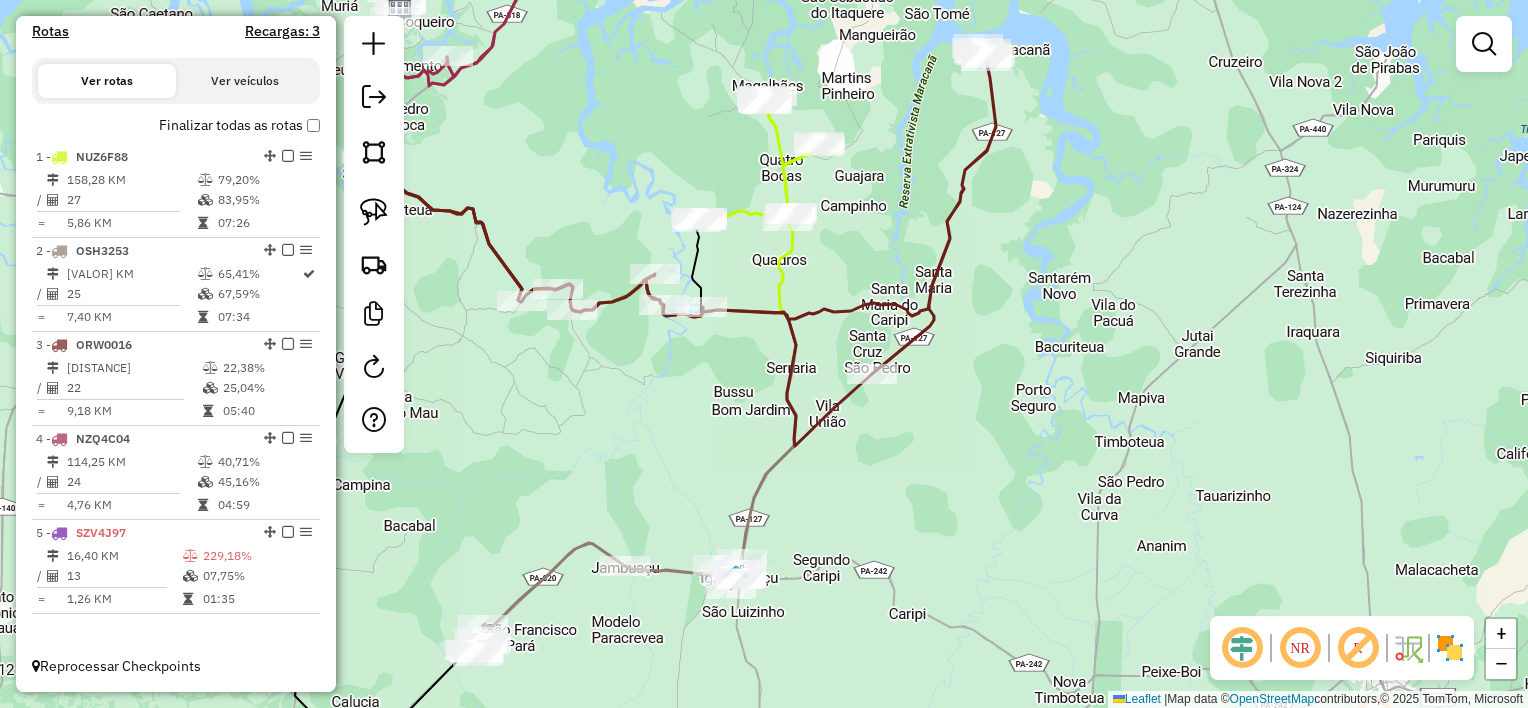 drag, startPoint x: 665, startPoint y: 445, endPoint x: 871, endPoint y: 472, distance: 207.76189 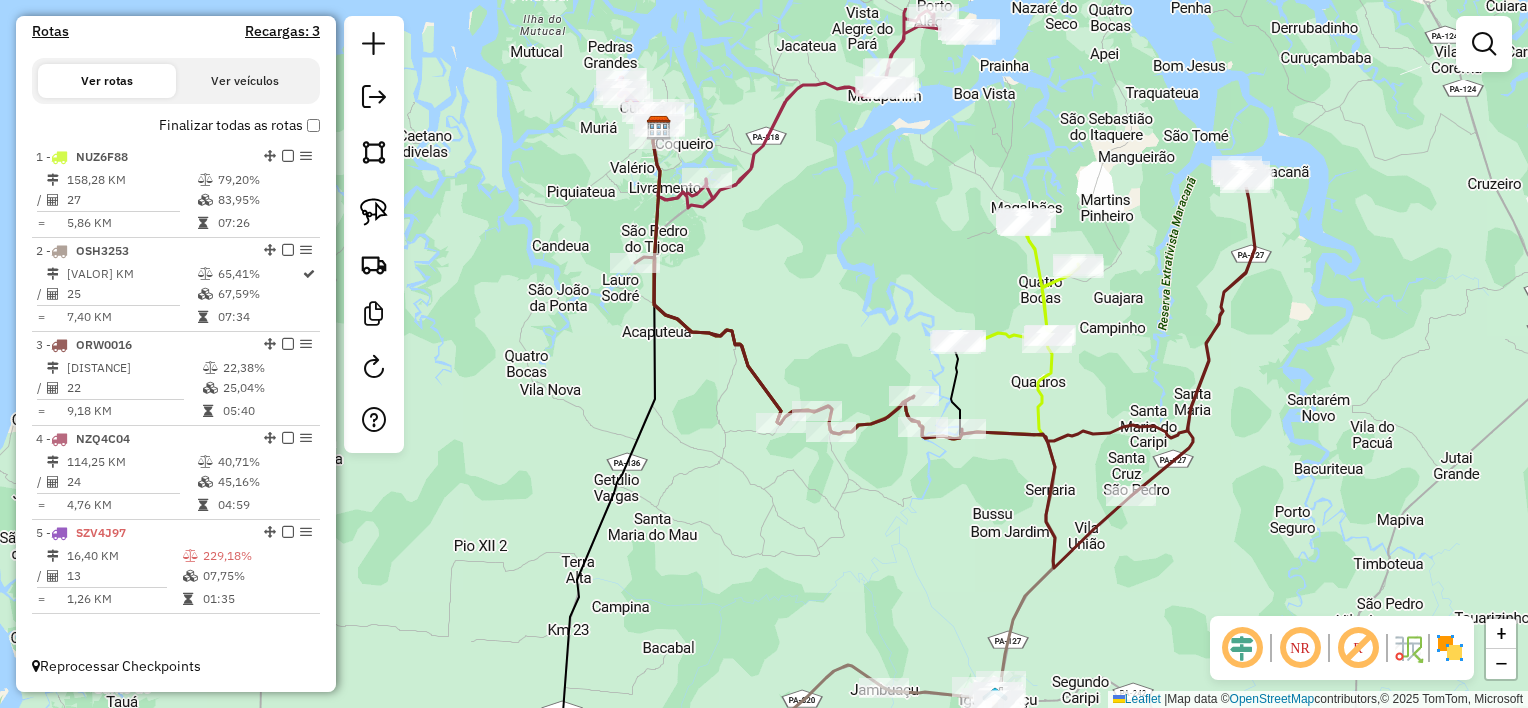 drag, startPoint x: 772, startPoint y: 227, endPoint x: 819, endPoint y: 371, distance: 151.47607 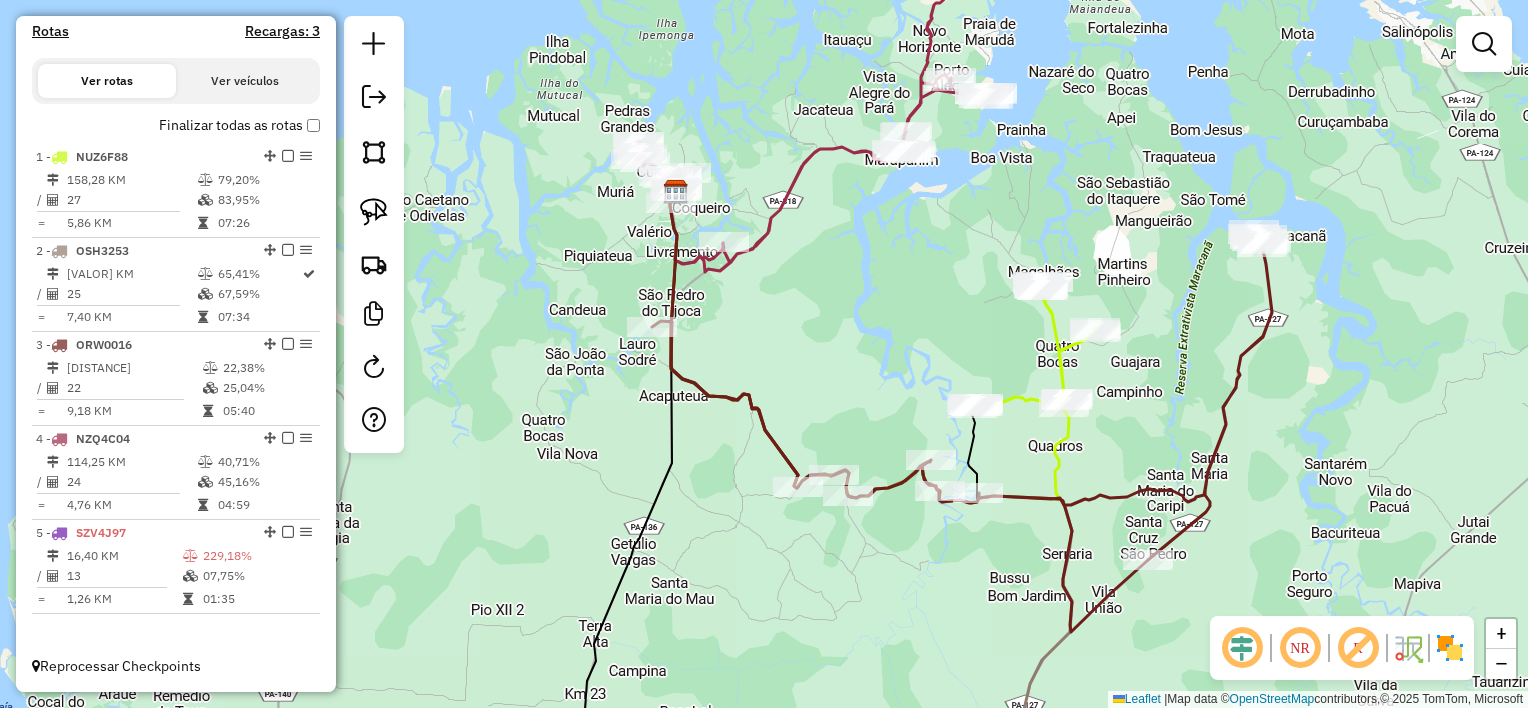 drag, startPoint x: 841, startPoint y: 263, endPoint x: 804, endPoint y: 318, distance: 66.287254 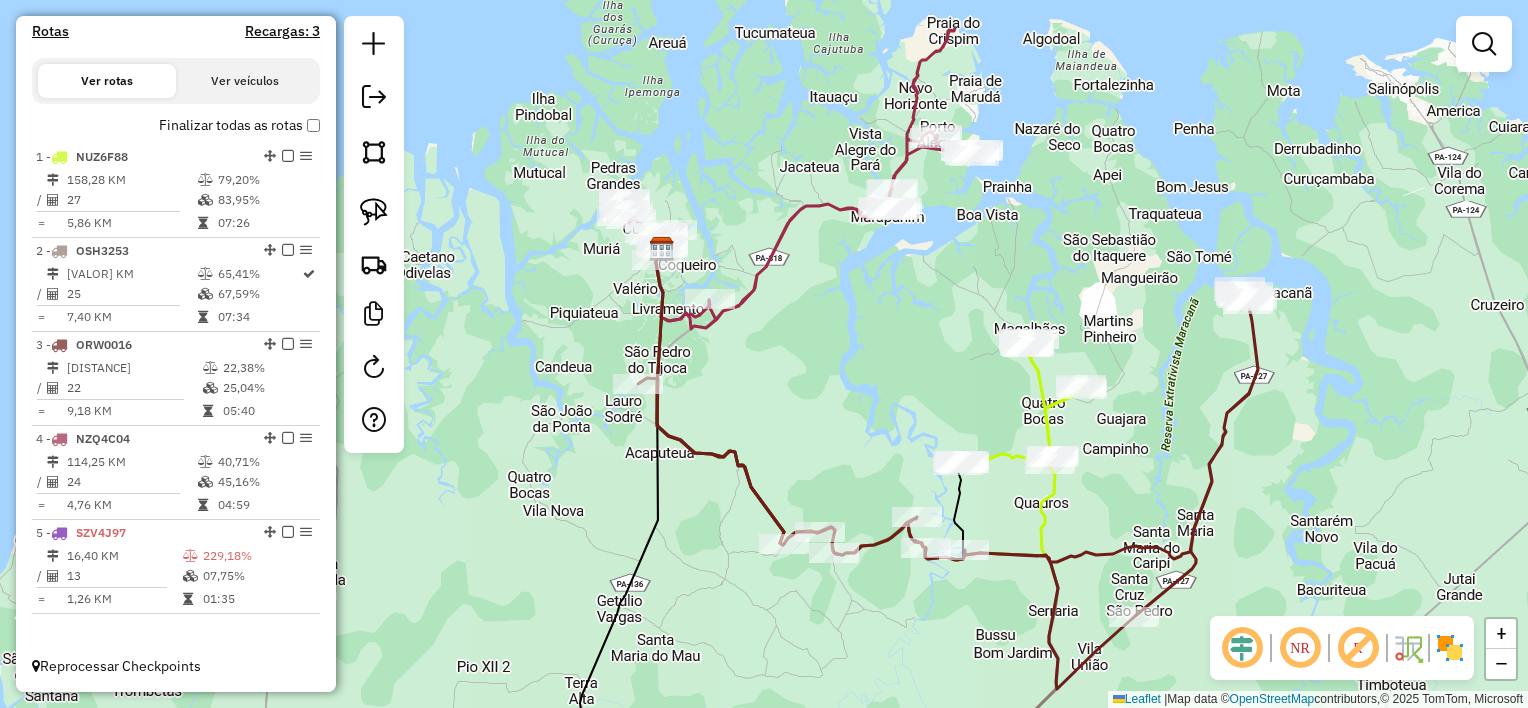 drag, startPoint x: 833, startPoint y: 302, endPoint x: 706, endPoint y: 420, distance: 173.35802 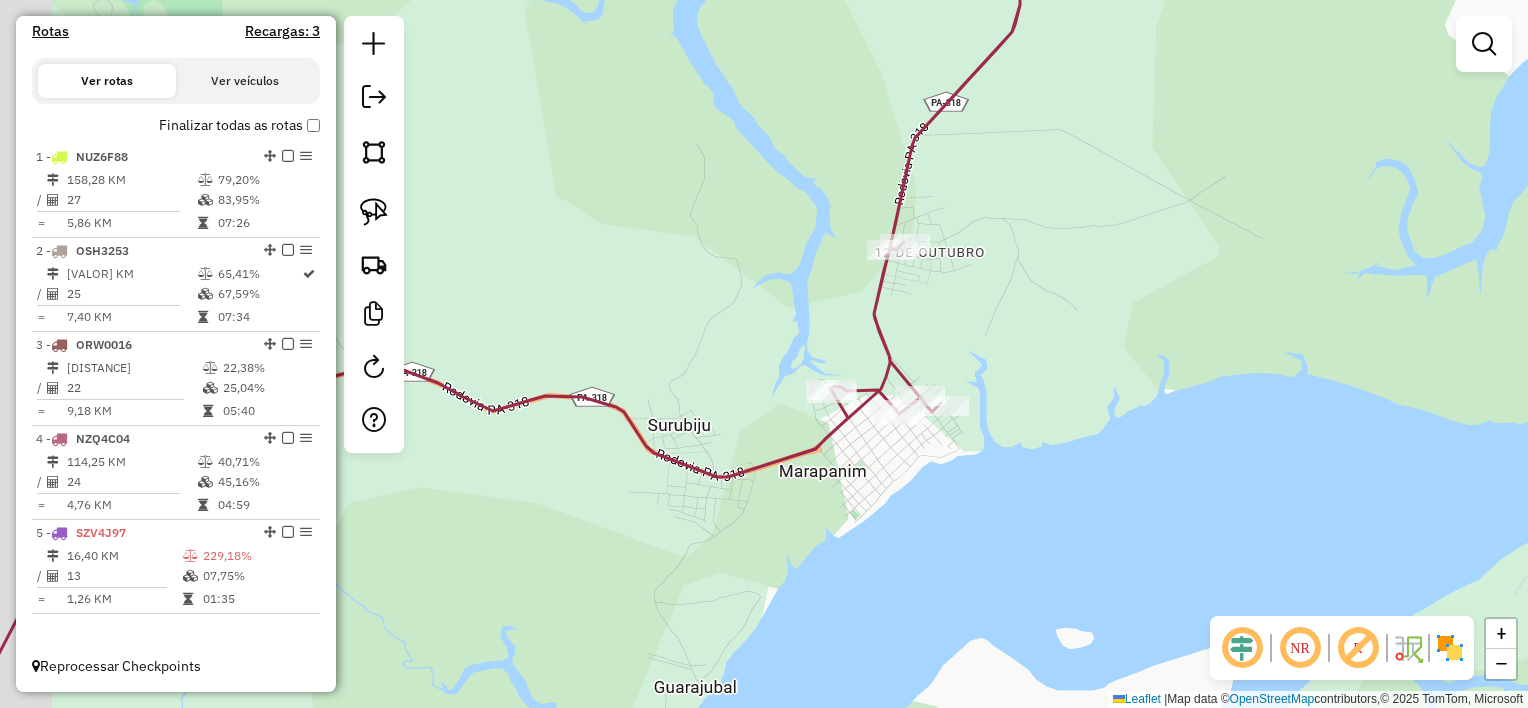 drag, startPoint x: 891, startPoint y: 452, endPoint x: 940, endPoint y: 428, distance: 54.56189 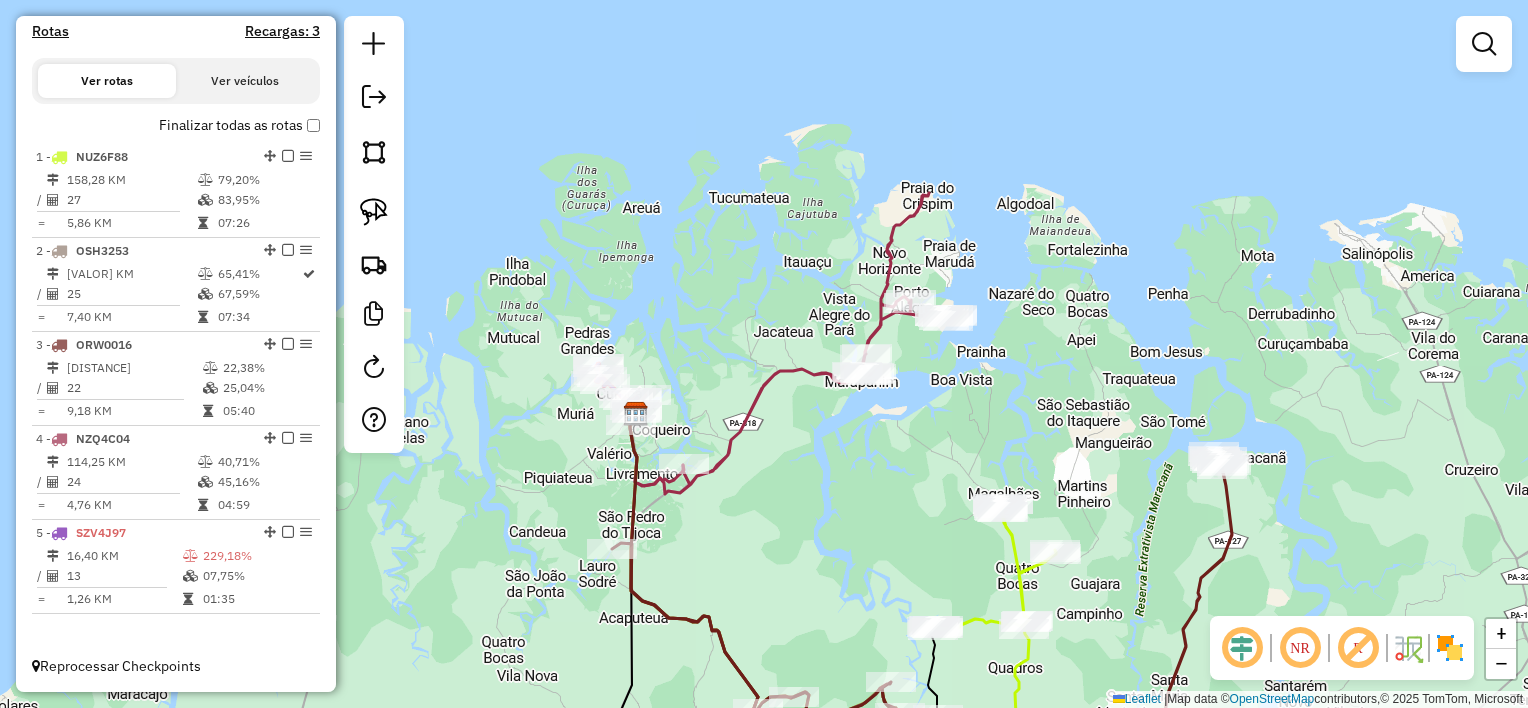 click on "Janela de atendimento Grade de atendimento Capacidade Transportadoras Veículos Cliente Pedidos  Rotas Selecione os dias de semana para filtrar as janelas de atendimento  Seg   Ter   Qua   Qui   Sex   Sáb   Dom  Informe o período da janela de atendimento: De: Até:  Filtrar exatamente a janela do cliente  Considerar janela de atendimento padrão  Selecione os dias de semana para filtrar as grades de atendimento  Seg   Ter   Qua   Qui   Sex   Sáb   Dom   Considerar clientes sem dia de atendimento cadastrado  Clientes fora do dia de atendimento selecionado Filtrar as atividades entre os valores definidos abaixo:  Peso mínimo:   Peso máximo:   Cubagem mínima:   Cubagem máxima:   De:   Até:  Filtrar as atividades entre o tempo de atendimento definido abaixo:  De:   Até:   Considerar capacidade total dos clientes não roteirizados Transportadora: Selecione um ou mais itens Tipo de veículo: Selecione um ou mais itens Veículo: Selecione um ou mais itens Motorista: Selecione um ou mais itens Nome: Rótulo:" 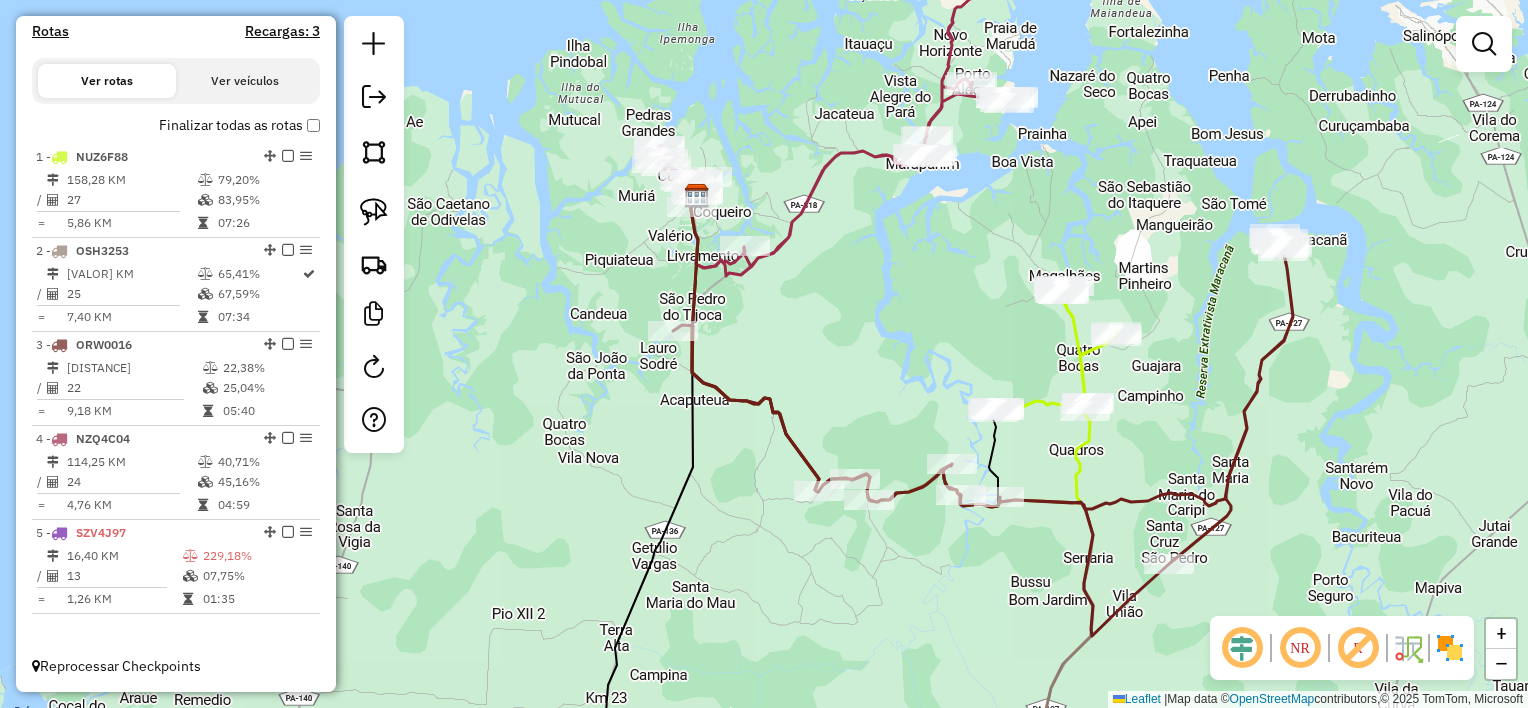 drag, startPoint x: 746, startPoint y: 379, endPoint x: 920, endPoint y: 357, distance: 175.38528 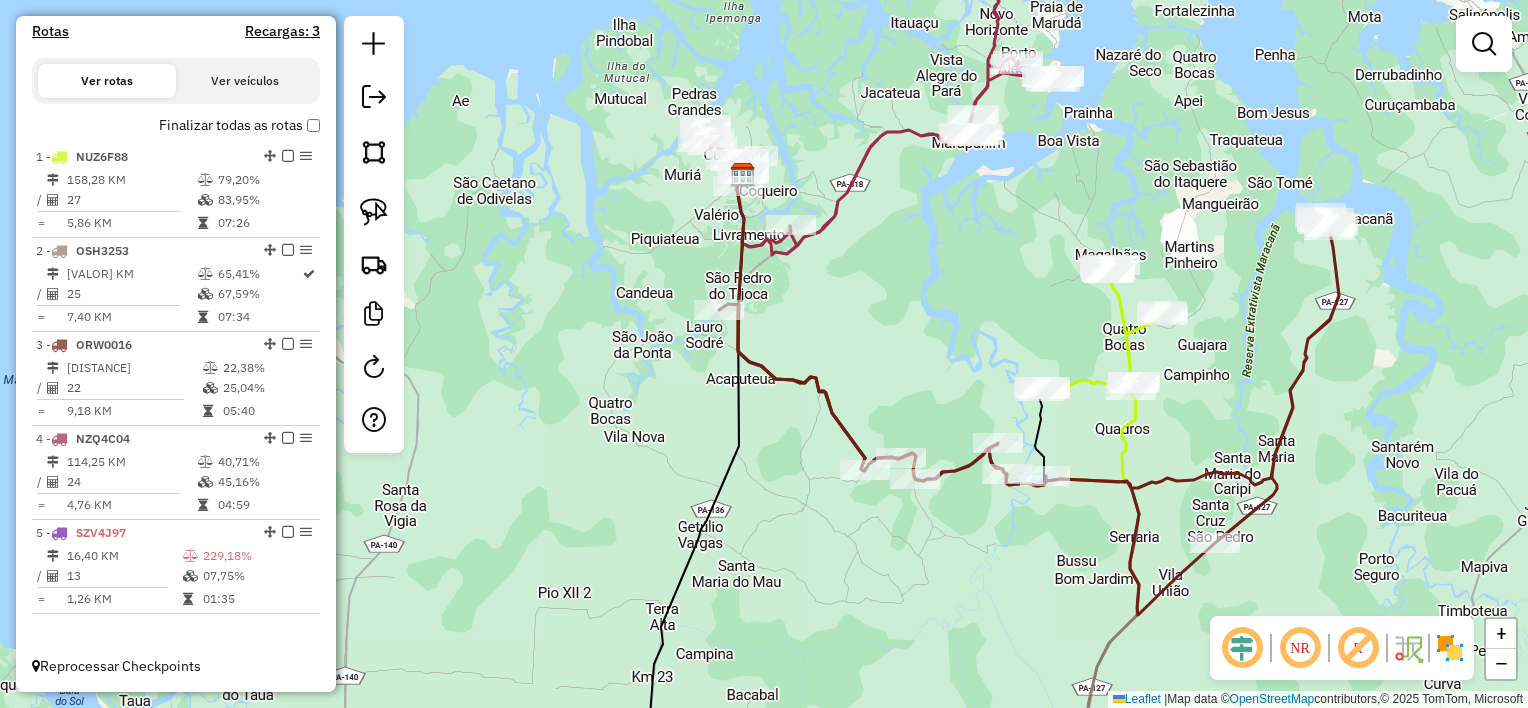 drag, startPoint x: 948, startPoint y: 370, endPoint x: 888, endPoint y: 223, distance: 158.77342 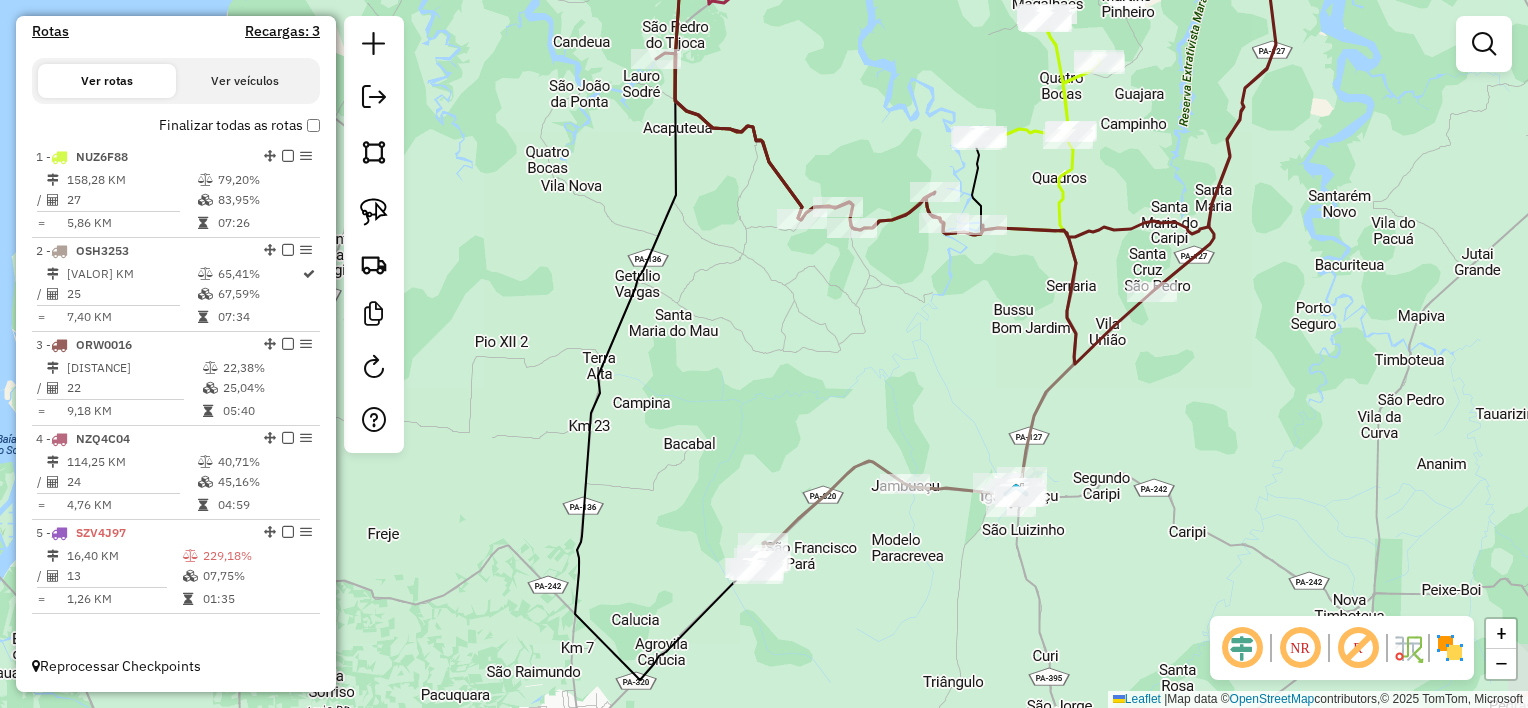 drag, startPoint x: 824, startPoint y: 395, endPoint x: 841, endPoint y: 312, distance: 84.723076 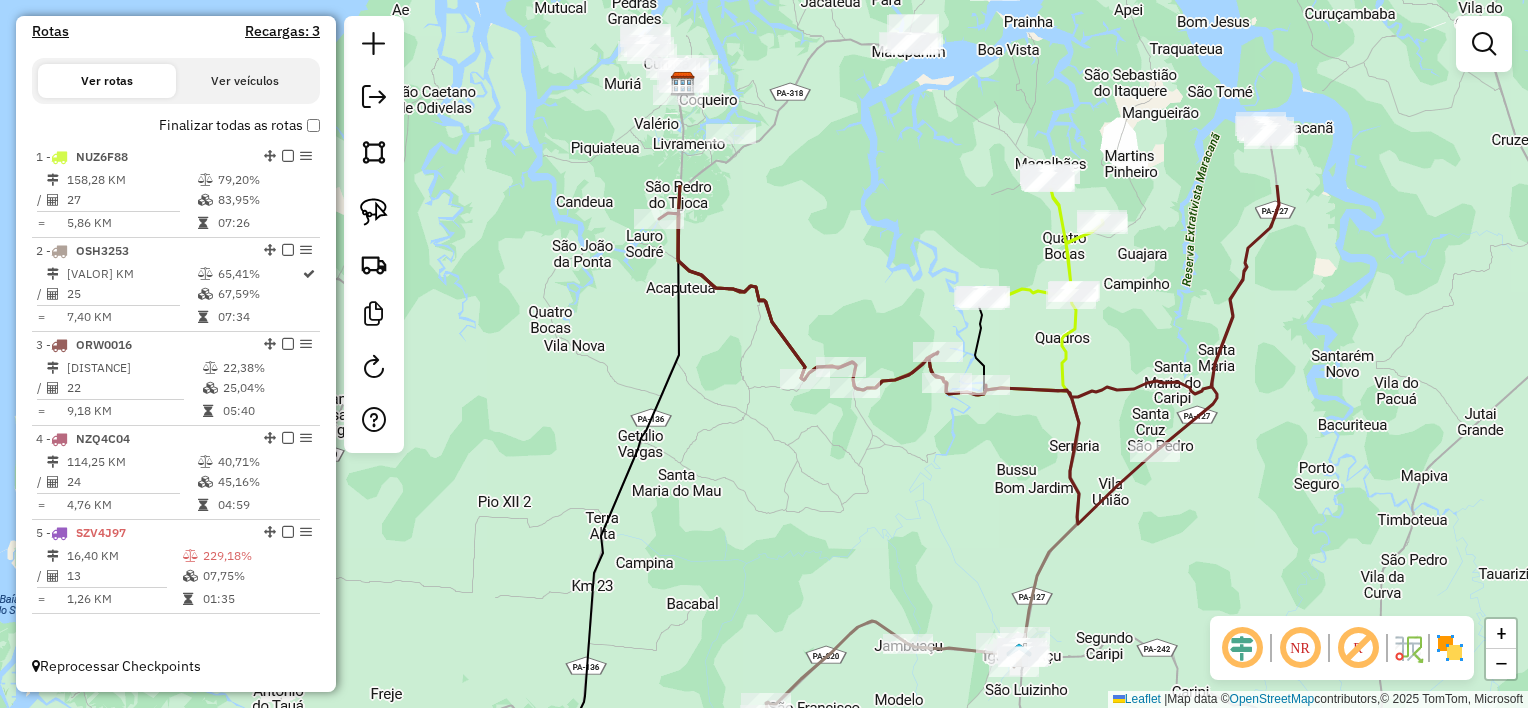 drag, startPoint x: 850, startPoint y: 332, endPoint x: 831, endPoint y: 588, distance: 256.7041 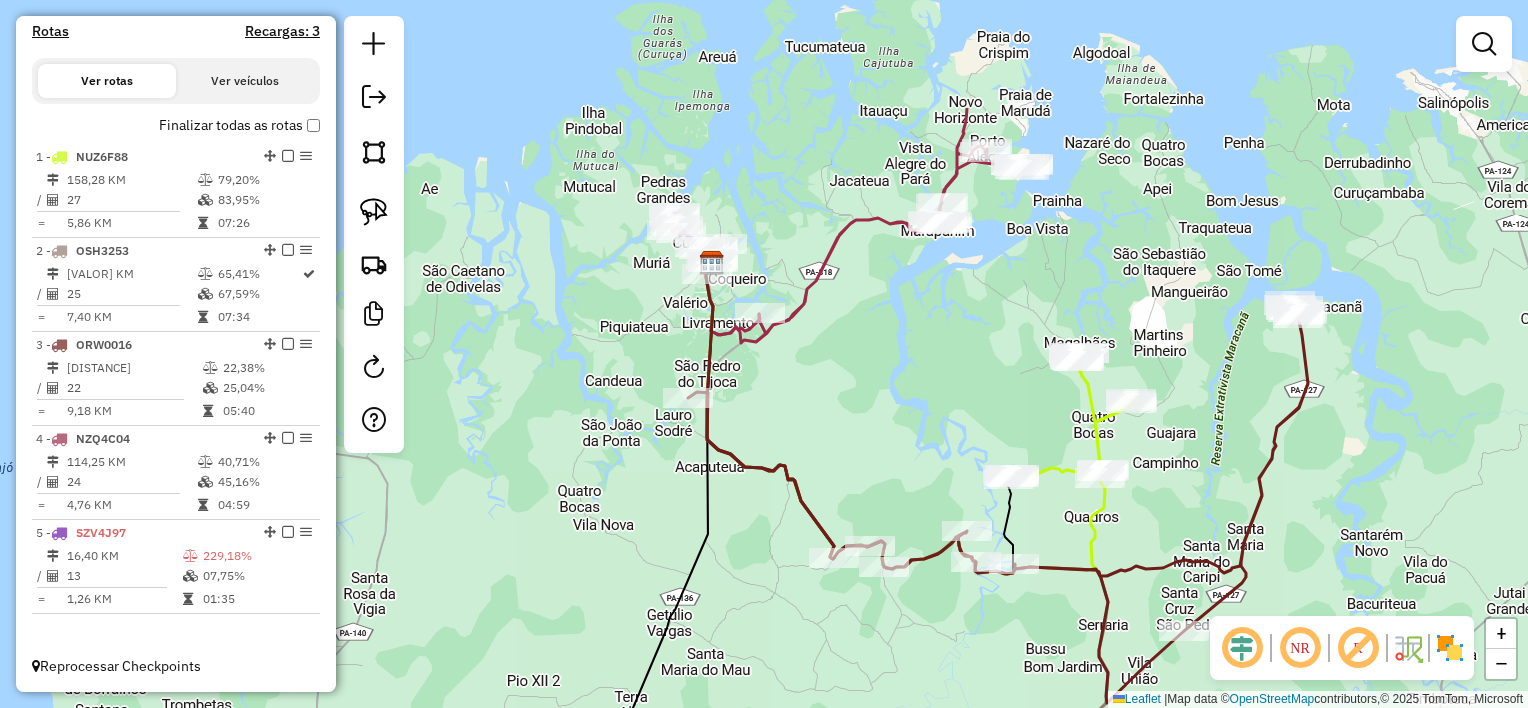 drag, startPoint x: 822, startPoint y: 261, endPoint x: 852, endPoint y: 466, distance: 207.18349 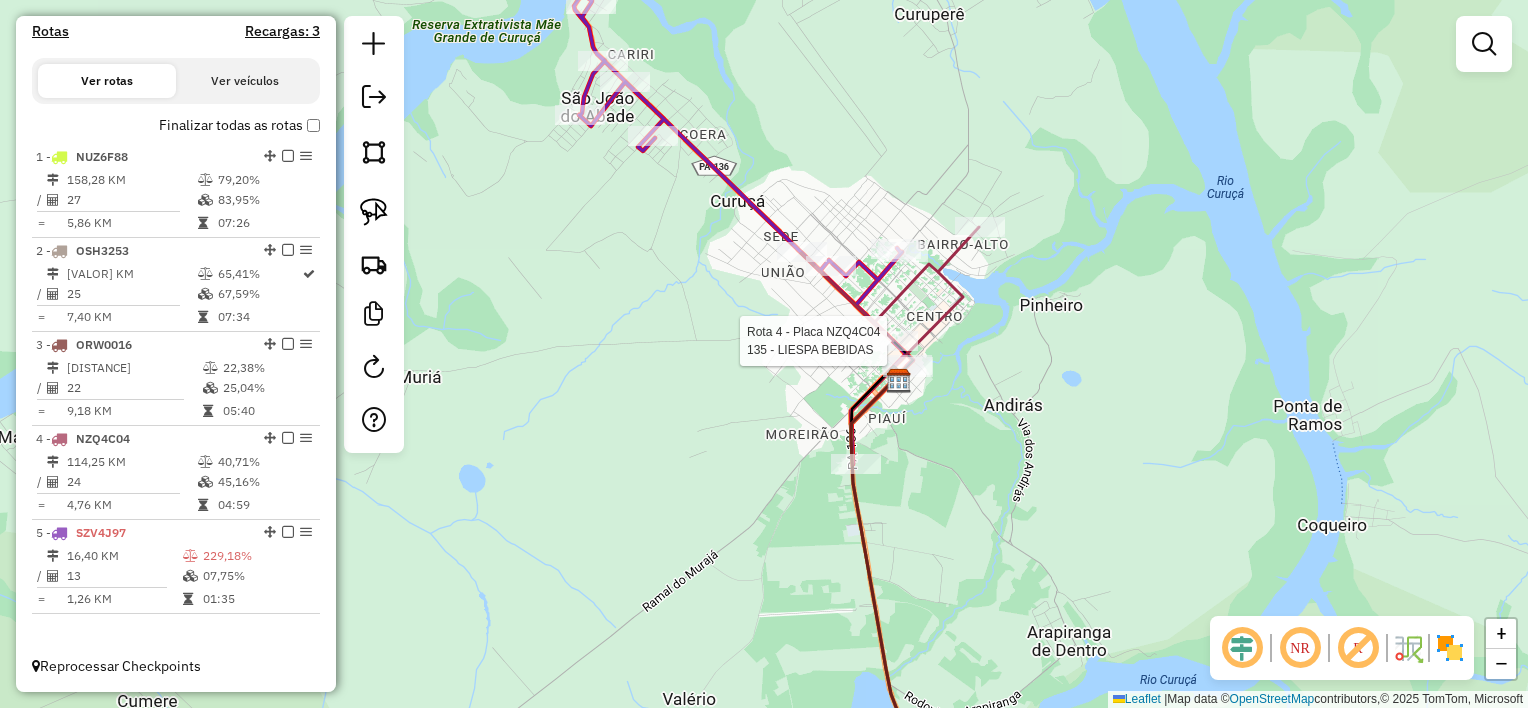 select on "**********" 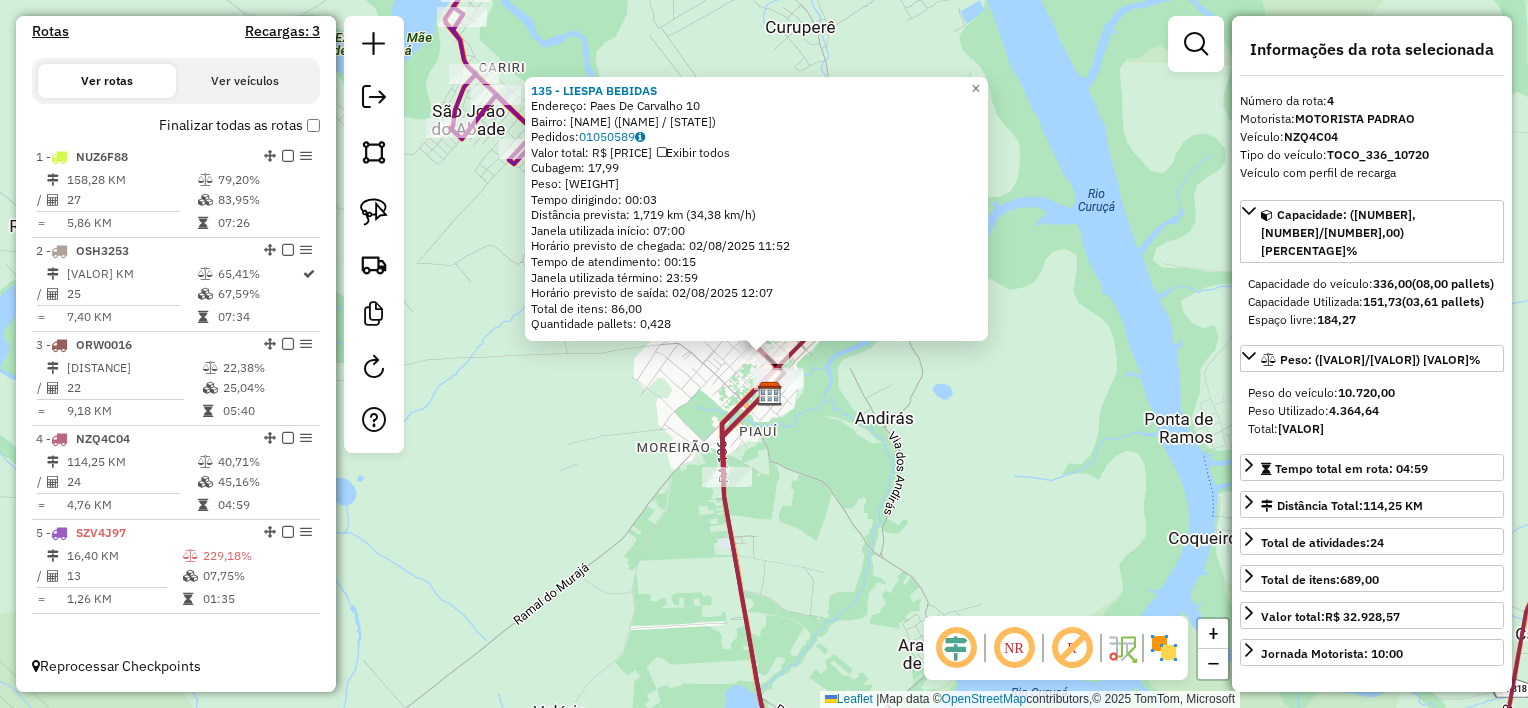 click on "135 - LIESPA BEBIDAS Endereço: [STREET_NAME] [NUMBER] Bairro: [NEIGHBORHOOD] ([CITY] / [STATE]) Pedidos: [ORDER_ID] Valor total: [CURRENCY] [AMOUNT] Exibir todos Cubagem: [CUBAGE] Peso: [WEIGHT] Tempo dirigindo: [TIME] Distância prevista: [DISTANCE] km ([SPEED] km/h) Janela utilizada início: [TIME] Horário previsto de chegada: [DATE] [TIME] Tempo de atendimento: [TIME] Janela utilizada término: [TIME] Horário previsto de saída: [DATE] [TIME] Total de itens: [ITEMS] Quantidade pallets: [PALLETS] × Janela de atendimento Grade de atendimento Capacidade Transportadoras Veículos Cliente Pedidos Rotas Selecione os dias de semana para filtrar as janelas de atendimento Seg Ter Qua Qui Sex Sáb Dom Informe o período da janela de atendimento: De: [TIME] Até: [TIME] Filtrar exatamente a janela do cliente Considerar janela de atendimento padrão Selecione os dias de semana para filtrar as grades de atendimento Seg Ter Qua Qui Sex Sáb Dom Considerar clientes sem dia de atendimento cadastrado De: [TIME] De: [TIME]" 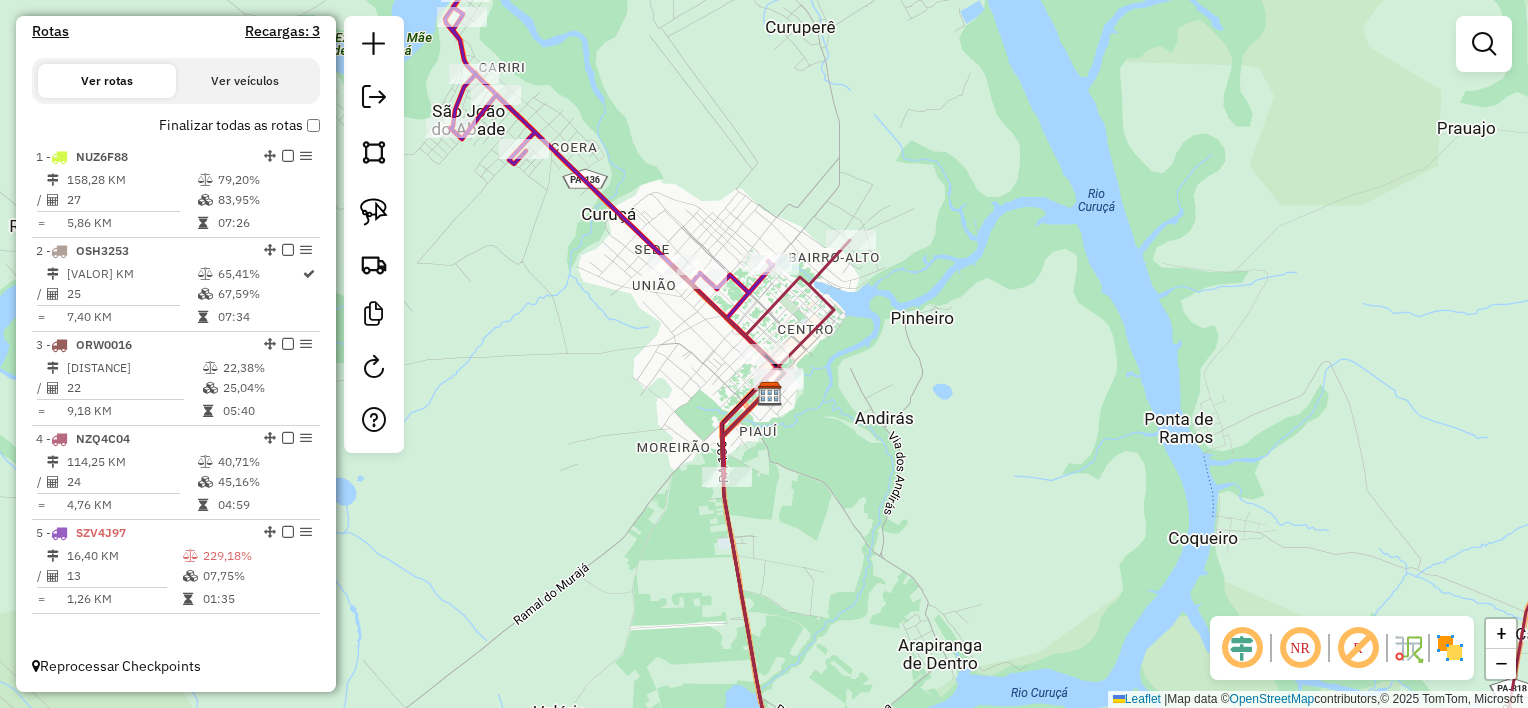 click on "135 - LIESPA BEBIDAS Endereço: [STREET_NAME] [NUMBER] Bairro: [NEIGHBORHOOD] ([CITY] / [STATE]) Pedidos: [ORDER_ID] Valor total: [CURRENCY] [AMOUNT] Exibir todos Cubagem: [CUBAGE] Peso: [WEIGHT] Tempo dirigindo: [TIME] Distância prevista: [DISTANCE] km ([SPEED] km/h) Janela utilizada início: [TIME] Horário previsto de chegada: [DATE] [TIME] Tempo de atendimento: [TIME] Janela utilizada término: [TIME] Horário previsto de saída: [DATE] [TIME] Total de itens: [ITEMS] Quantidade pallets: [PALLETS] × Janela de atendimento Grade de atendimento Capacidade Transportadoras Veículos Cliente Pedidos Rotas Selecione os dias de semana para filtrar as janelas de atendimento Seg Ter Qua Qui Sex Sáb Dom Informe o período da janela de atendimento: De: [TIME] Até: [TIME] Filtrar exatamente a janela do cliente Considerar janela de atendimento padrão Selecione os dias de semana para filtrar as grades de atendimento Seg Ter Qua Qui Sex Sáb Dom Considerar clientes sem dia de atendimento cadastrado De: [TIME] De: [TIME]" 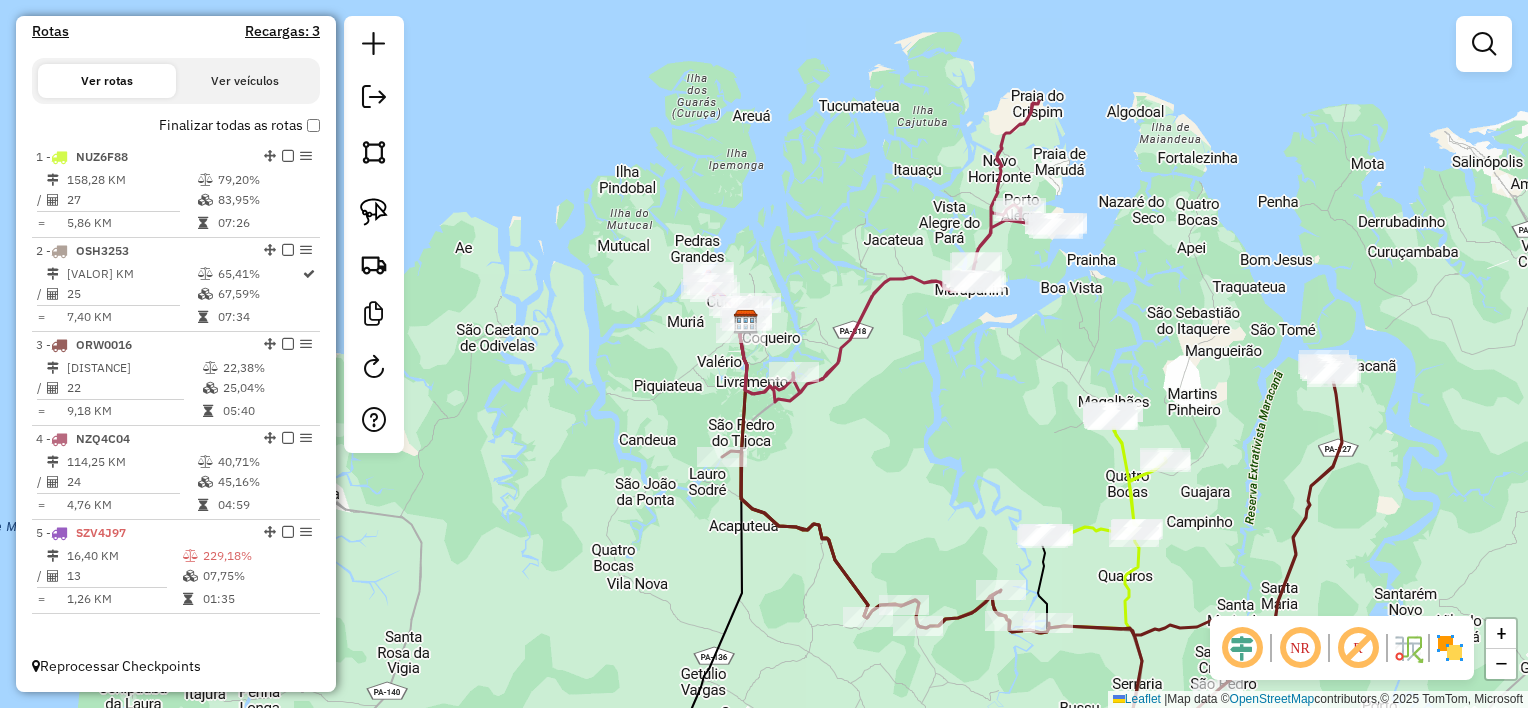 drag, startPoint x: 900, startPoint y: 425, endPoint x: 773, endPoint y: 309, distance: 172.00291 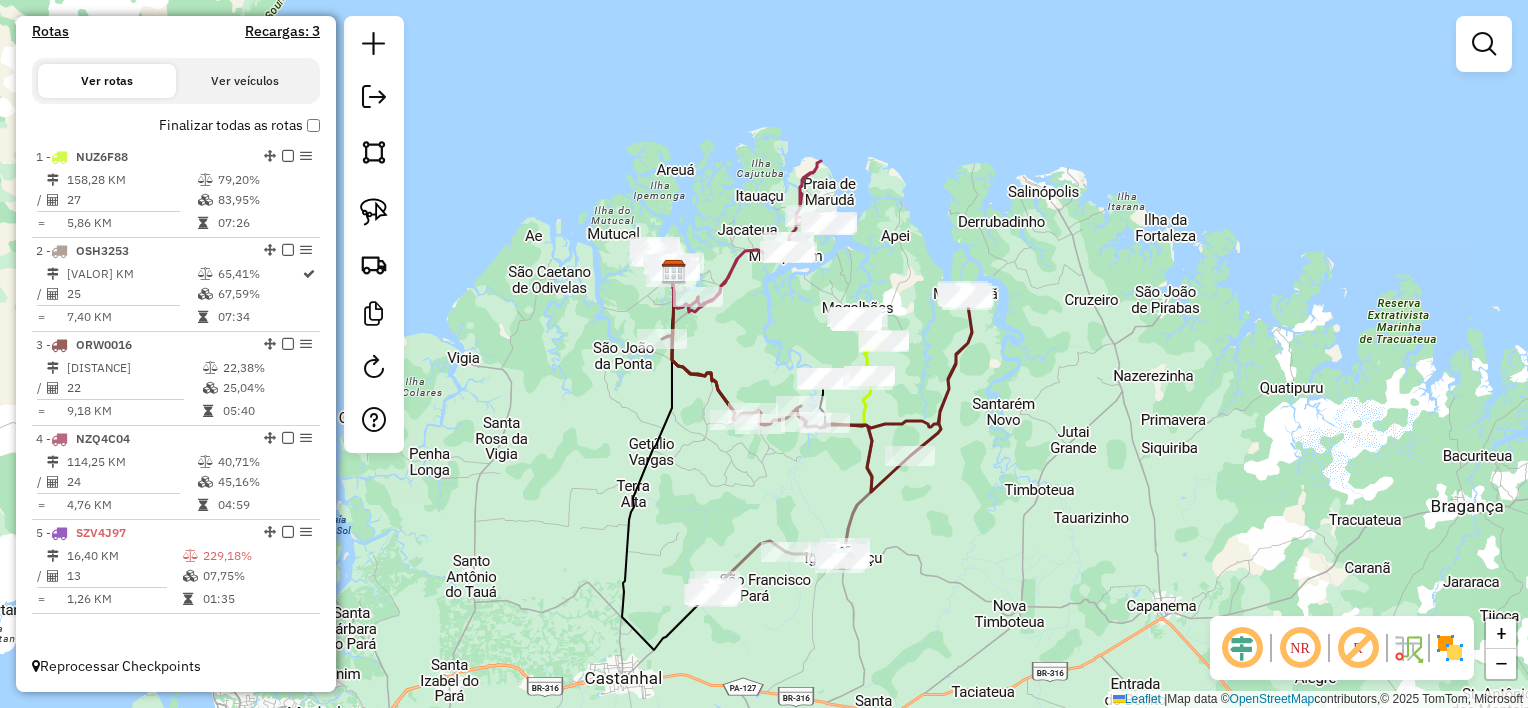 click on "Janela de atendimento Grade de atendimento Capacidade Transportadoras Veículos Cliente Pedidos  Rotas Selecione os dias de semana para filtrar as janelas de atendimento  Seg   Ter   Qua   Qui   Sex   Sáb   Dom  Informe o período da janela de atendimento: De: Até:  Filtrar exatamente a janela do cliente  Considerar janela de atendimento padrão  Selecione os dias de semana para filtrar as grades de atendimento  Seg   Ter   Qua   Qui   Sex   Sáb   Dom   Considerar clientes sem dia de atendimento cadastrado  Clientes fora do dia de atendimento selecionado Filtrar as atividades entre os valores definidos abaixo:  Peso mínimo:   Peso máximo:   Cubagem mínima:   Cubagem máxima:   De:   Até:  Filtrar as atividades entre o tempo de atendimento definido abaixo:  De:   Até:   Considerar capacidade total dos clientes não roteirizados Transportadora: Selecione um ou mais itens Tipo de veículo: Selecione um ou mais itens Veículo: Selecione um ou mais itens Motorista: Selecione um ou mais itens Nome: Rótulo:" 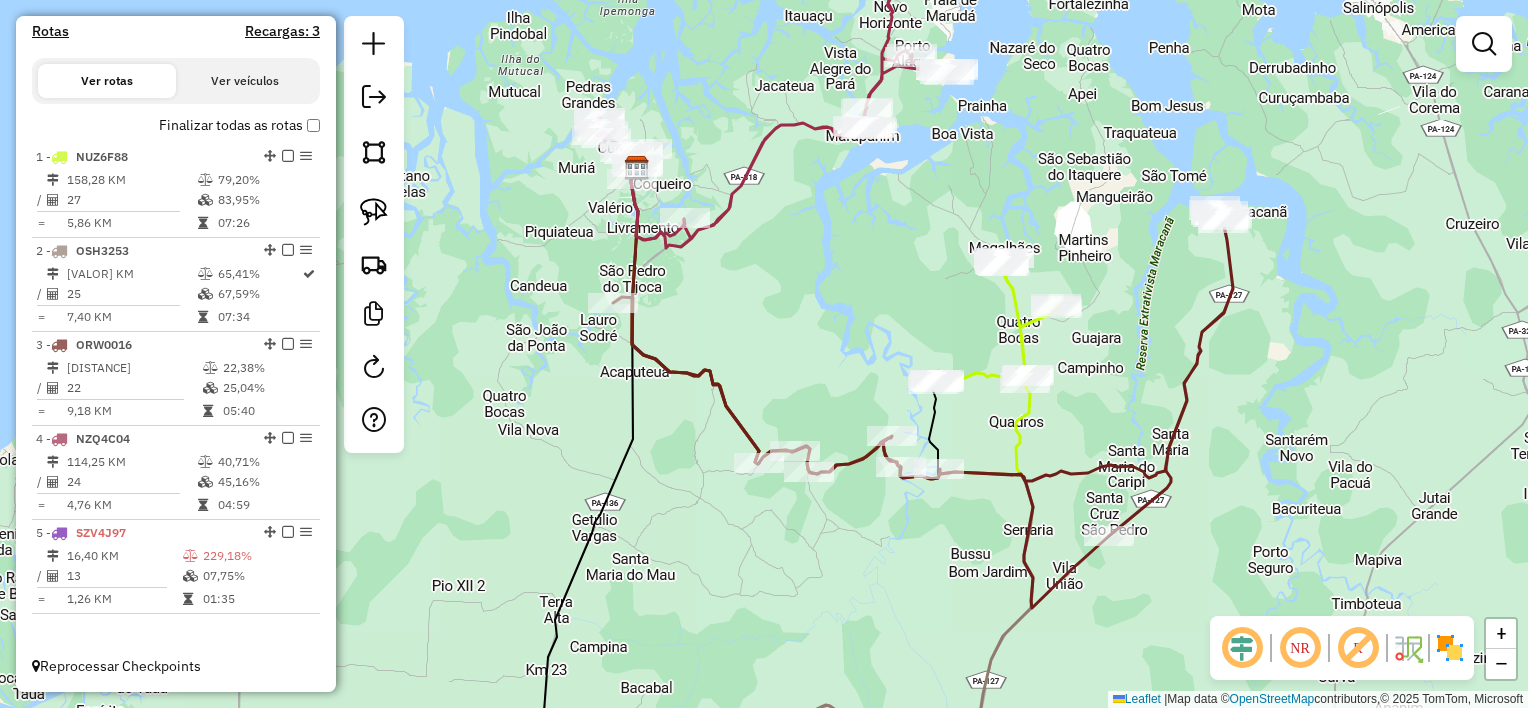 drag, startPoint x: 788, startPoint y: 340, endPoint x: 860, endPoint y: 365, distance: 76.2168 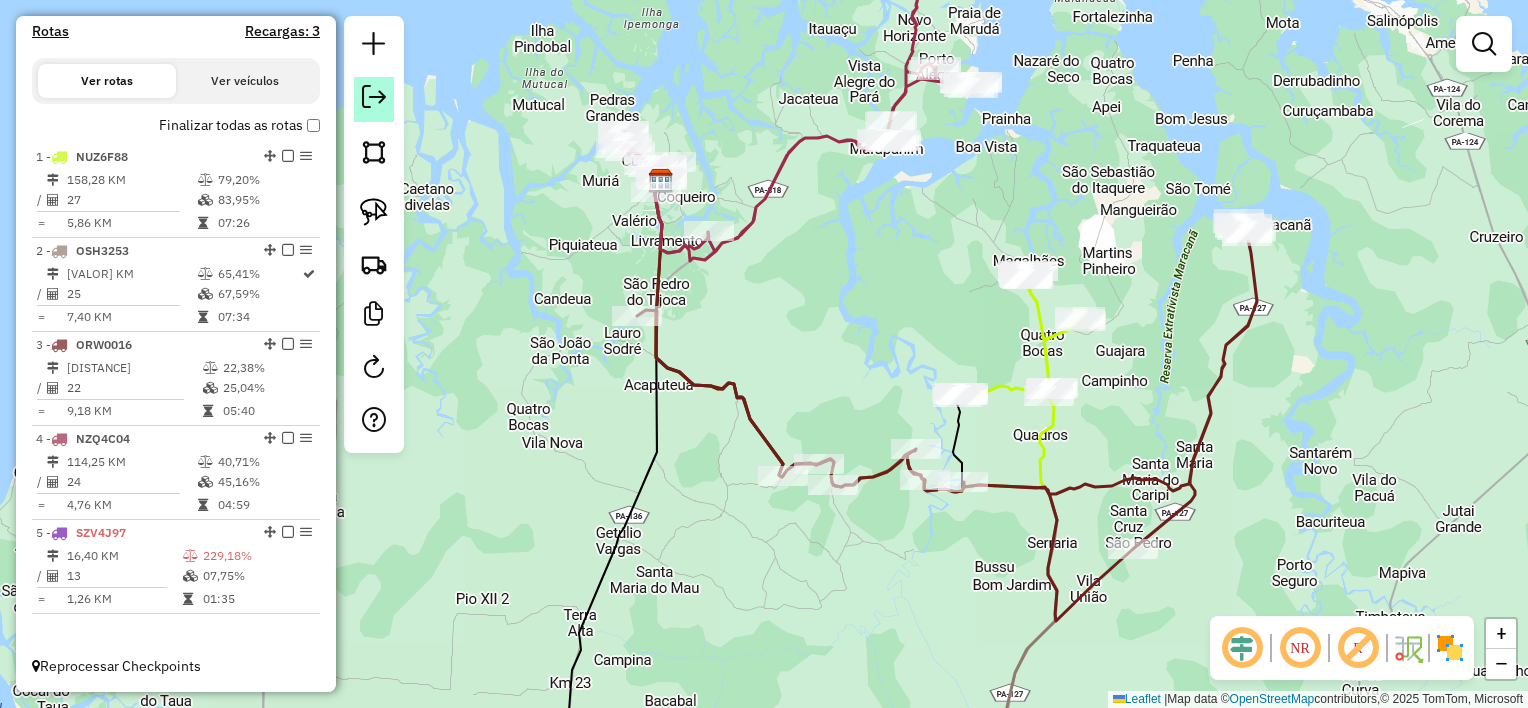 click 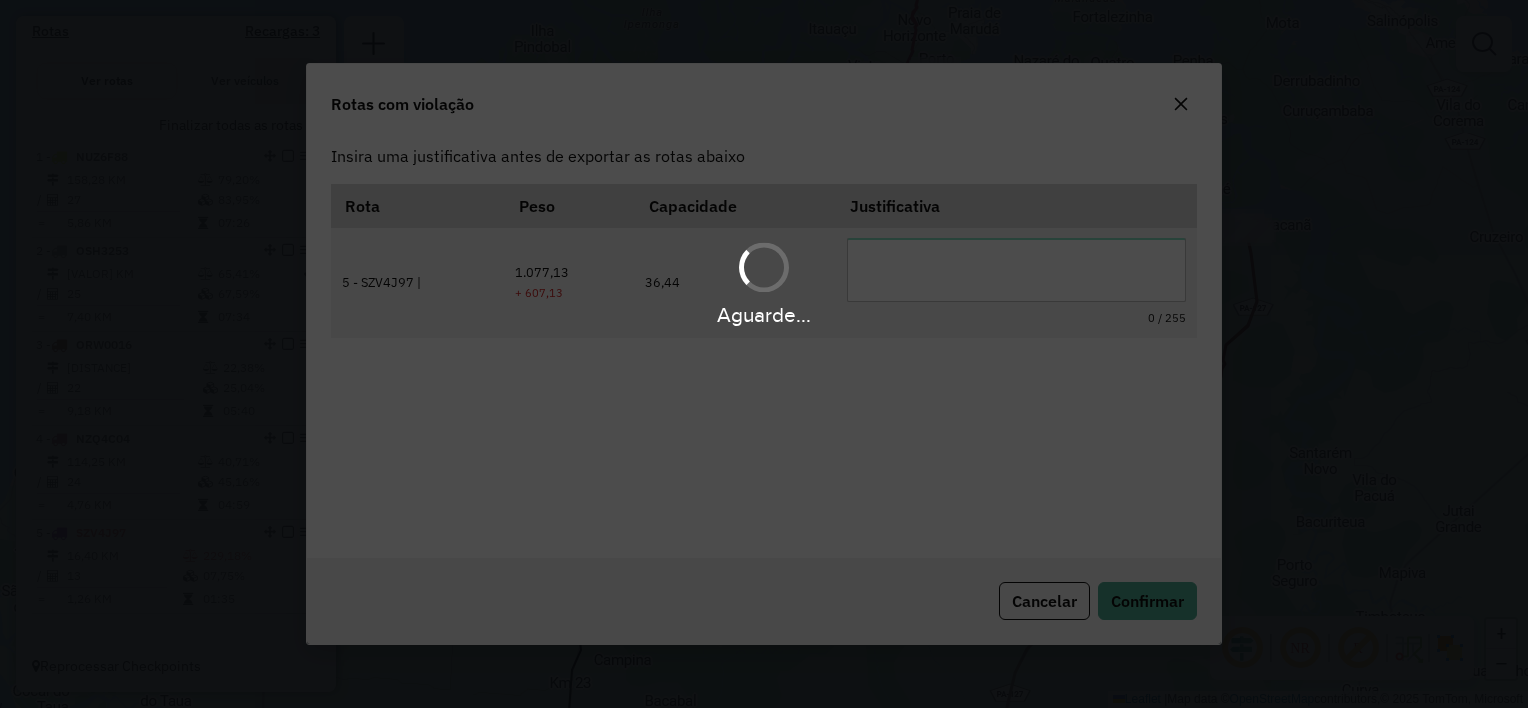scroll, scrollTop: 0, scrollLeft: 0, axis: both 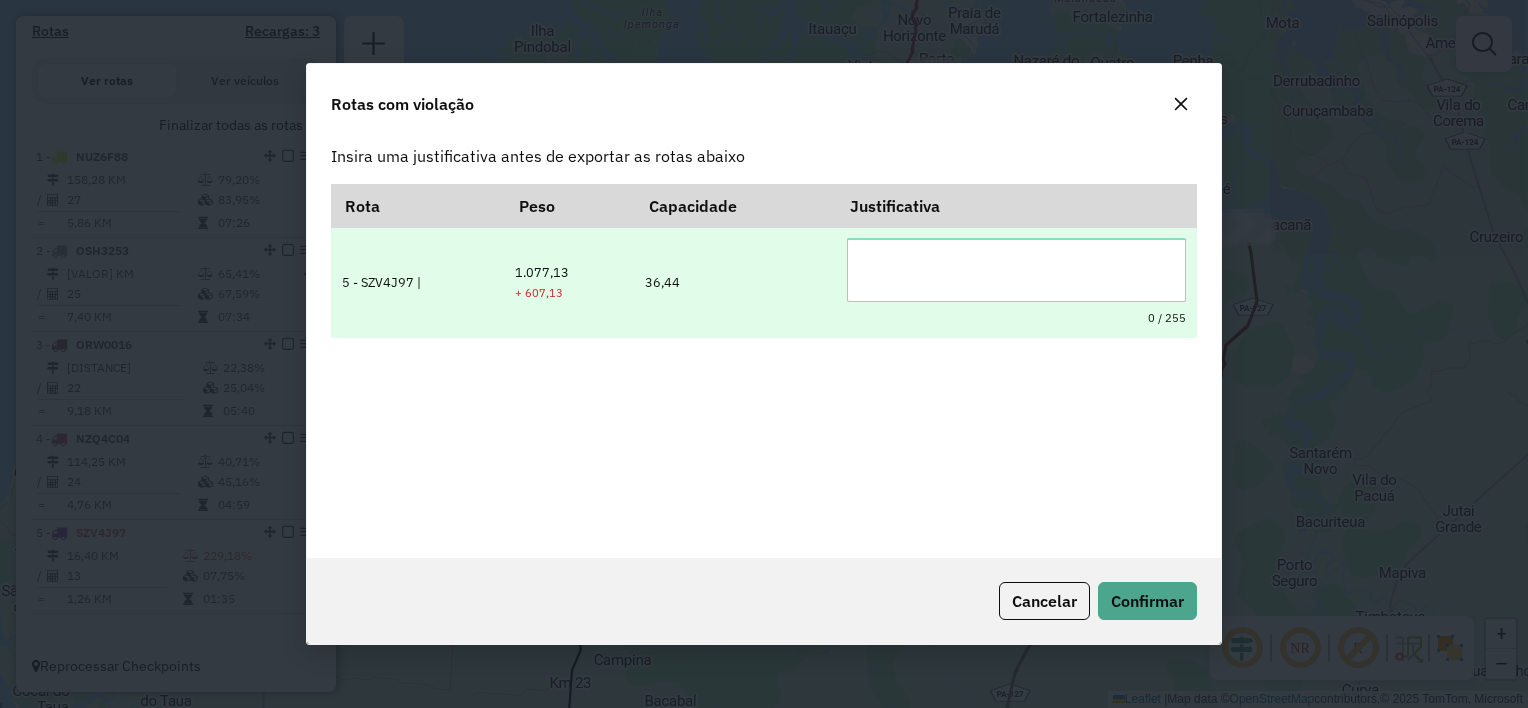 click at bounding box center [1017, 270] 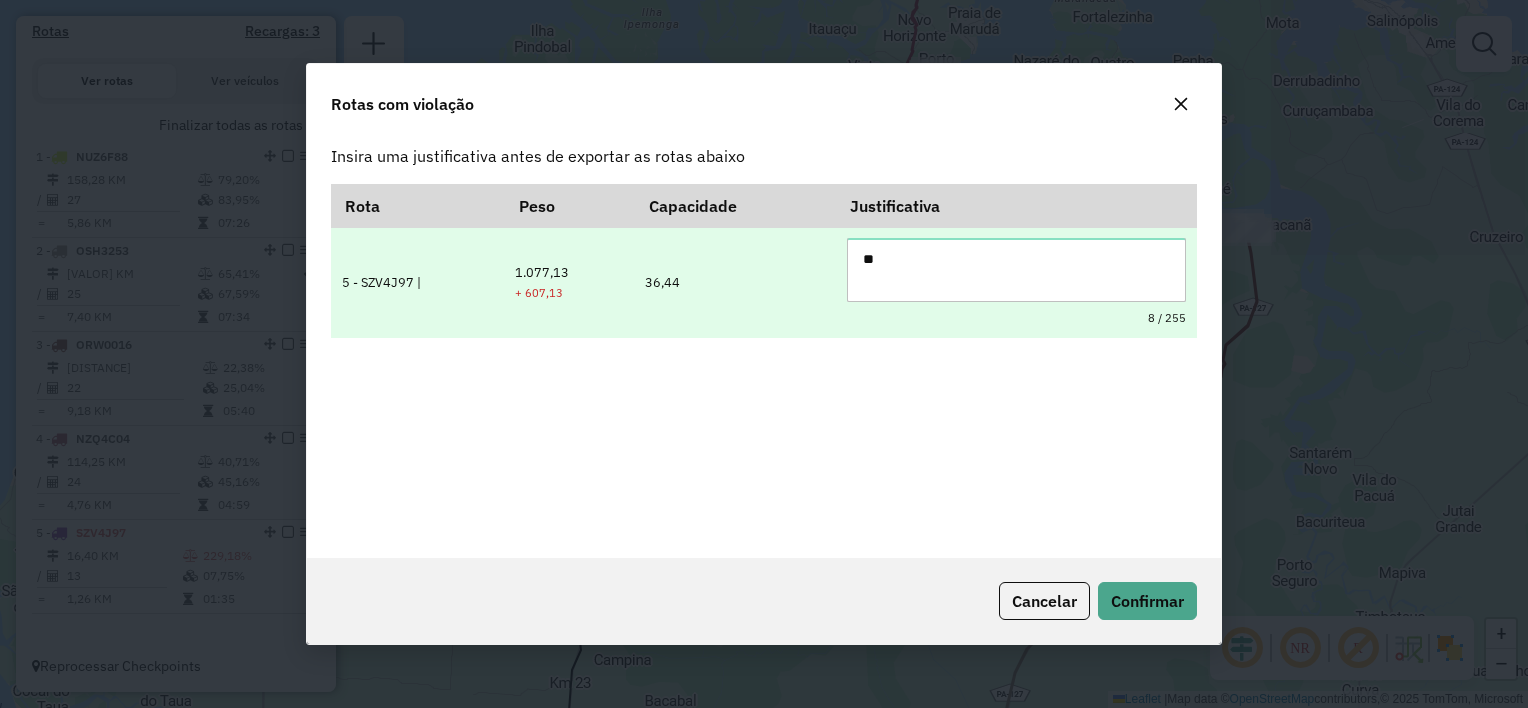 type on "*" 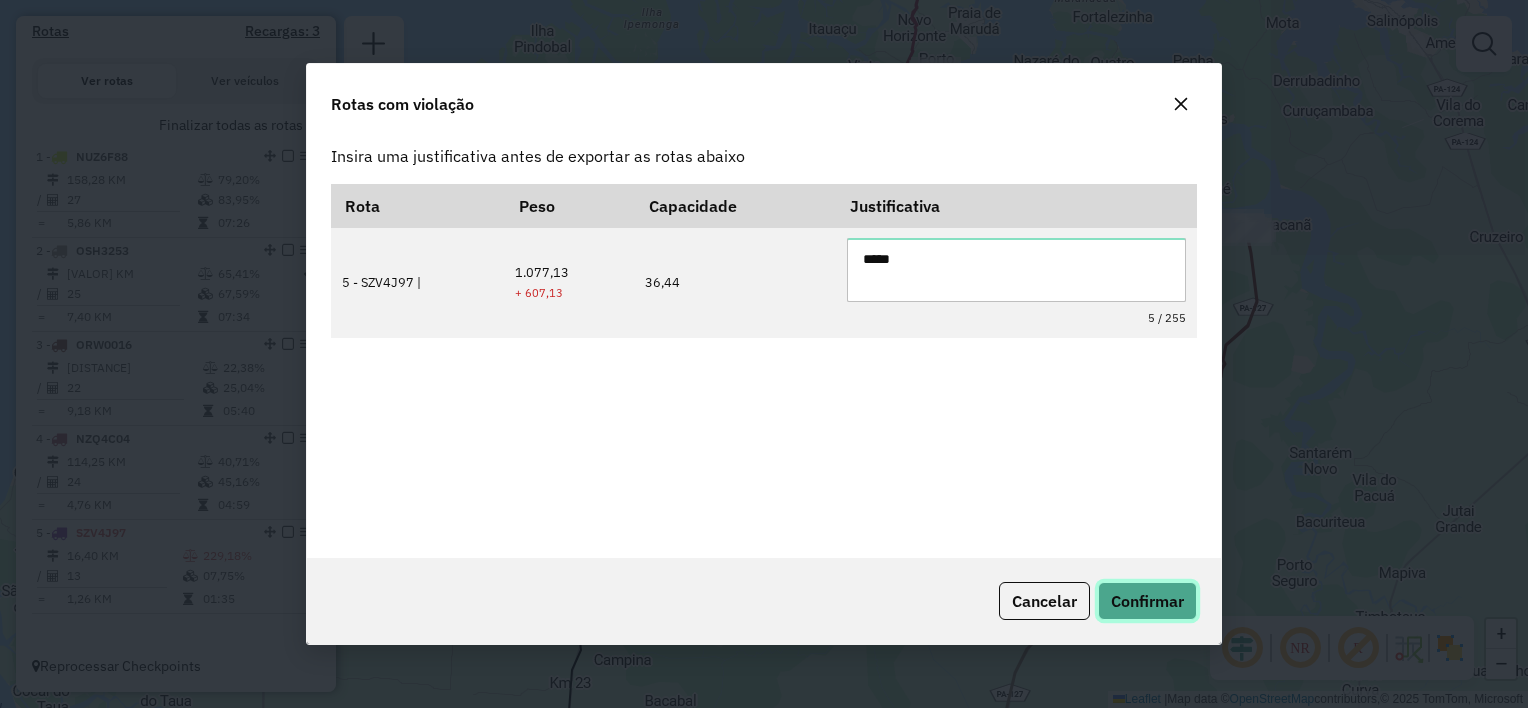 click on "Confirmar" 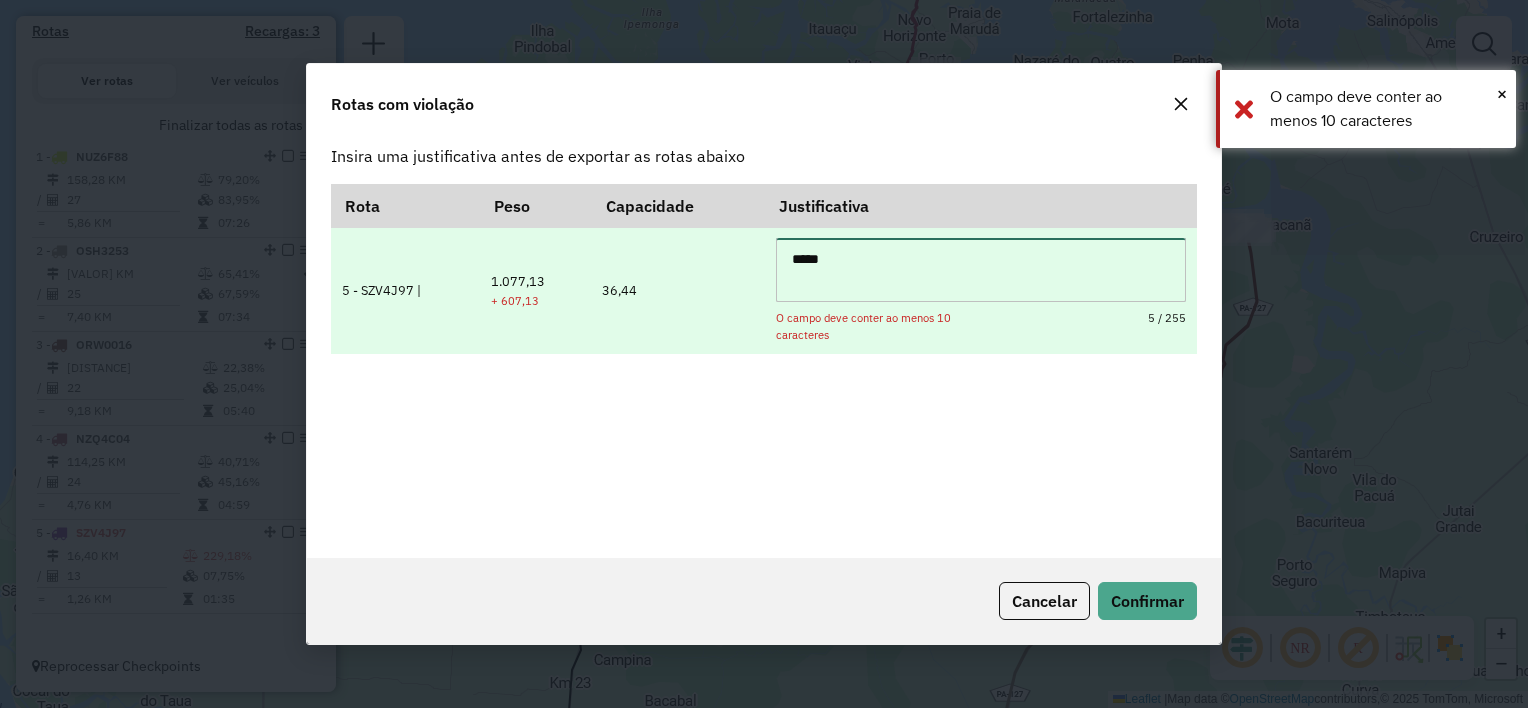 click on "****" at bounding box center [981, 270] 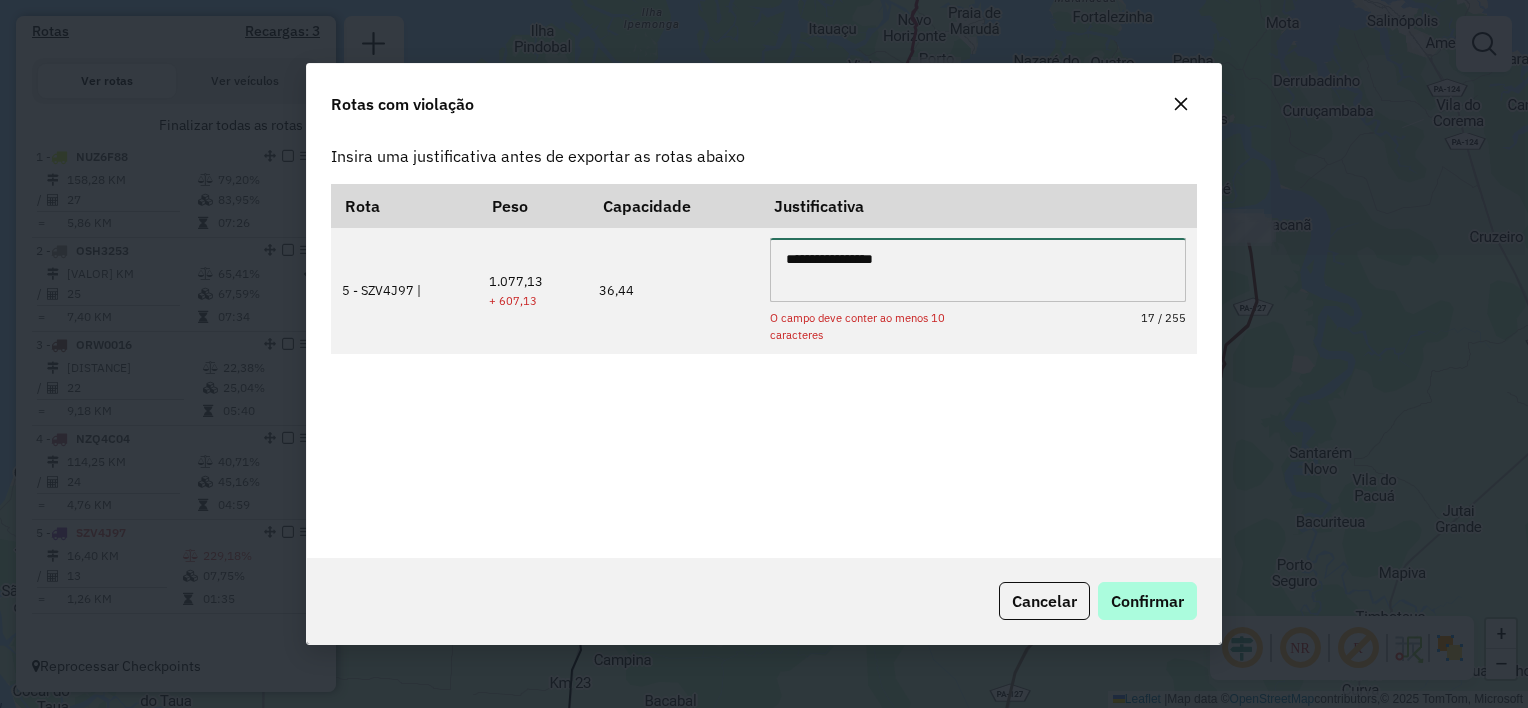 type on "**********" 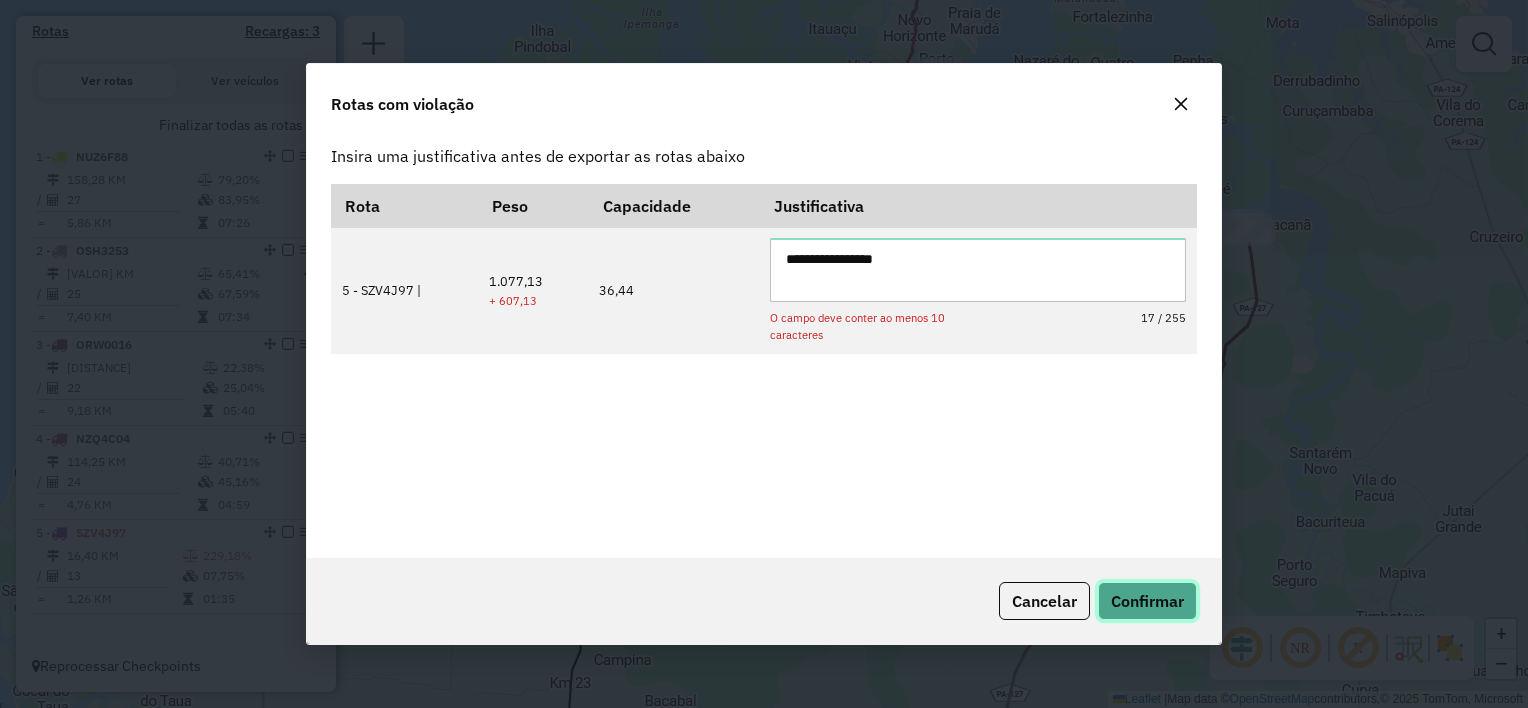 click on "Confirmar" 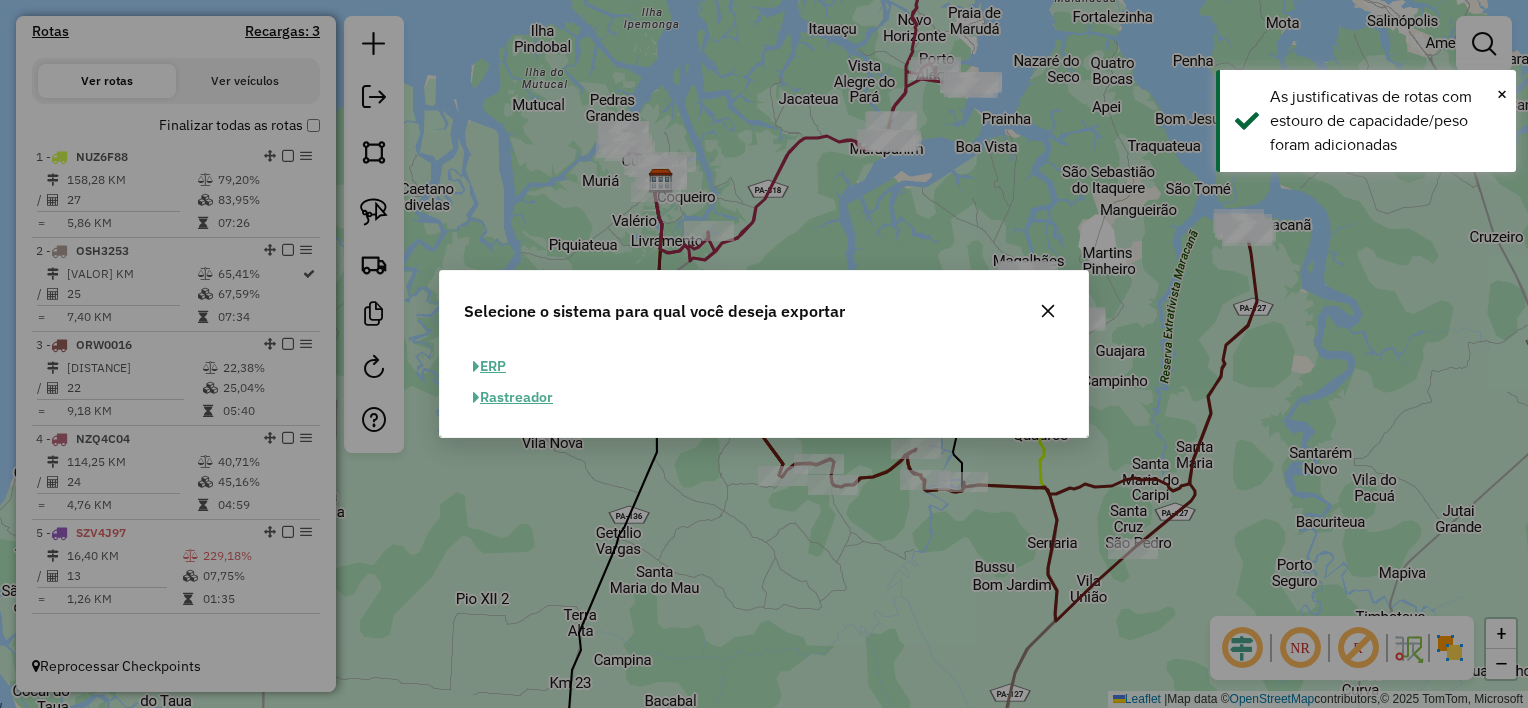 click on "ERP" 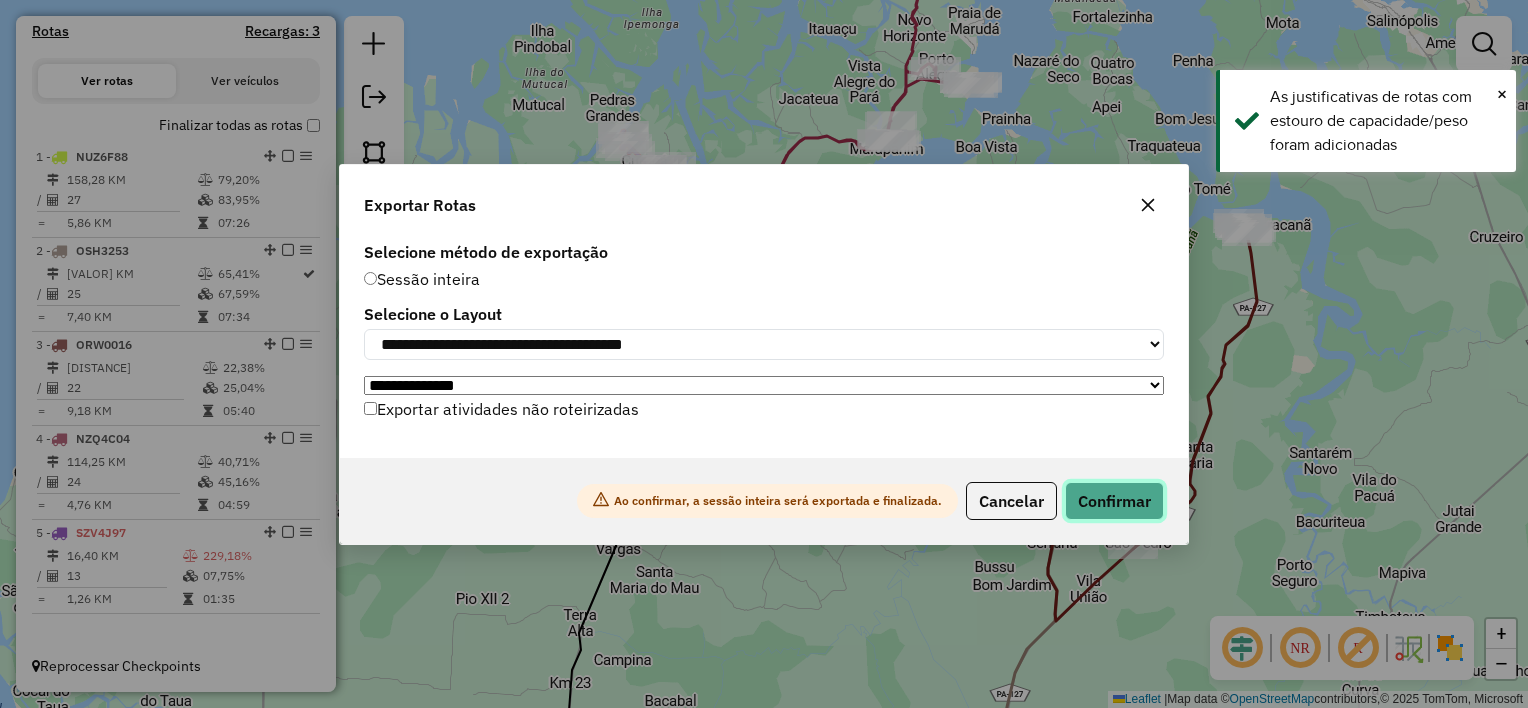 click on "Confirmar" 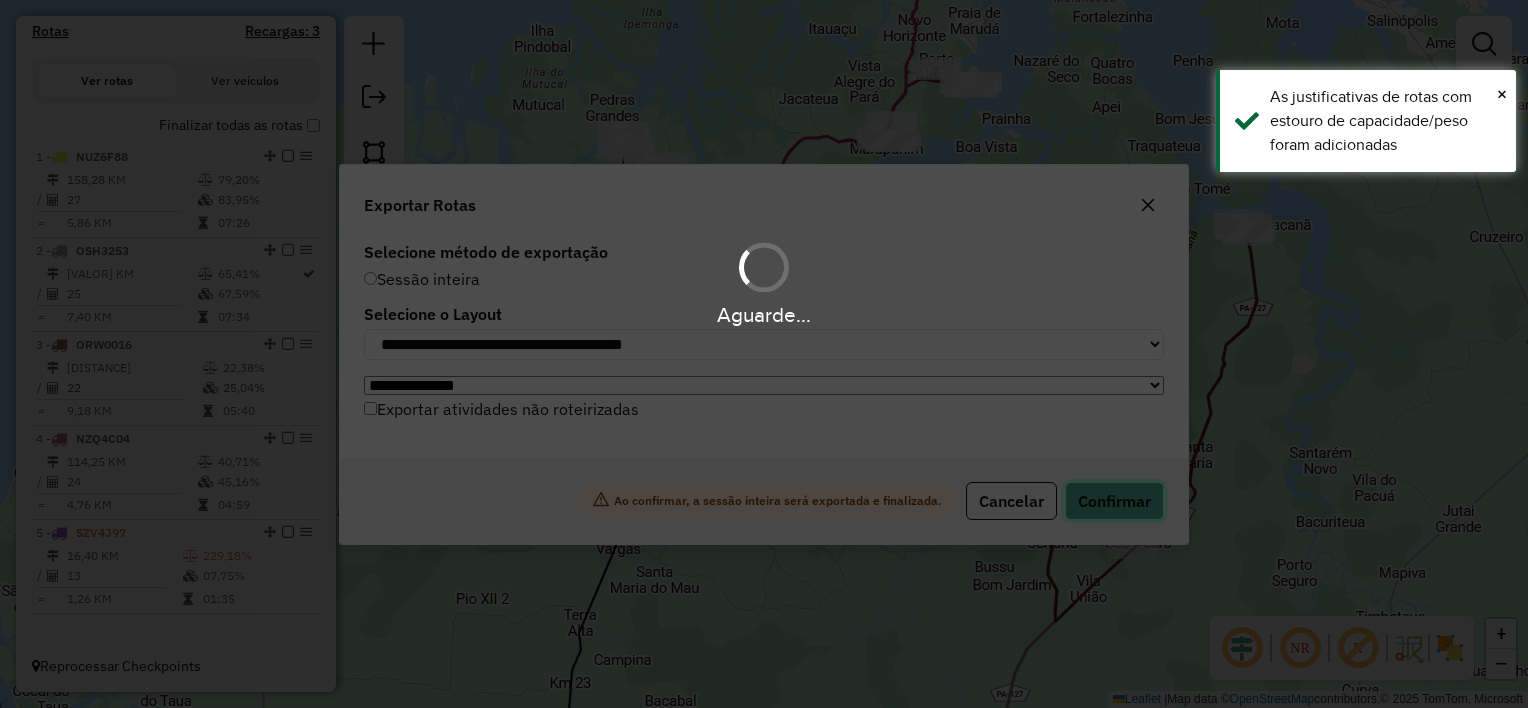 scroll, scrollTop: 614, scrollLeft: 0, axis: vertical 